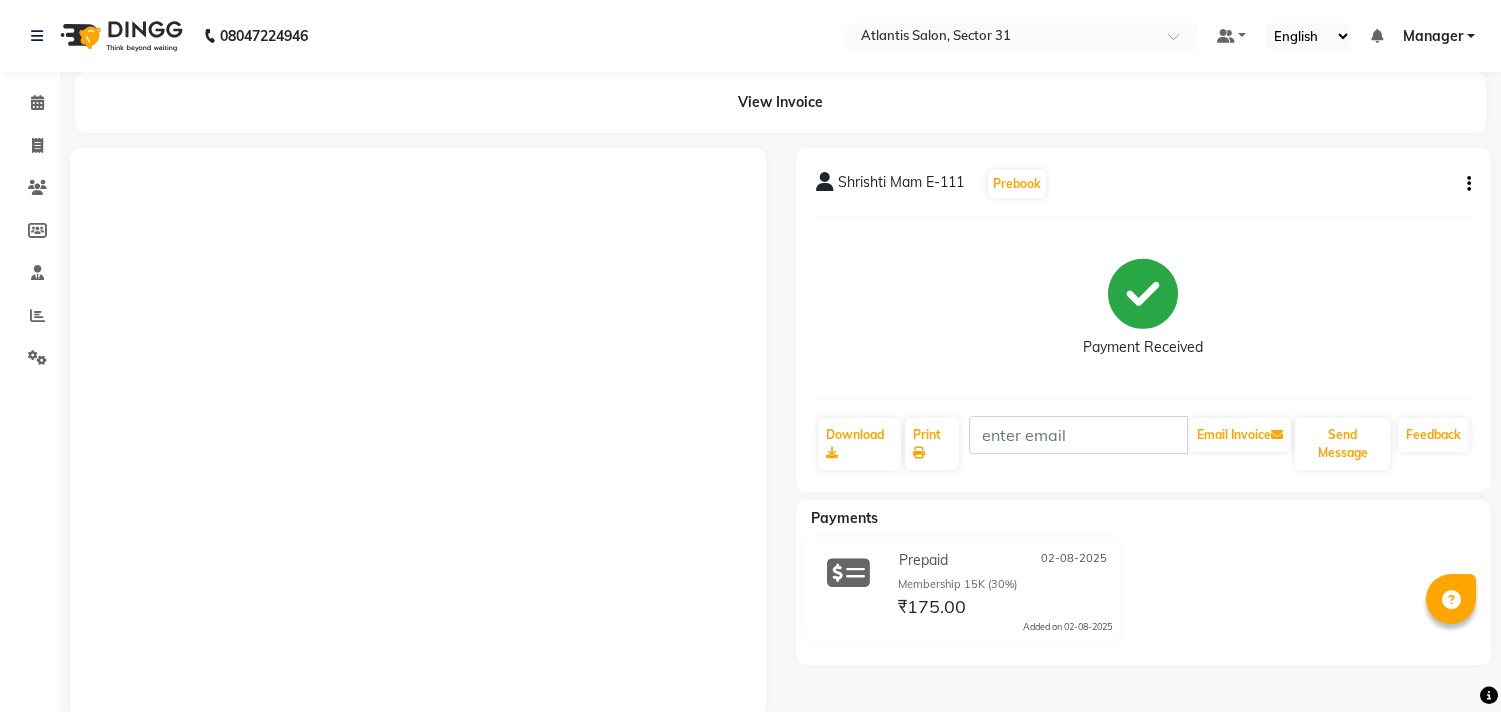 scroll, scrollTop: 0, scrollLeft: 0, axis: both 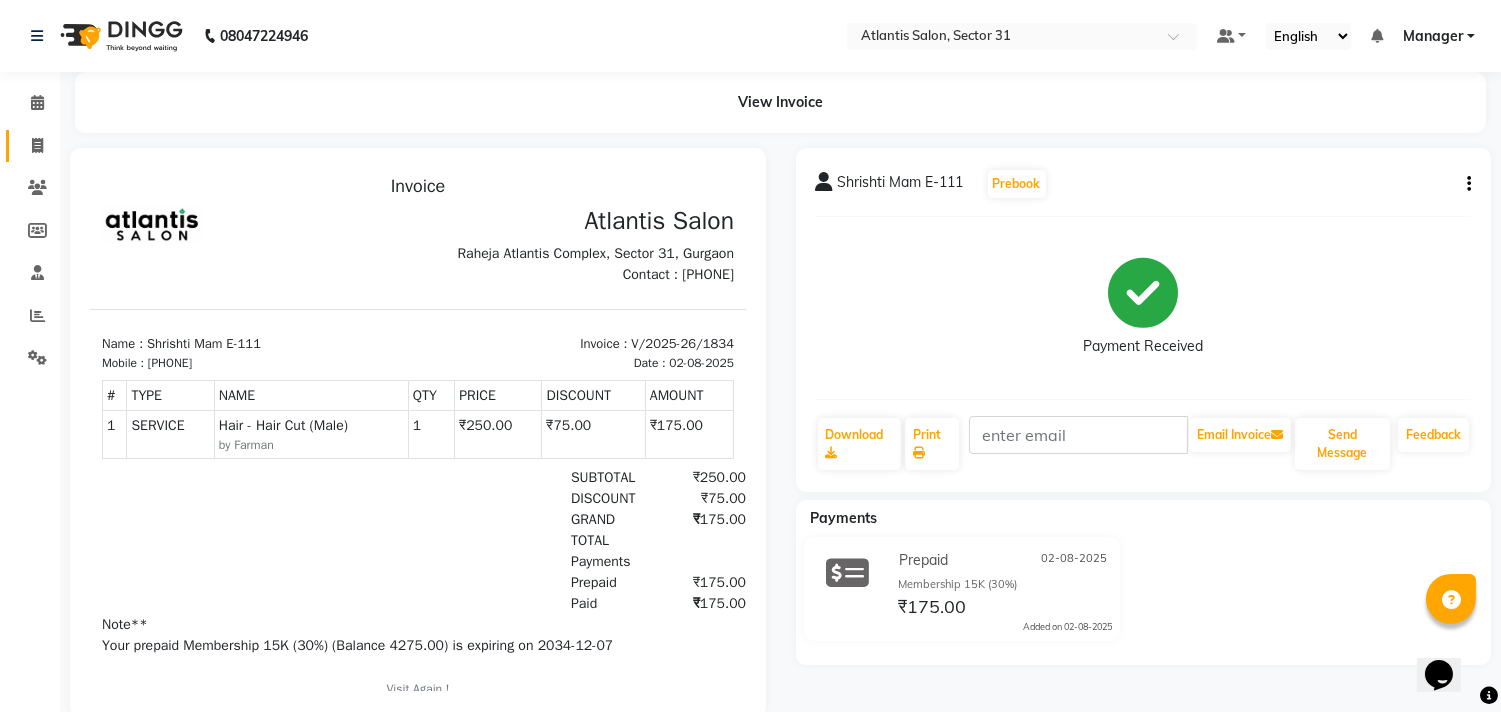click on "Invoice" 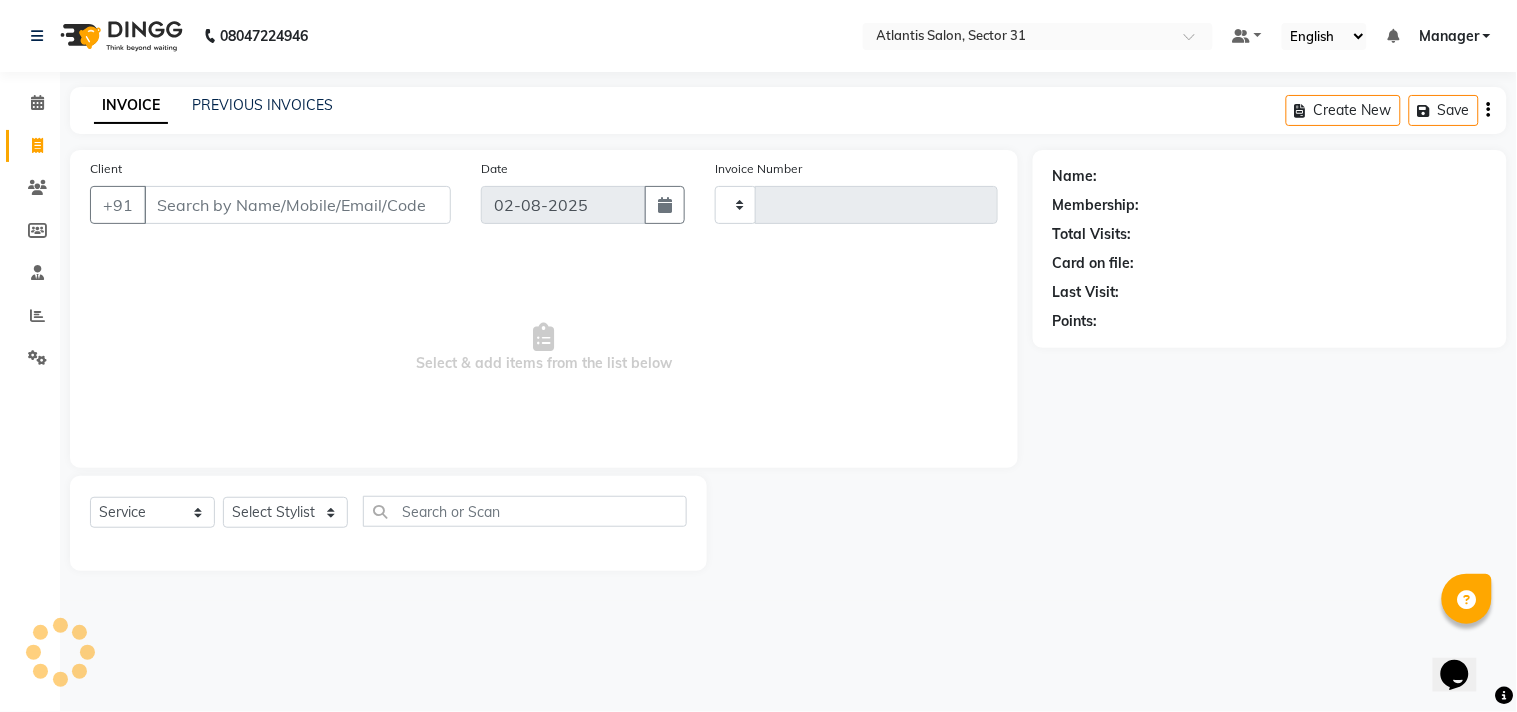 type on "1835" 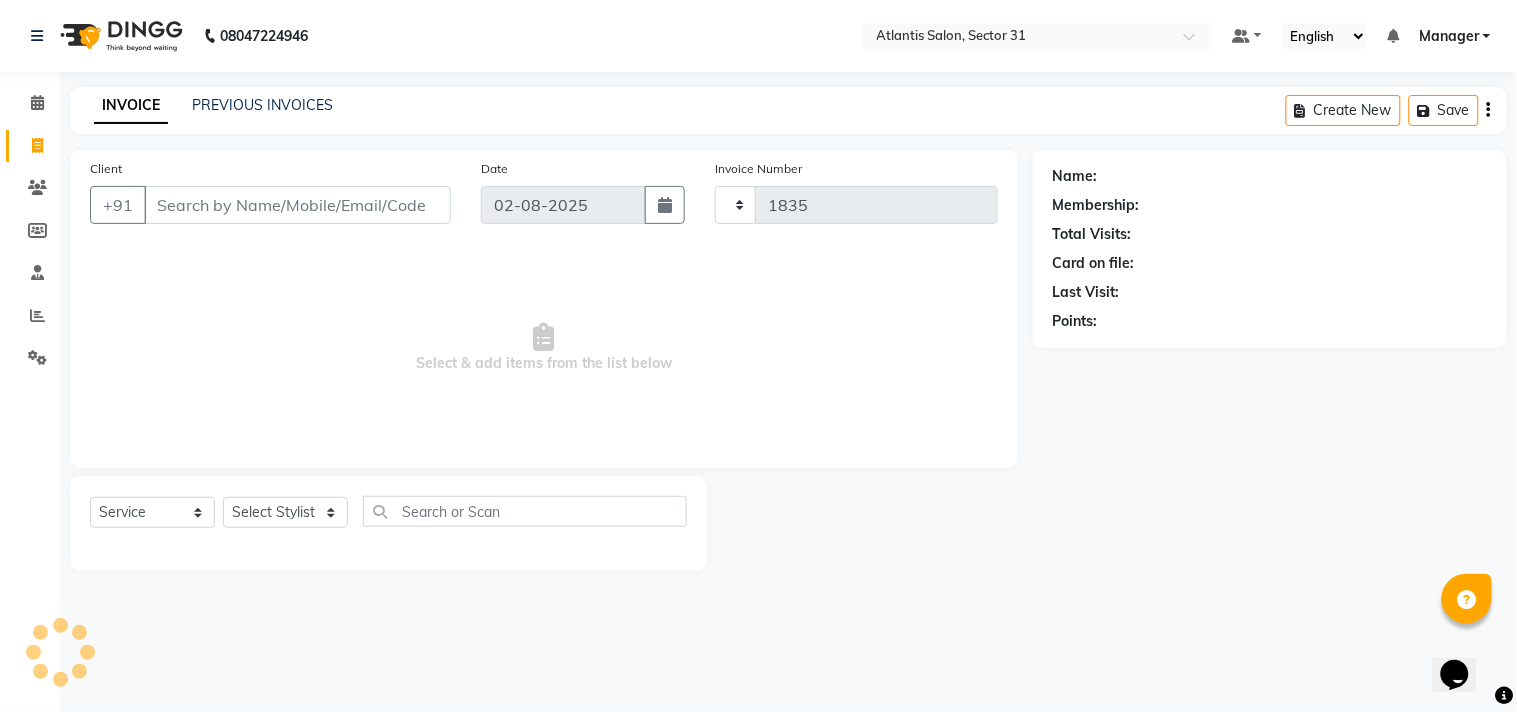 select on "4391" 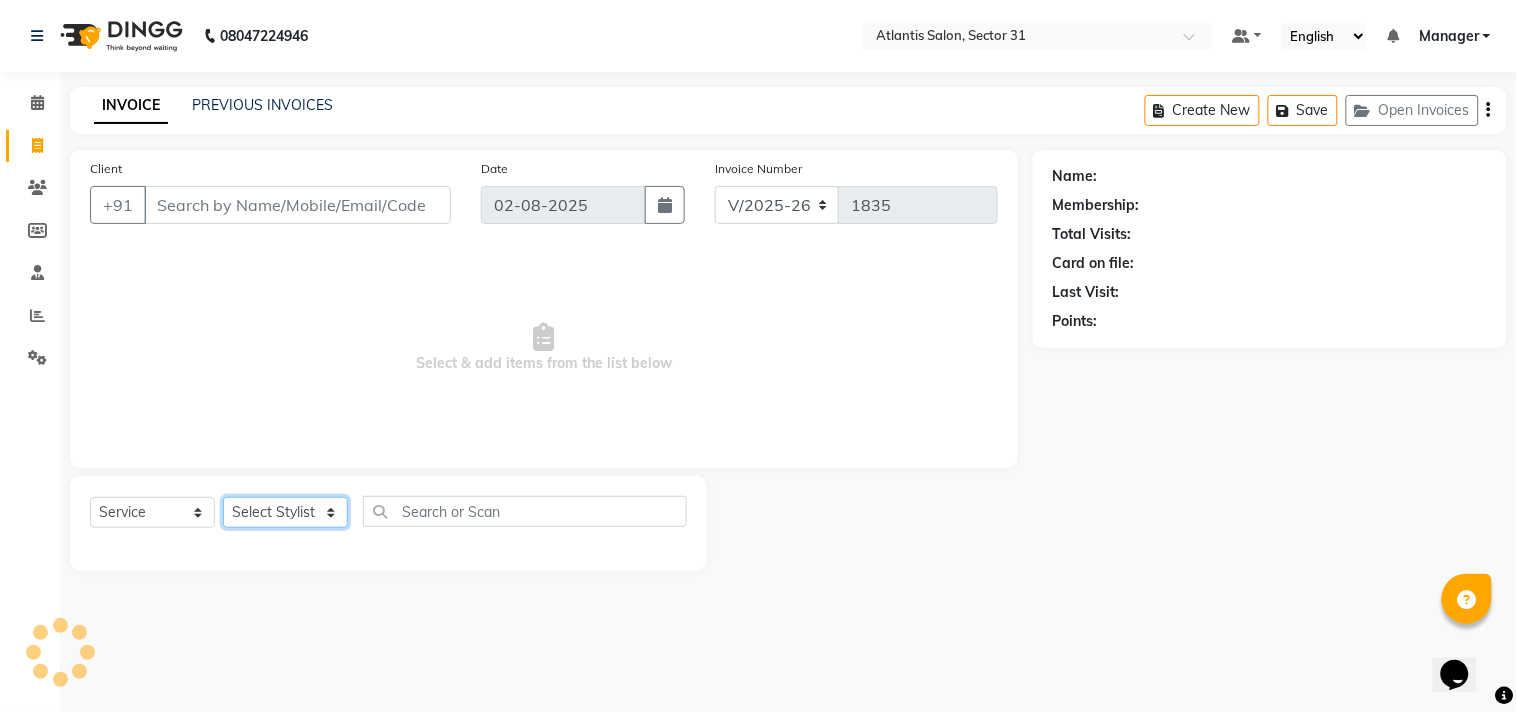 click on "Select Stylist" 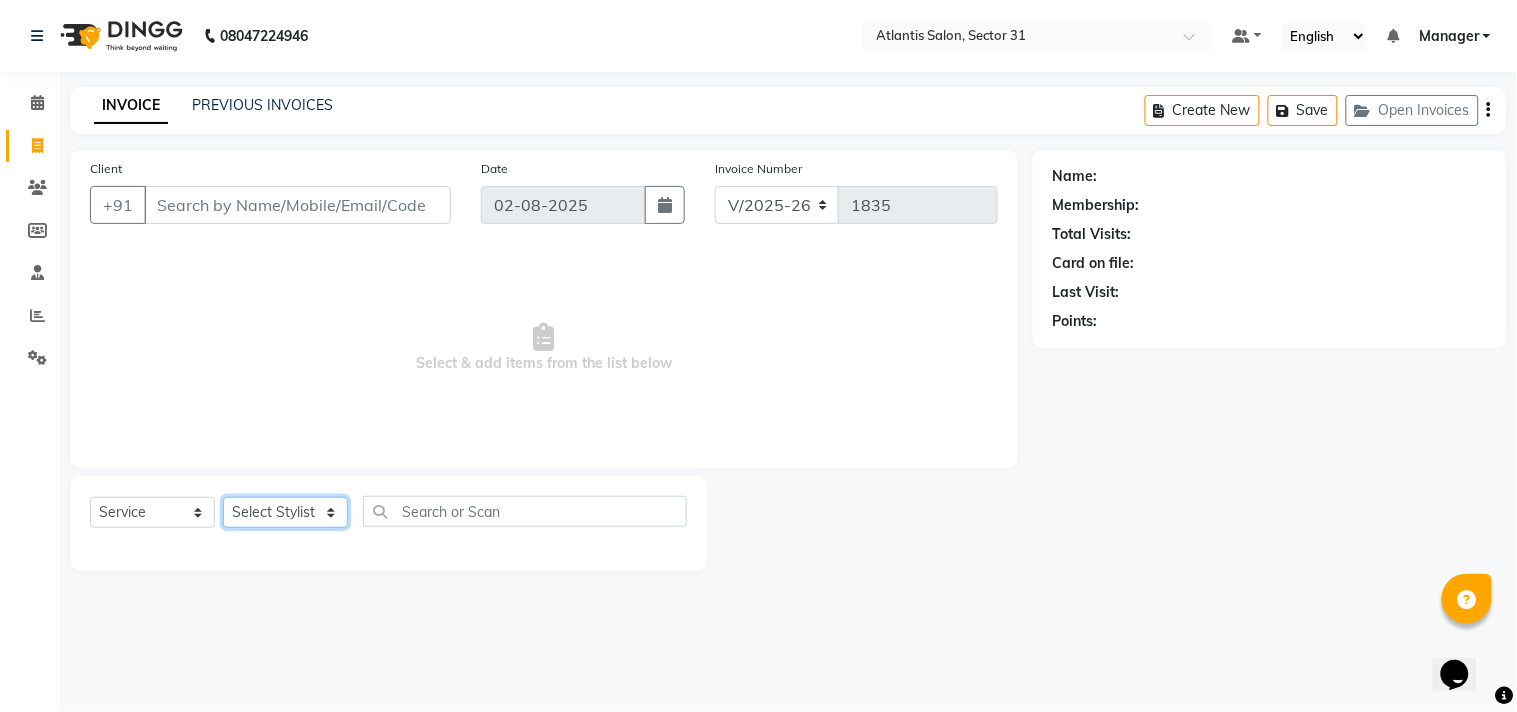 click on "Select Stylist Alka  Annu Chetan Farman Kavita Manager Staff 31 Staff ILD Suraj" 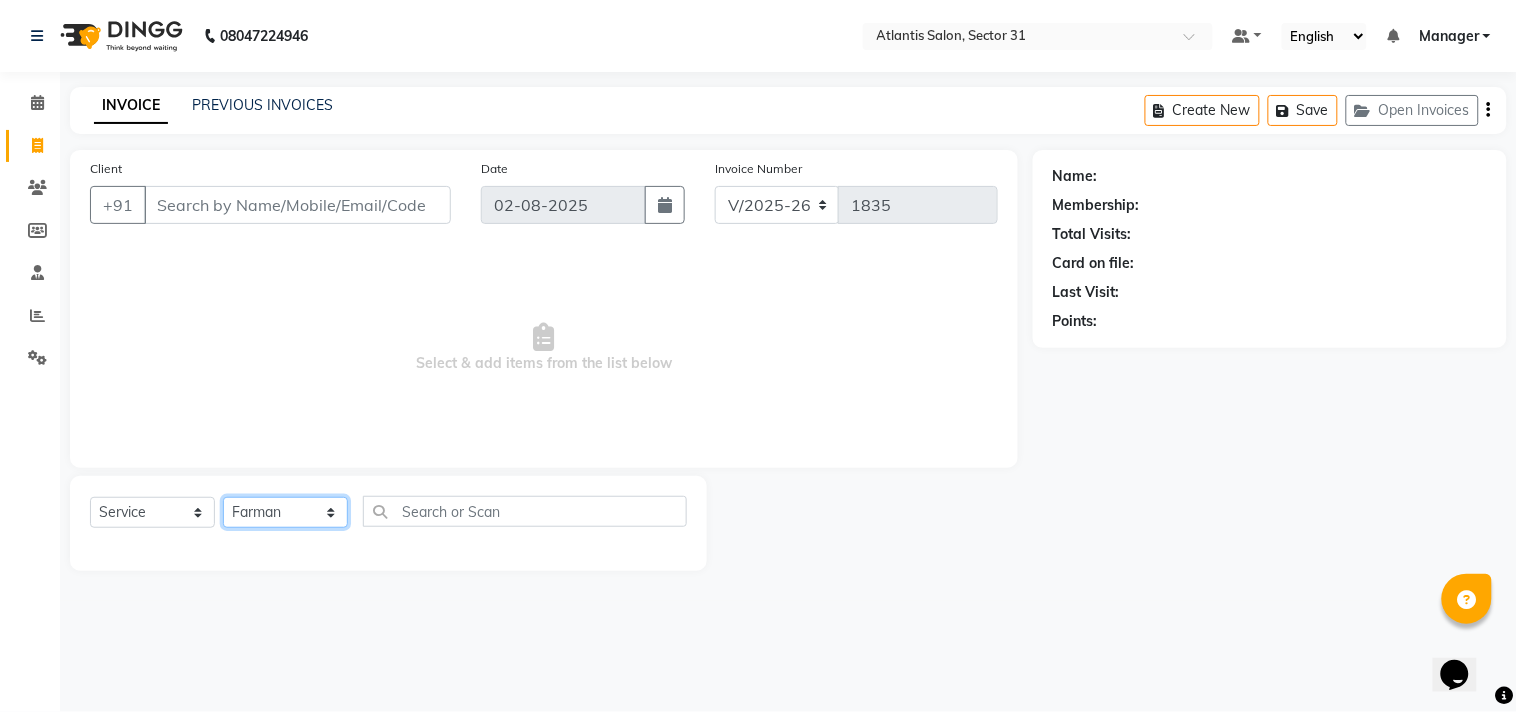 click on "Select Stylist Alka  Annu Chetan Farman Kavita Manager Staff 31 Staff ILD Suraj" 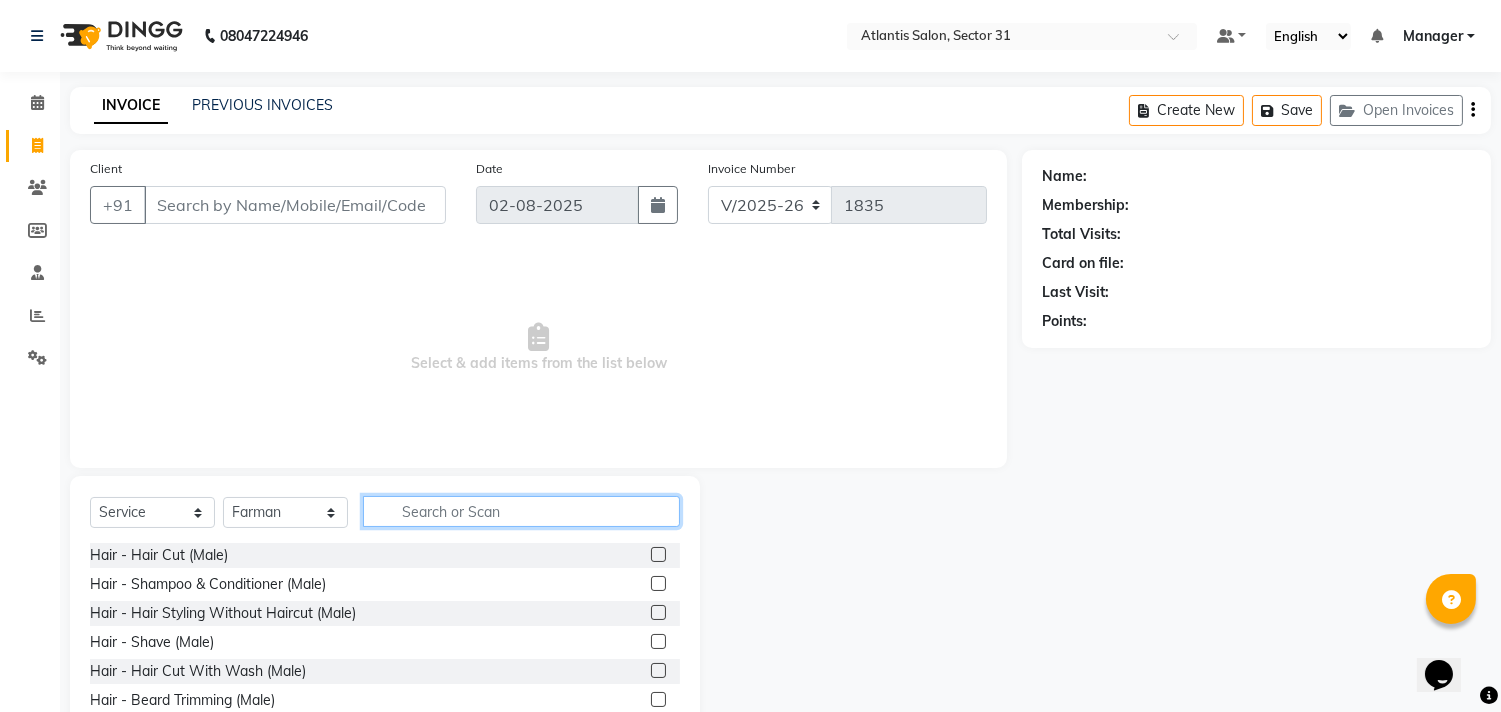 click 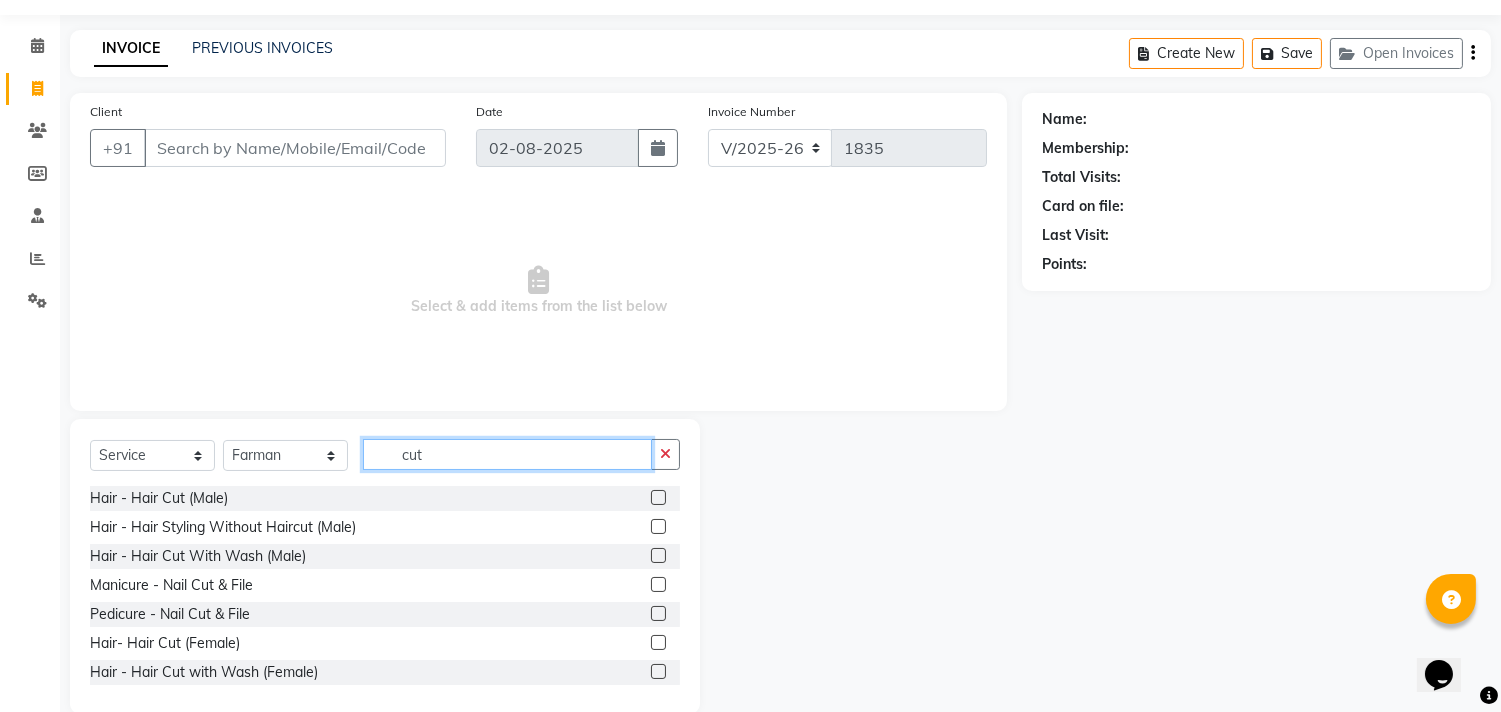 scroll, scrollTop: 88, scrollLeft: 0, axis: vertical 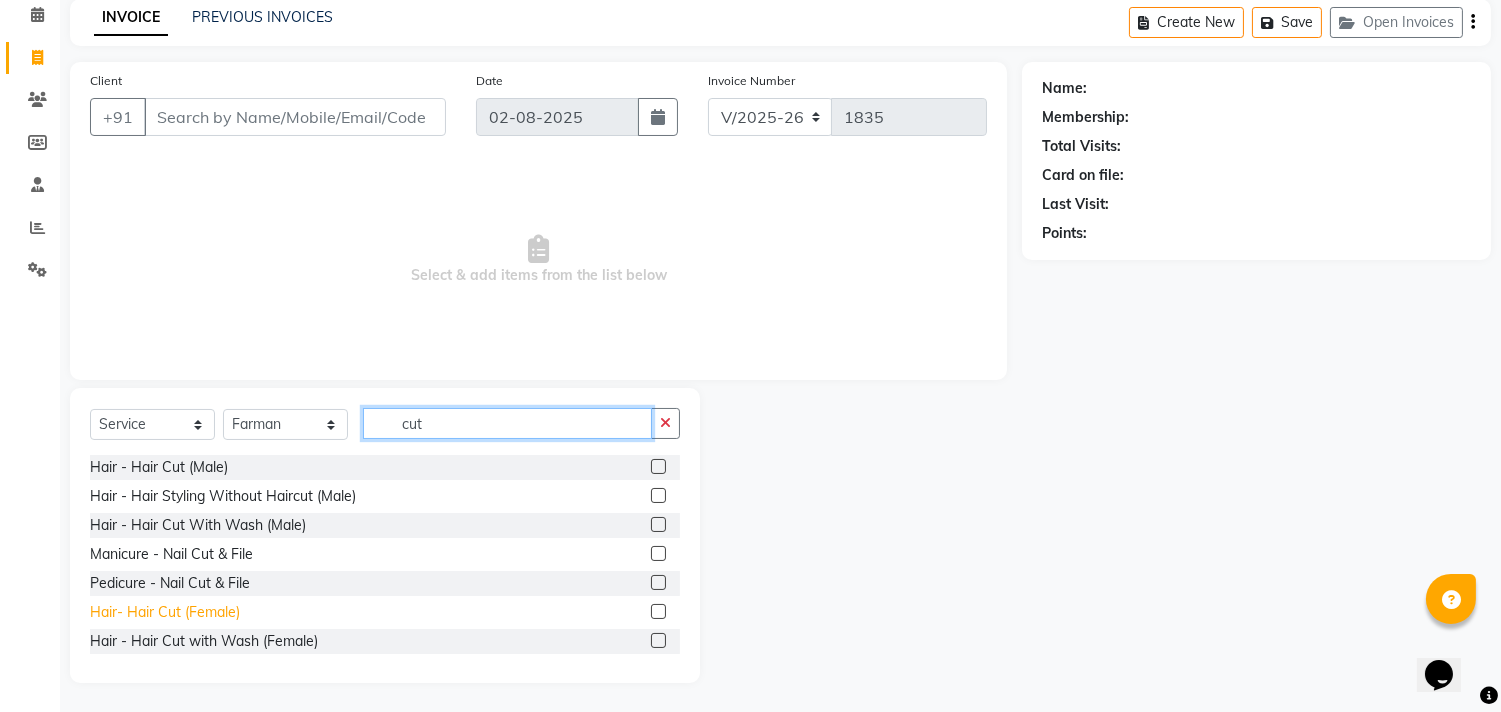 type on "cut" 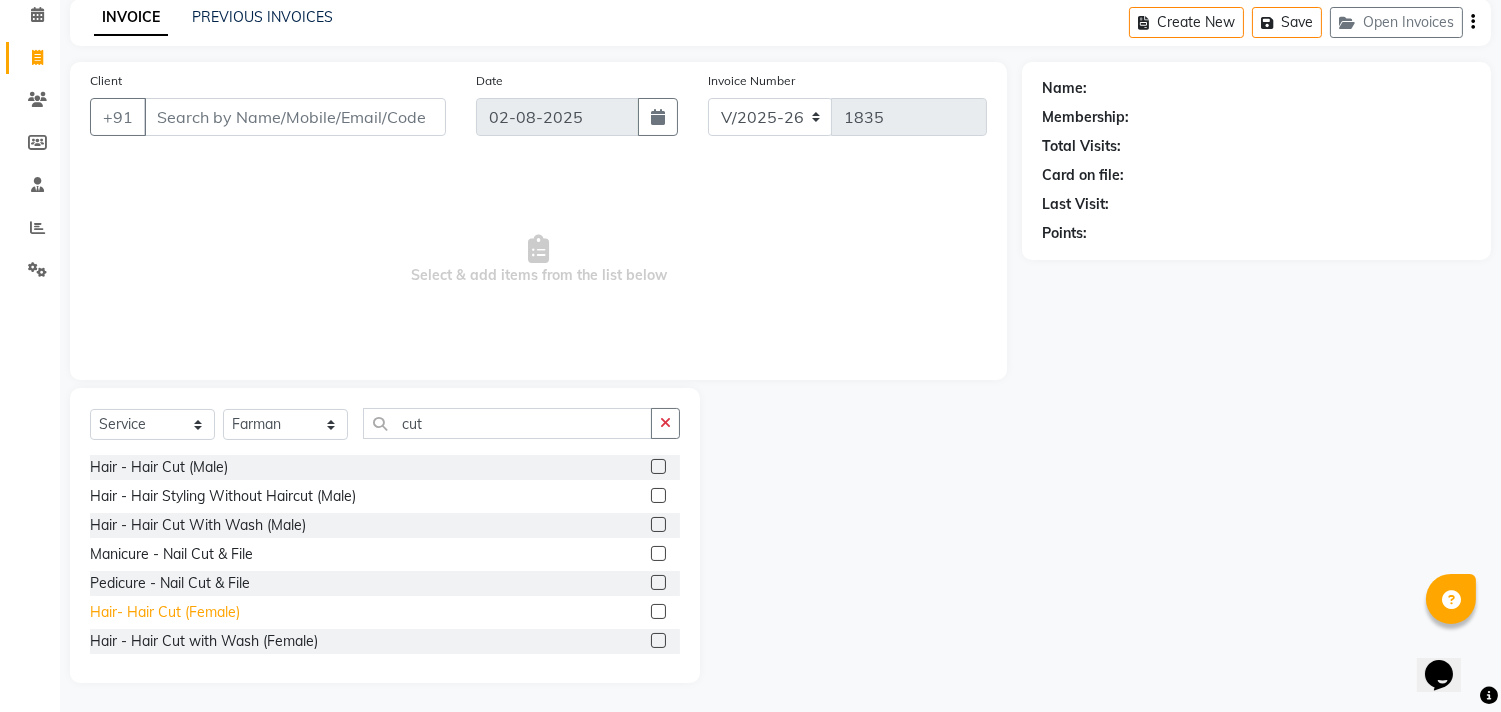 click on "Hair- Hair Cut (Female)" 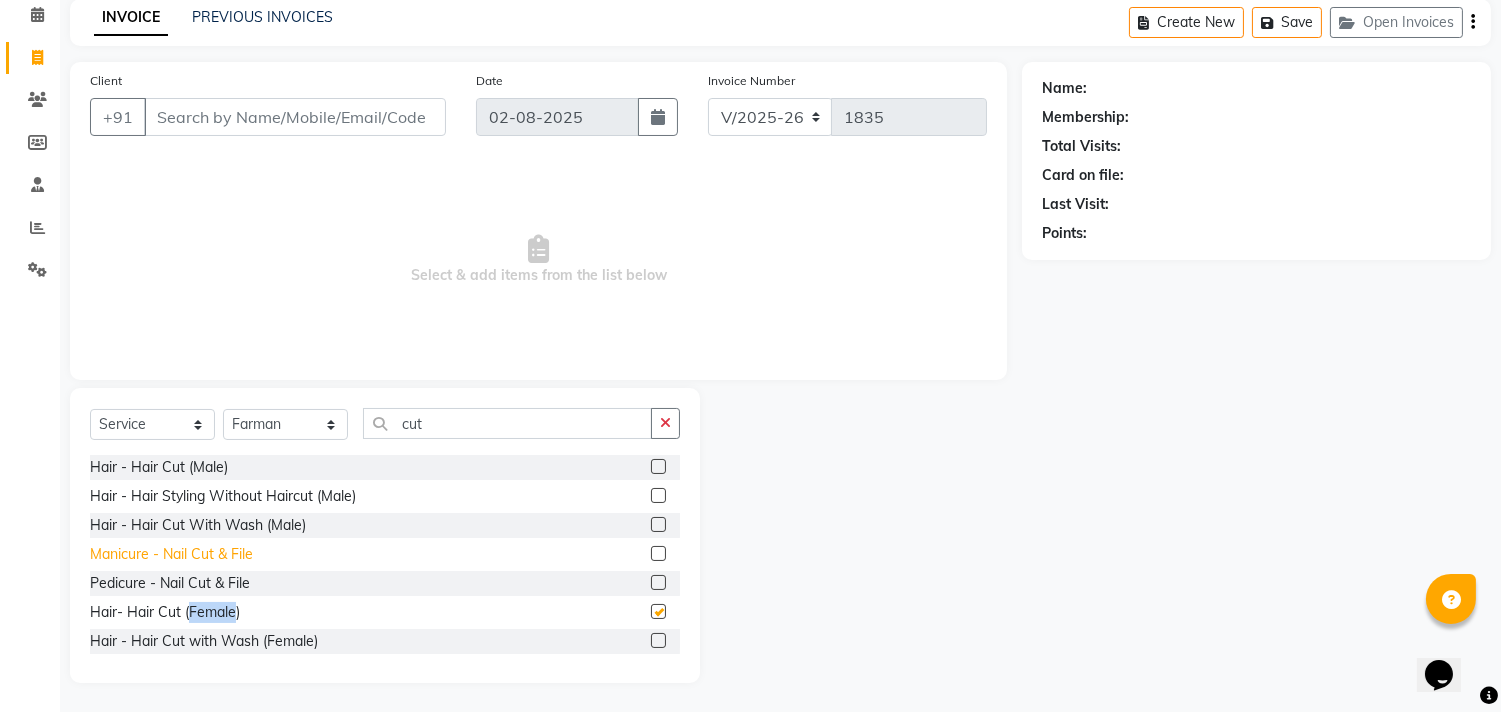 click on "Hair- Hair Cut (Female)" 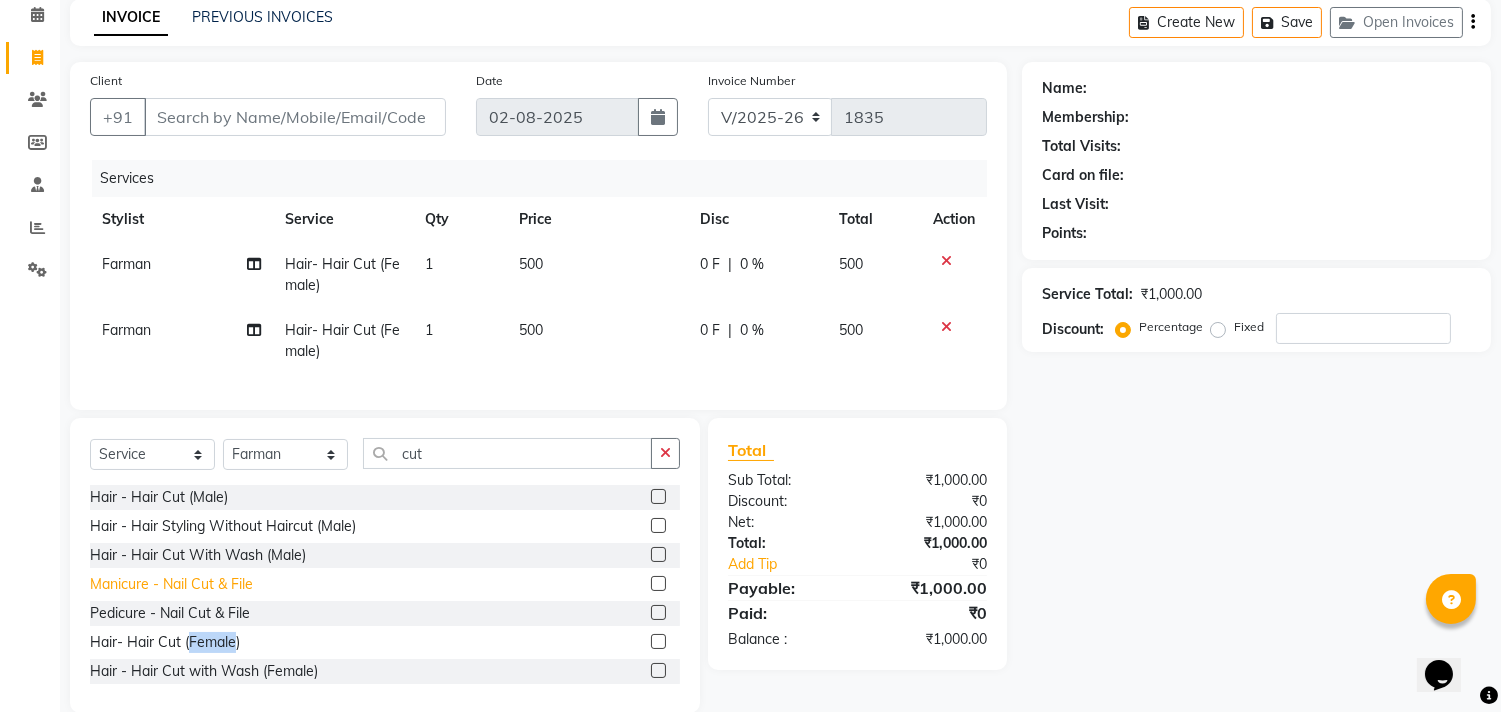 checkbox on "false" 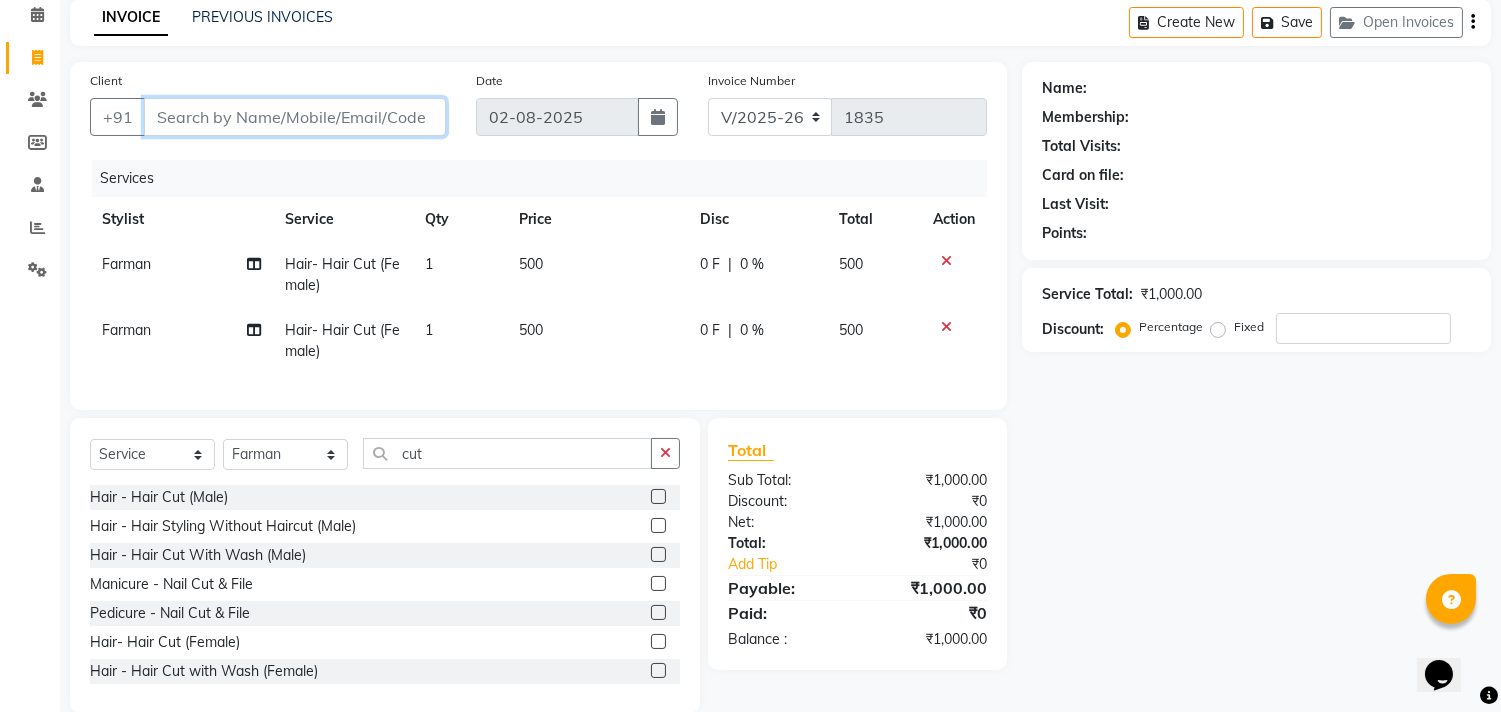 click on "Client" at bounding box center (295, 117) 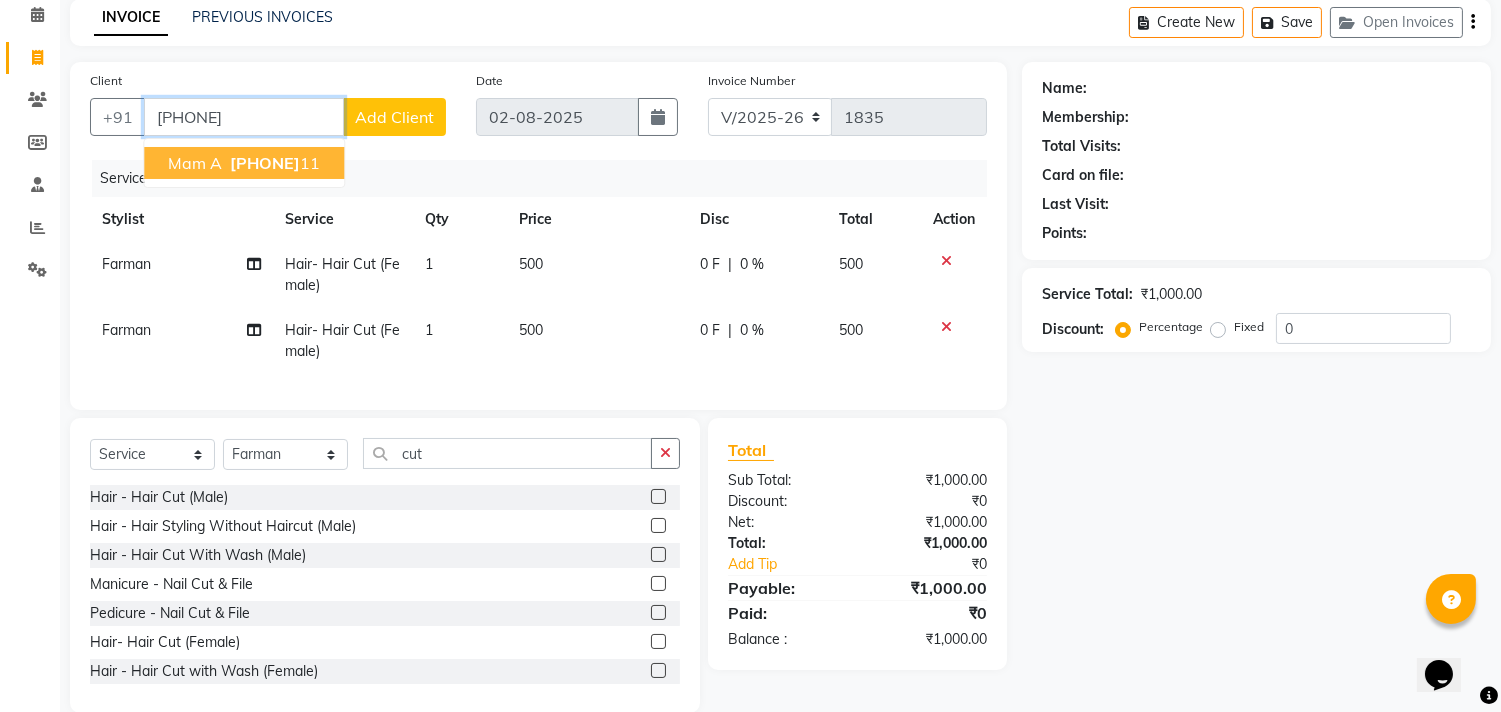 click on "[PHONE]" at bounding box center (265, 163) 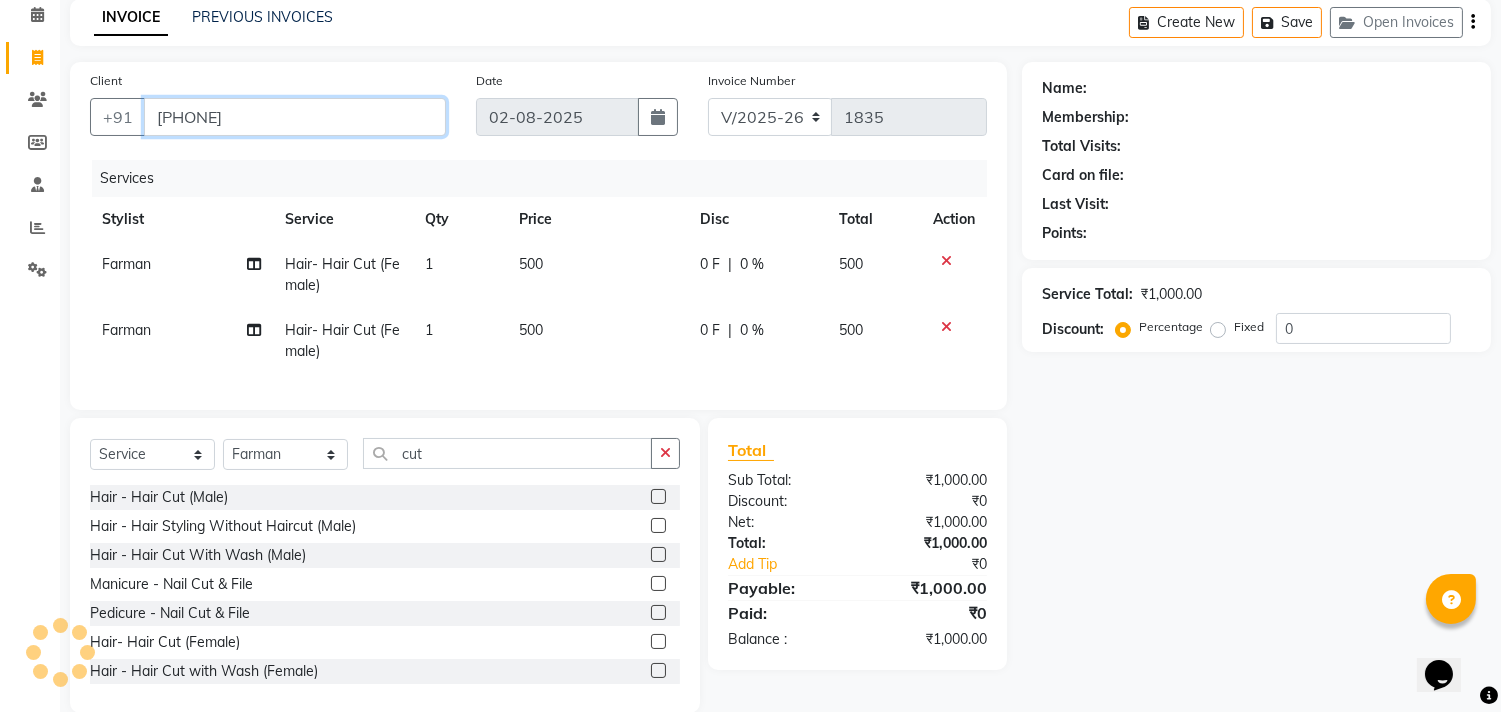 type on "[PHONE]" 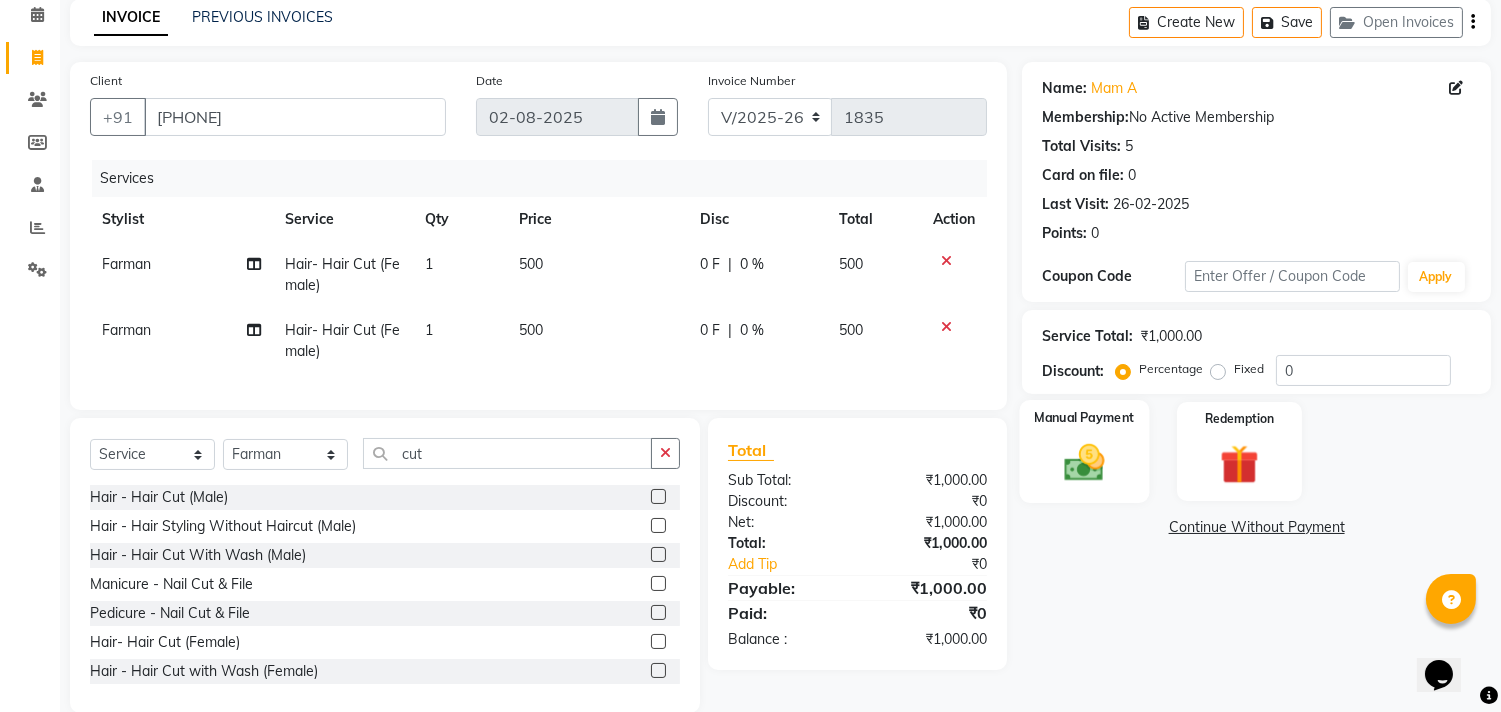 drag, startPoint x: 1072, startPoint y: 463, endPoint x: 1076, endPoint y: 440, distance: 23.345236 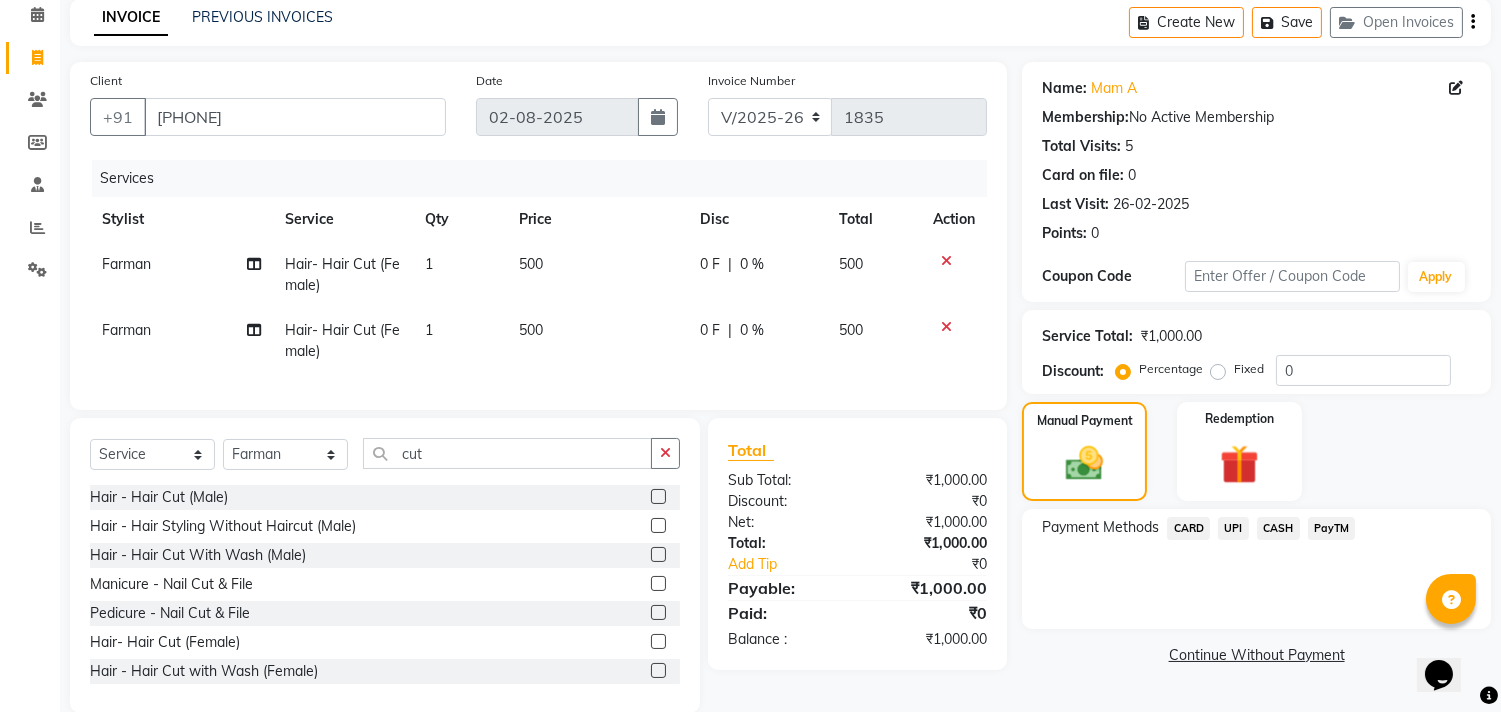 click on "CASH" 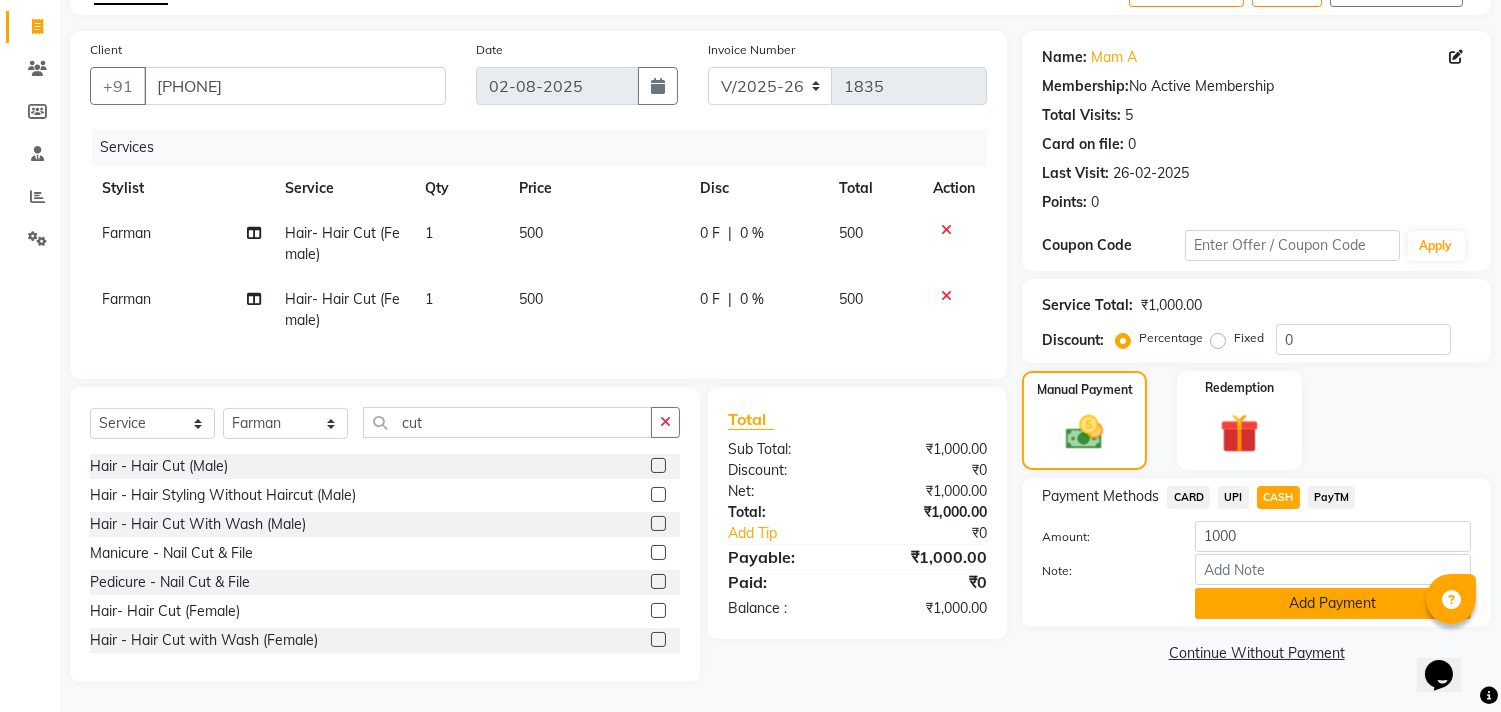 click on "Add Payment" 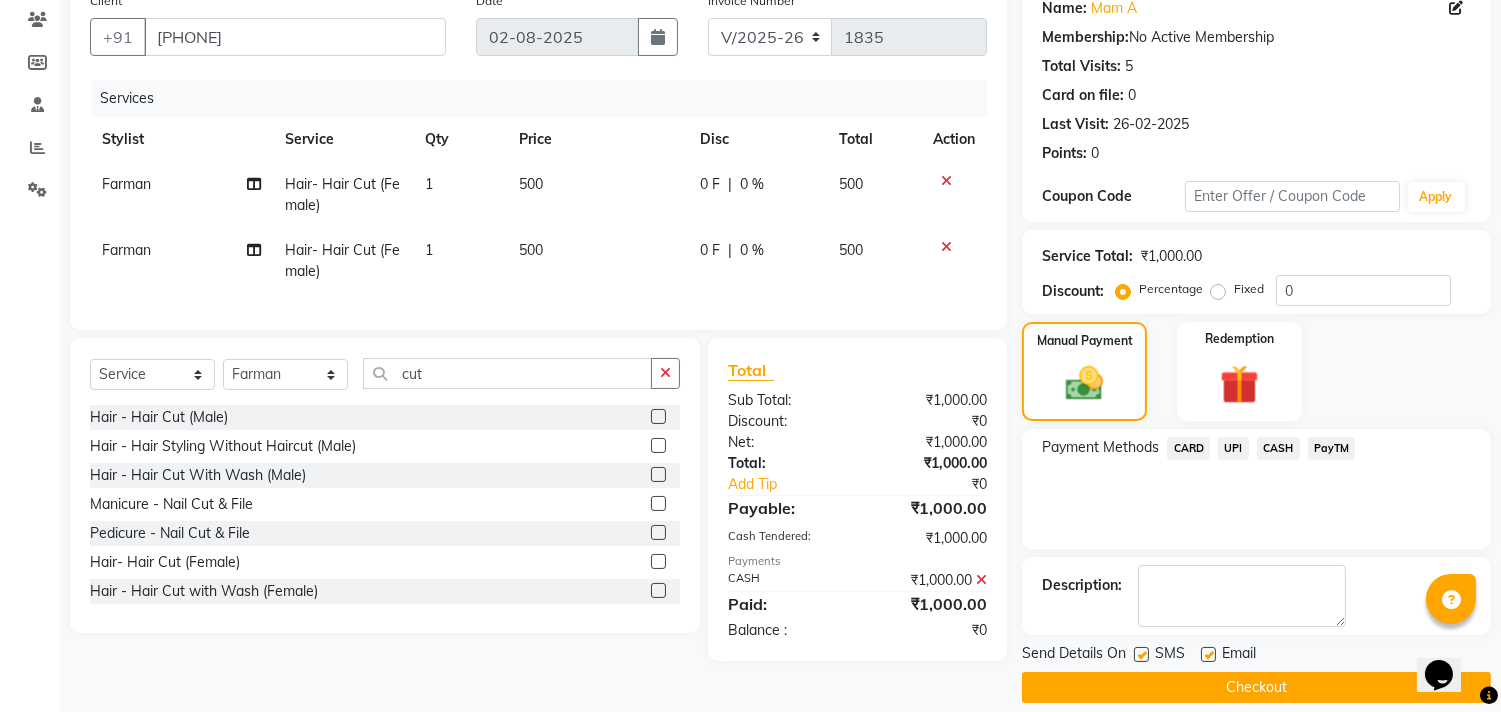 scroll, scrollTop: 187, scrollLeft: 0, axis: vertical 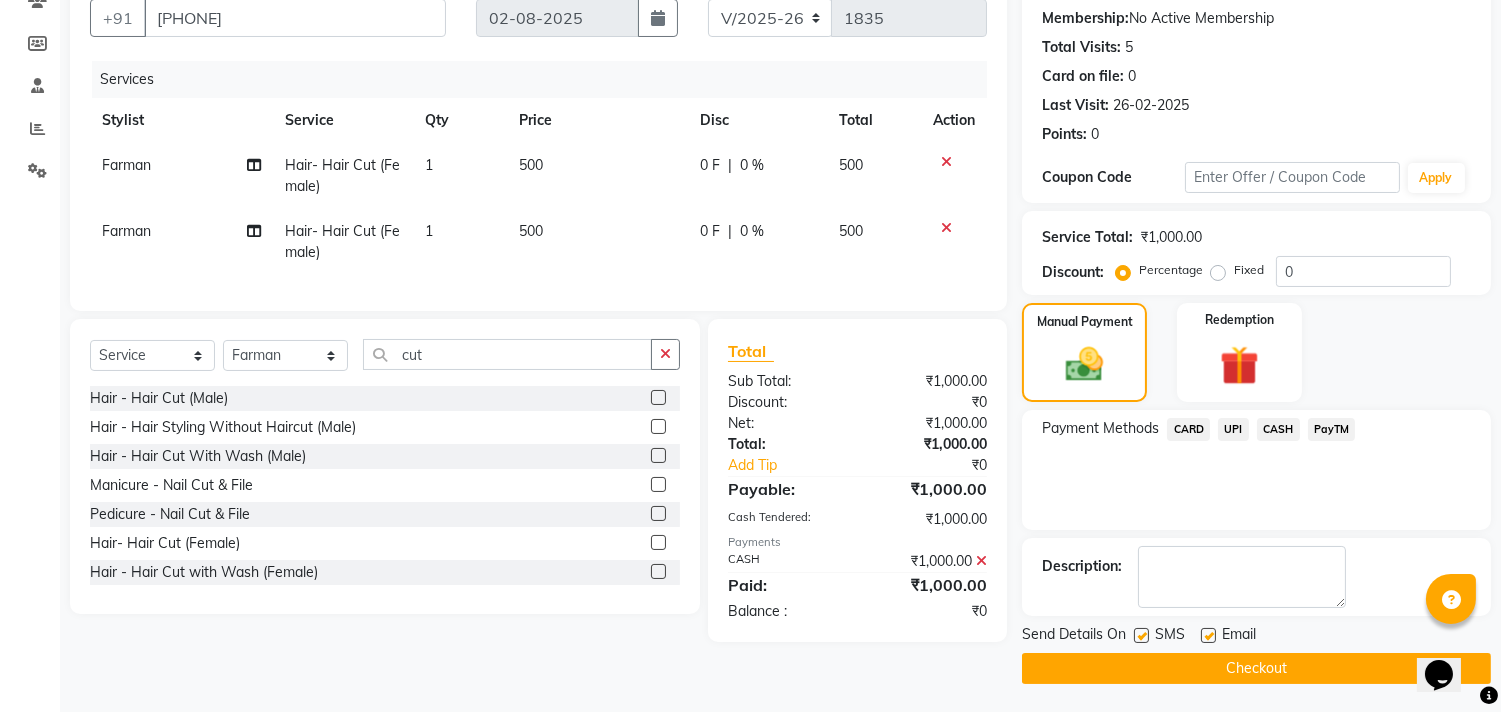 click on "Checkout" 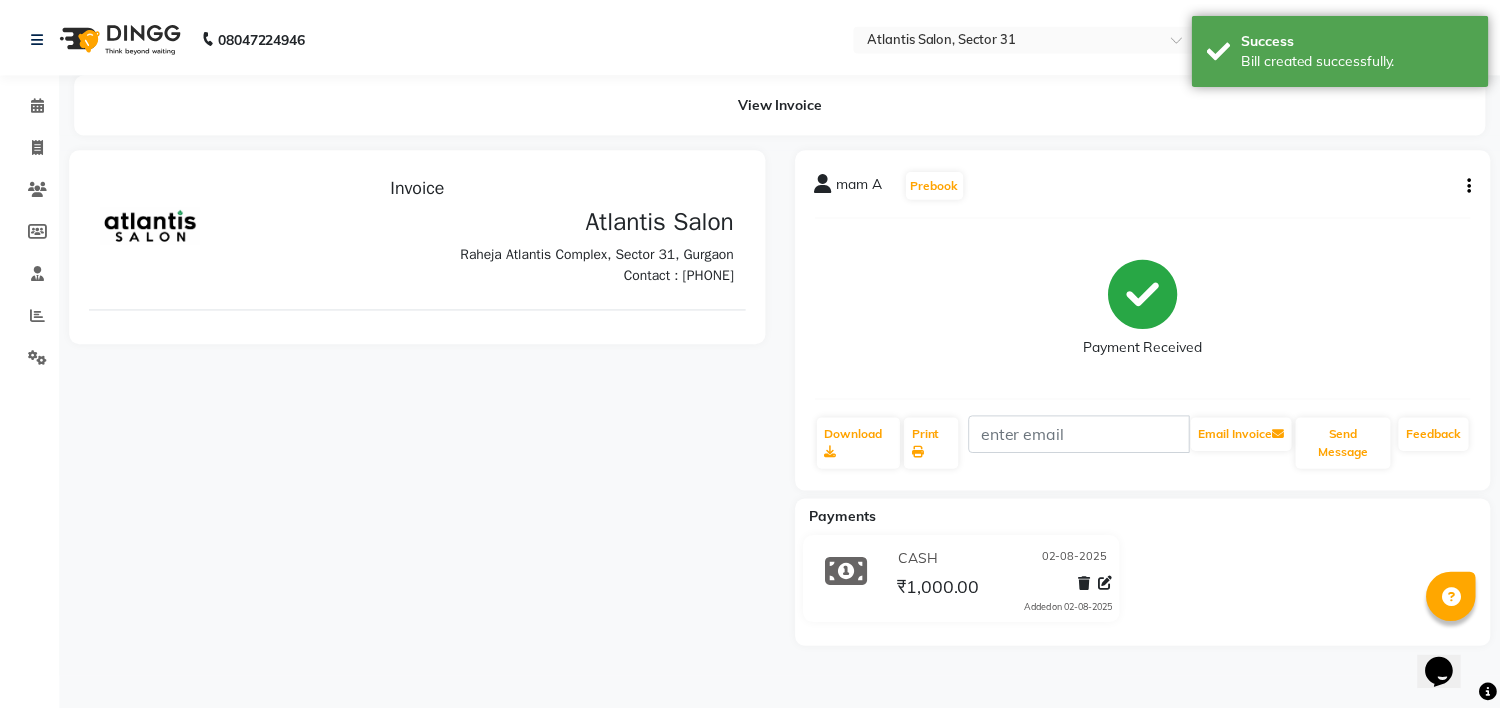 scroll, scrollTop: 0, scrollLeft: 0, axis: both 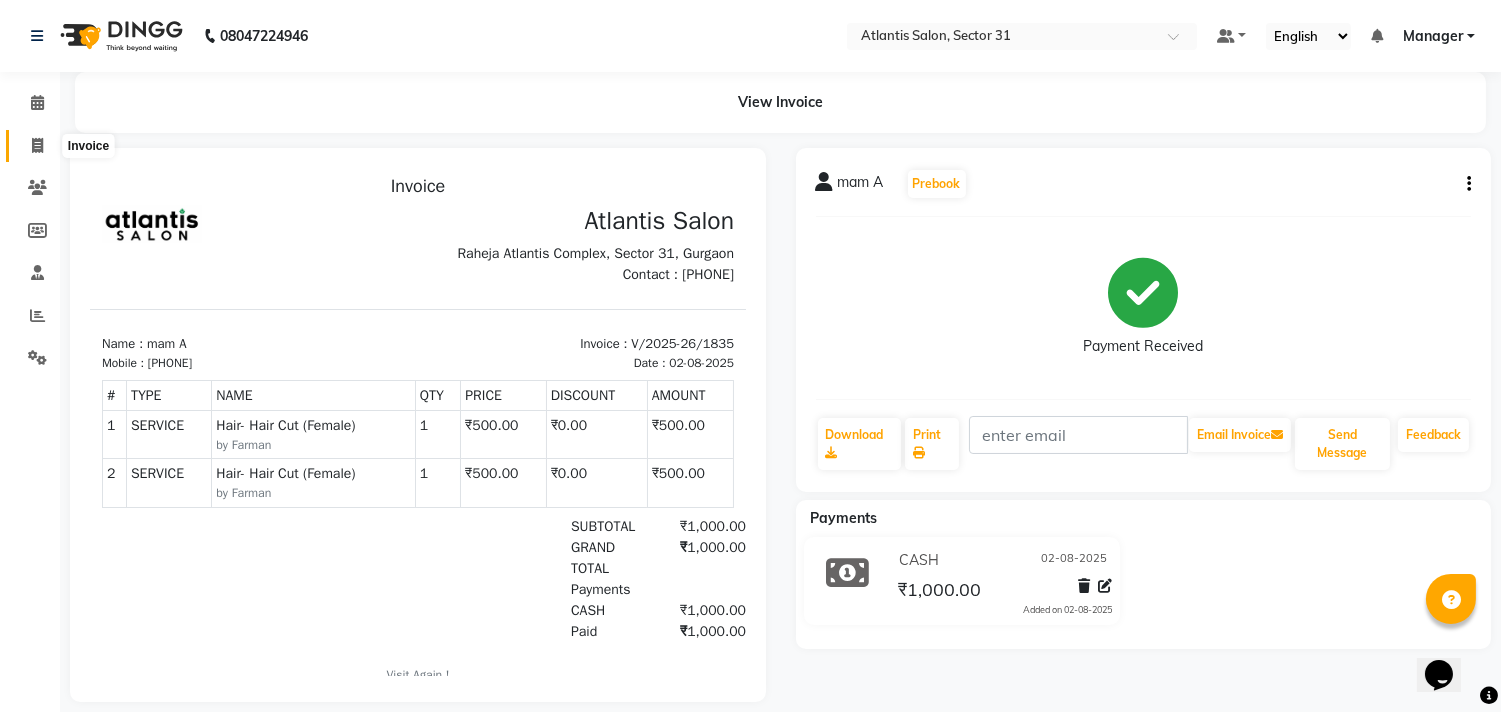 click 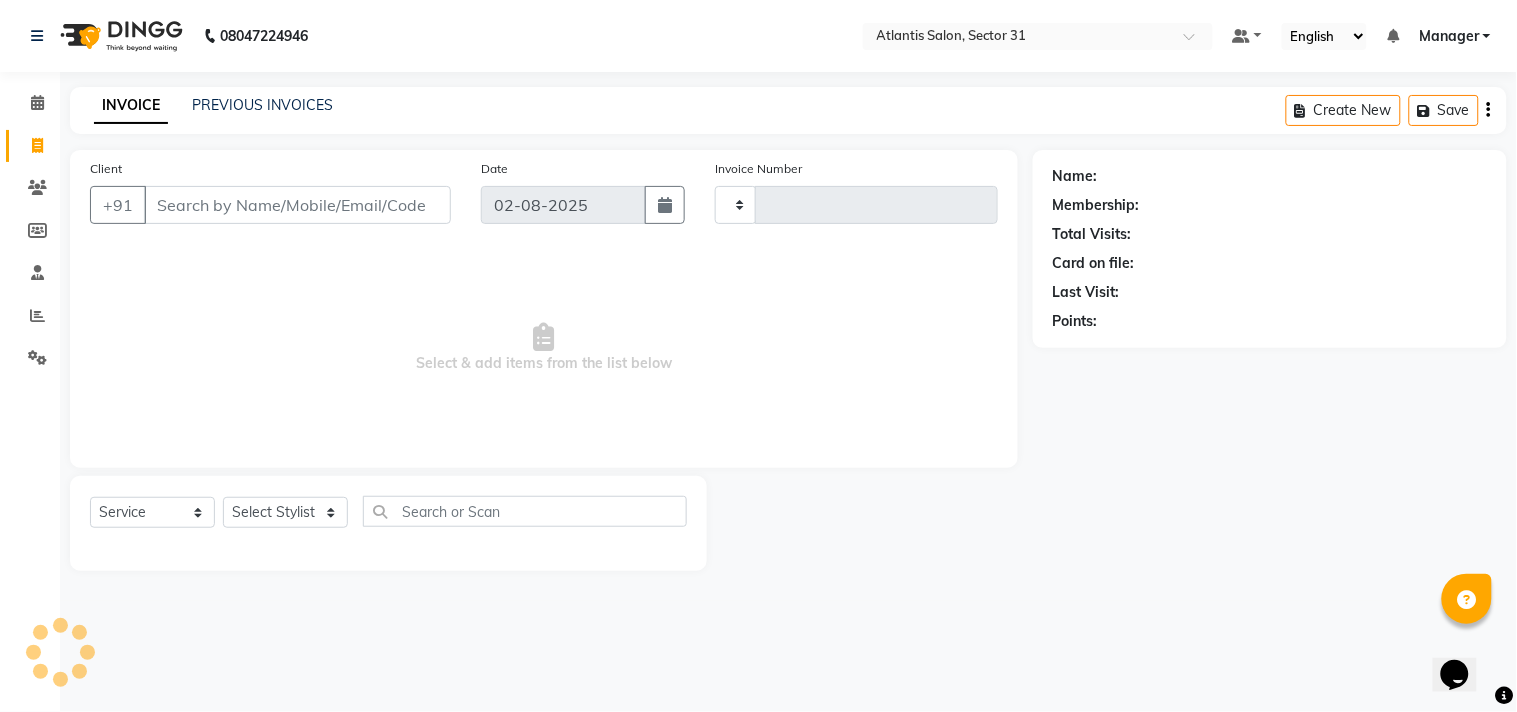 type on "1836" 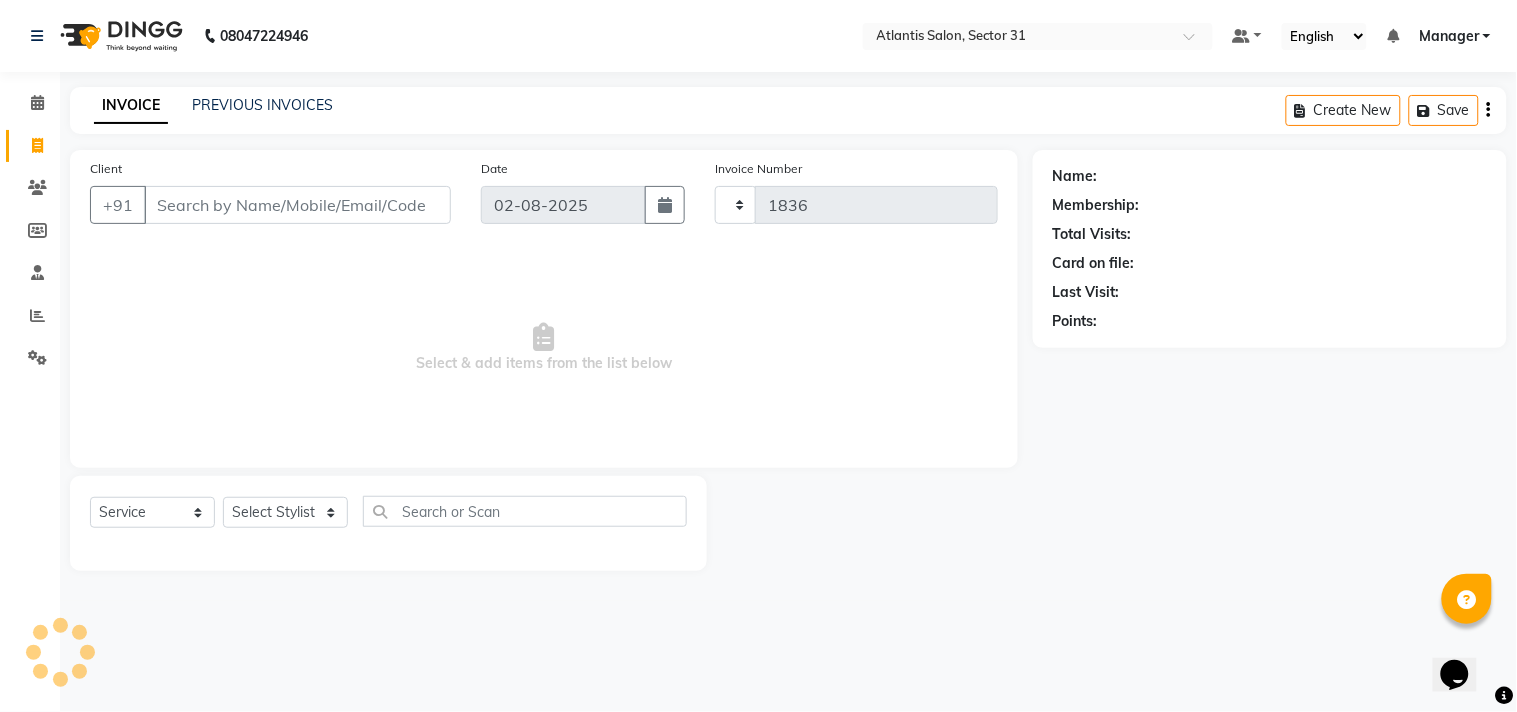 select on "4391" 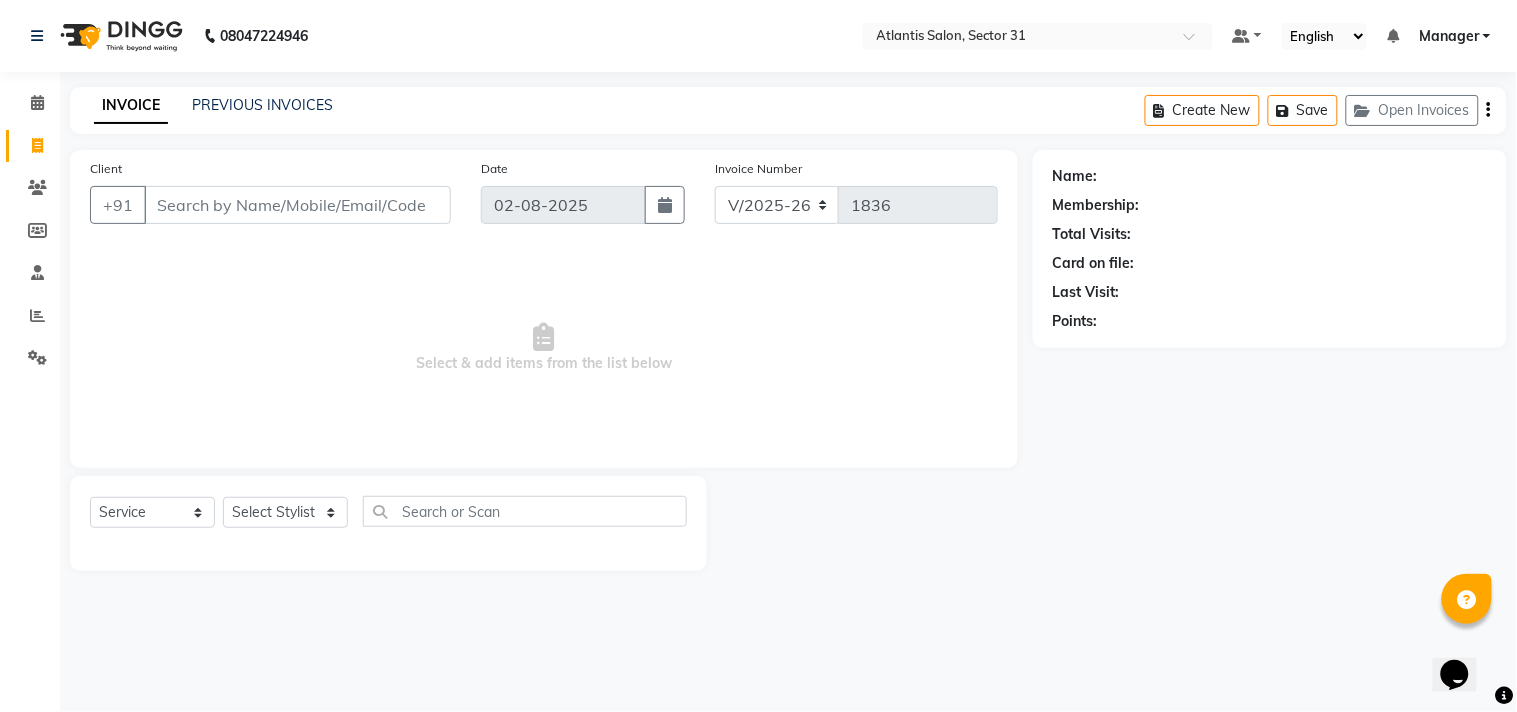click on "Client" at bounding box center (297, 205) 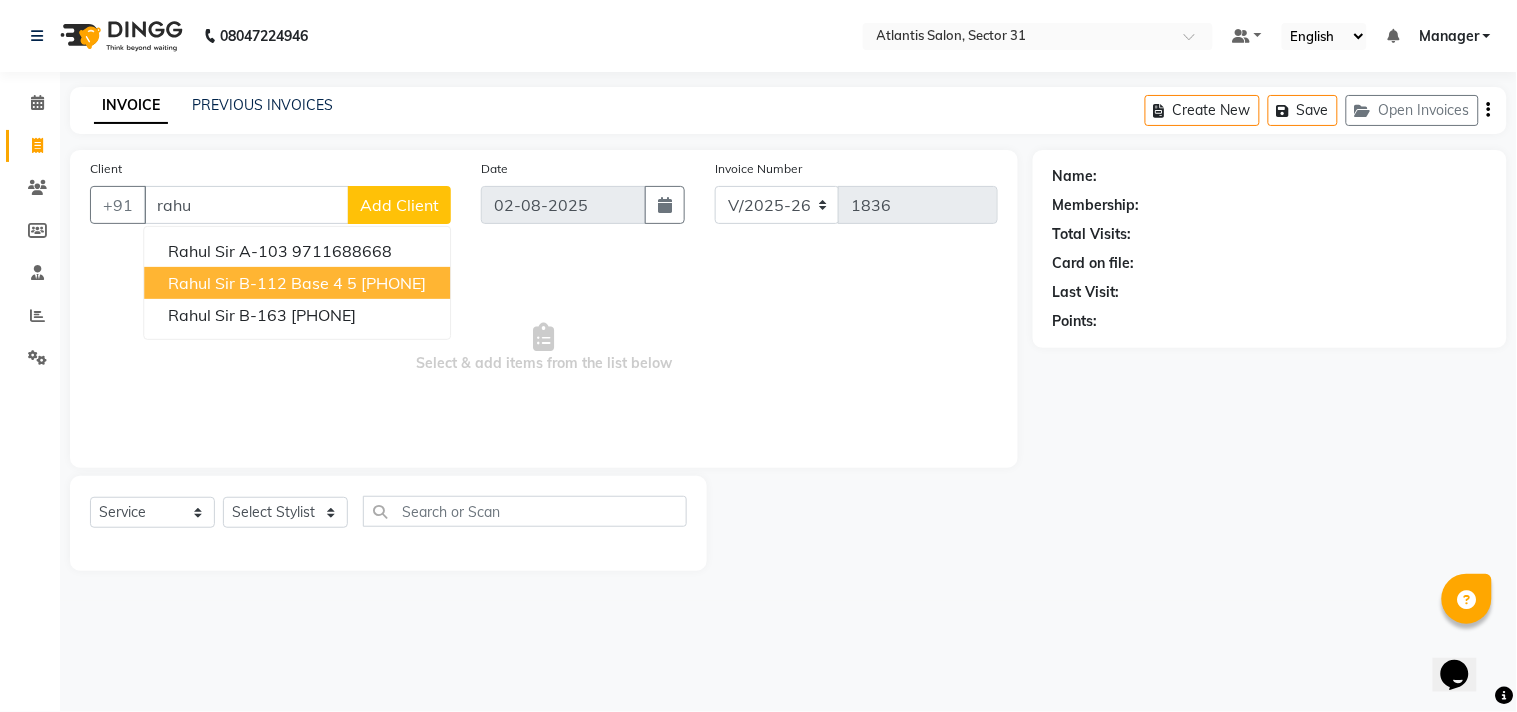 click on "[PHONE]" at bounding box center [393, 283] 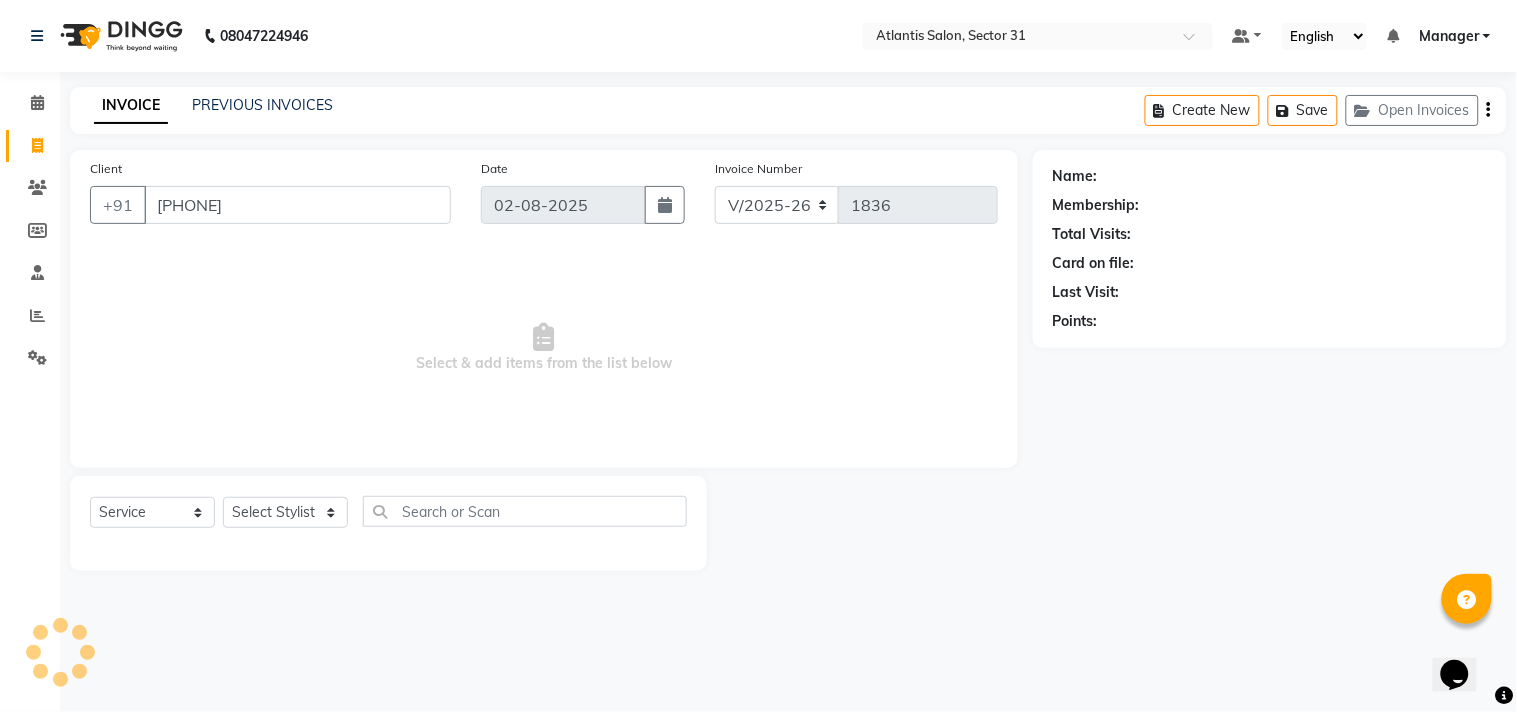 type on "[PHONE]" 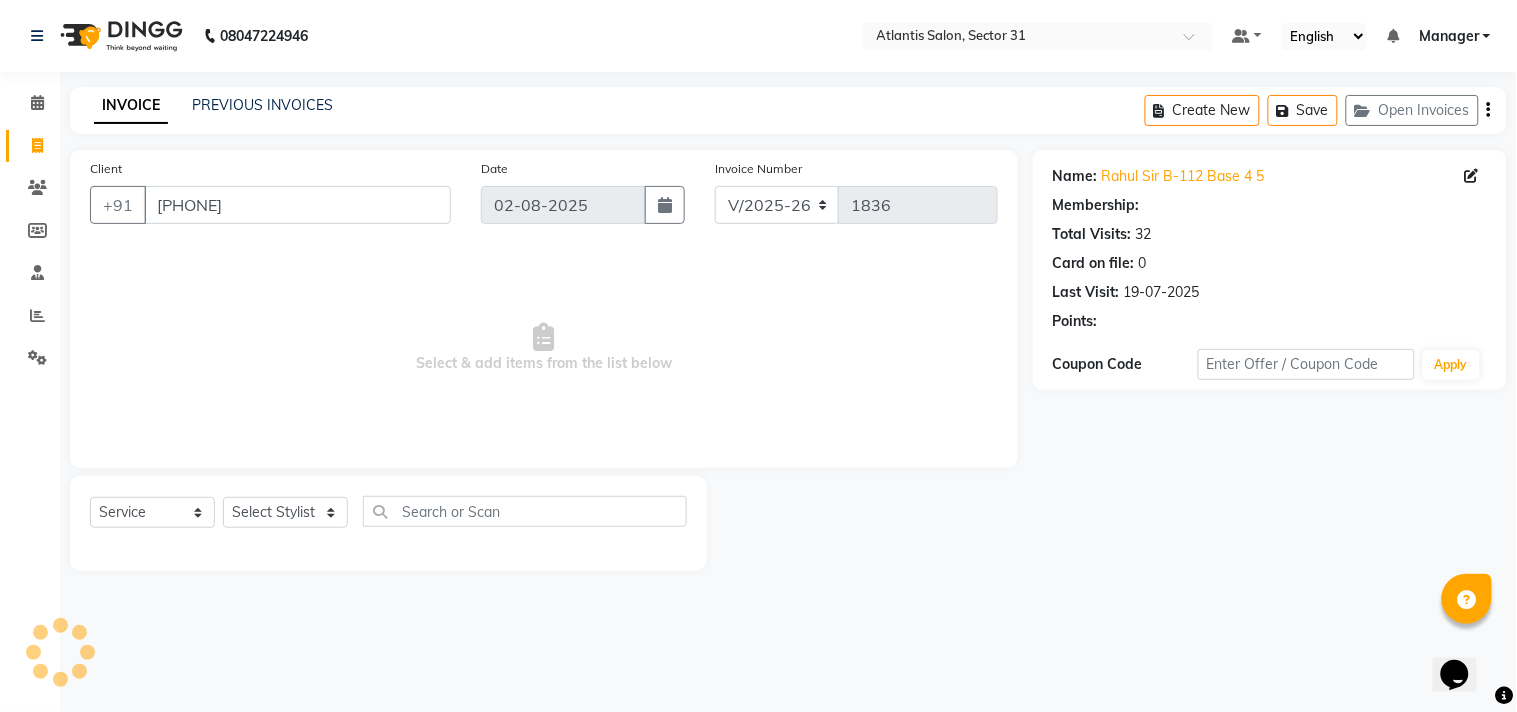 select on "1: Object" 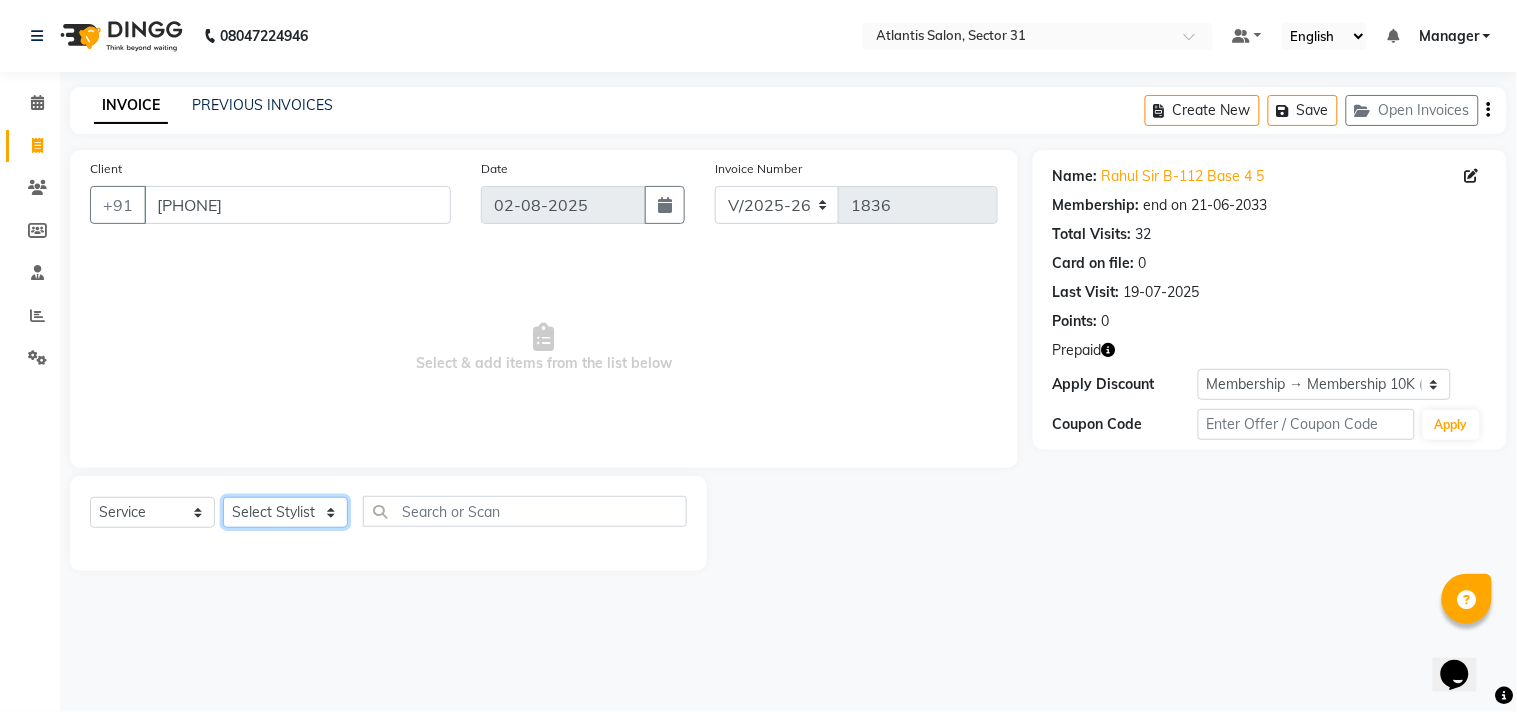 click on "Select Stylist Alka  Annu Chetan Farman Kavita Manager Staff 31 Staff ILD Suraj" 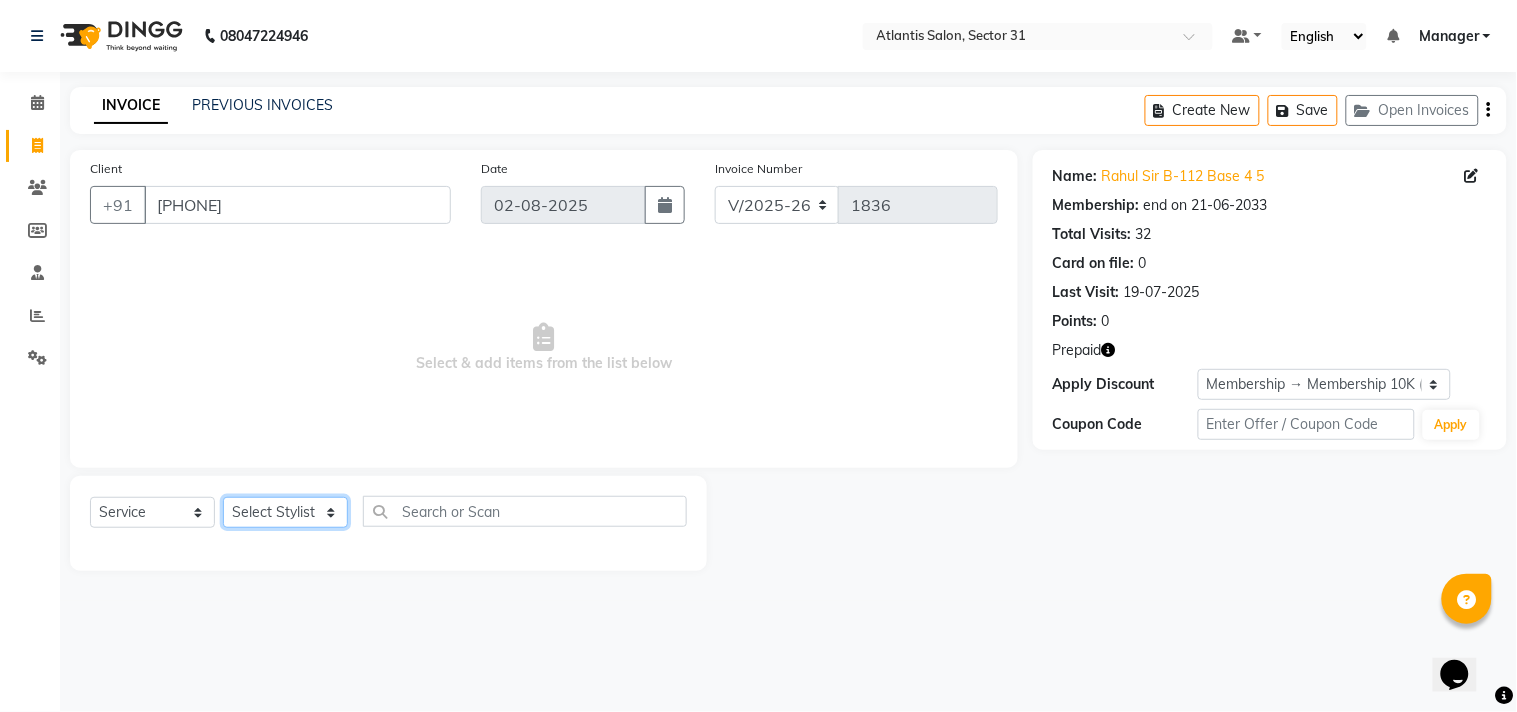select on "62138" 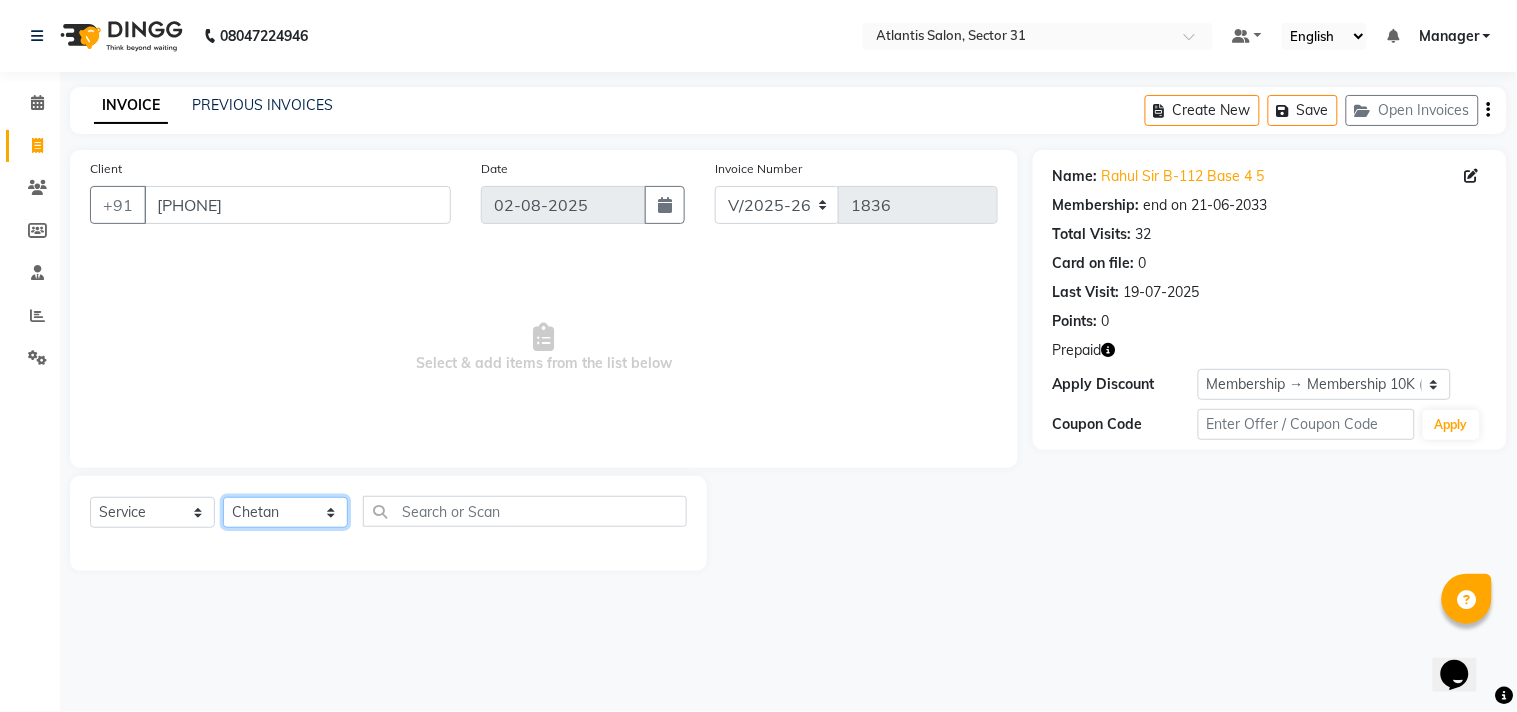 click on "Select Stylist Alka  Annu Chetan Farman Kavita Manager Staff 31 Staff ILD Suraj" 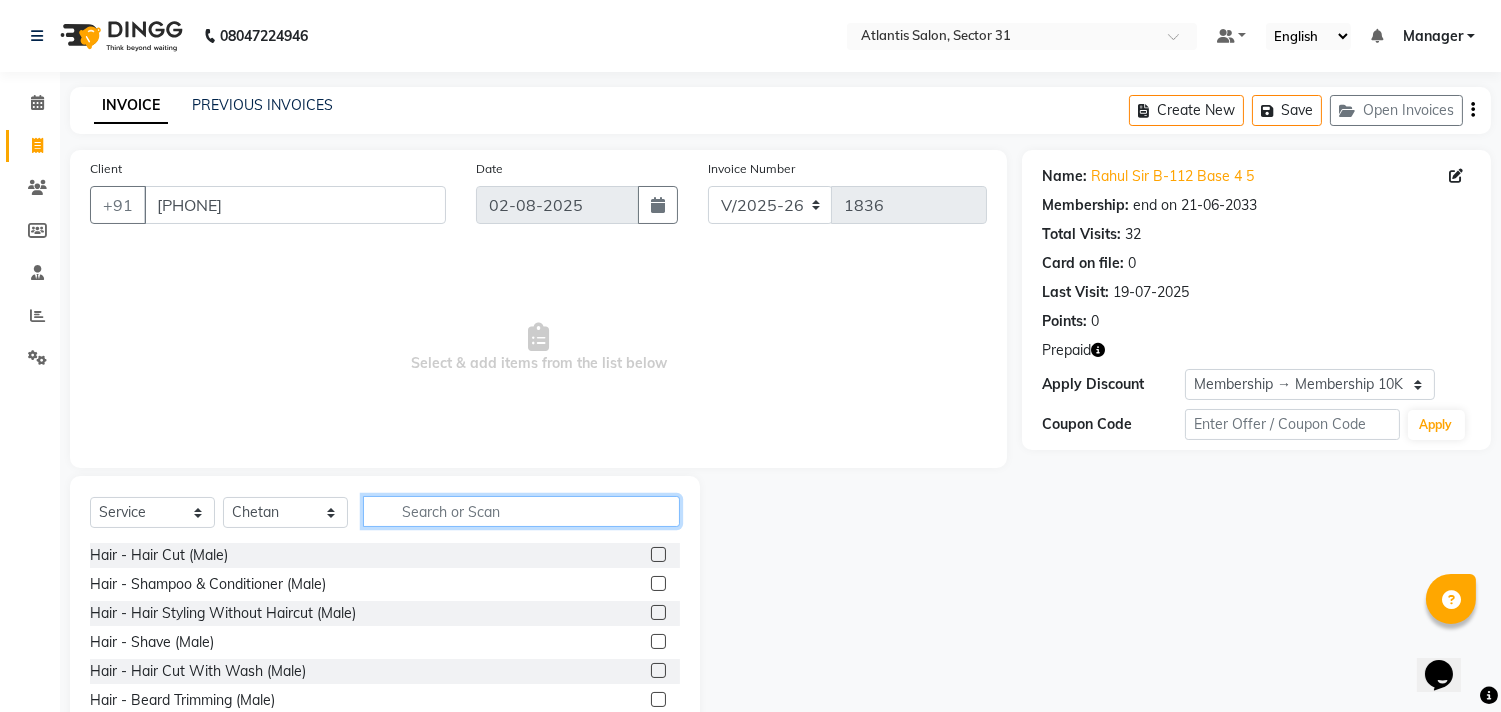 click 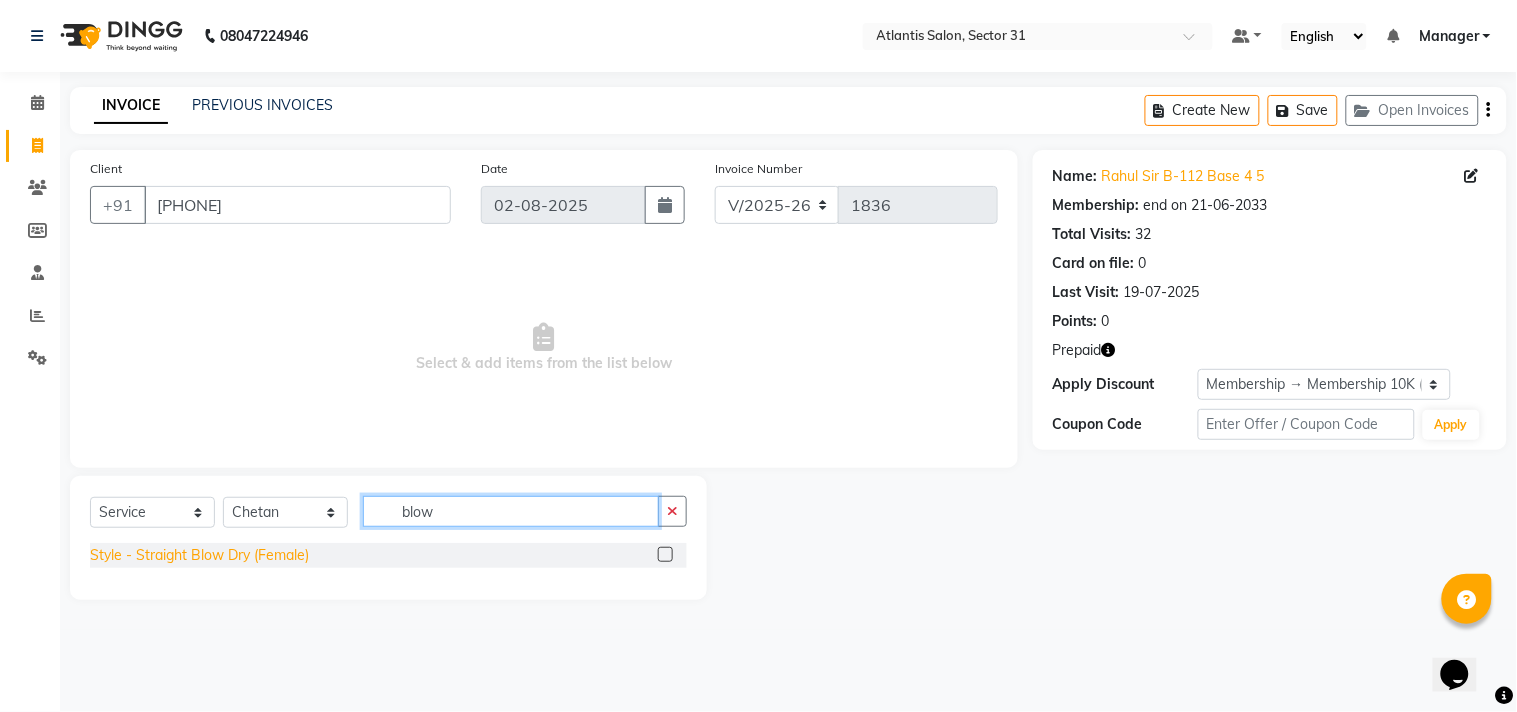 type on "blow" 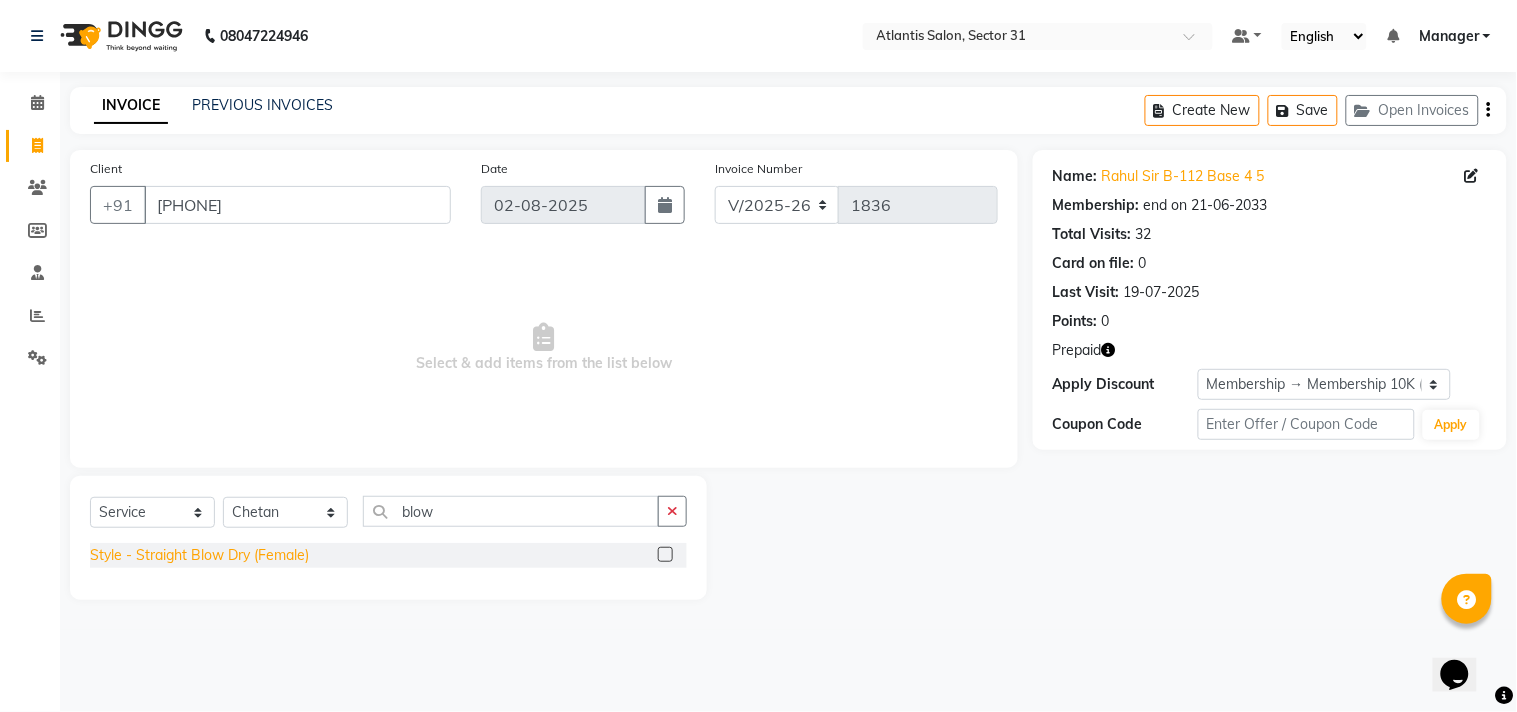 click on "Style - Straight Blow Dry  (Female)" 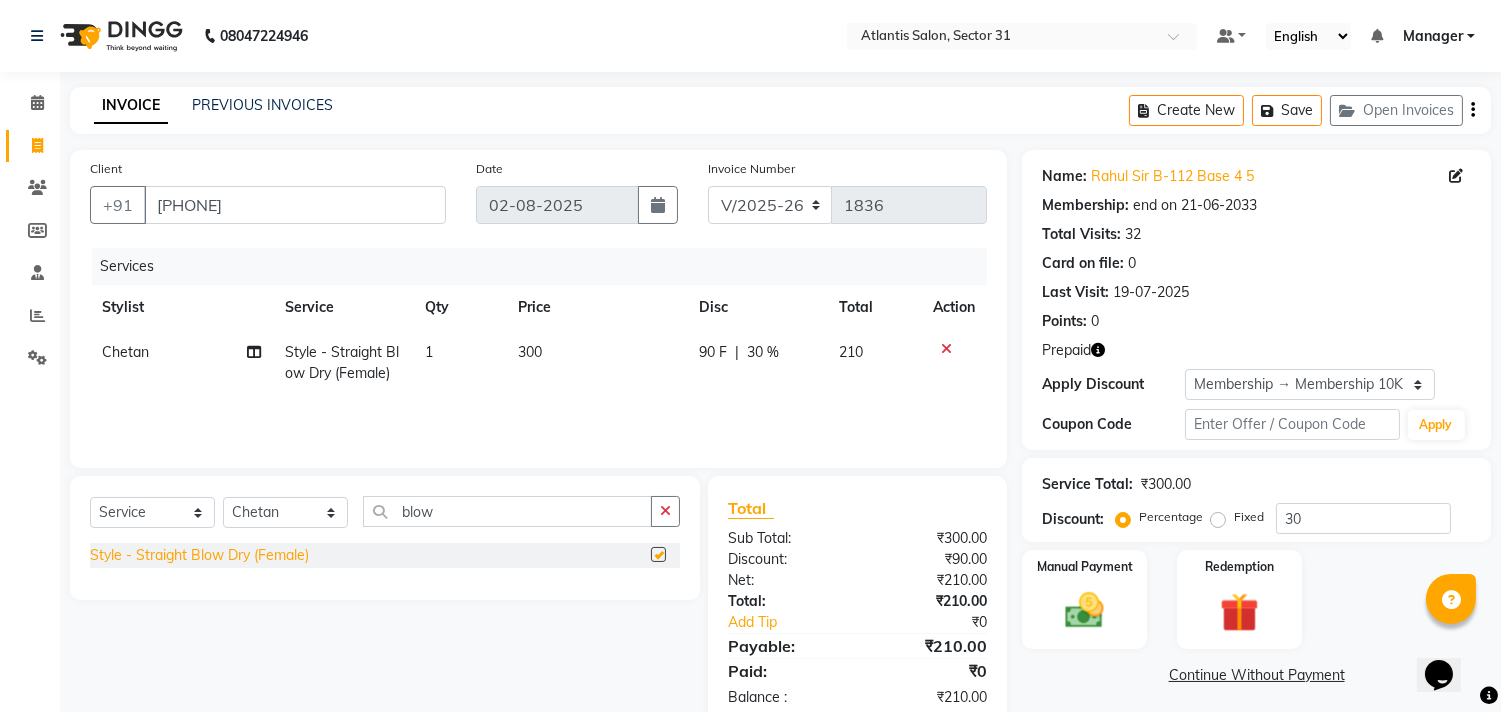 checkbox on "false" 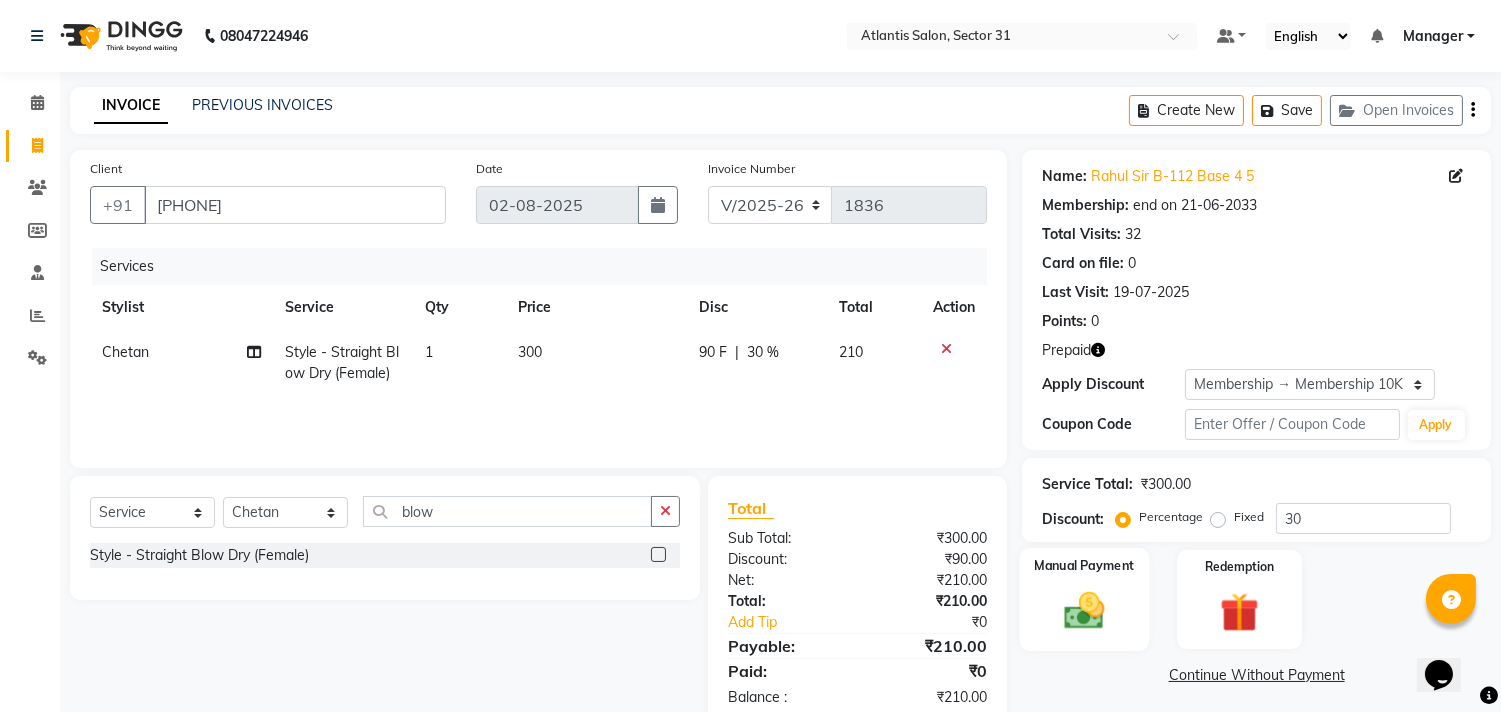click on "Manual Payment" 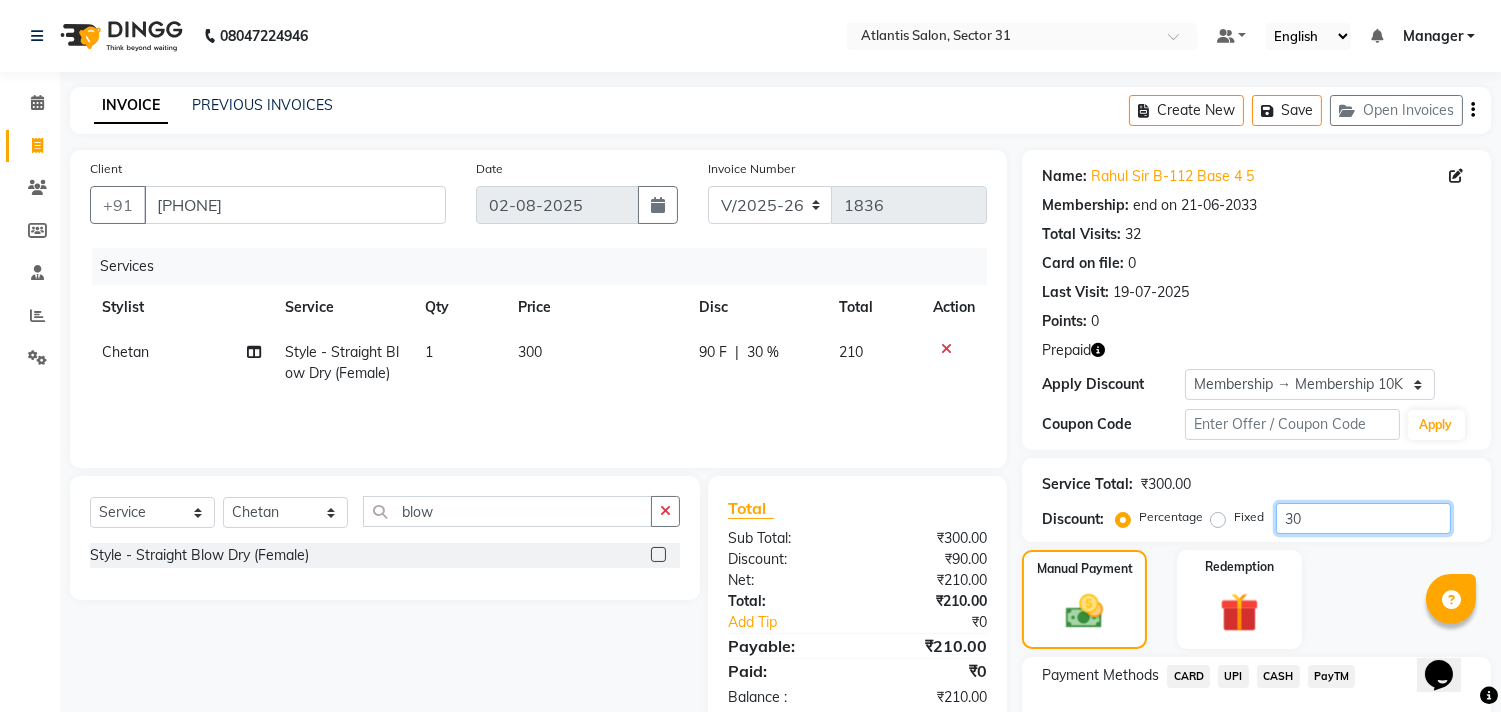 click on "30" 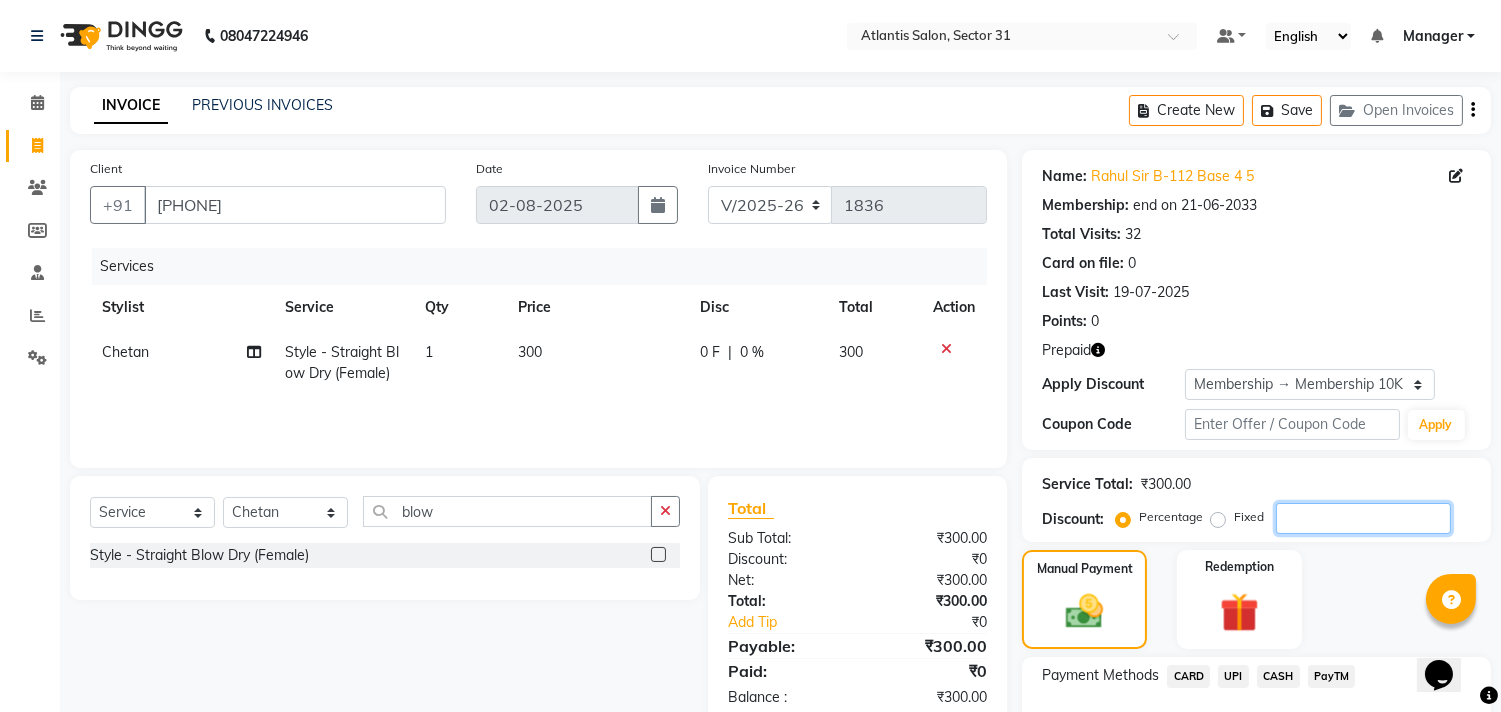 type 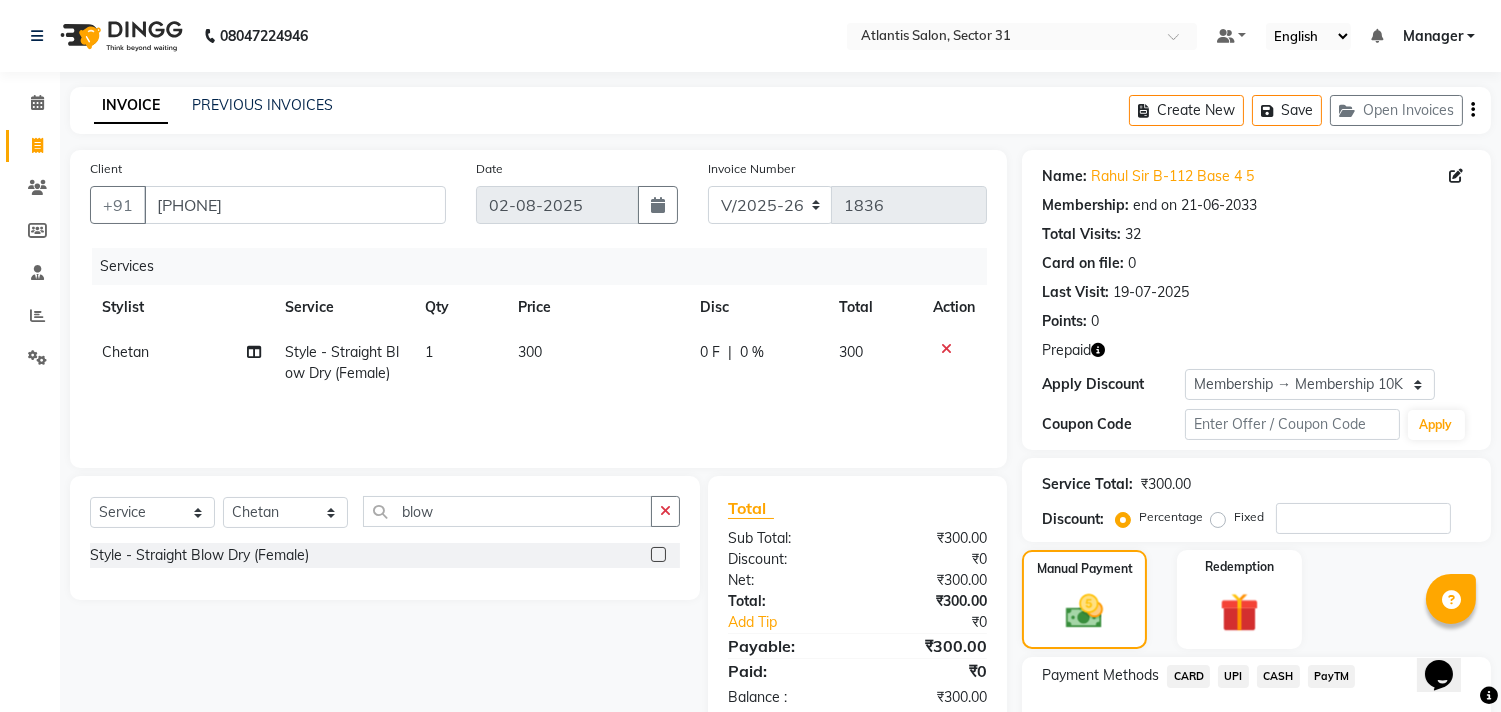 click on "UPI" 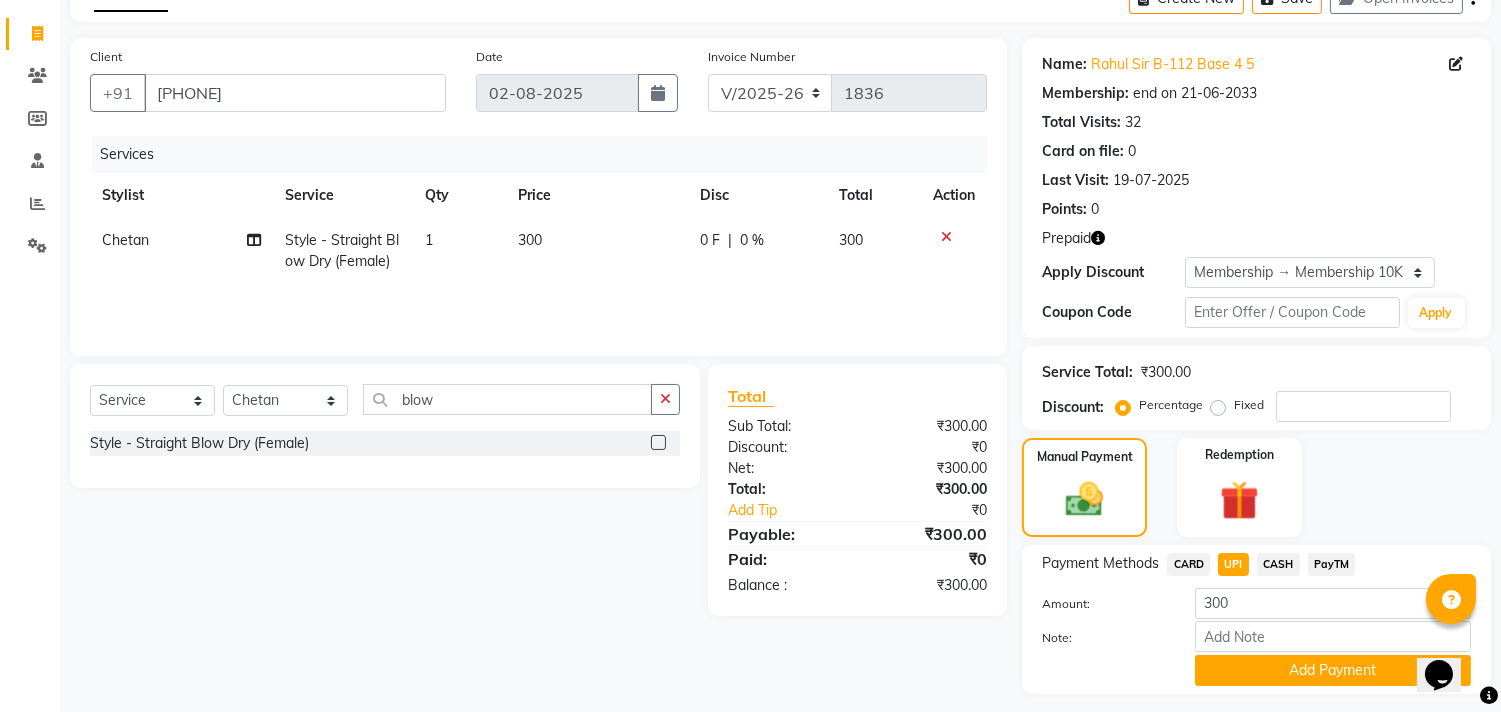 scroll, scrollTop: 164, scrollLeft: 0, axis: vertical 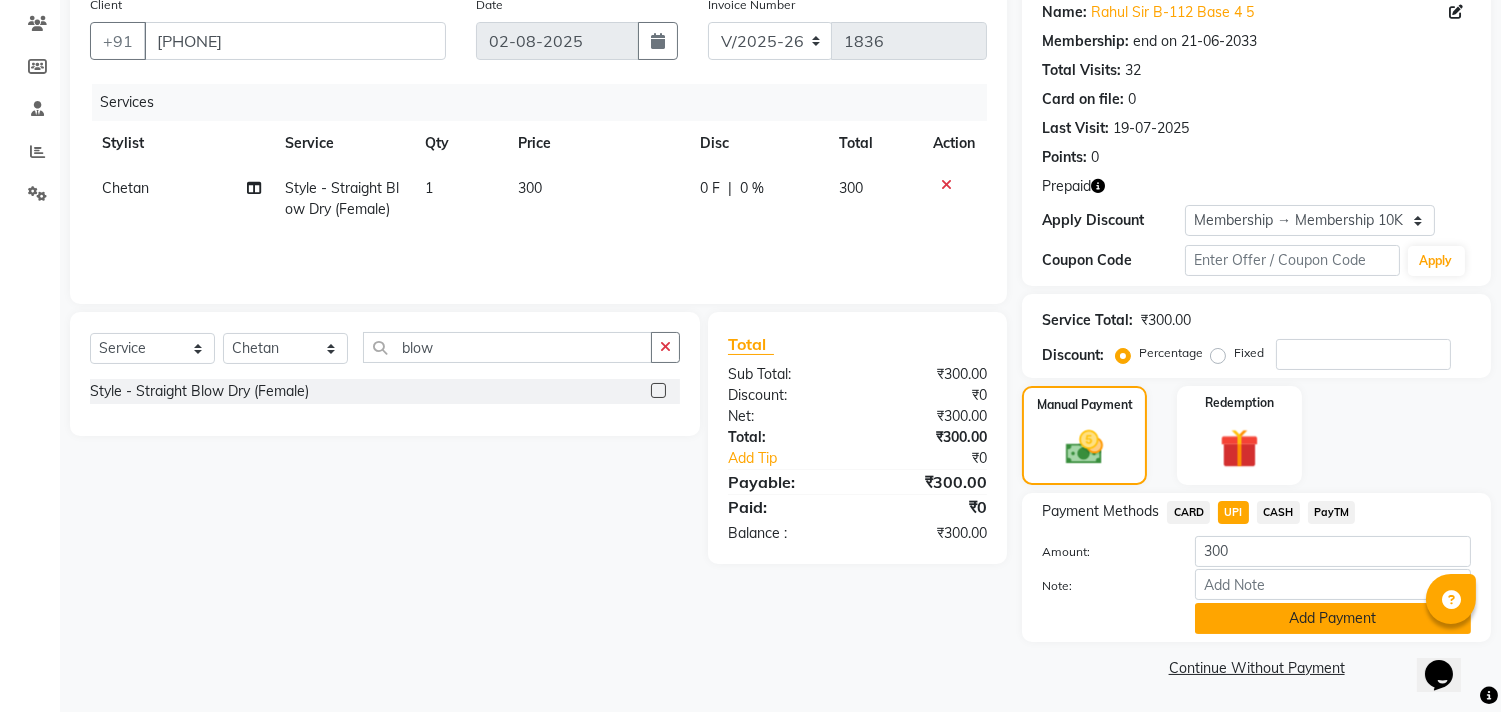 click on "Add Payment" 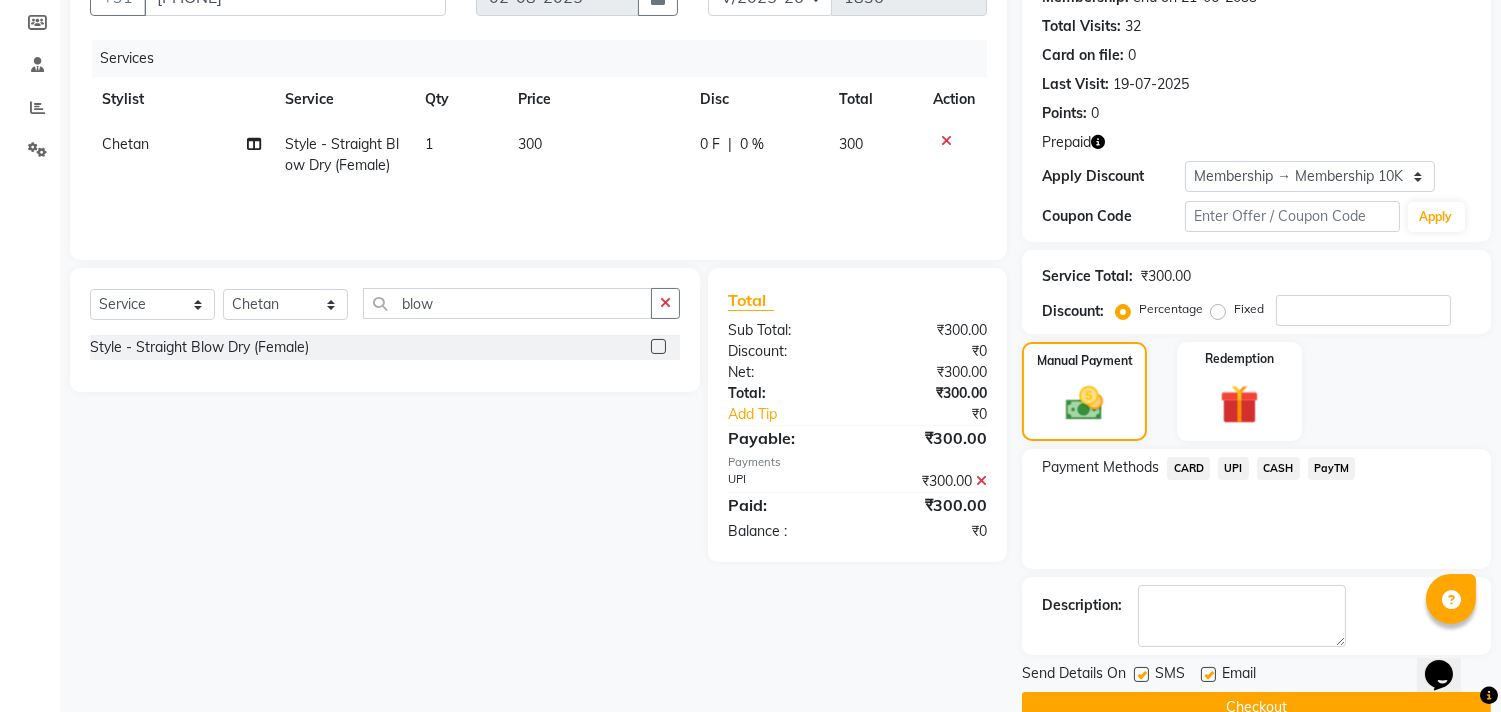 scroll, scrollTop: 247, scrollLeft: 0, axis: vertical 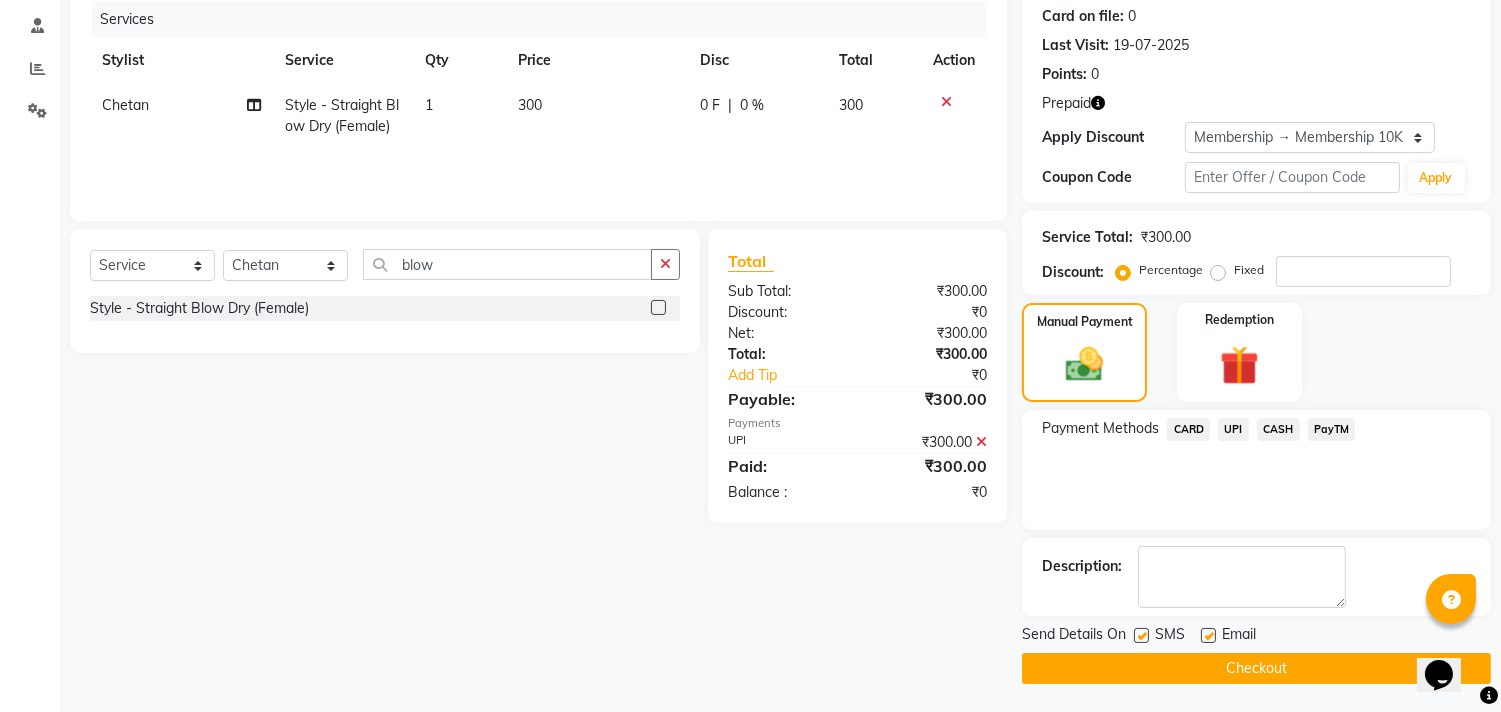 click on "Checkout" 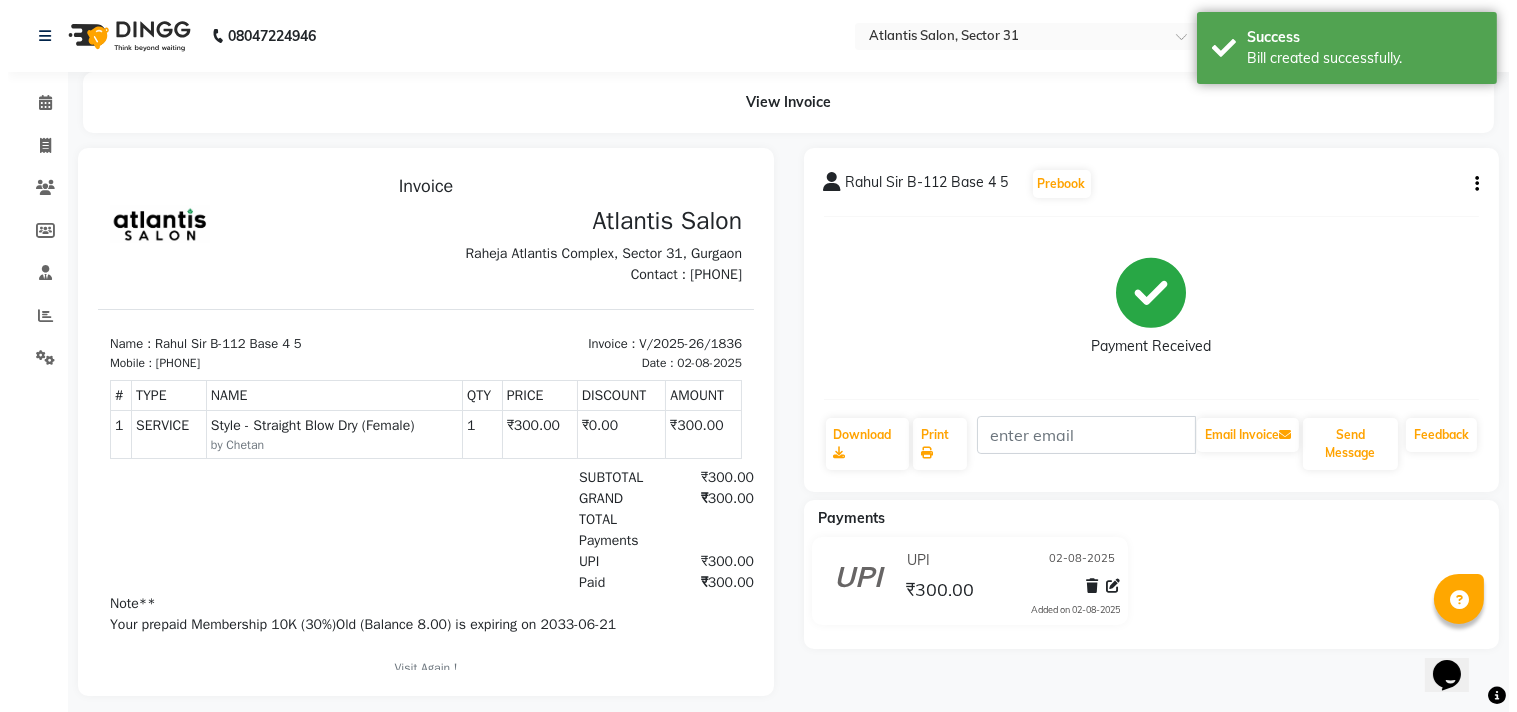 scroll, scrollTop: 0, scrollLeft: 0, axis: both 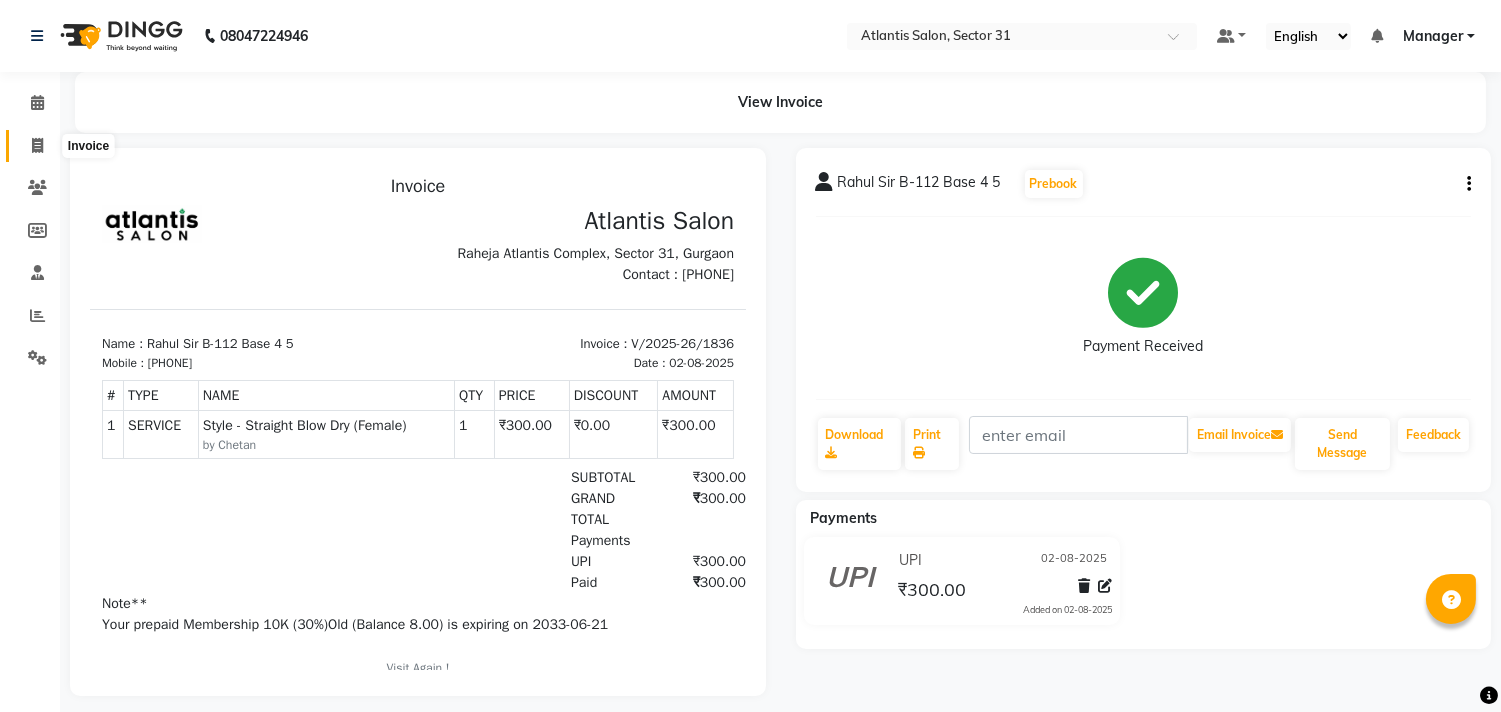 click 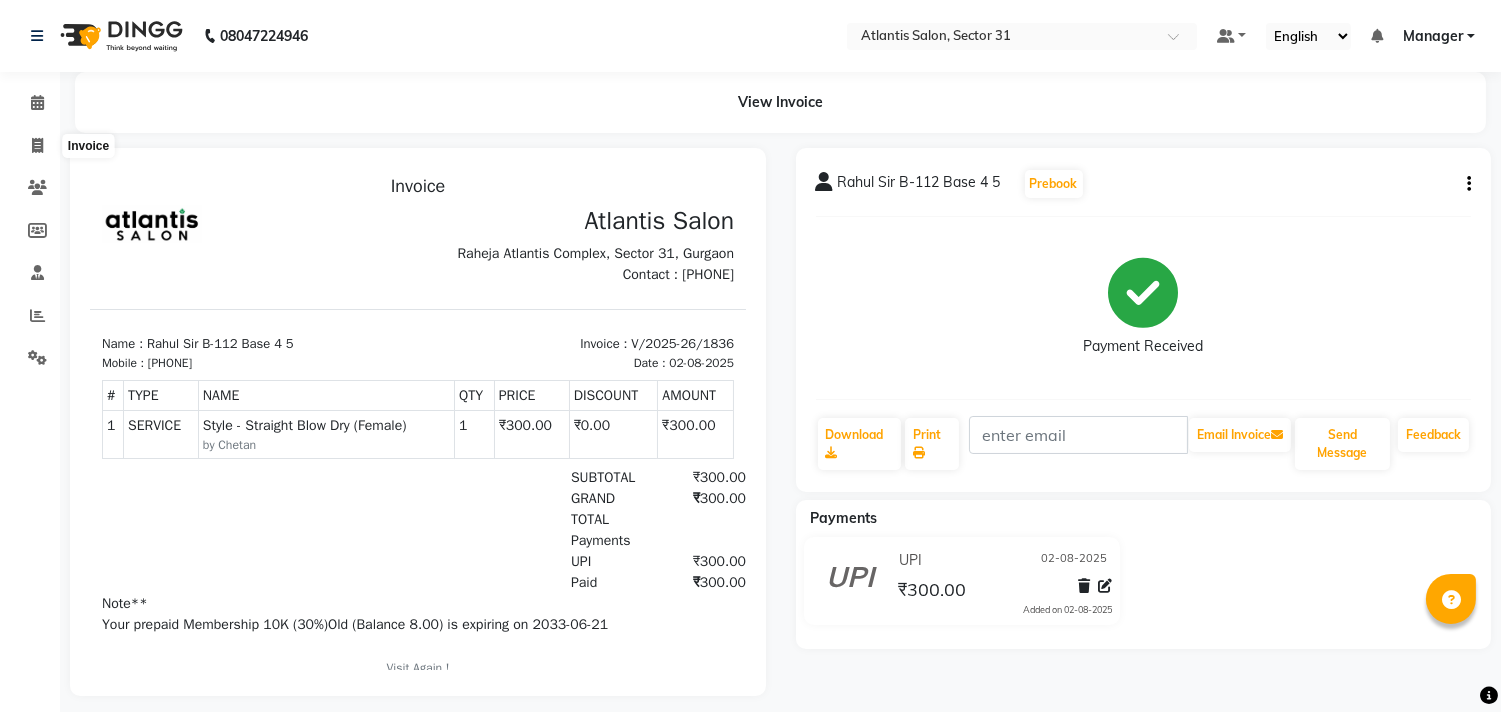 select on "service" 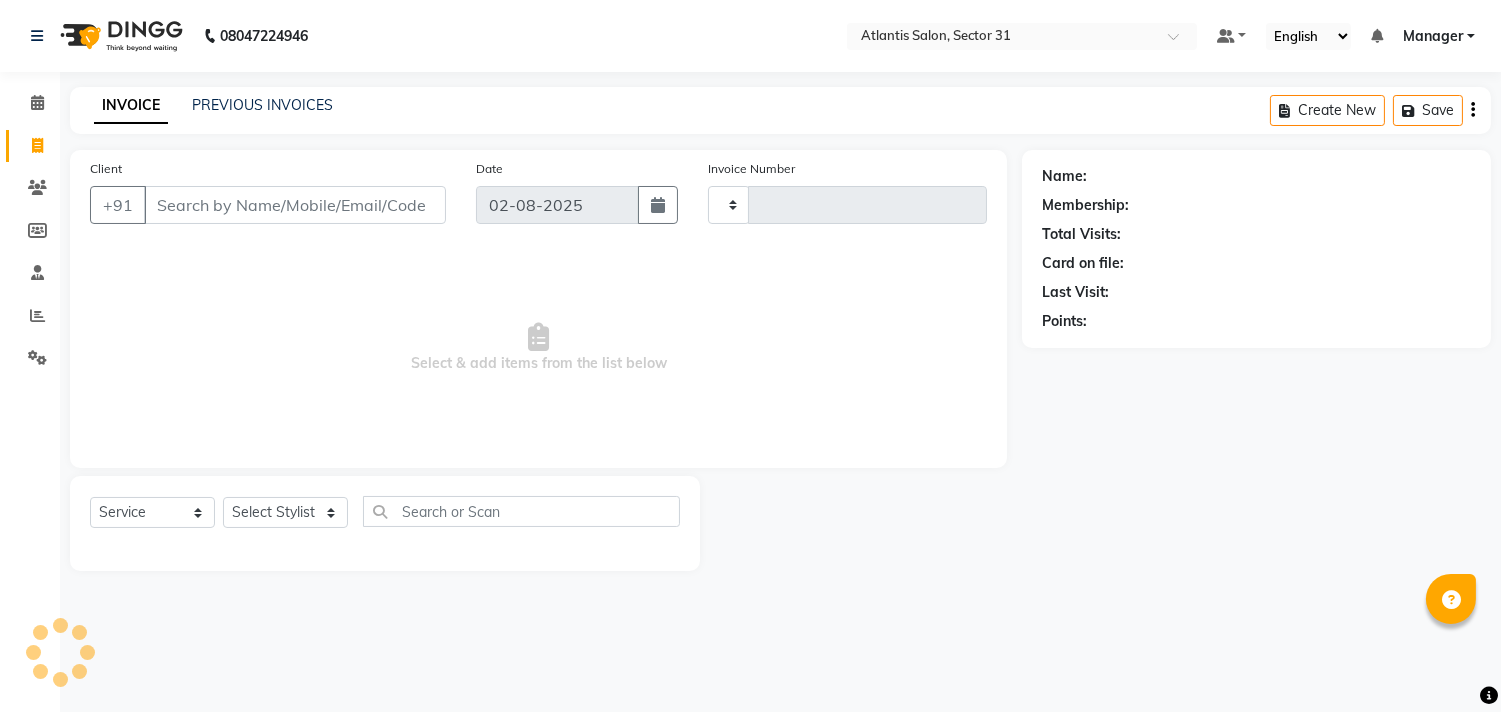 type on "1837" 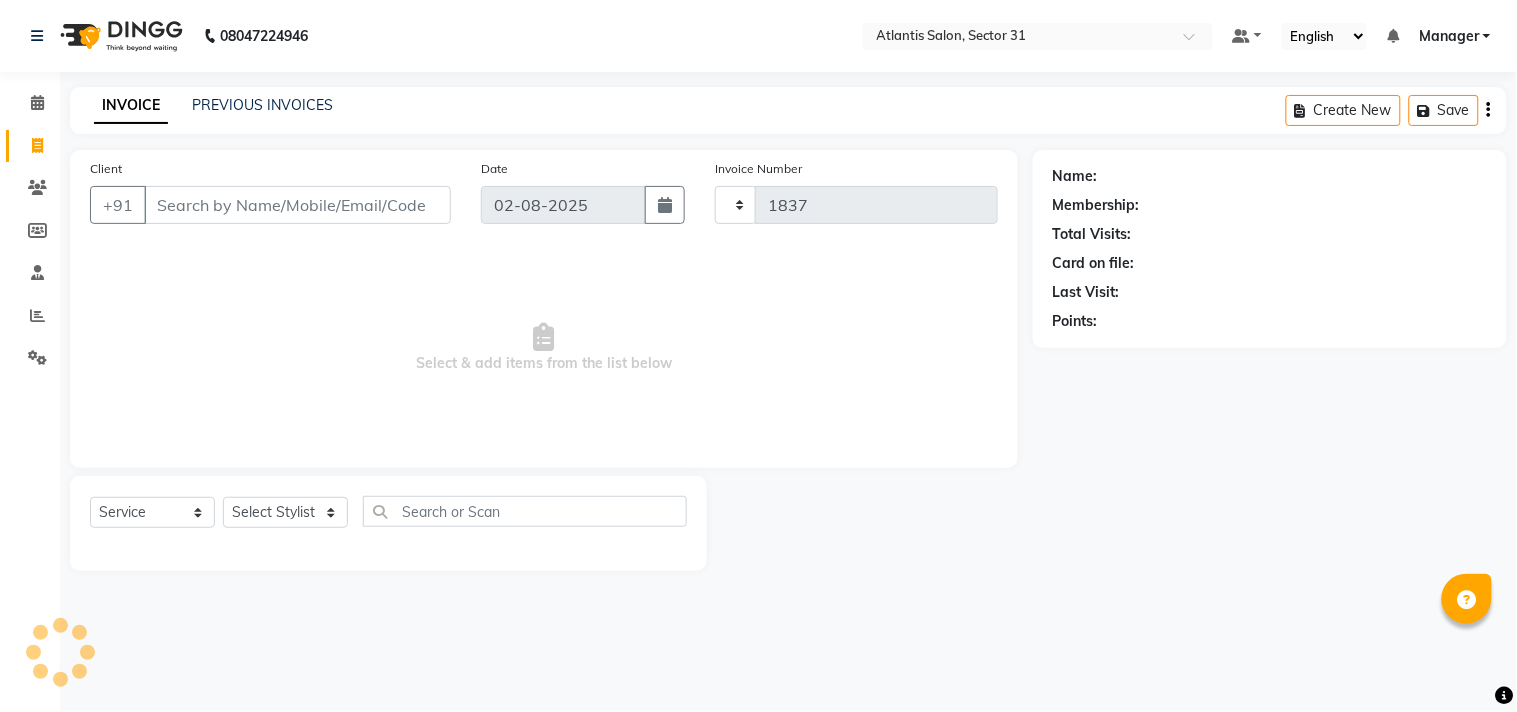 select on "4391" 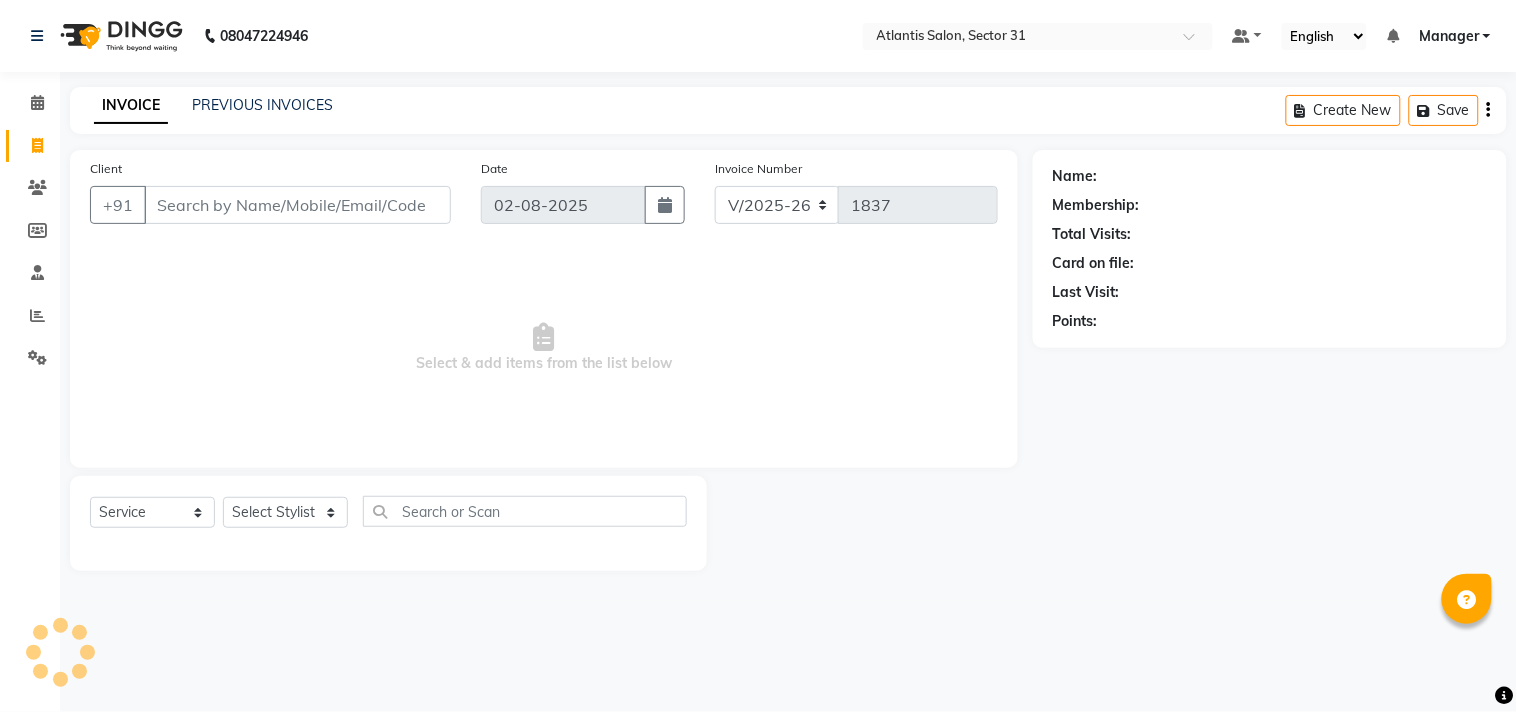 click on "Client" at bounding box center (297, 205) 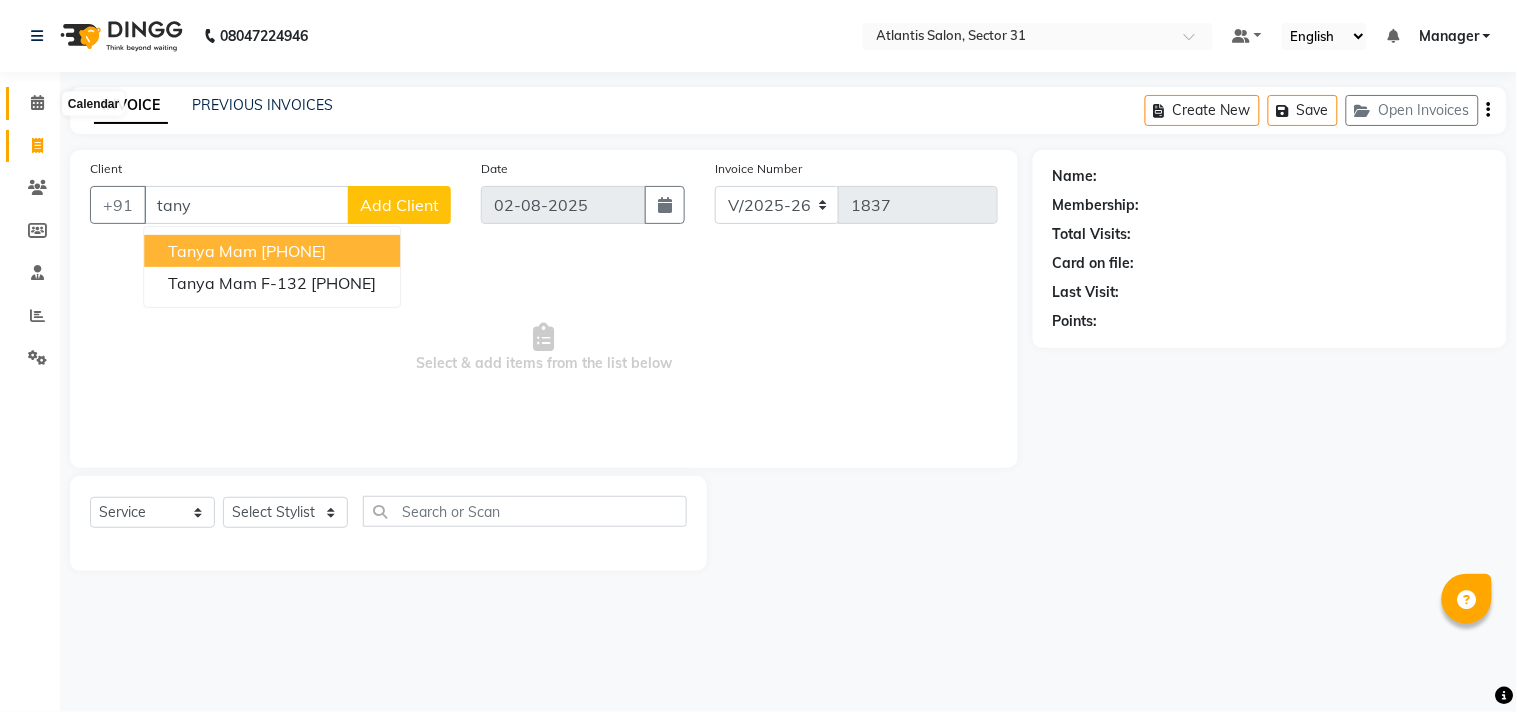 type on "tany" 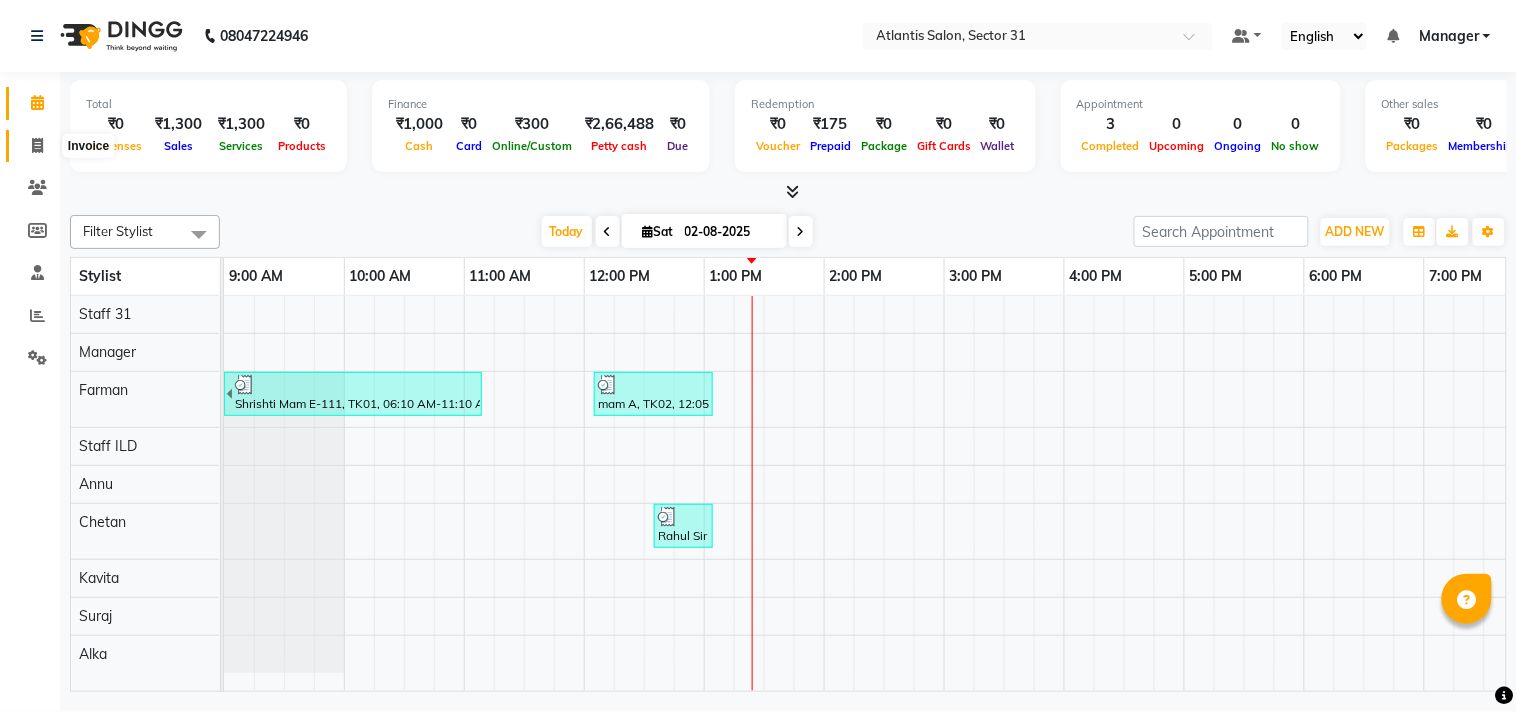 click 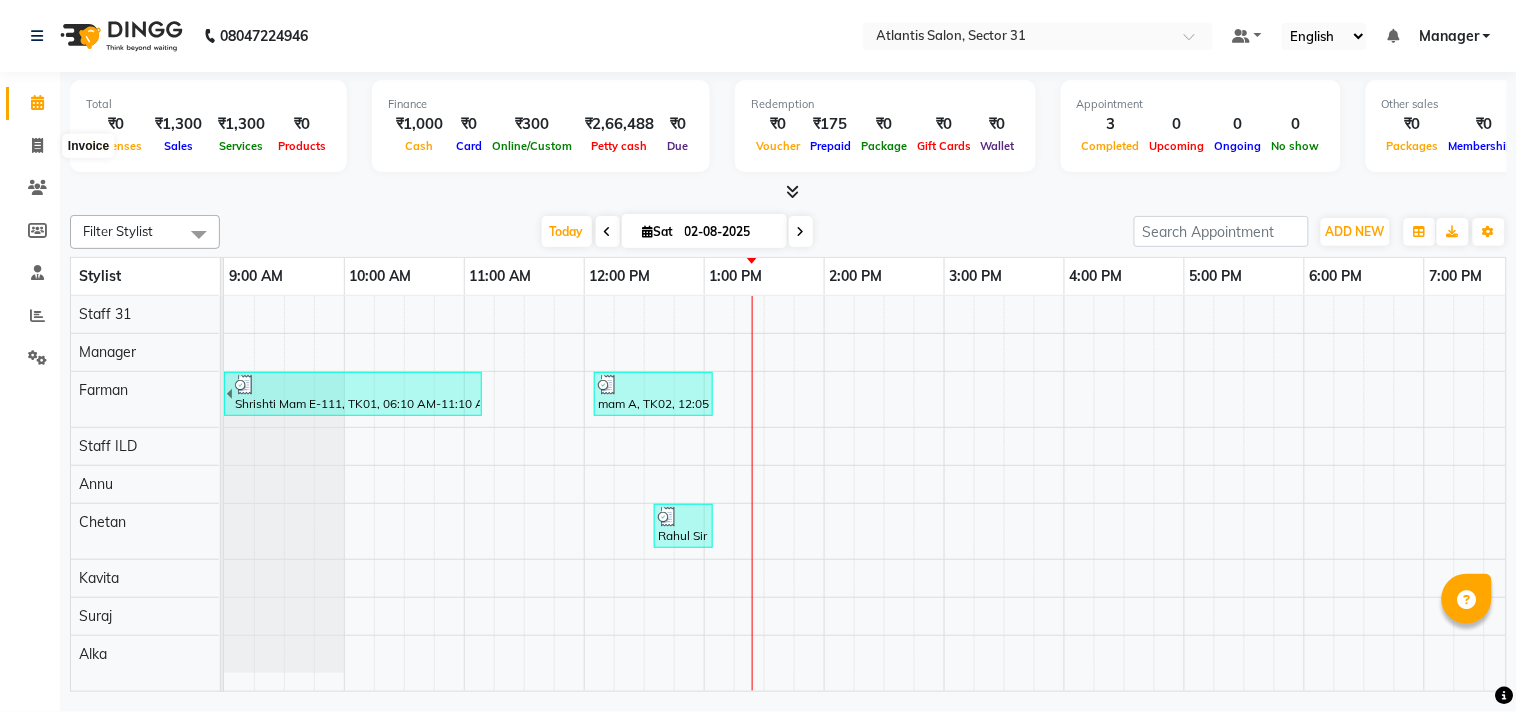 select on "4391" 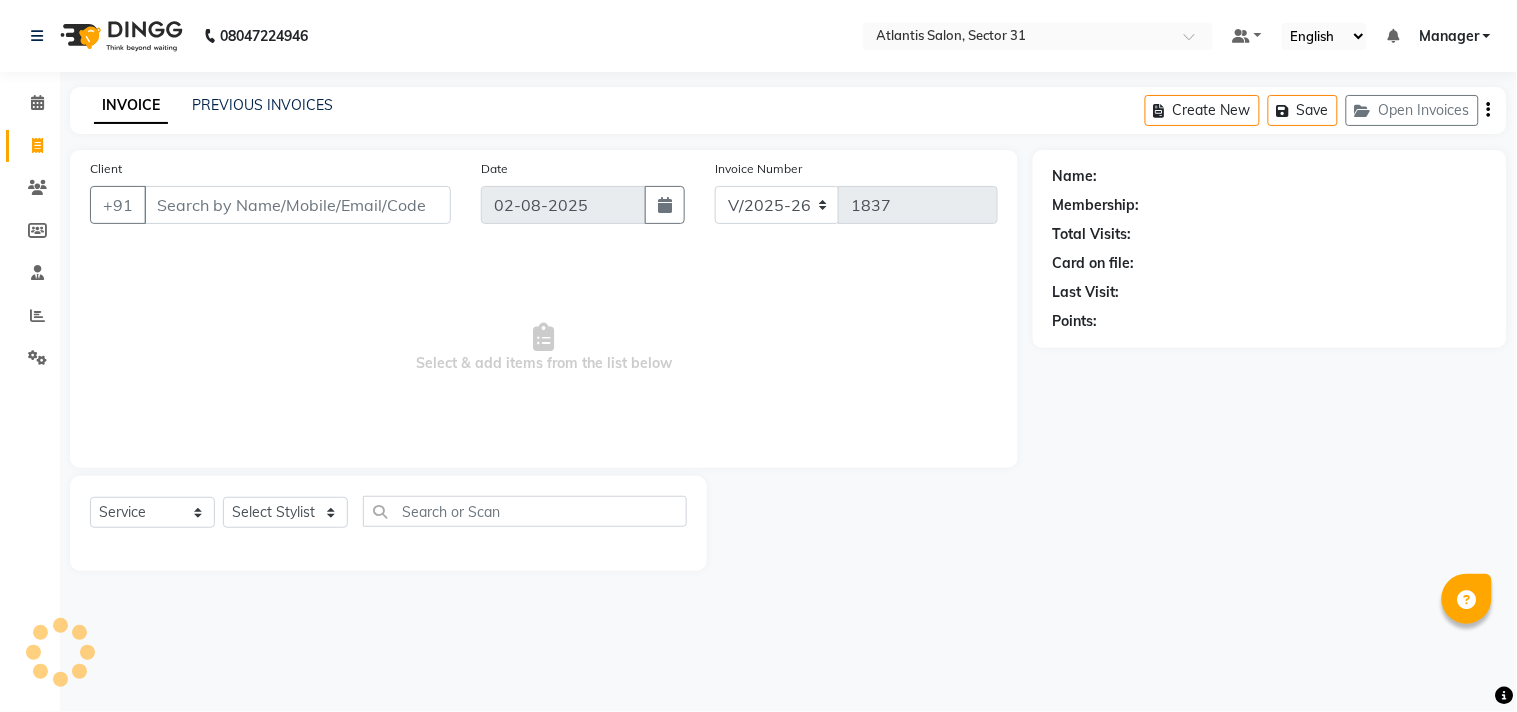 click on "Client" at bounding box center (297, 205) 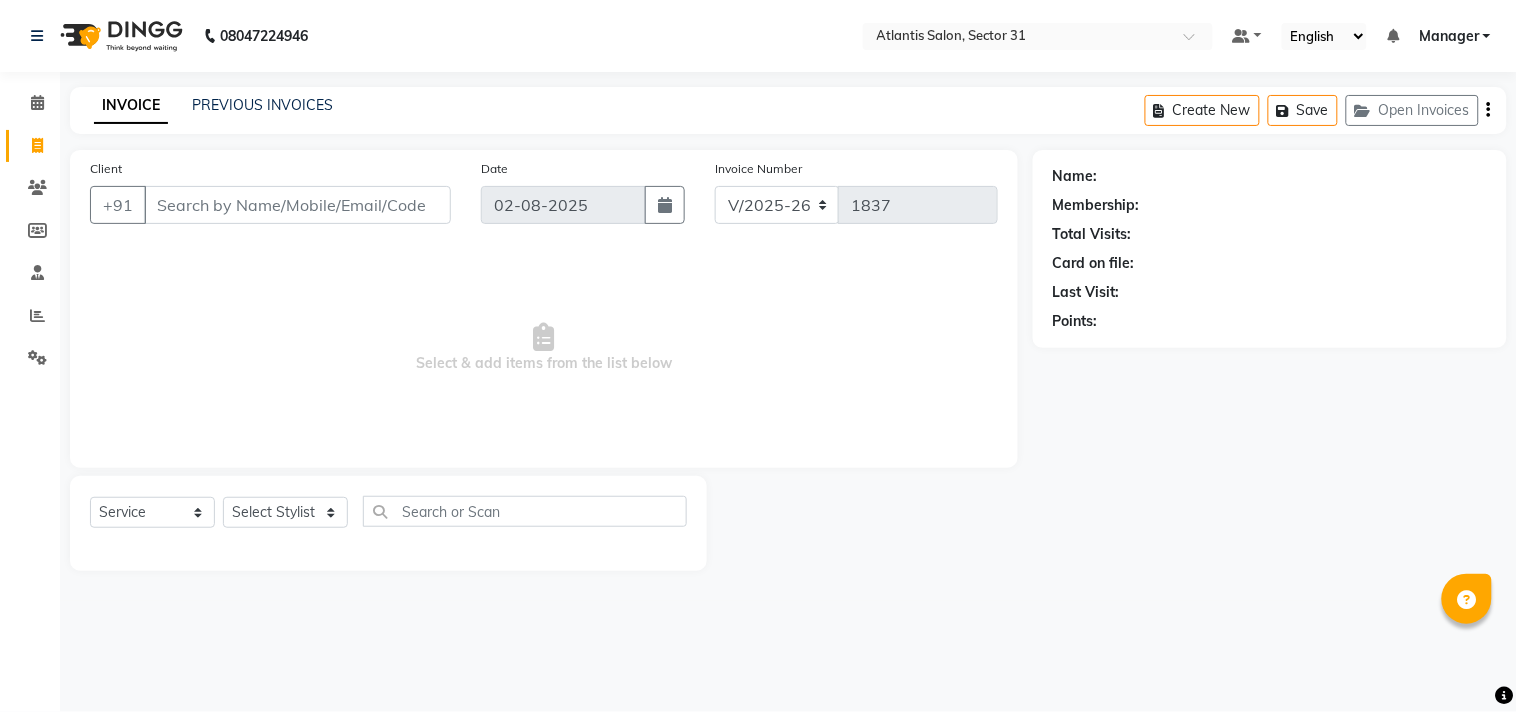 type on "r" 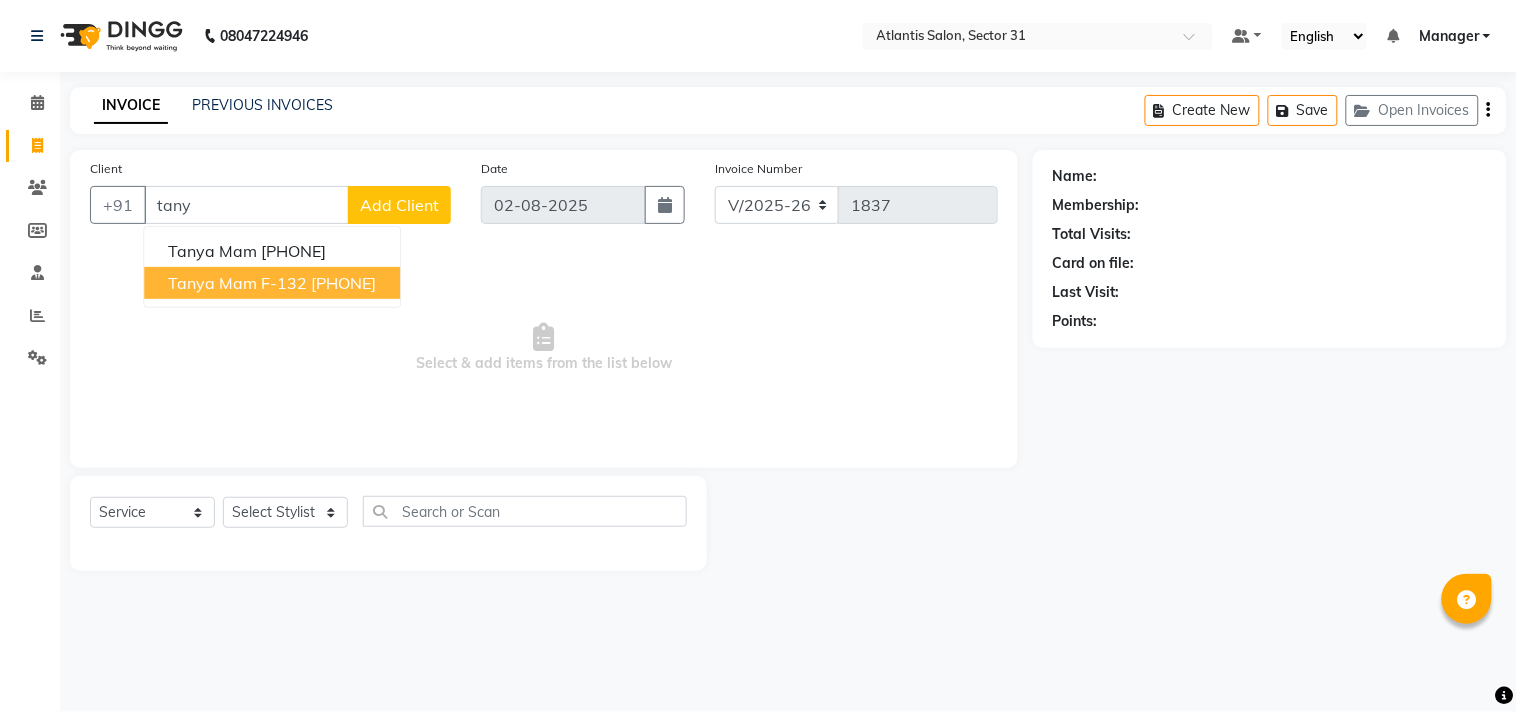click on "Tanya mam F-132" at bounding box center (237, 283) 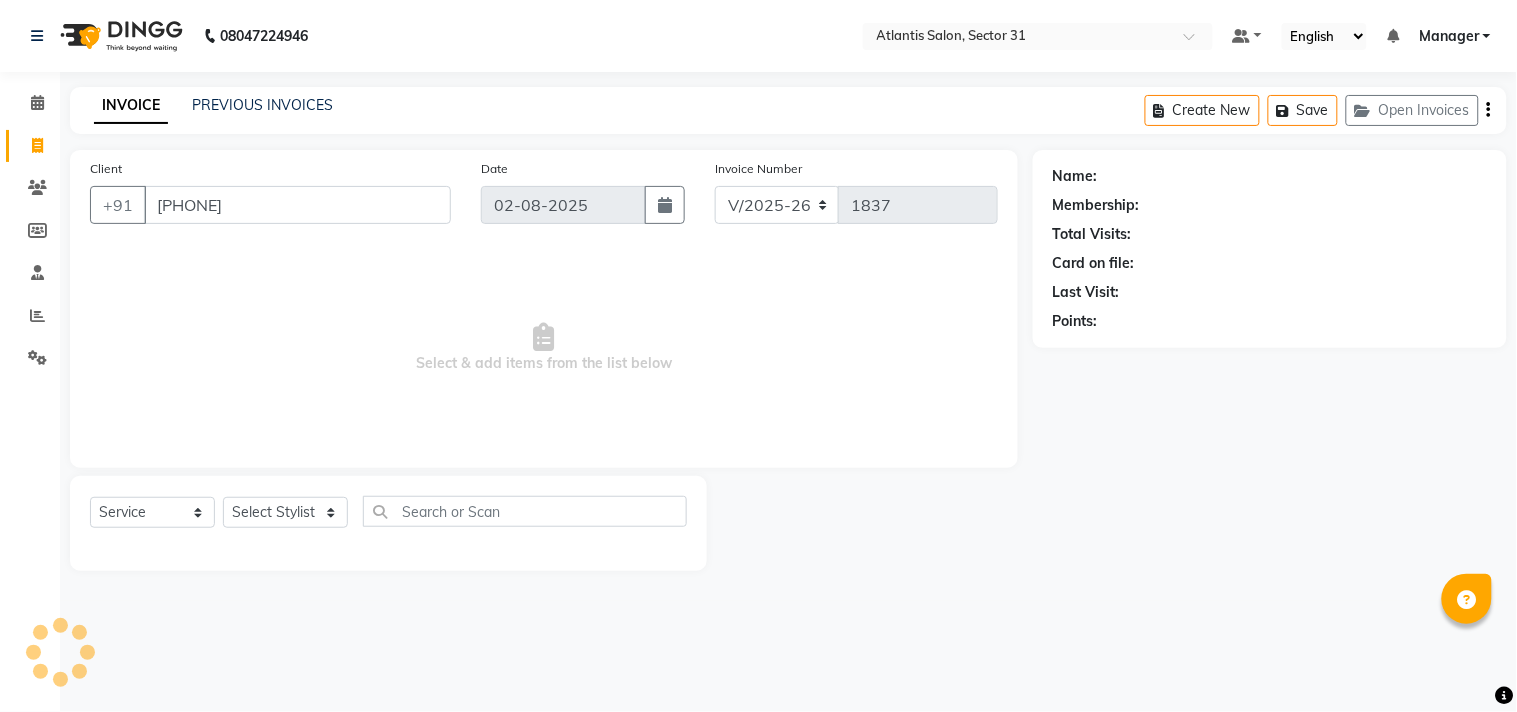 type on "[PHONE]" 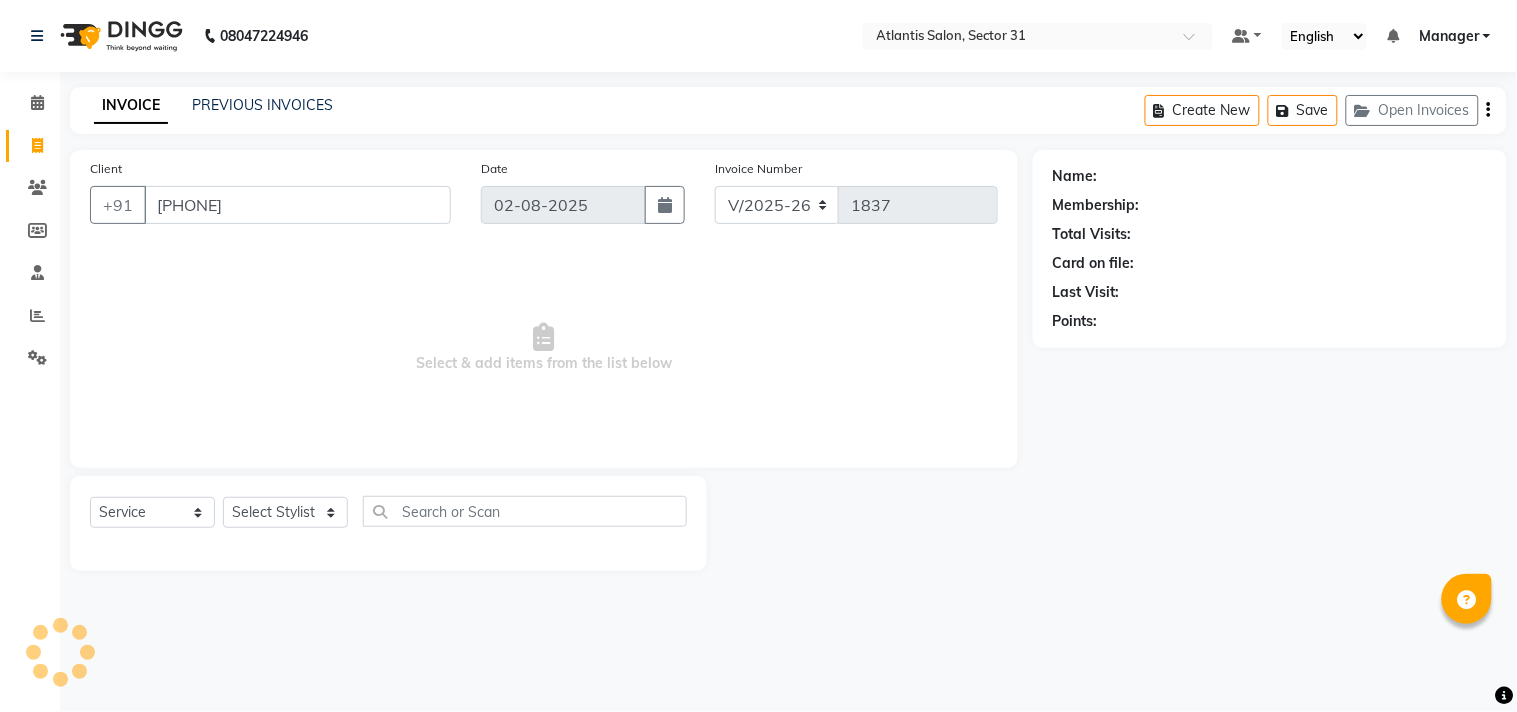 select on "1: Object" 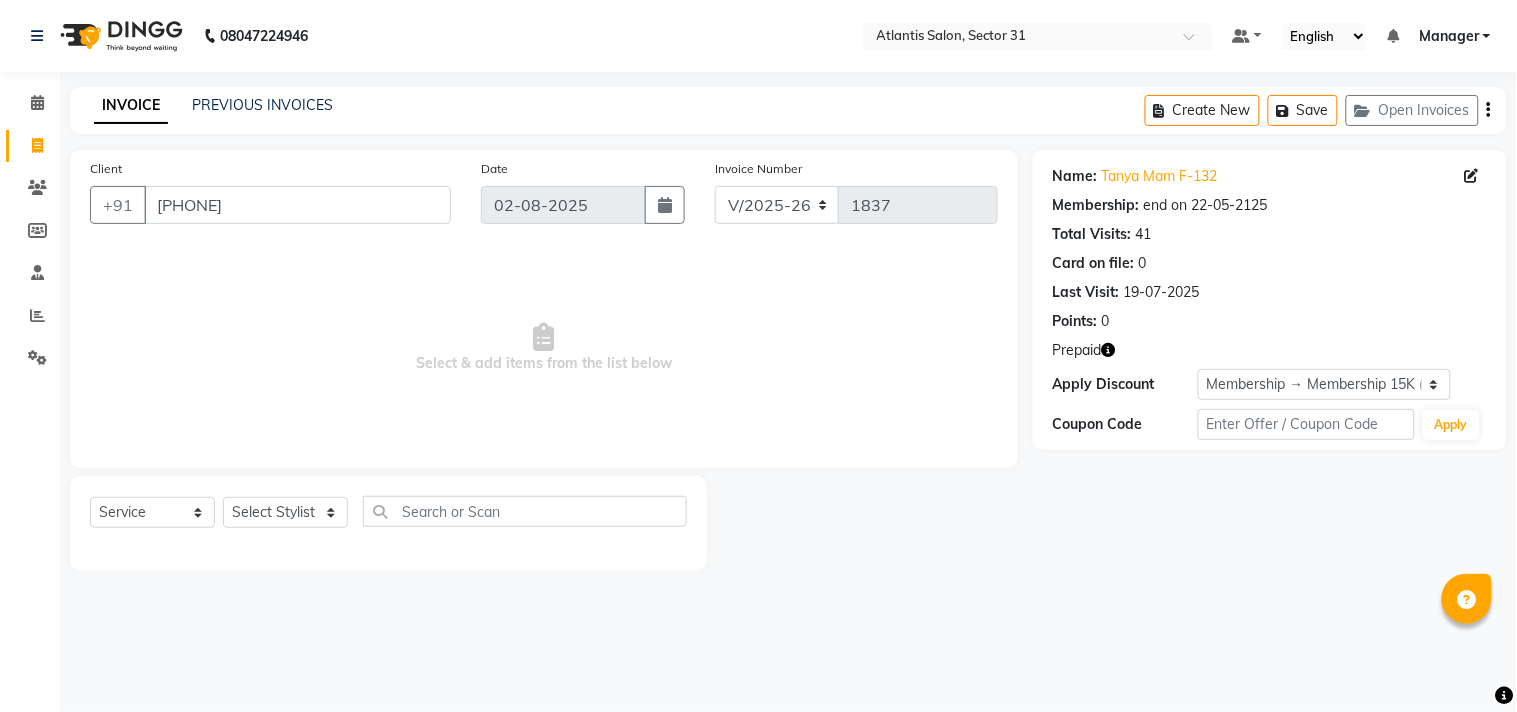 click 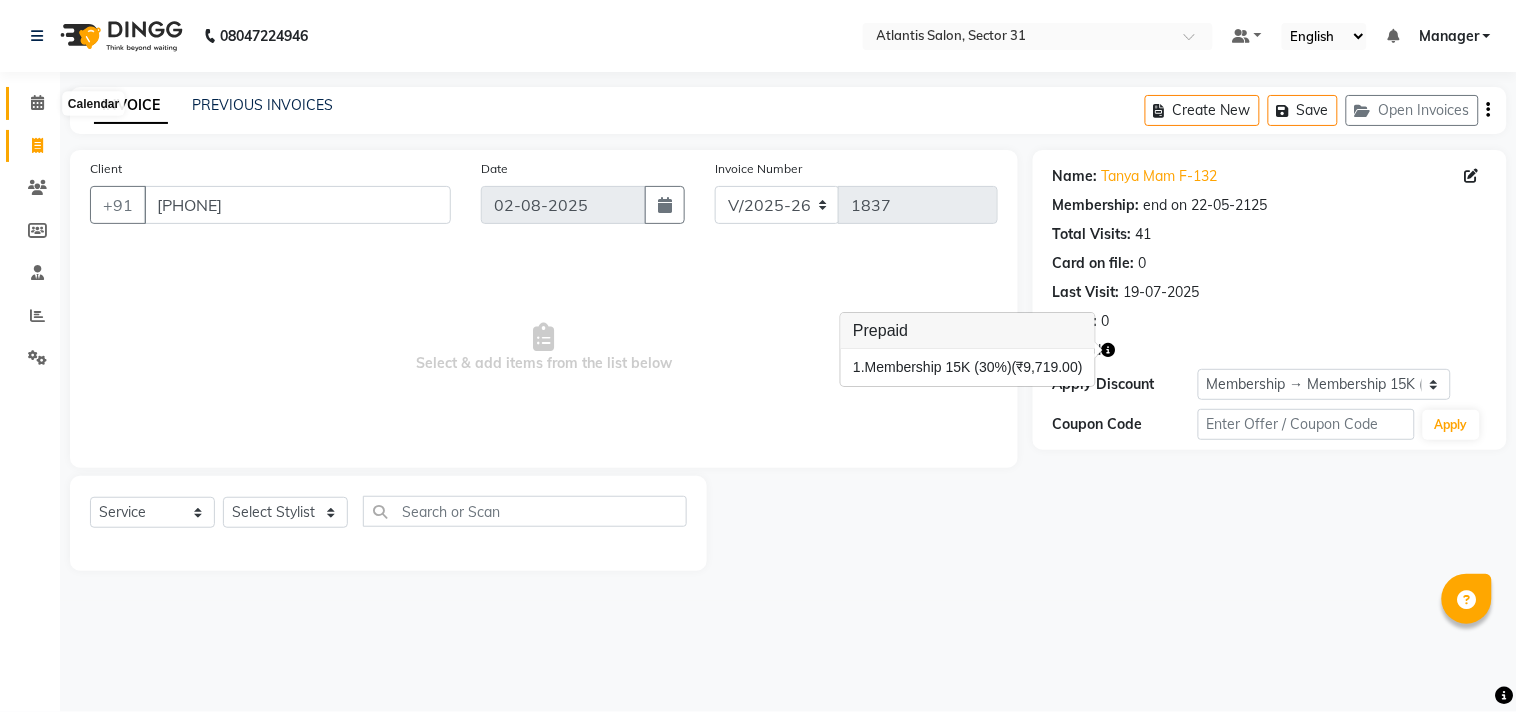 click 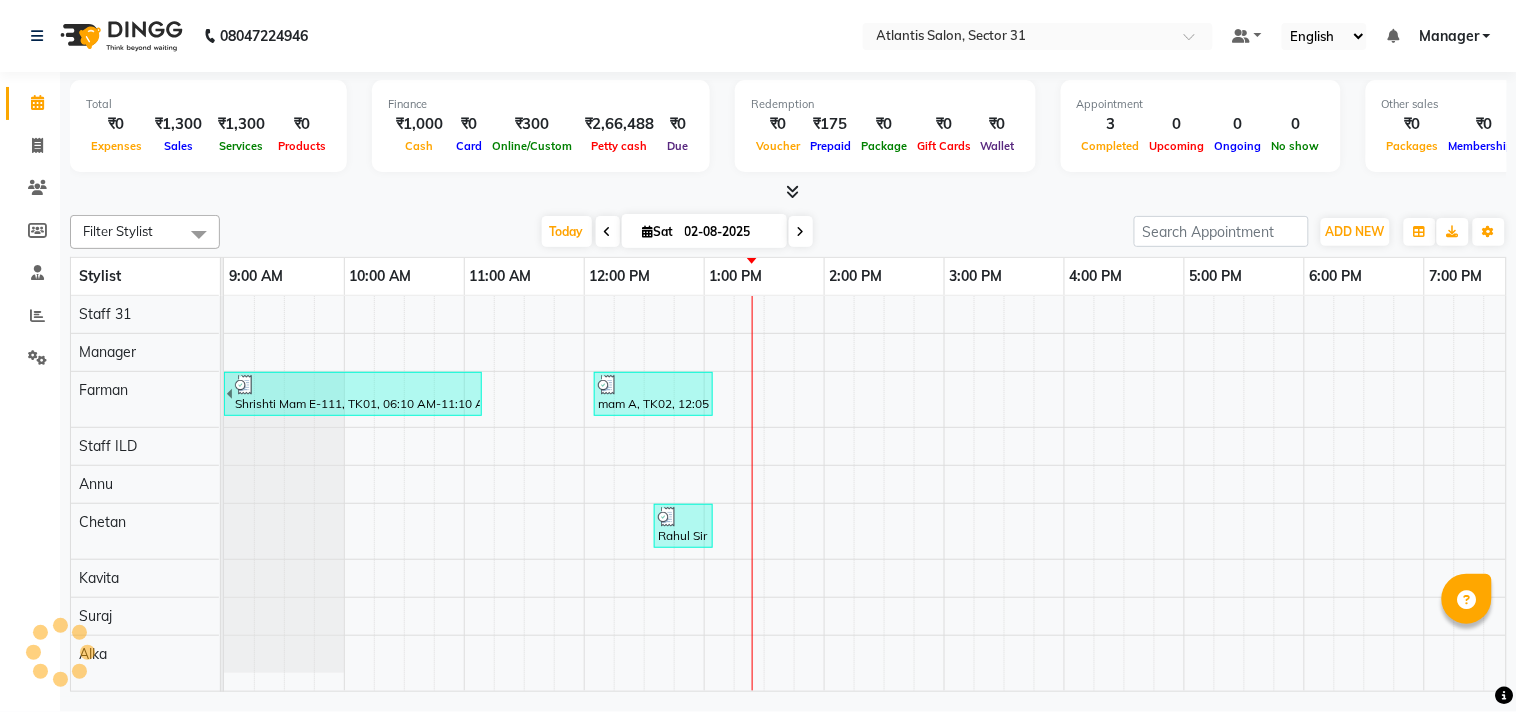 scroll, scrollTop: 0, scrollLeft: 0, axis: both 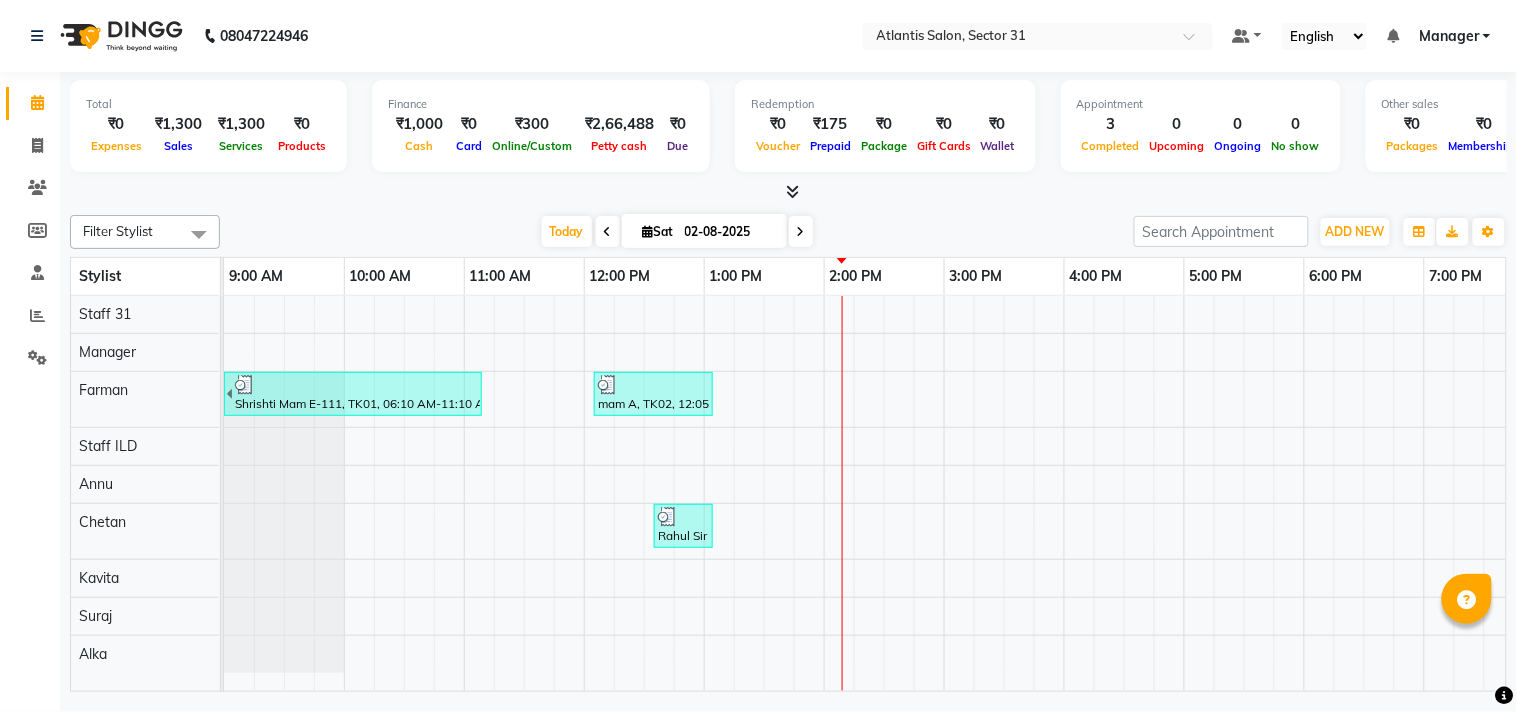 click on "Prepaid" at bounding box center [830, 146] 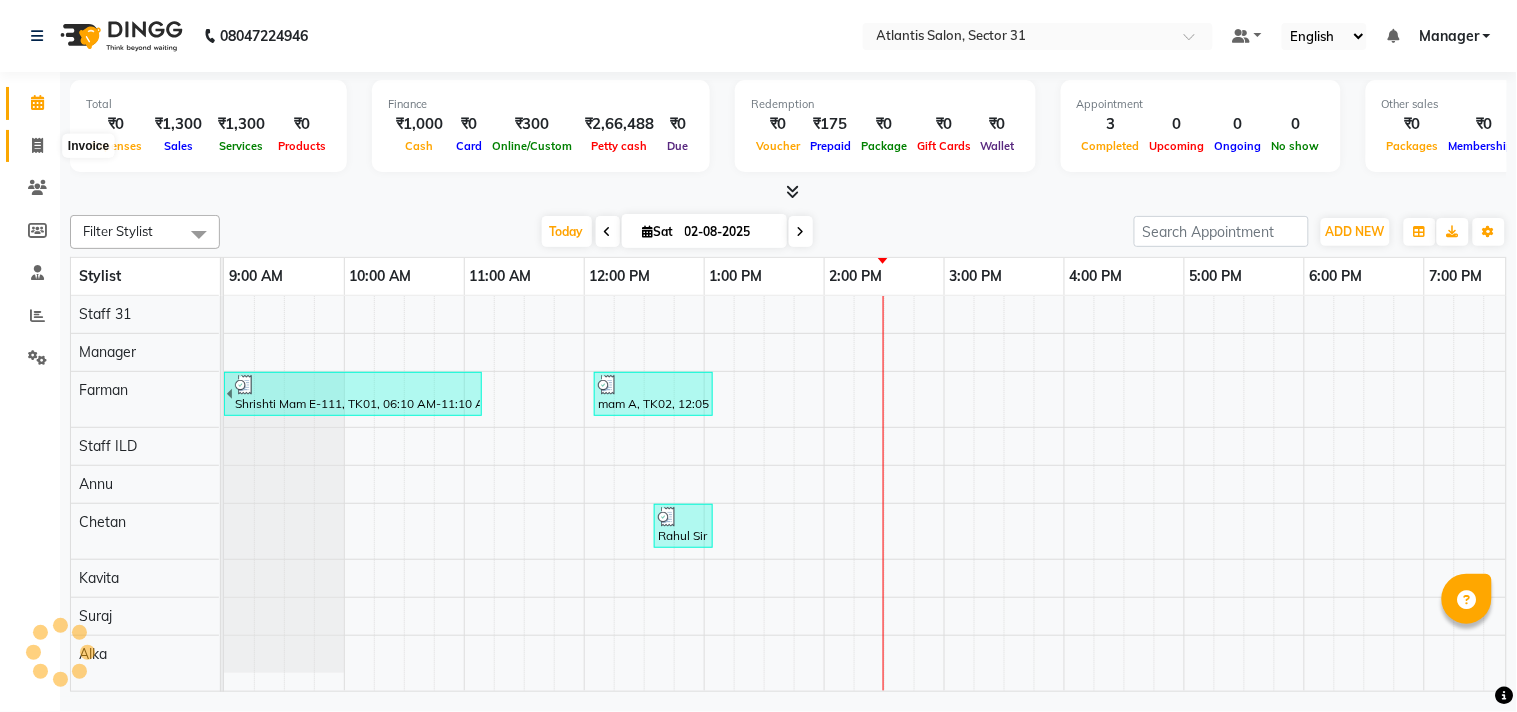 click 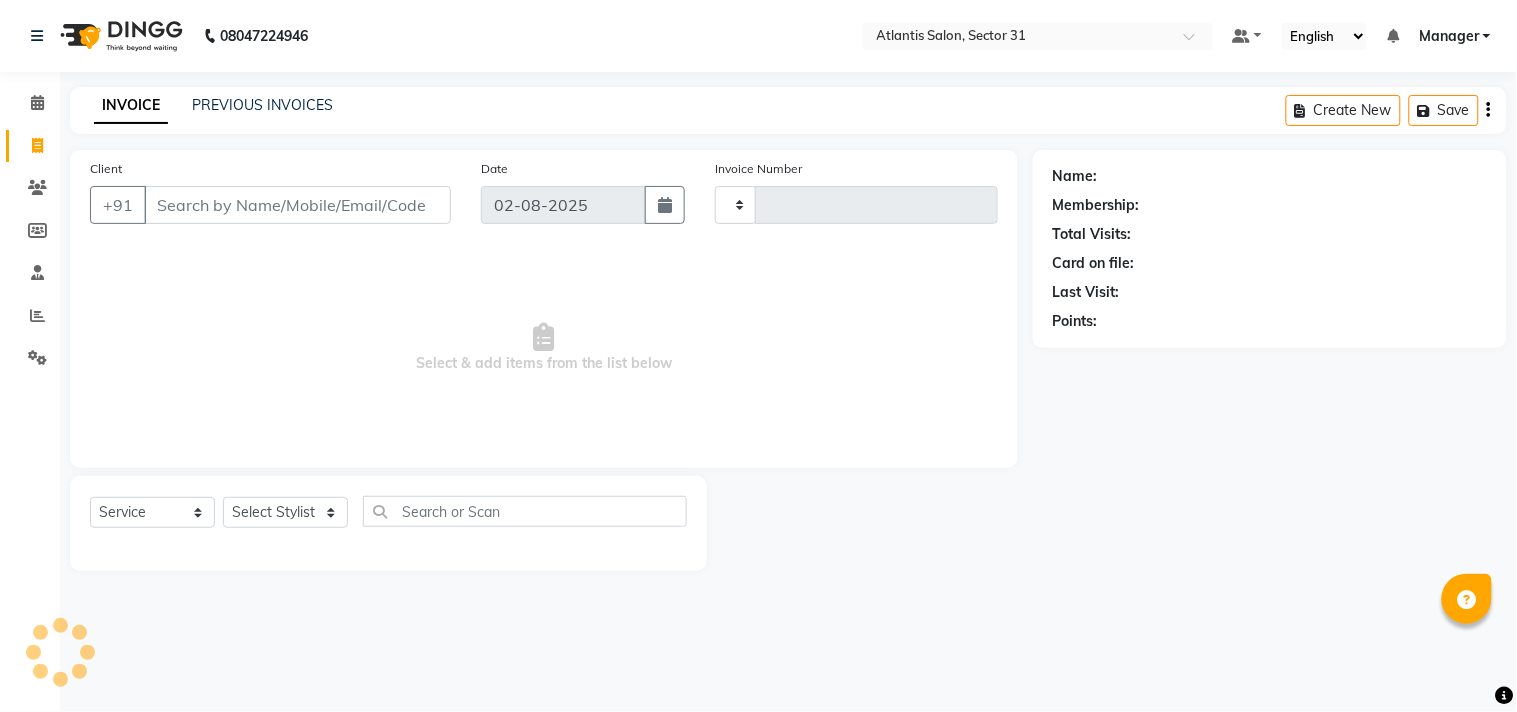 type on "1837" 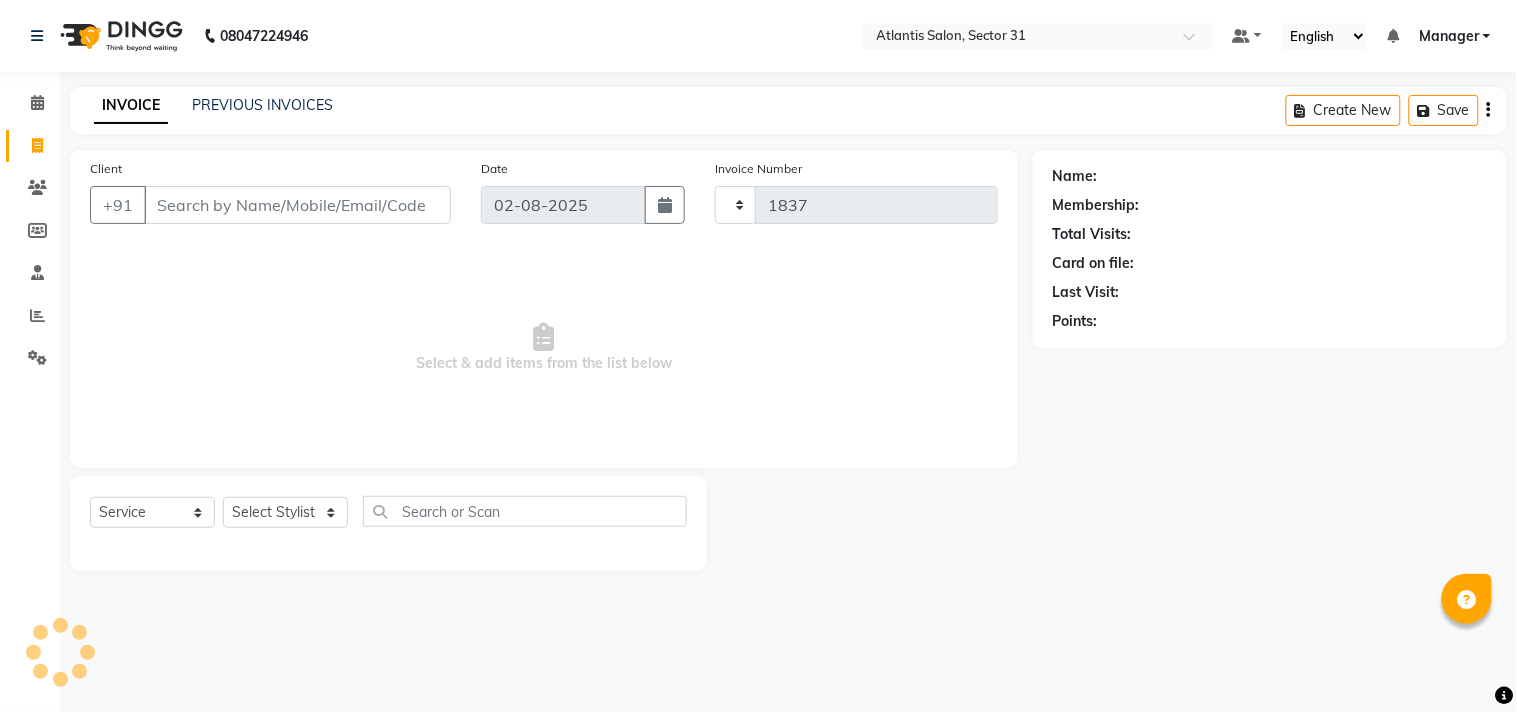 select on "4391" 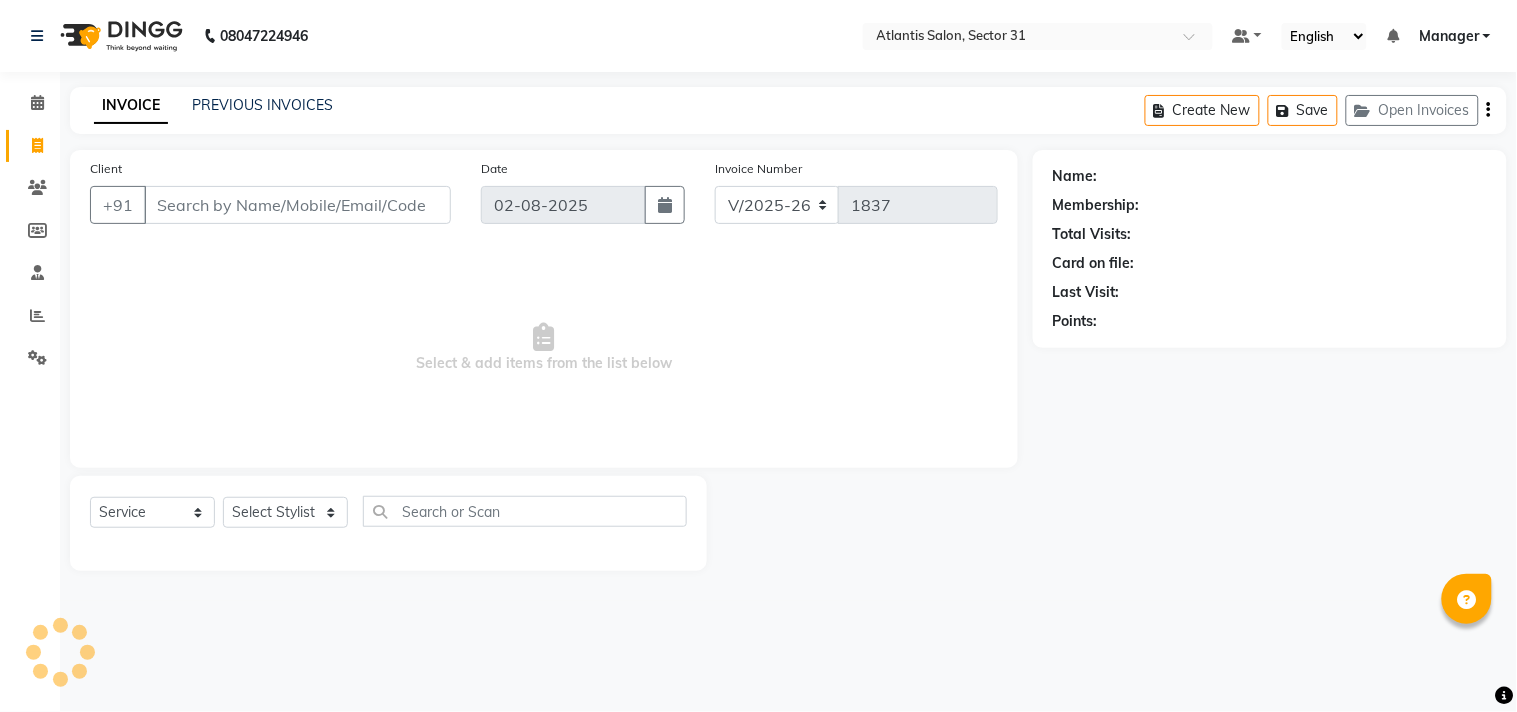 click on "Client" at bounding box center (297, 205) 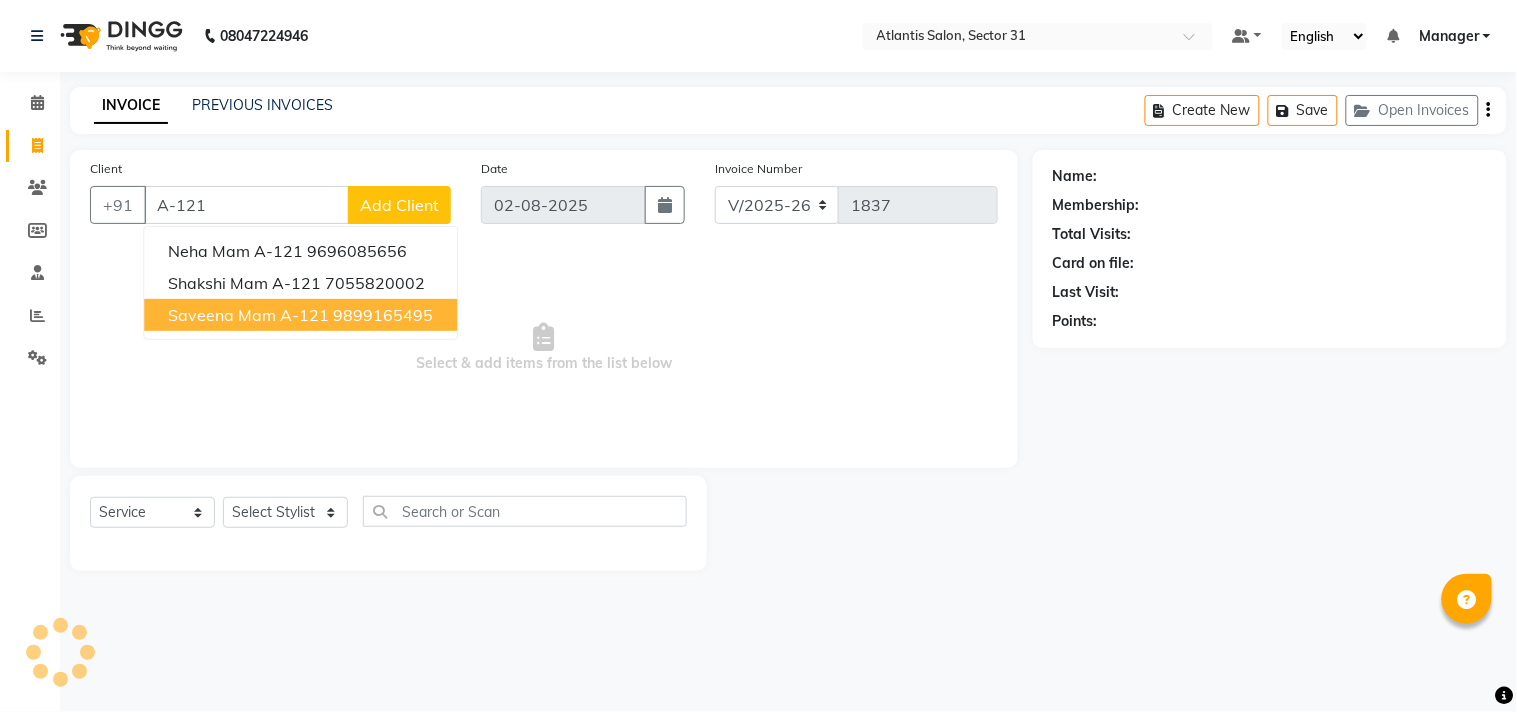 click on "saveena mam A-121" at bounding box center [248, 315] 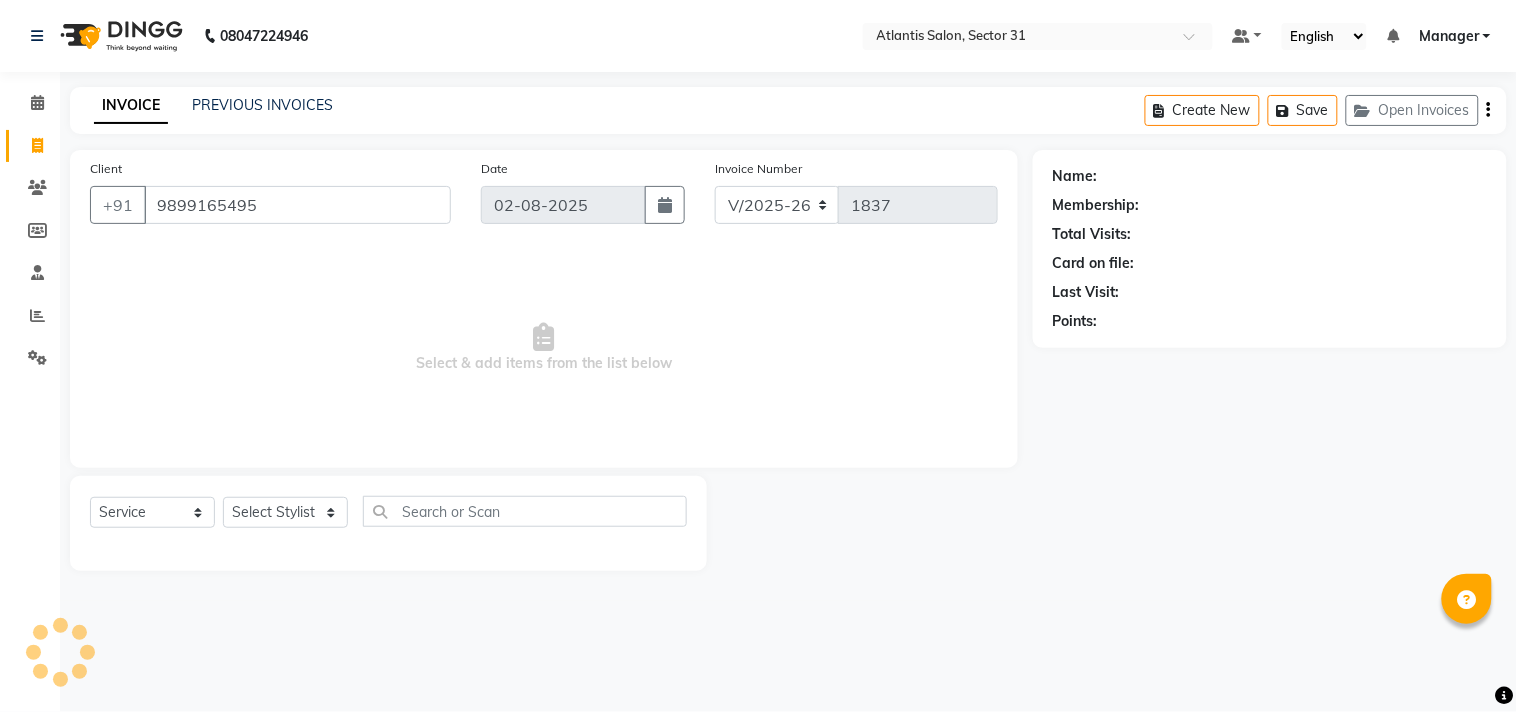 type on "9899165495" 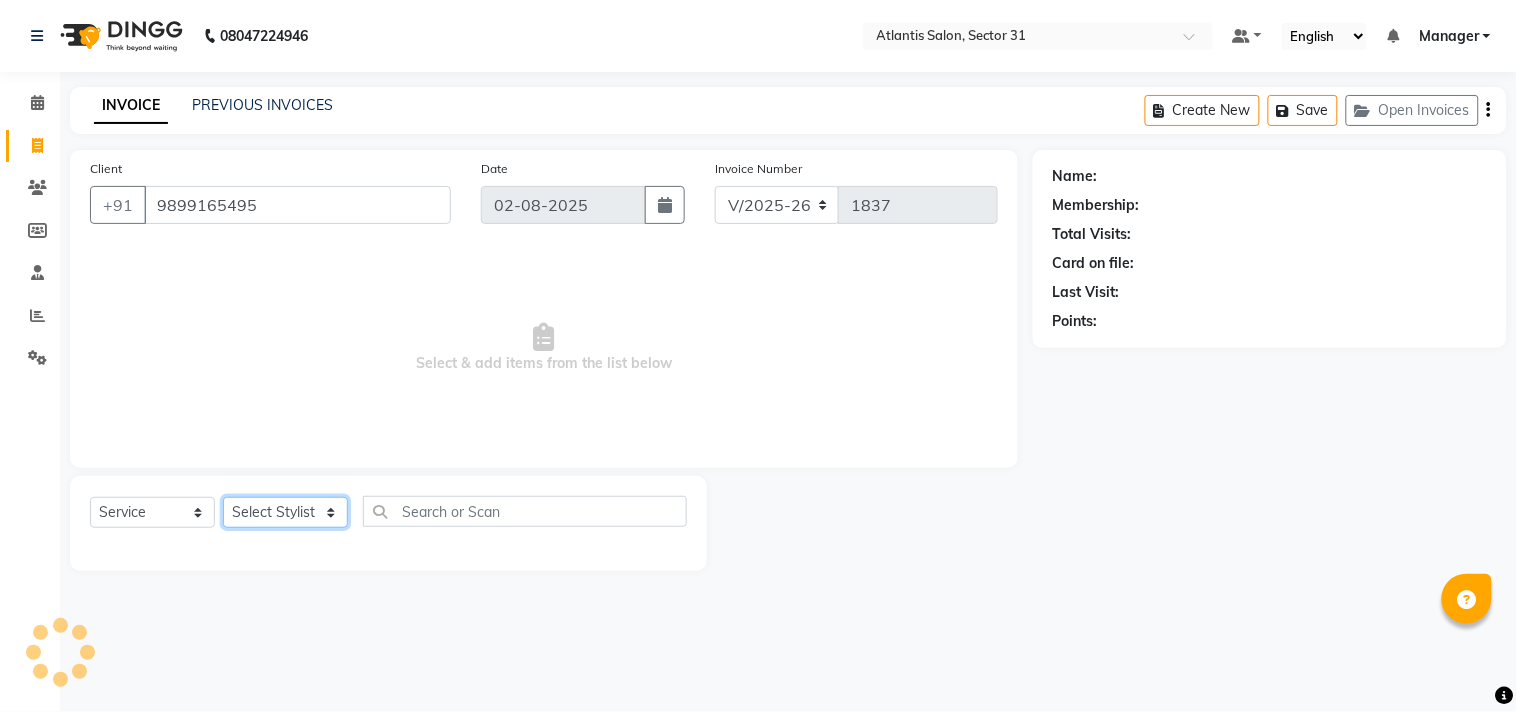 click on "Select Stylist" 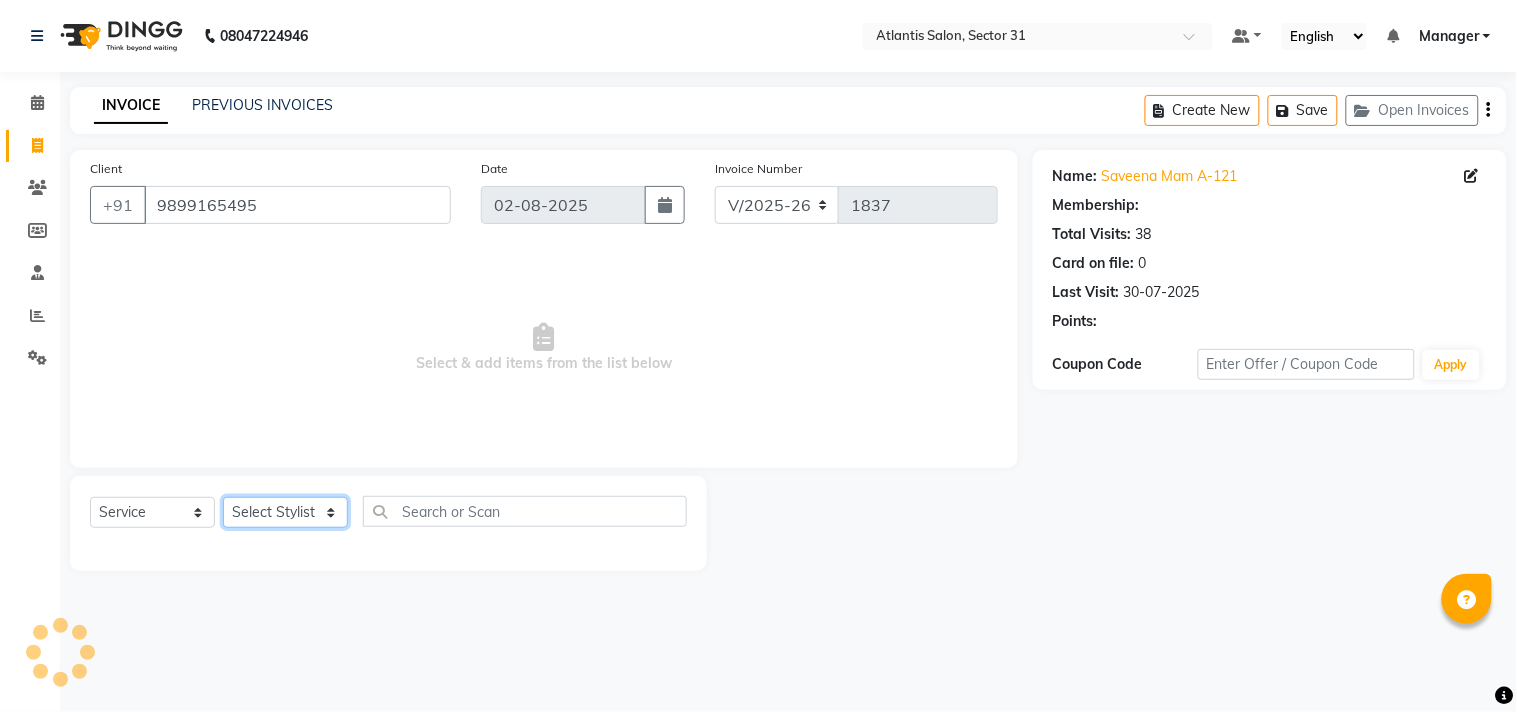 select on "69420" 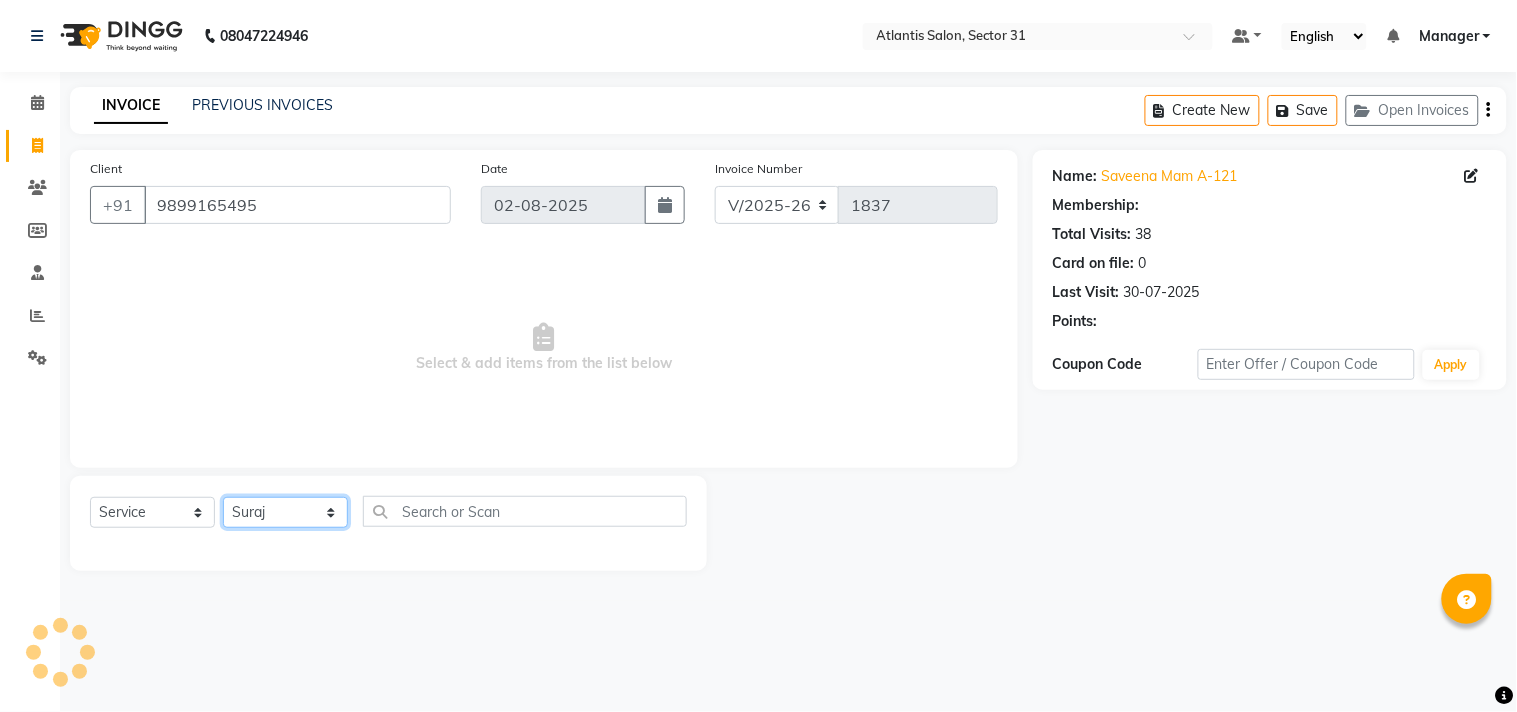 click on "Select Stylist Alka  Annu Chetan Farman Kavita Manager Staff 31 Staff ILD Suraj" 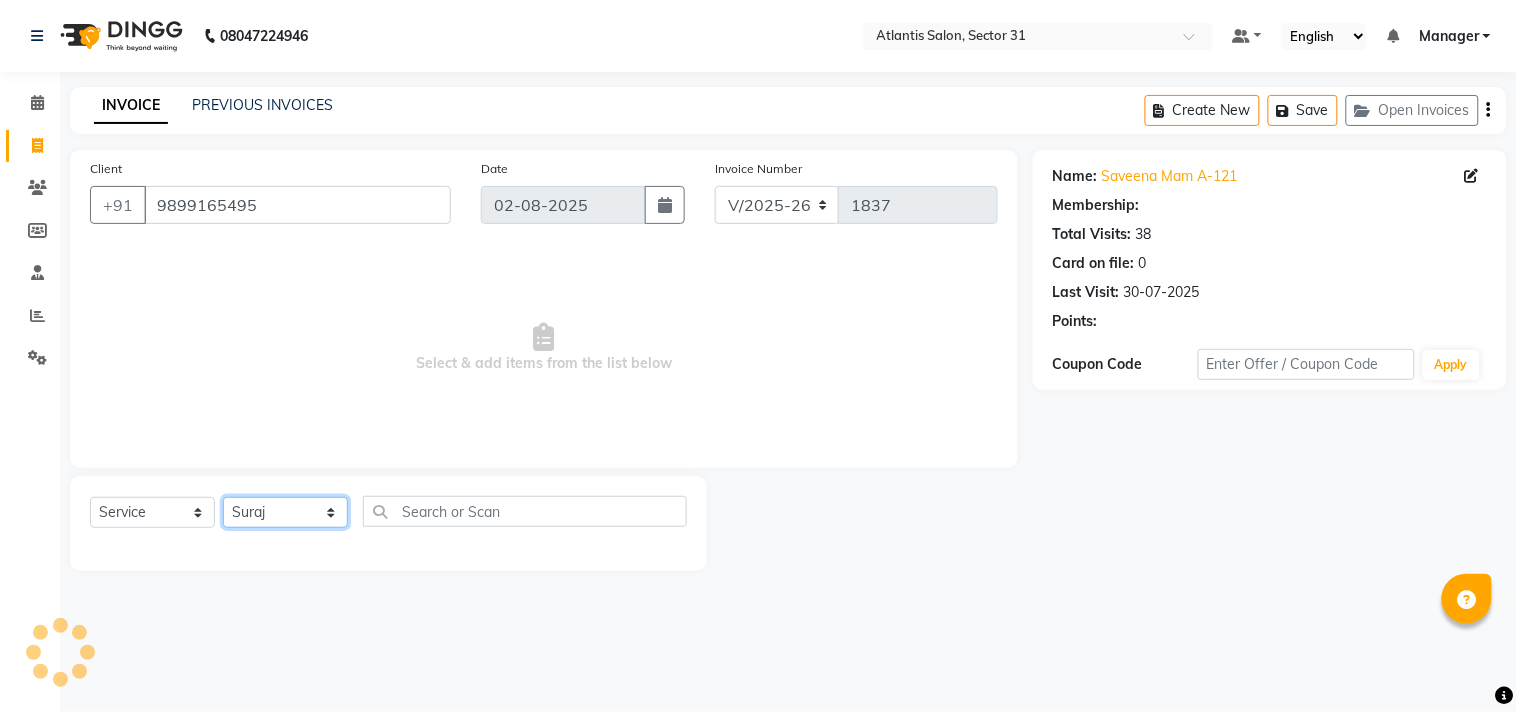 select on "1: Object" 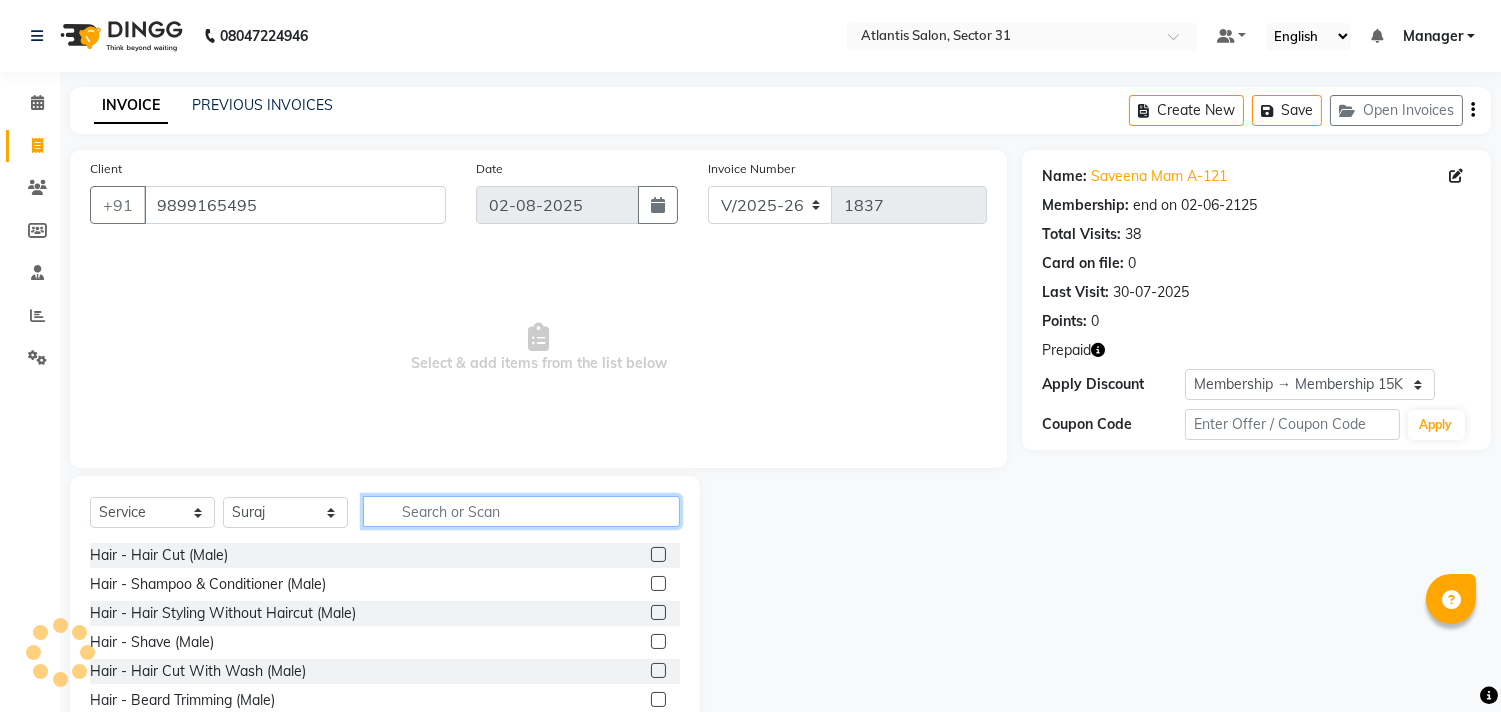 click 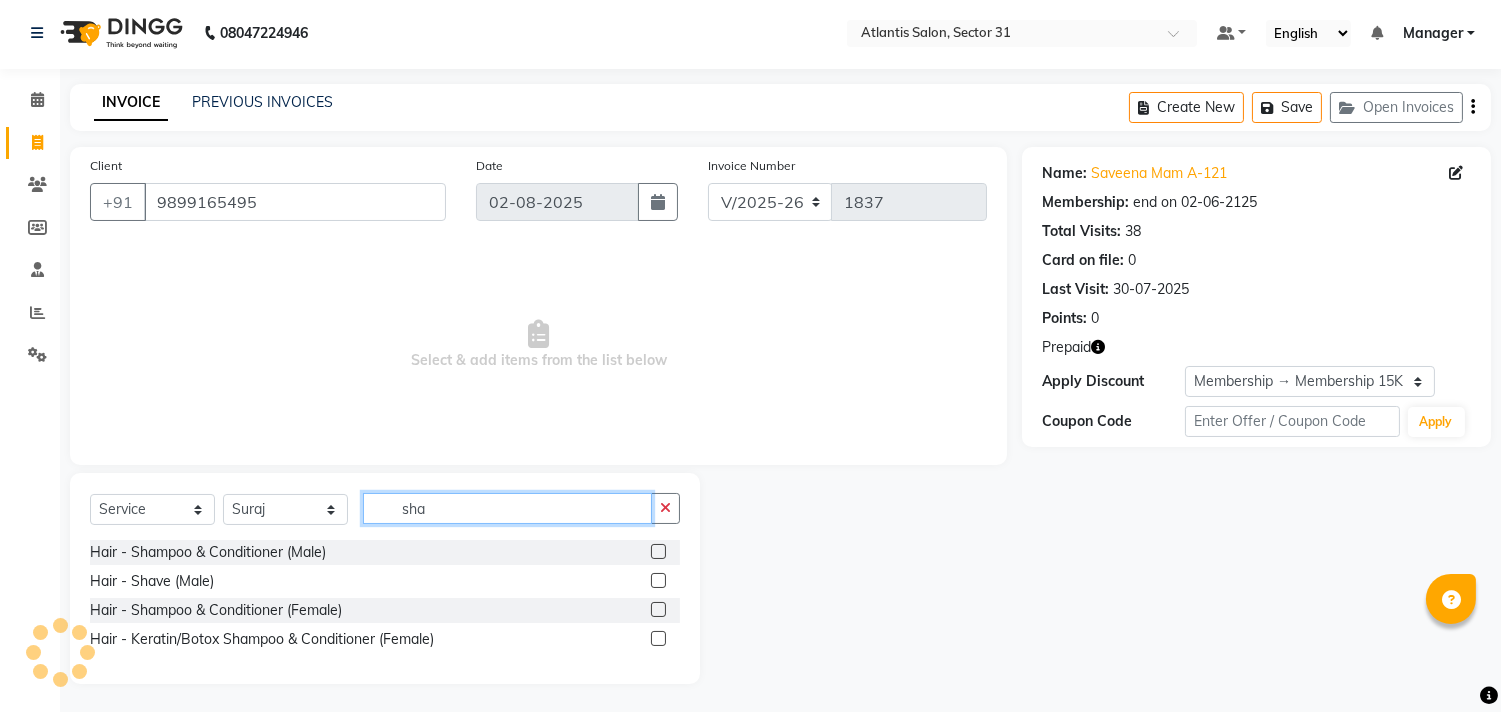 scroll, scrollTop: 5, scrollLeft: 0, axis: vertical 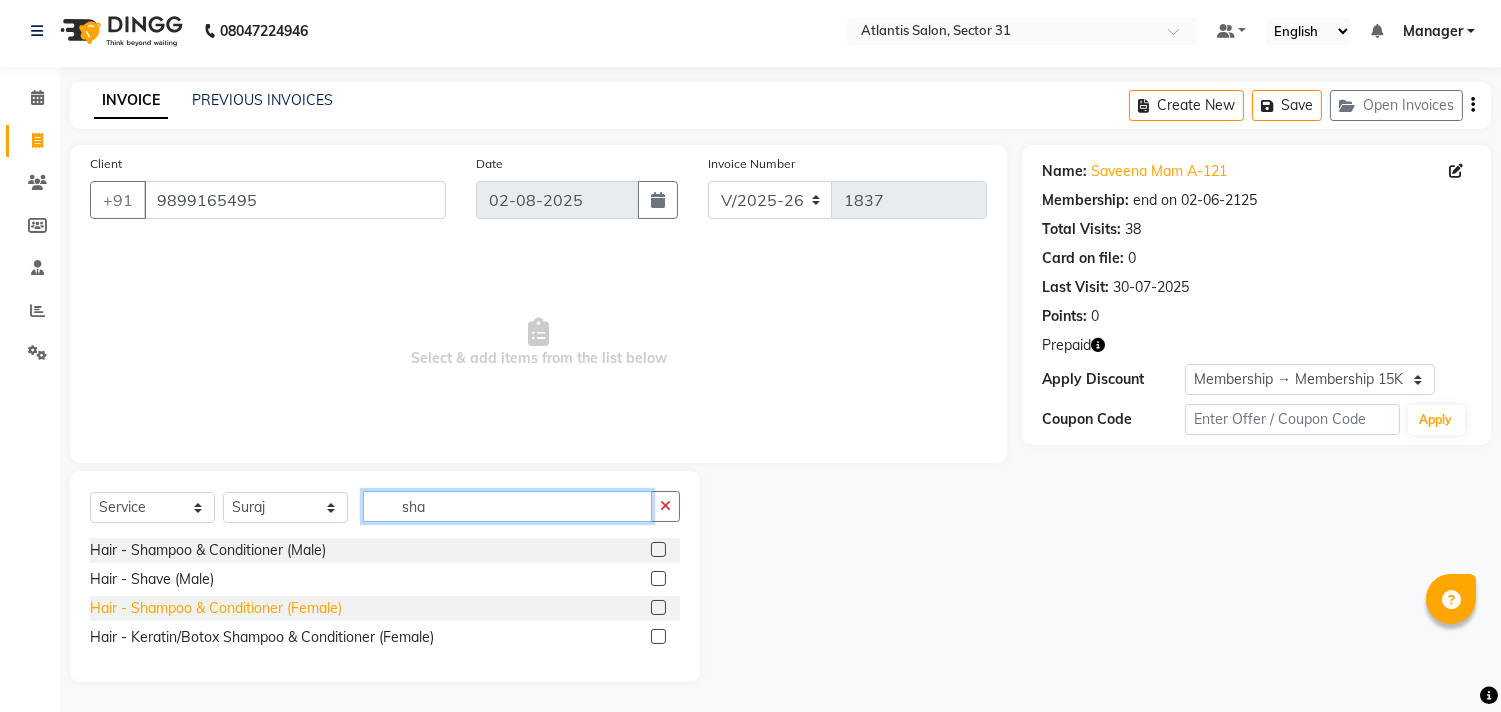 type on "sha" 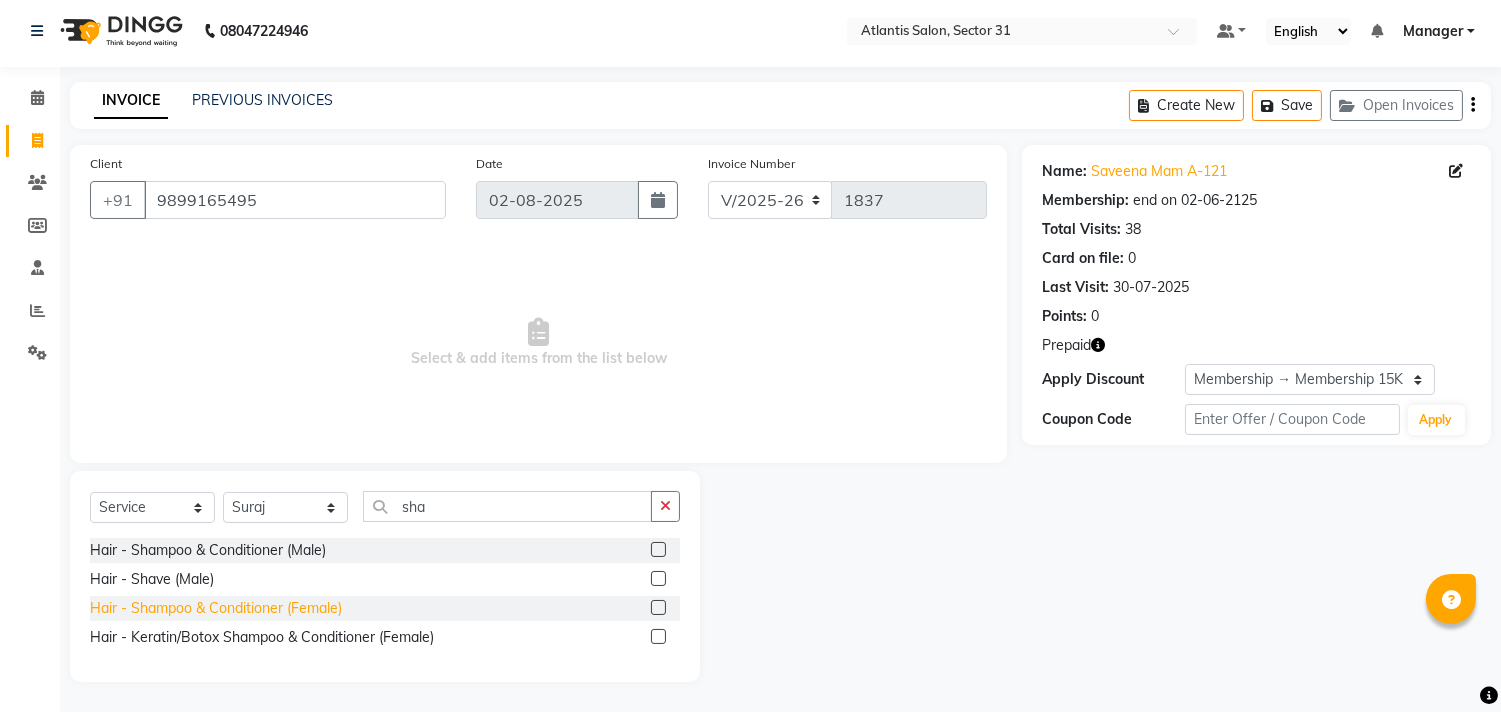 click on "Hair - Shampoo & Conditioner  (Female)" 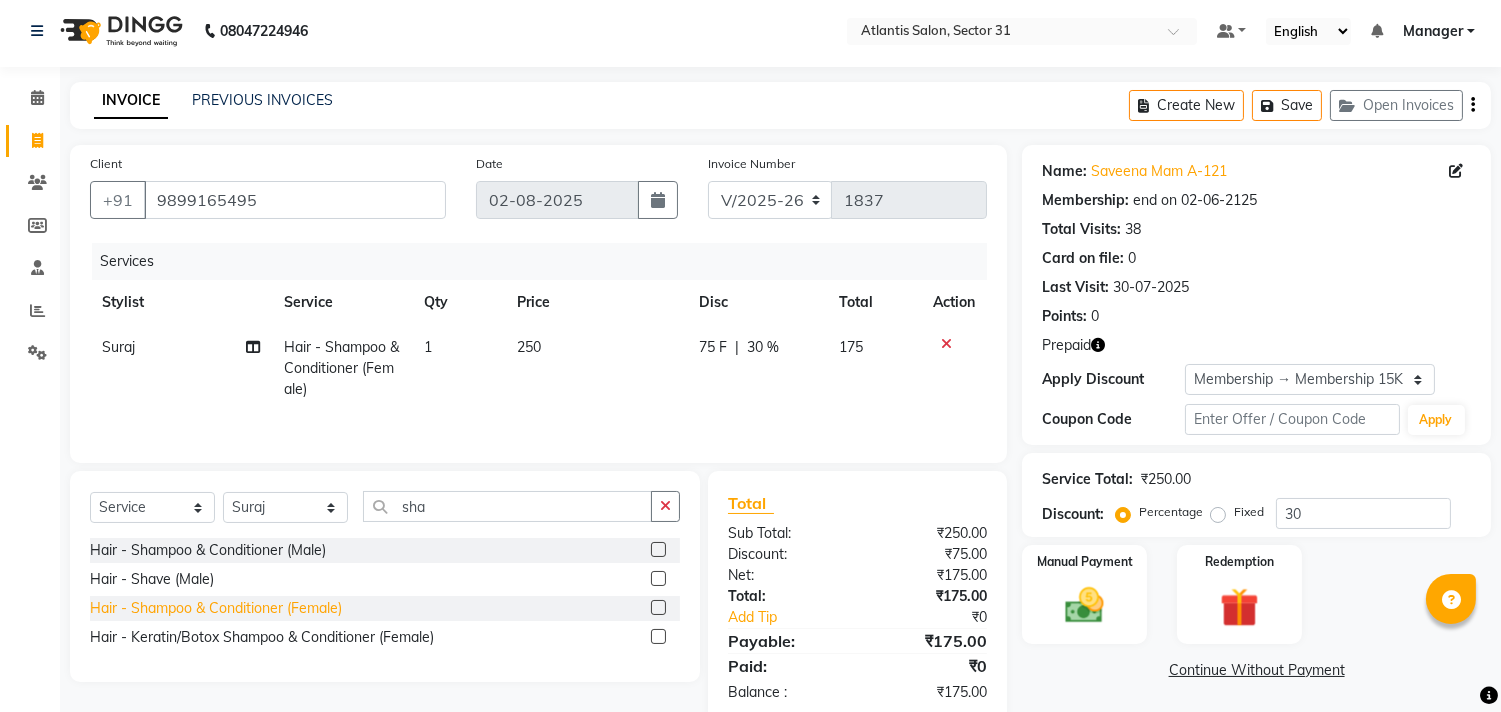 click on "Hair - Shampoo & Conditioner  (Female)" 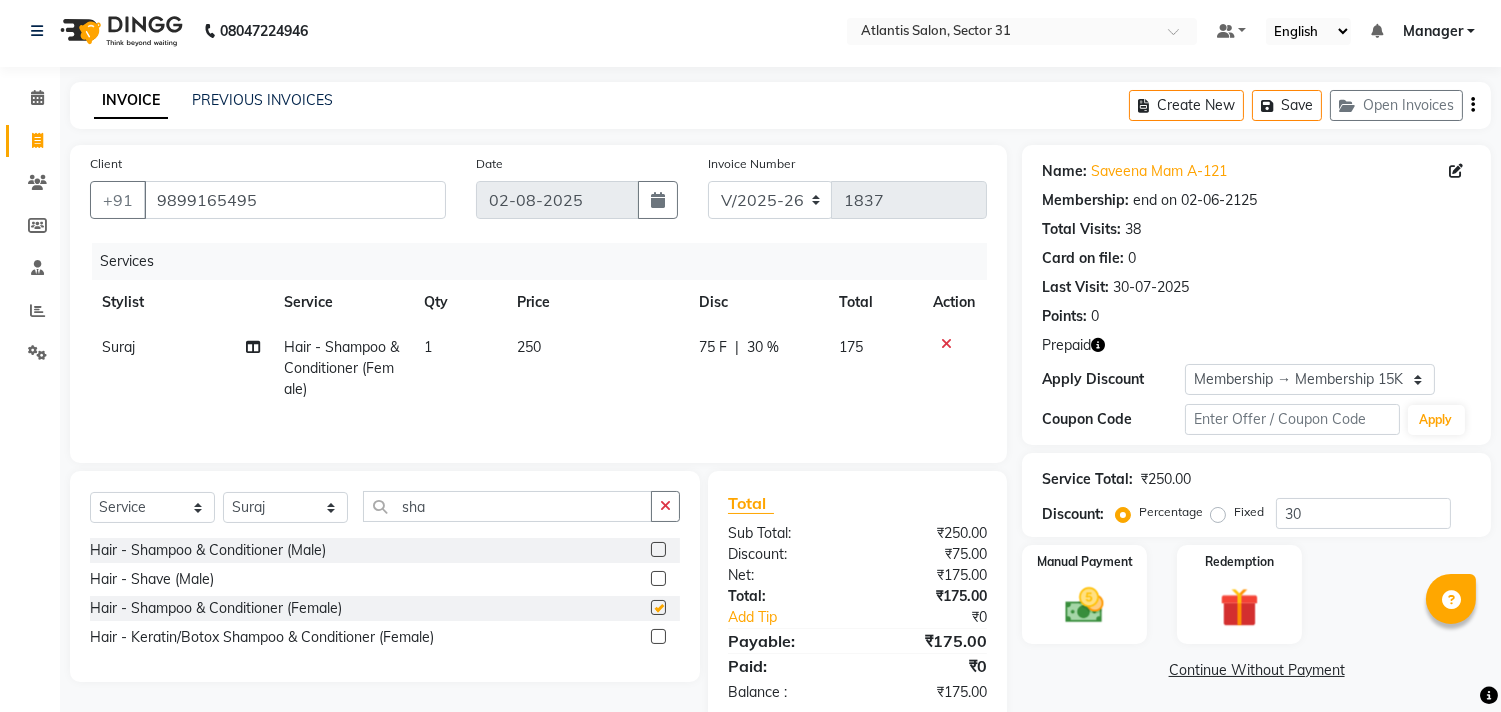 checkbox on "false" 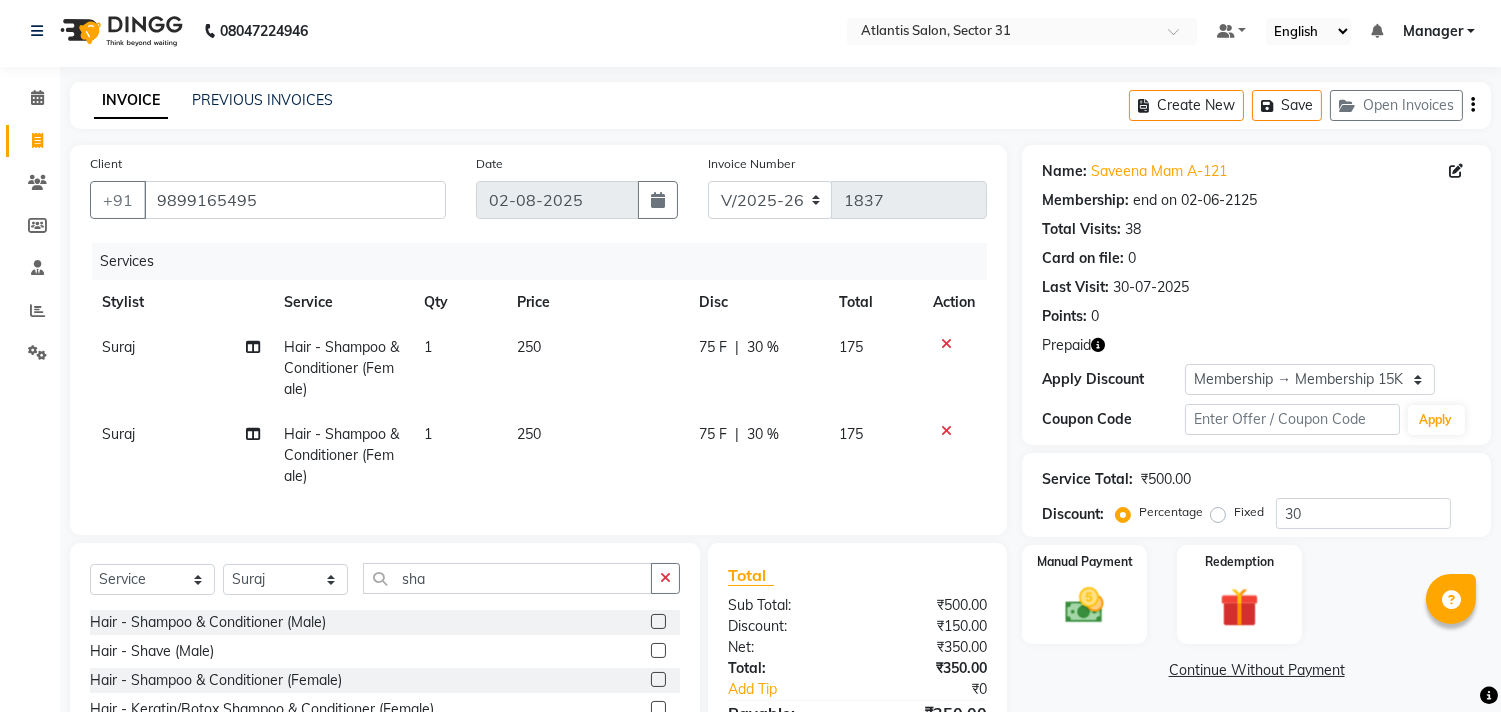 click on "Suraj" 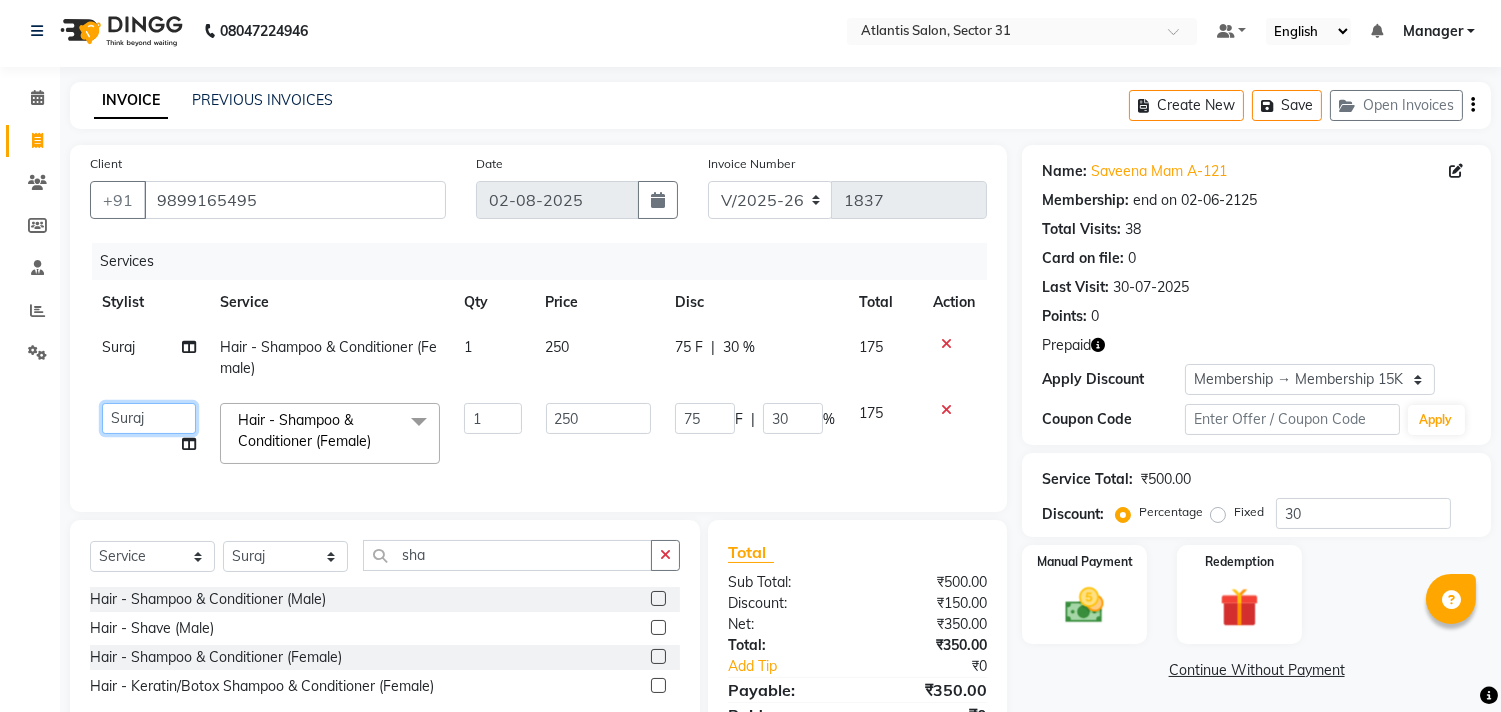 drag, startPoint x: 118, startPoint y: 427, endPoint x: 156, endPoint y: 416, distance: 39.56008 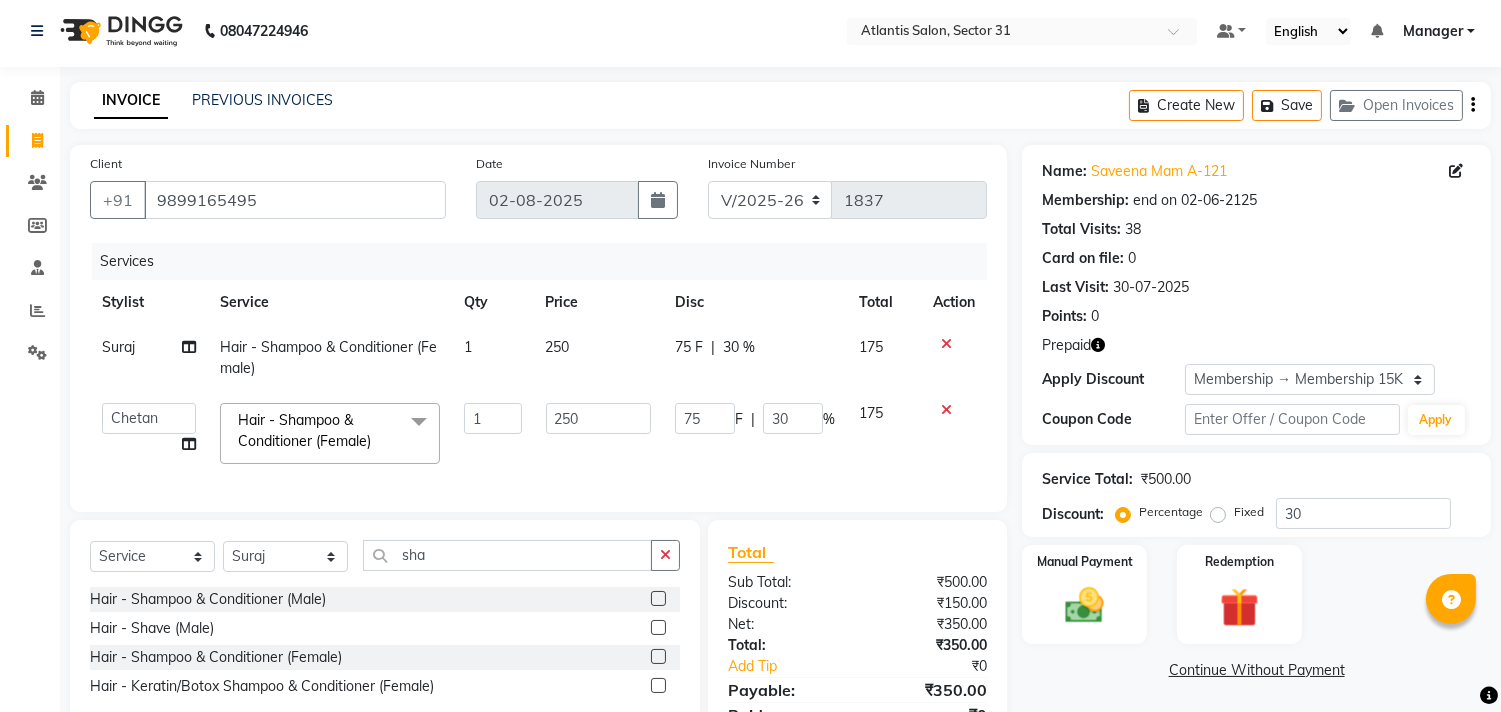 select on "62138" 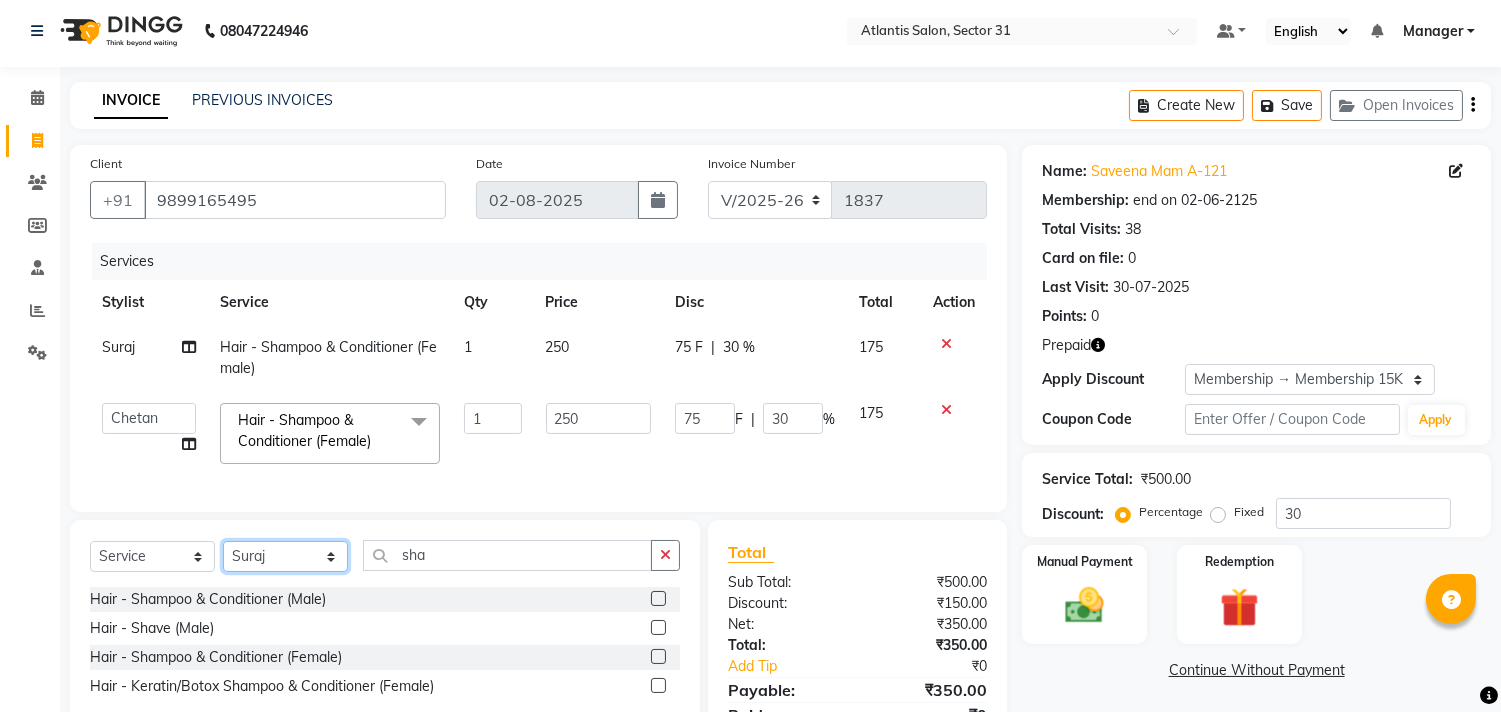 drag, startPoint x: 310, startPoint y: 575, endPoint x: 305, endPoint y: 561, distance: 14.866069 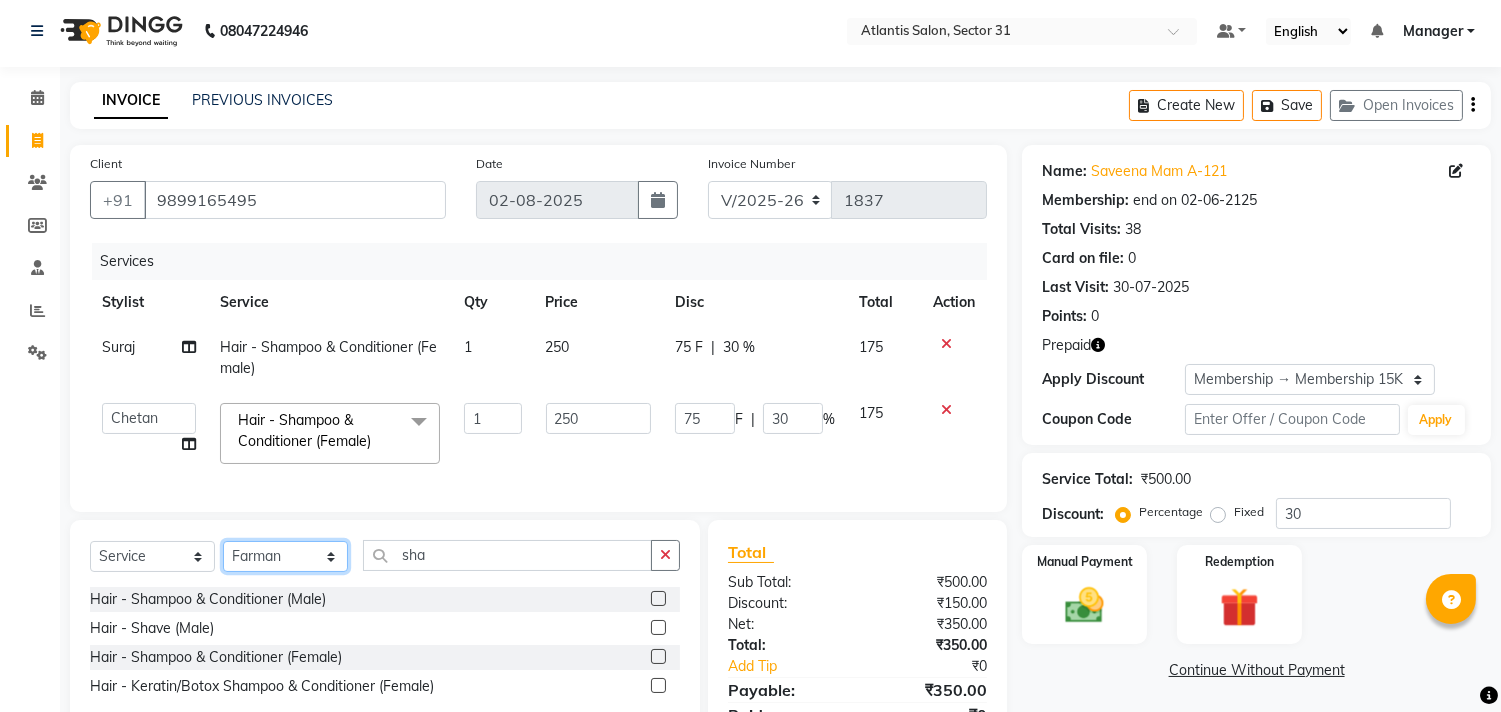click on "Select Stylist Alka  Annu Chetan Farman Kavita Manager Staff 31 Staff ILD Suraj" 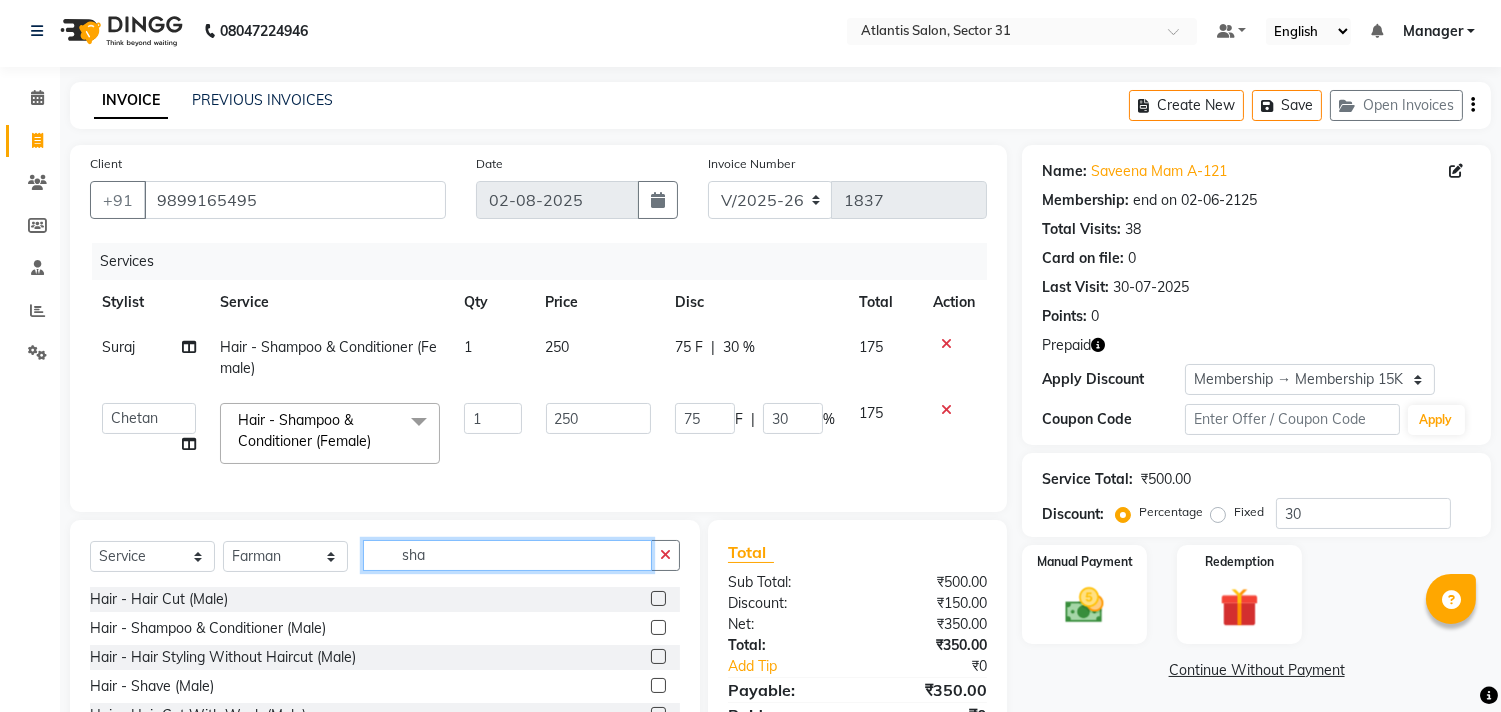 click on "sha" 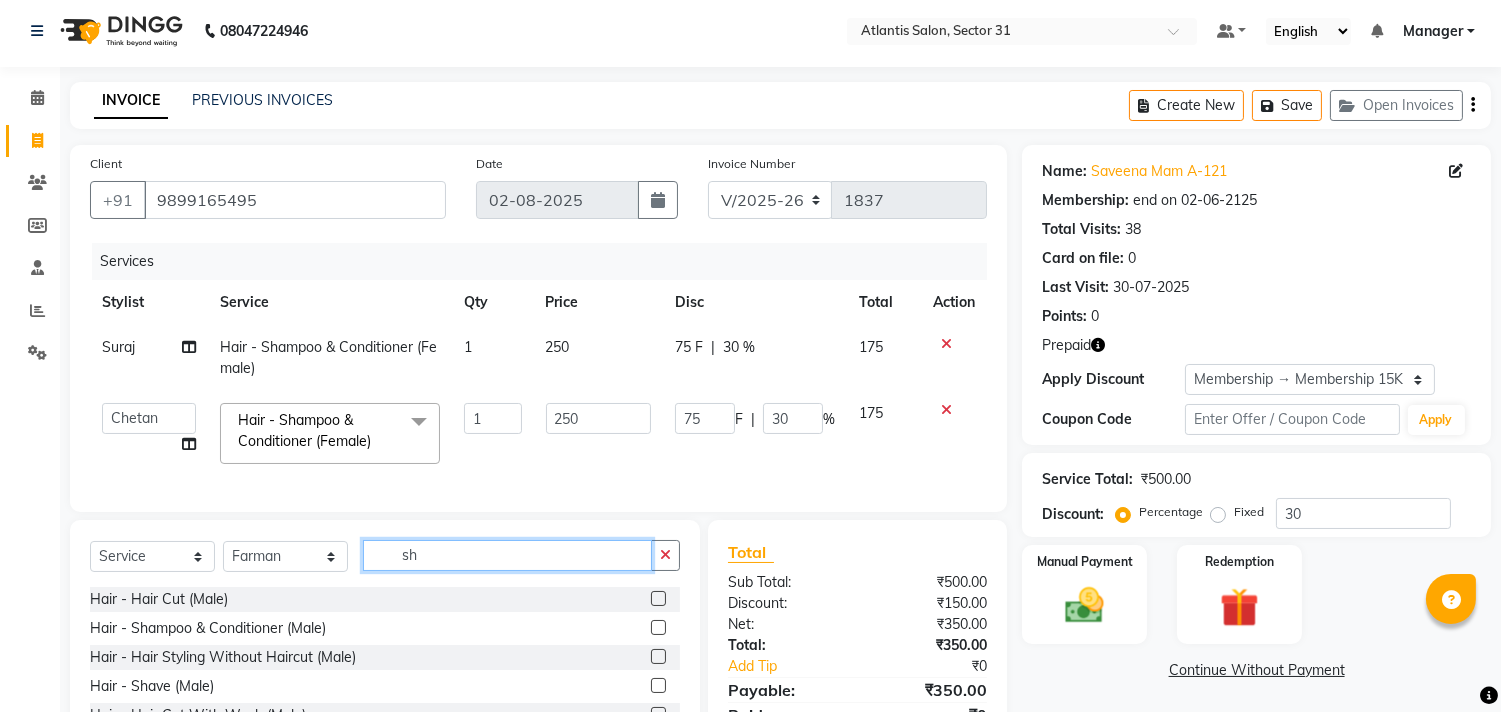 type on "s" 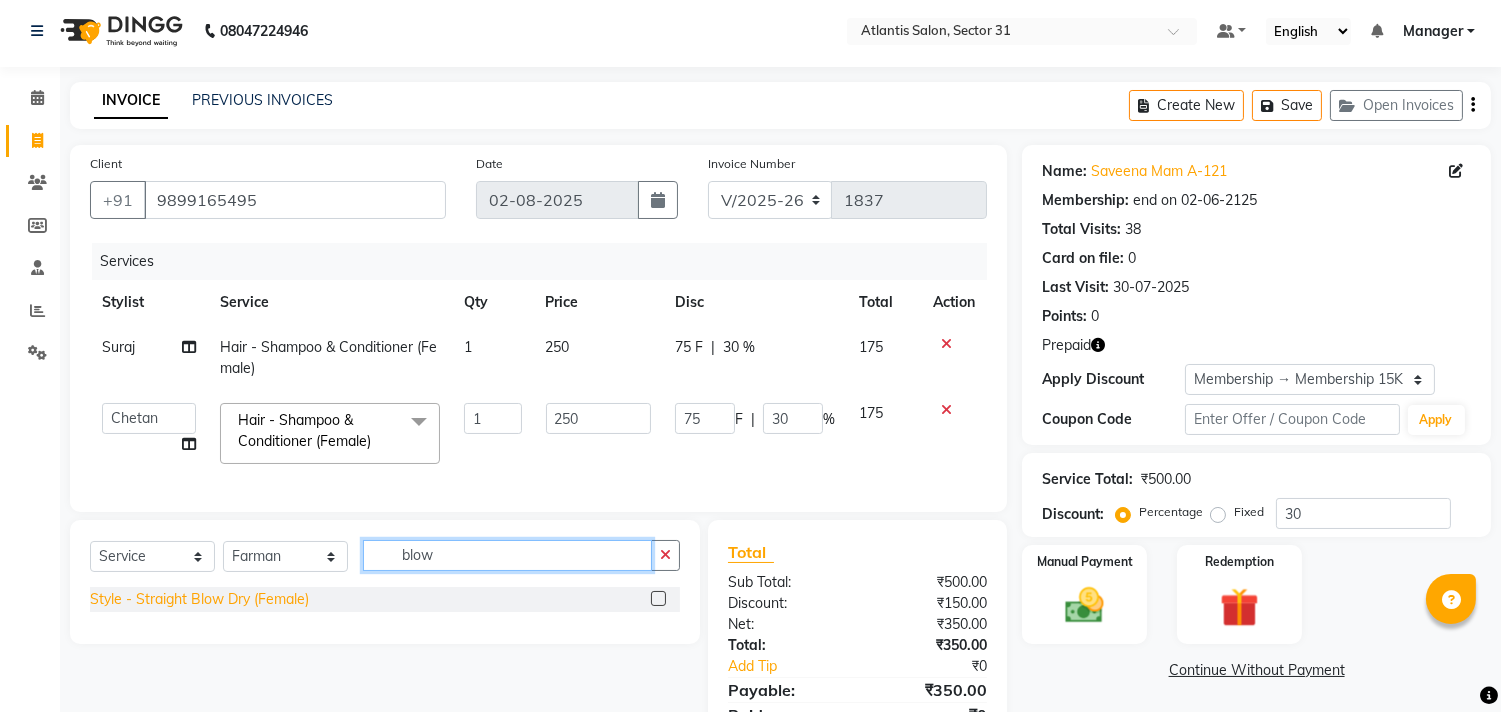type on "blow" 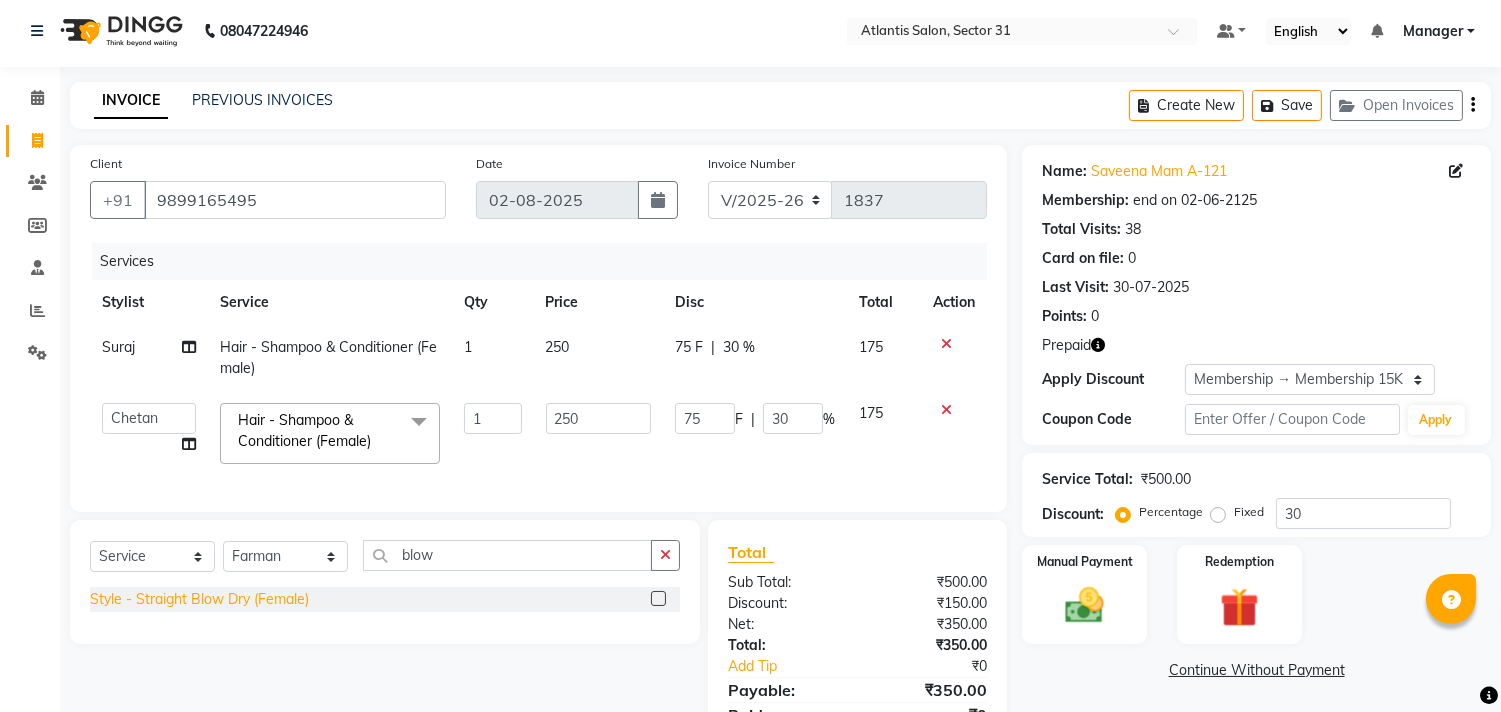 click on "Style - Straight Blow Dry  (Female)" 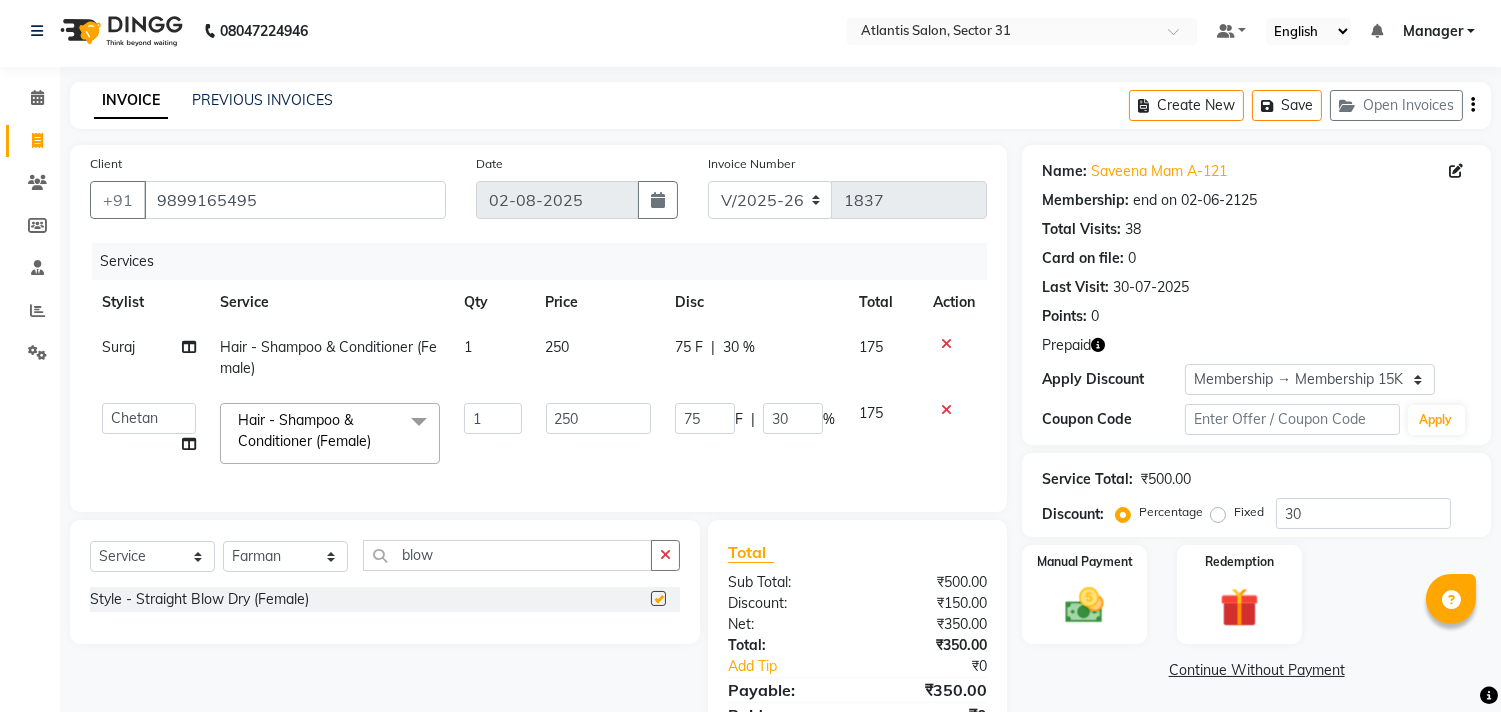 checkbox on "false" 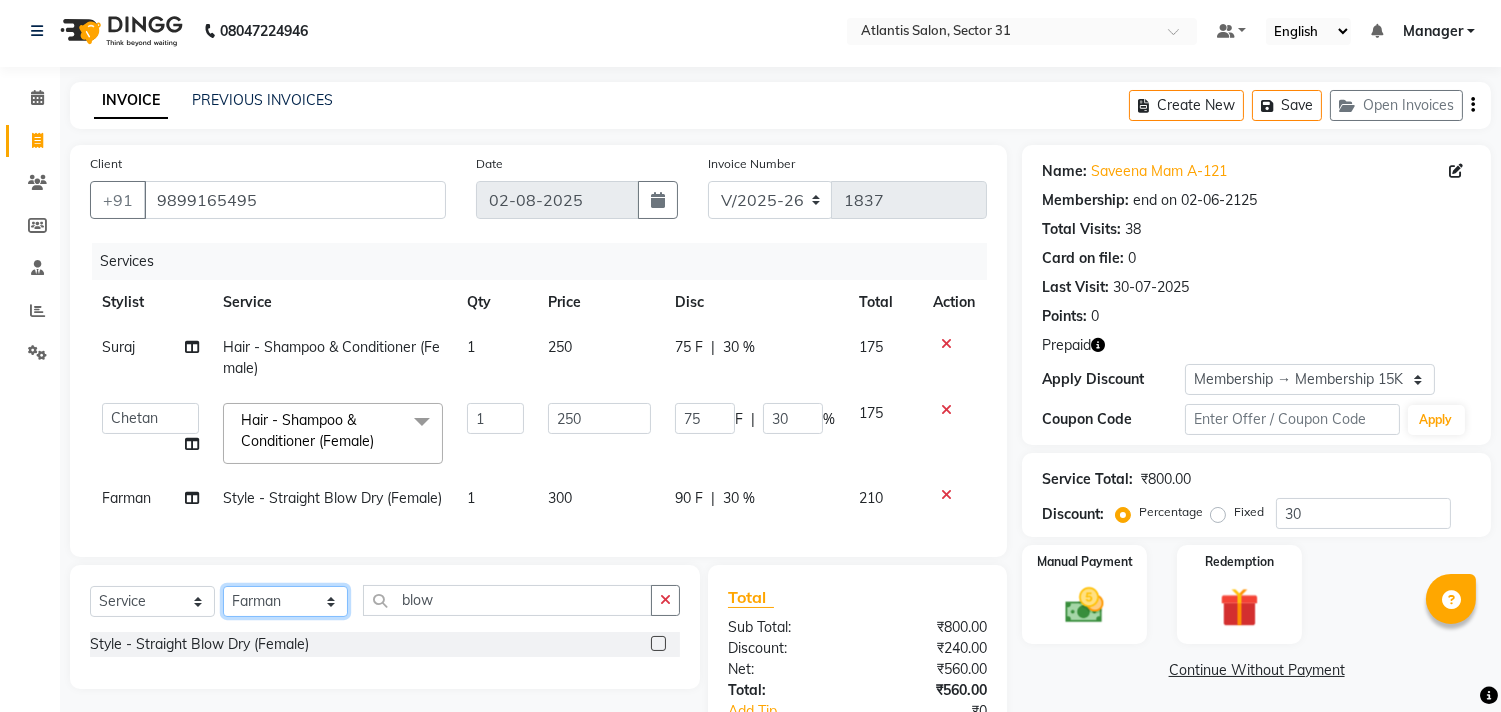 click on "Select Stylist Alka  Annu Chetan Farman Kavita Manager Staff 31 Staff ILD Suraj" 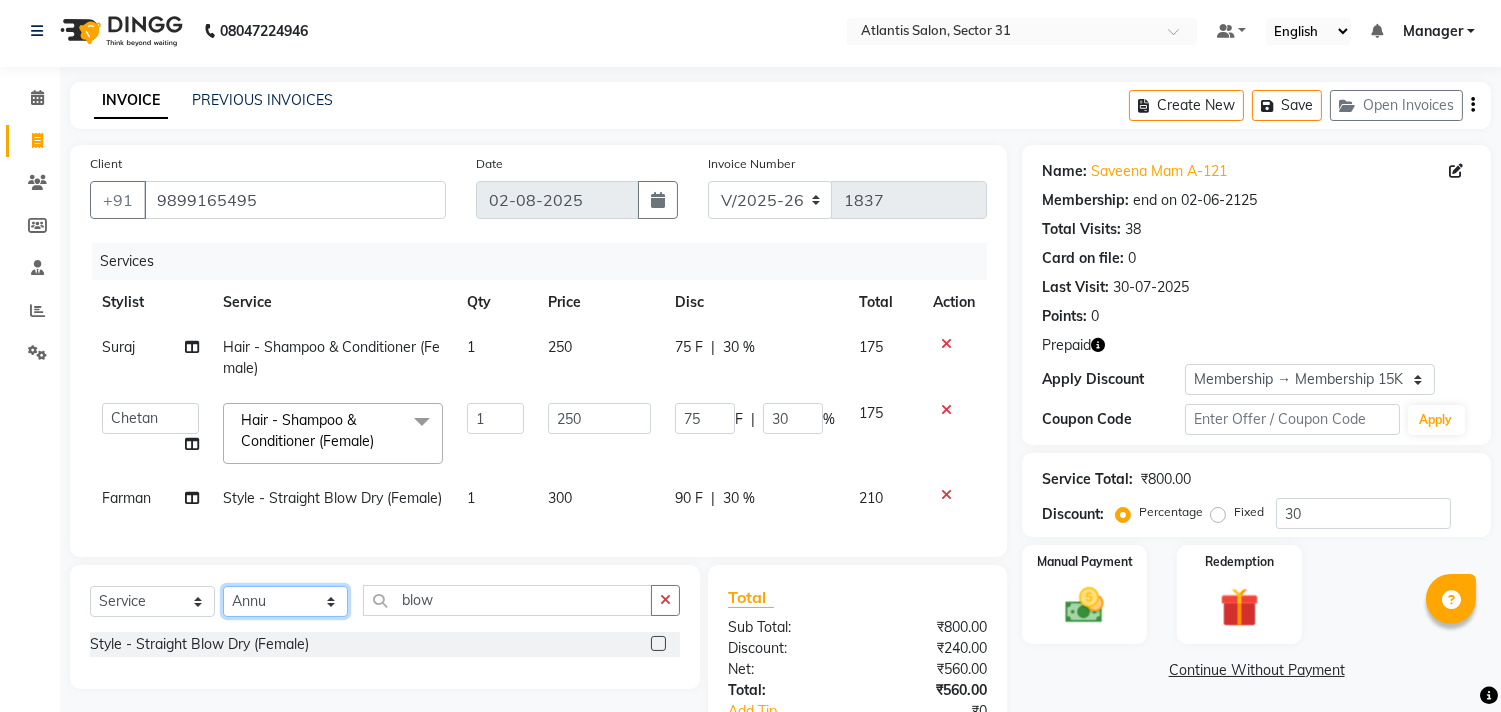 click on "Select Stylist Alka  Annu Chetan Farman Kavita Manager Staff 31 Staff ILD Suraj" 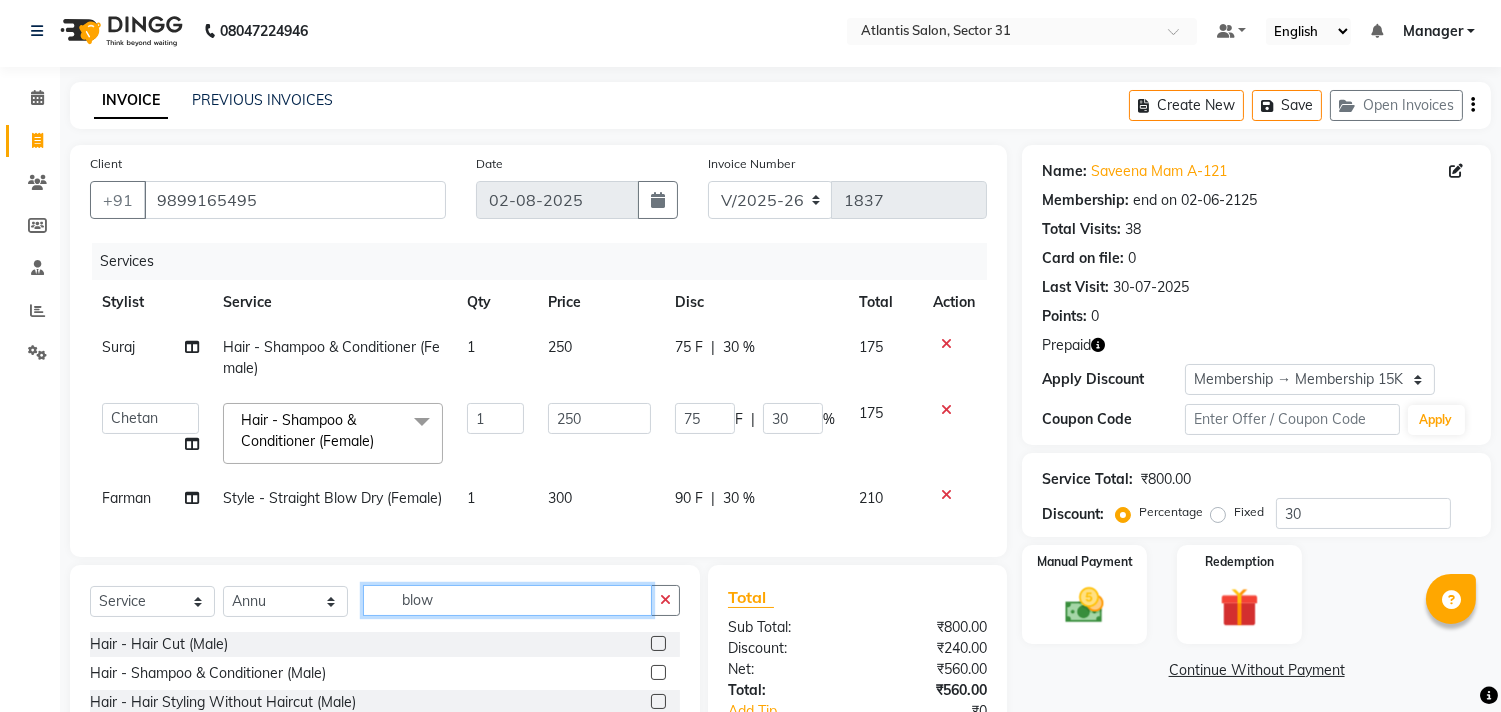 click on "blow" 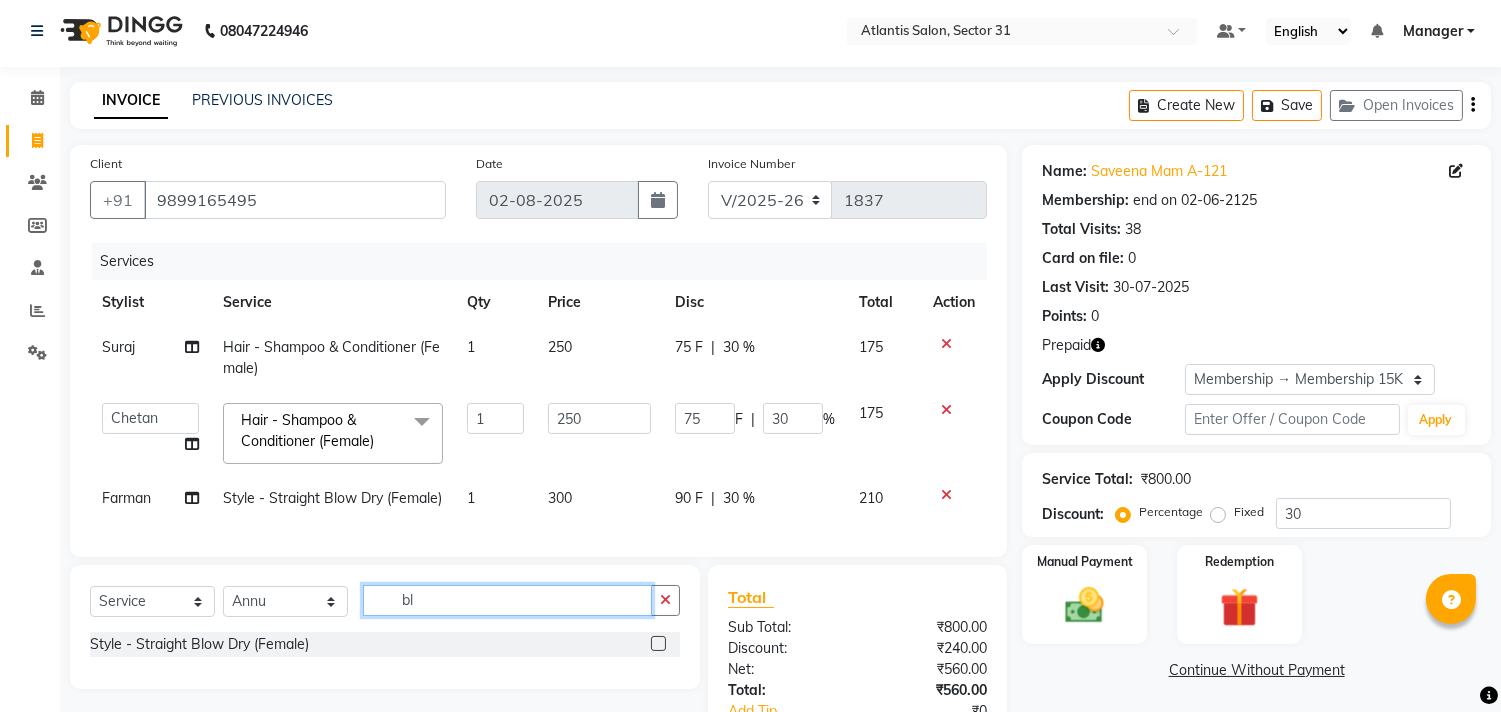 type on "b" 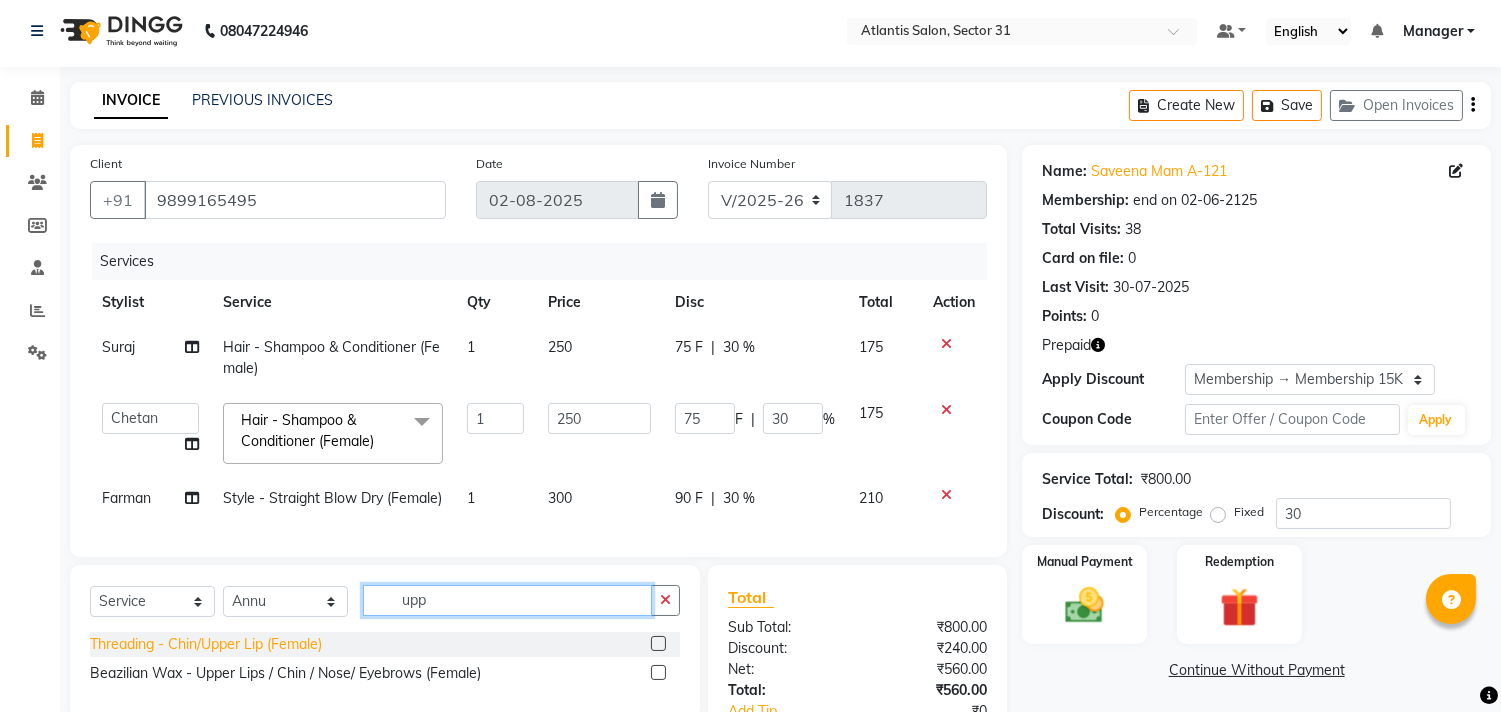 type on "upp" 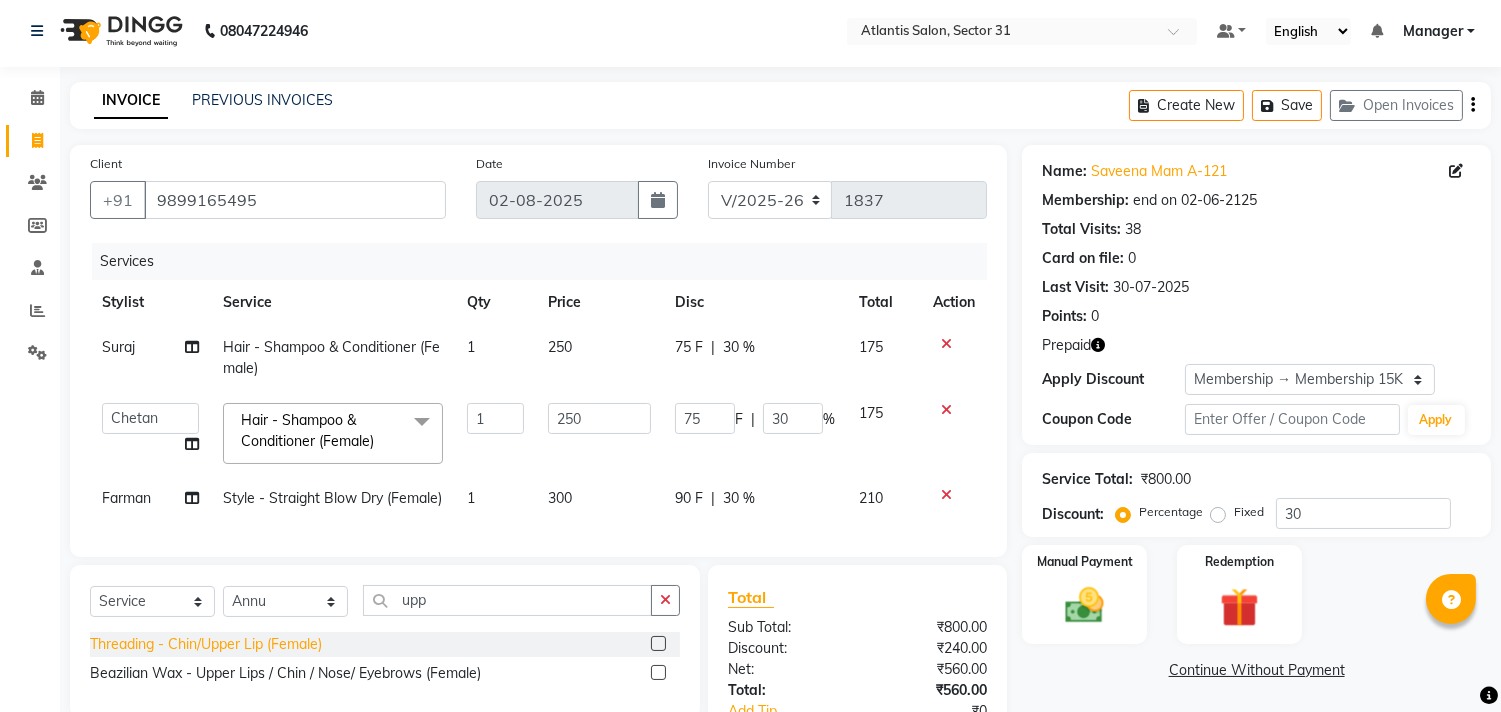 click on "Threading - Chin/Upper Lip (Female)" 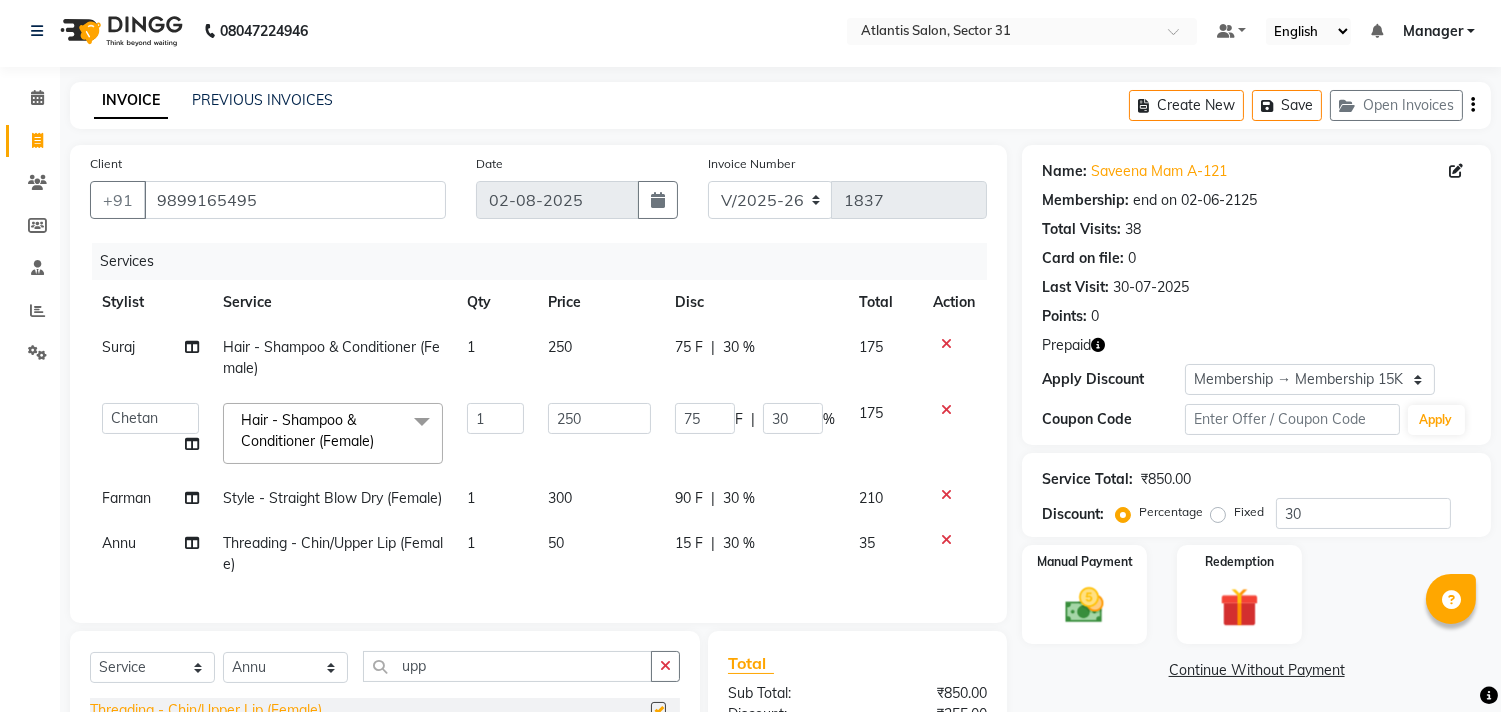 checkbox on "false" 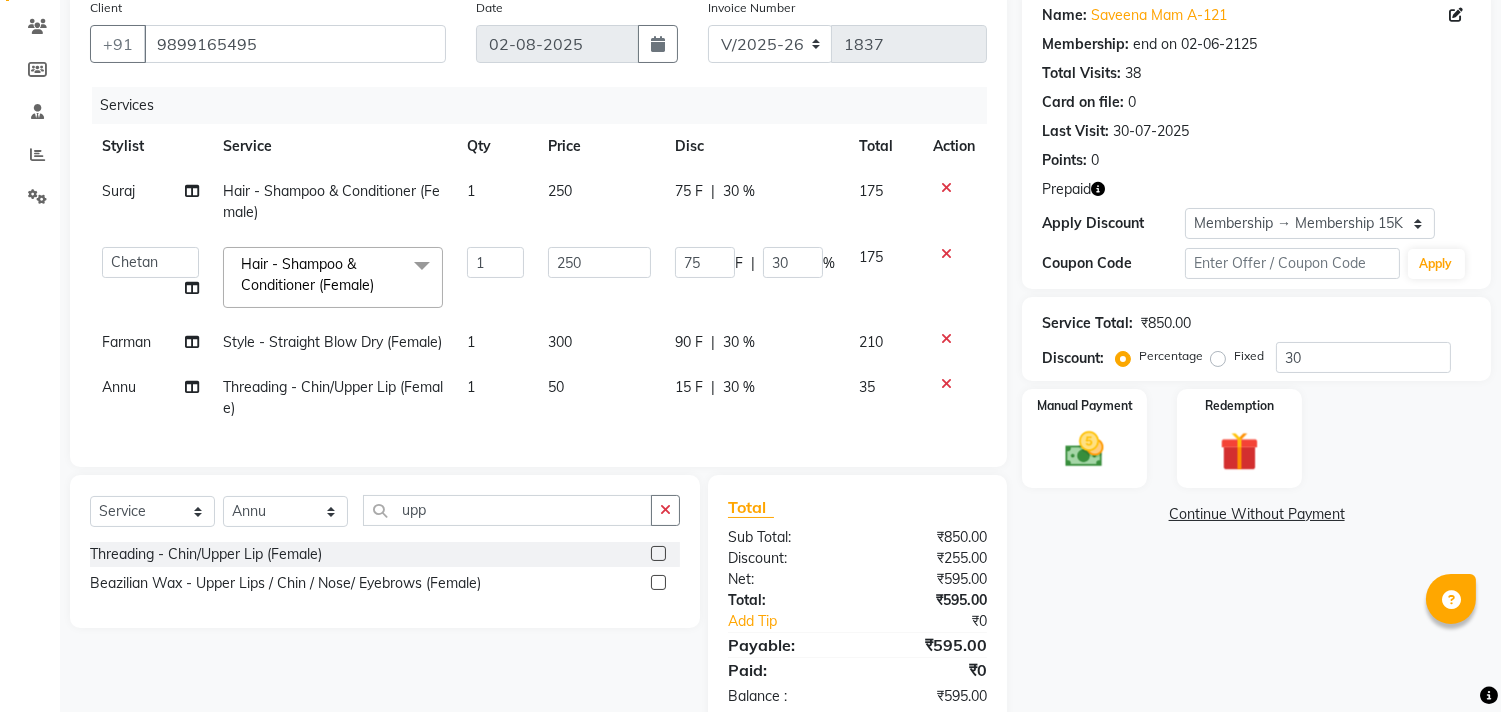 scroll, scrollTop: 243, scrollLeft: 0, axis: vertical 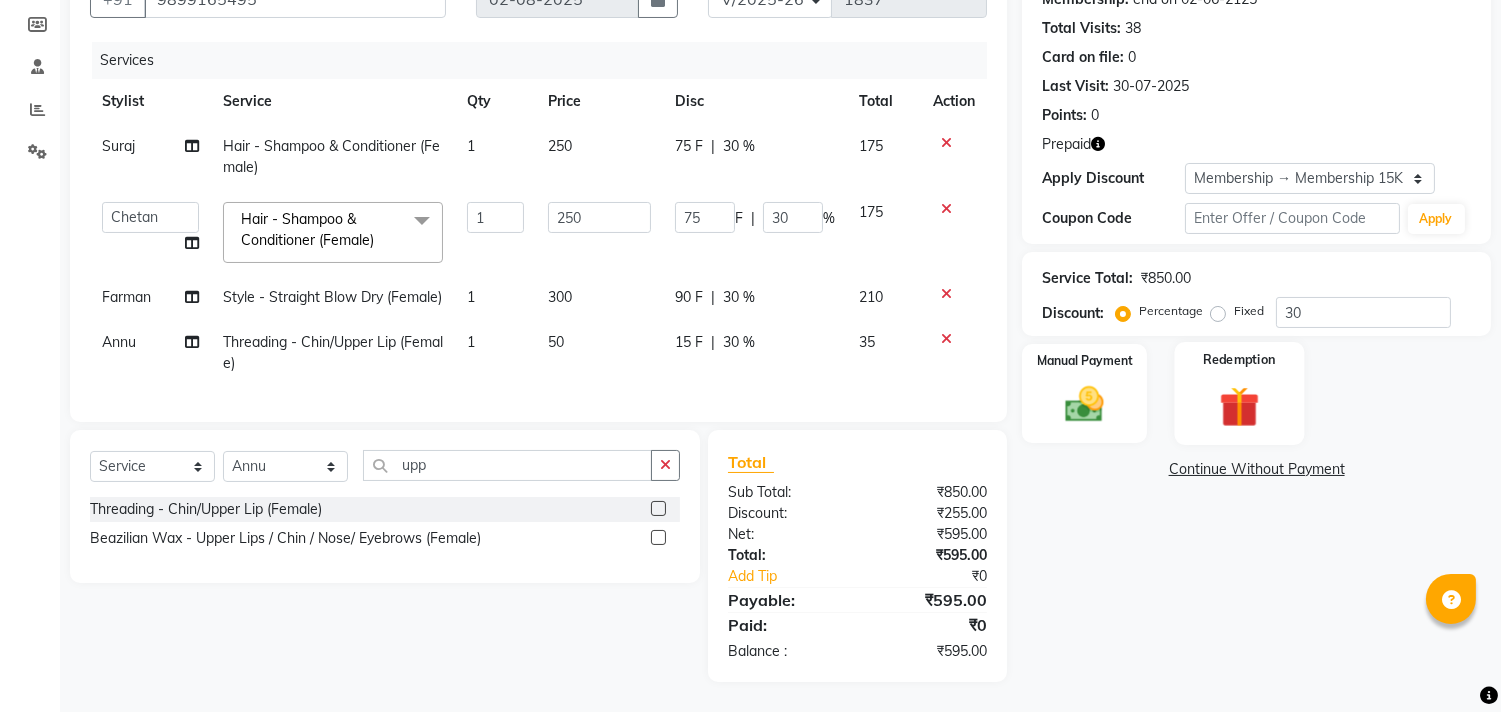 click 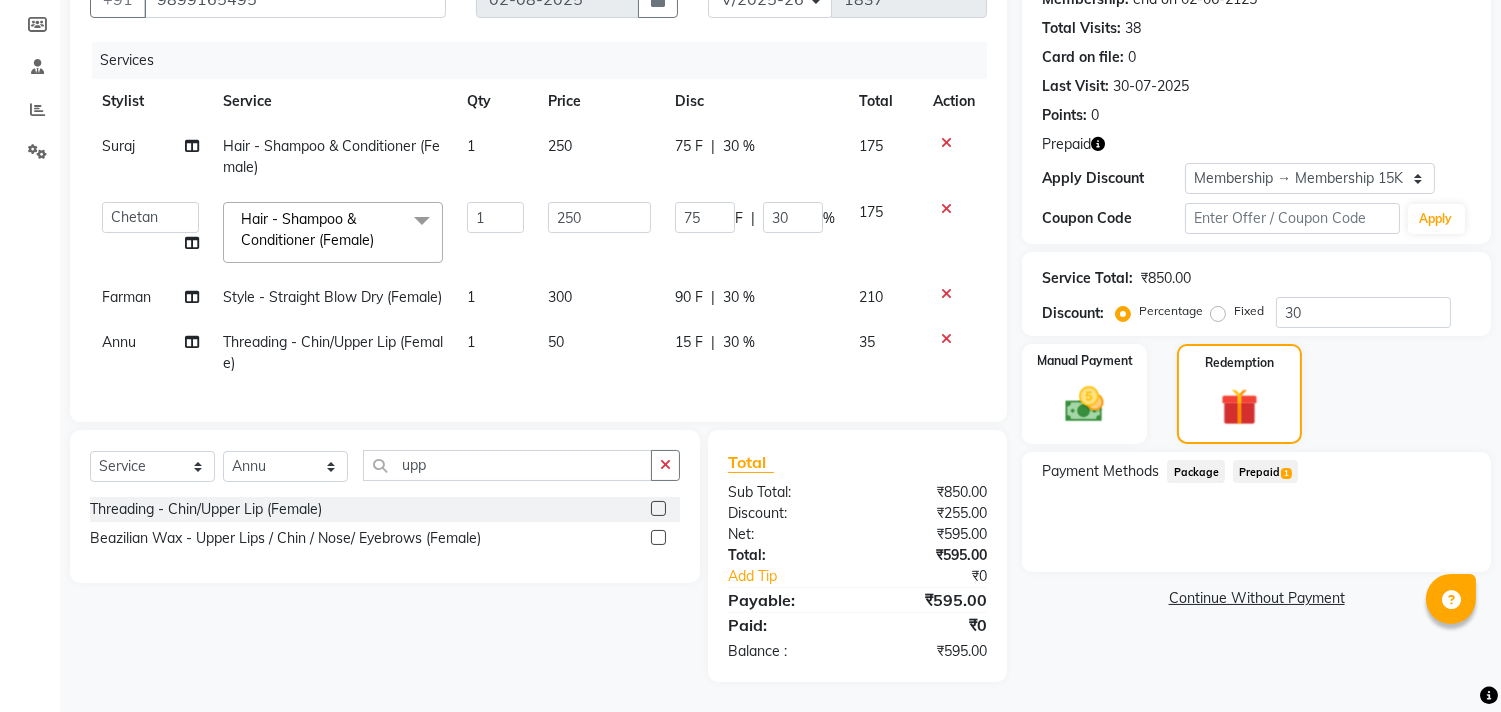 click on "Prepaid  1" 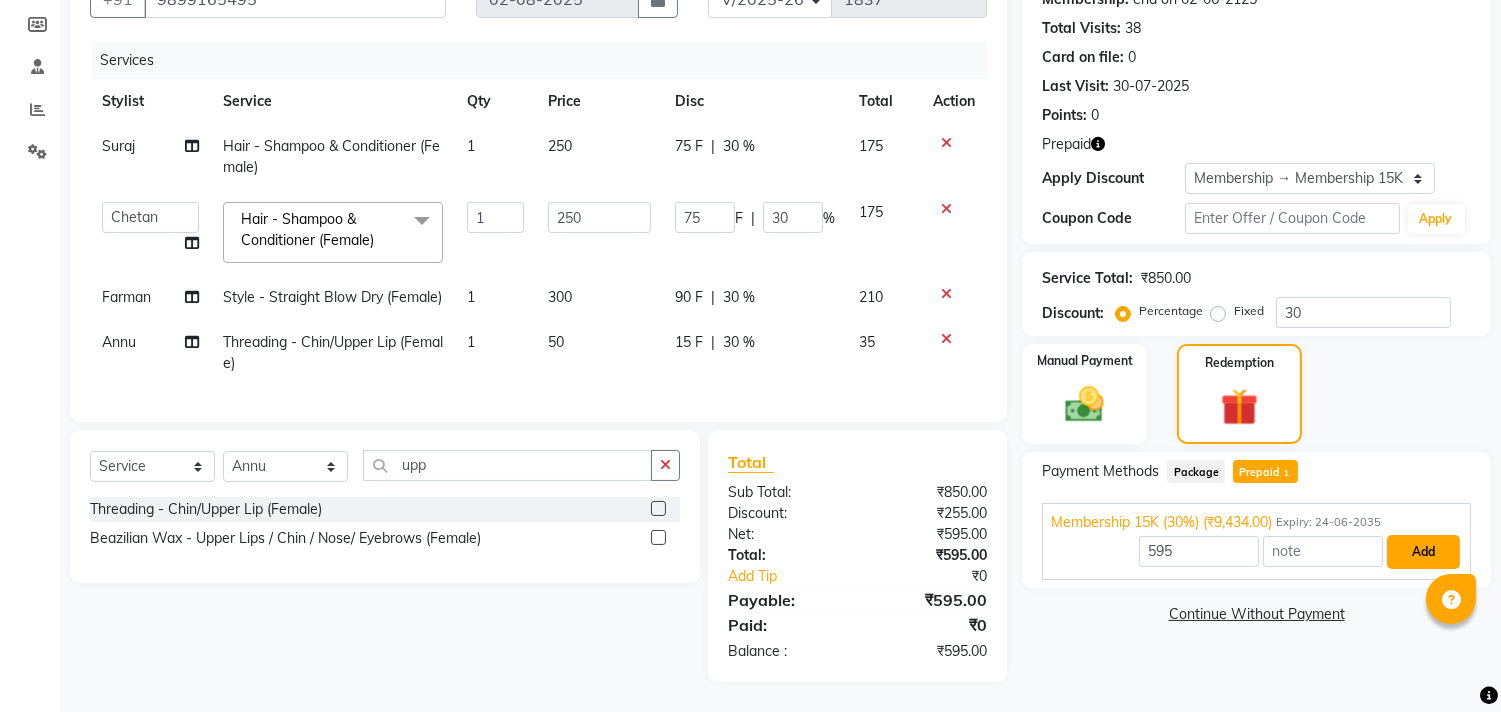 click on "Add" at bounding box center (1423, 552) 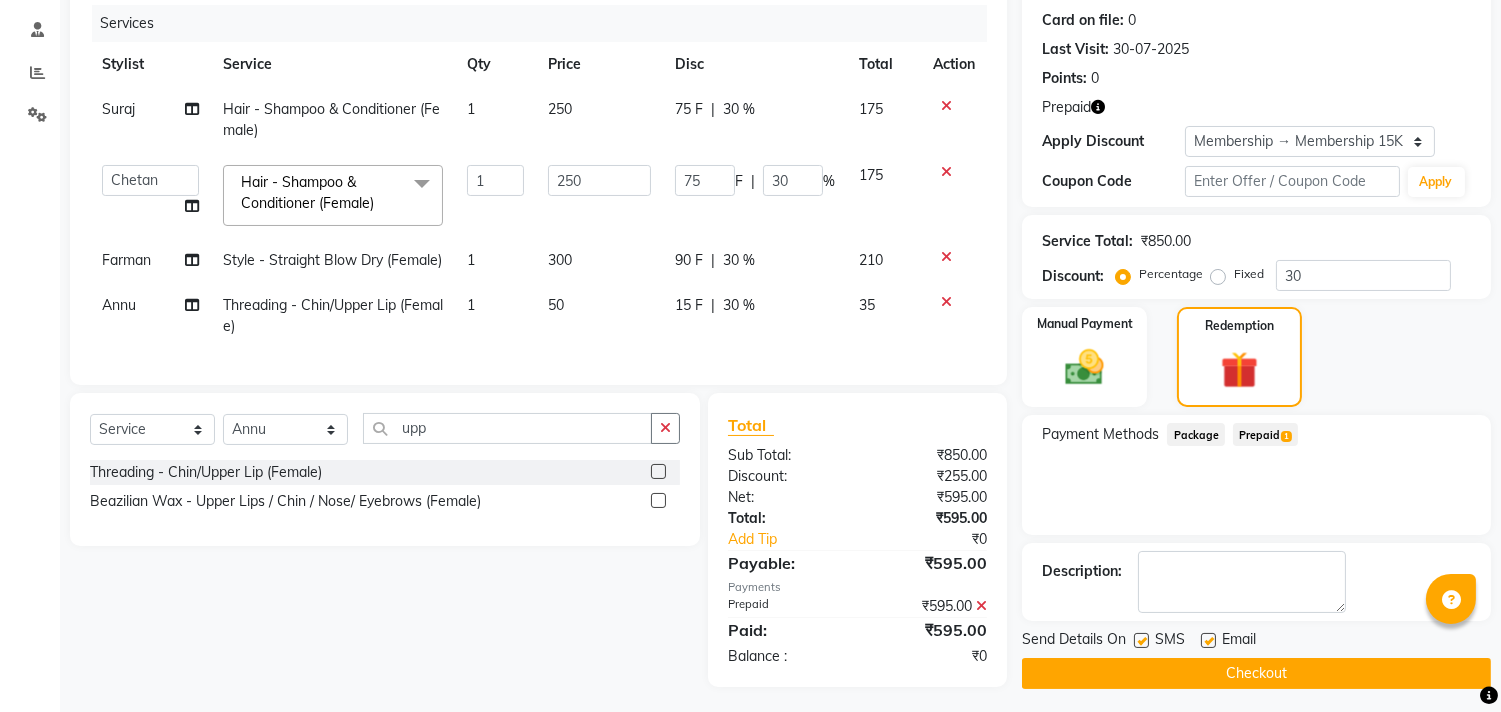 scroll, scrollTop: 285, scrollLeft: 0, axis: vertical 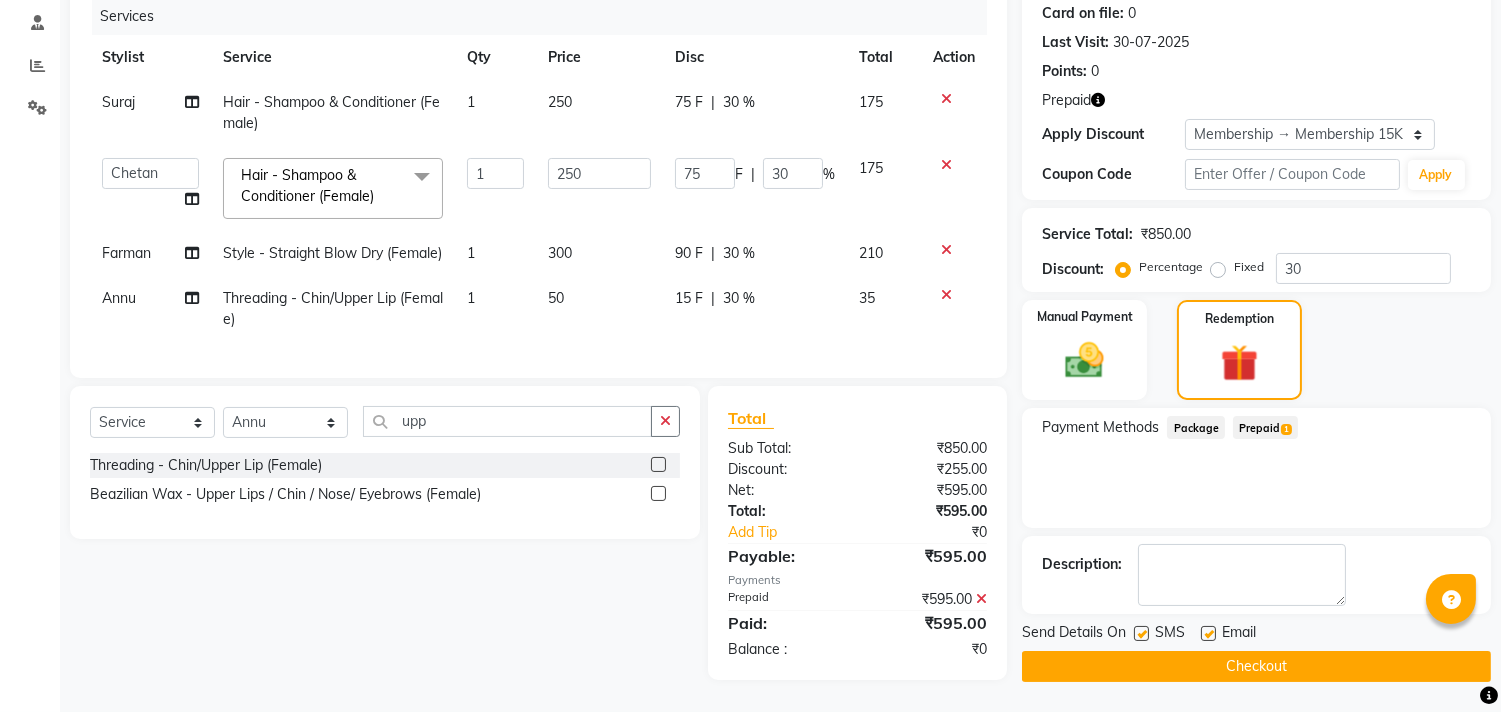 click on "Checkout" 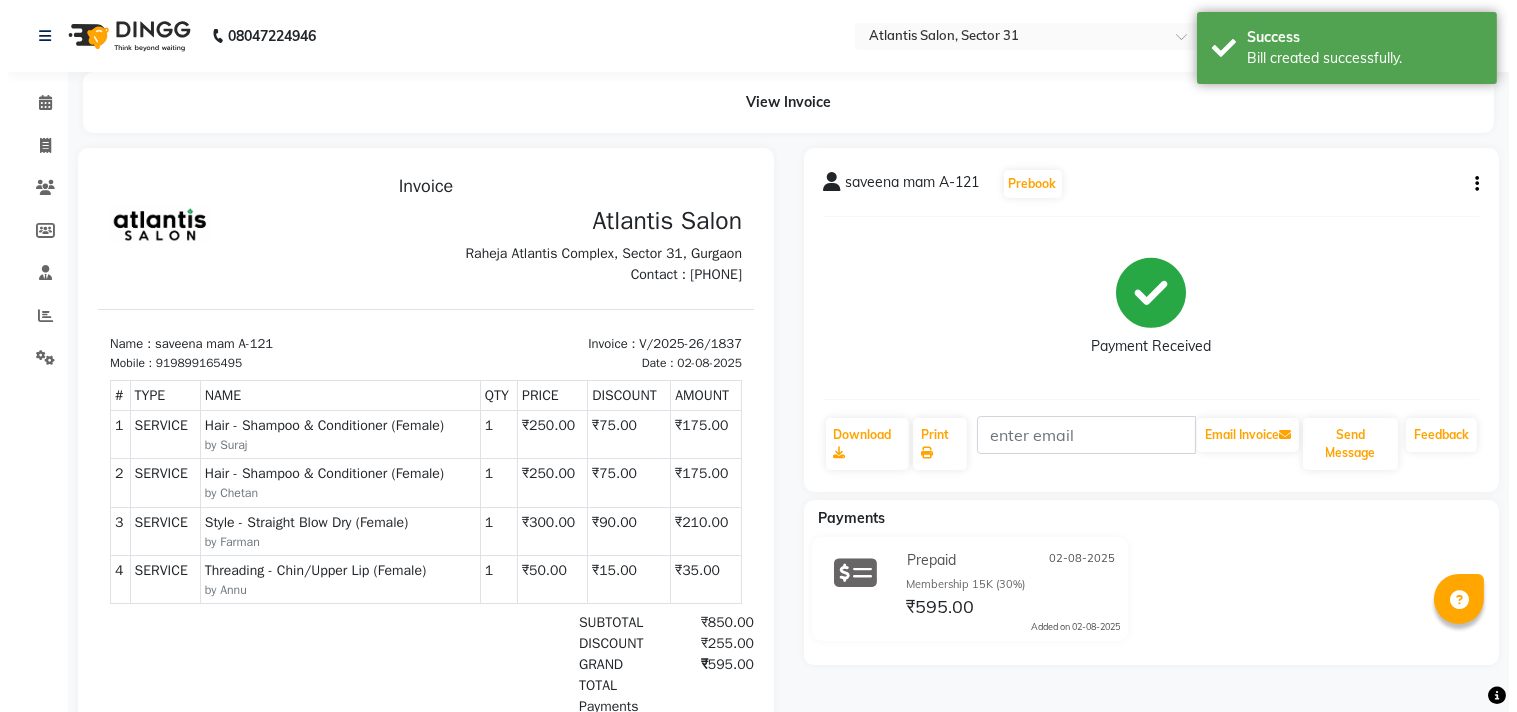 scroll, scrollTop: 0, scrollLeft: 0, axis: both 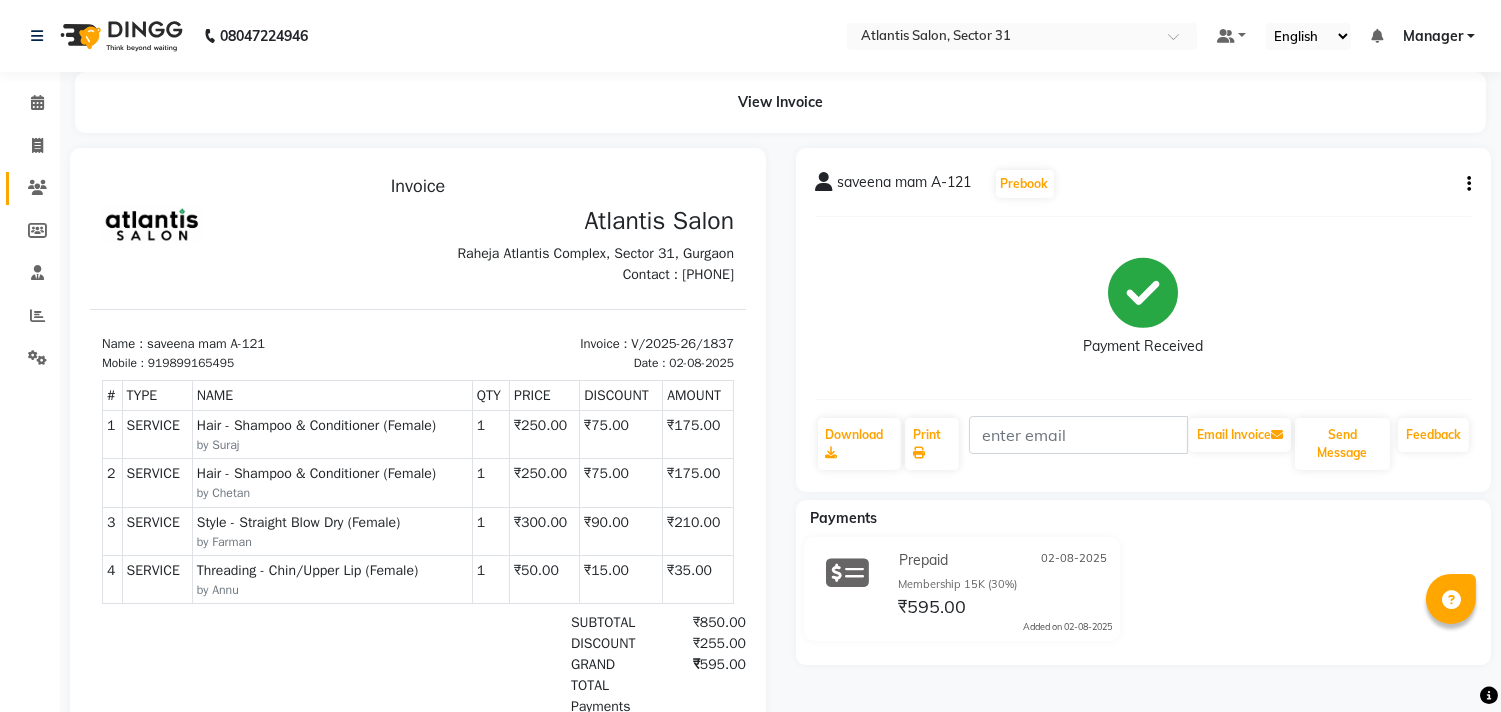 click on "Clients" 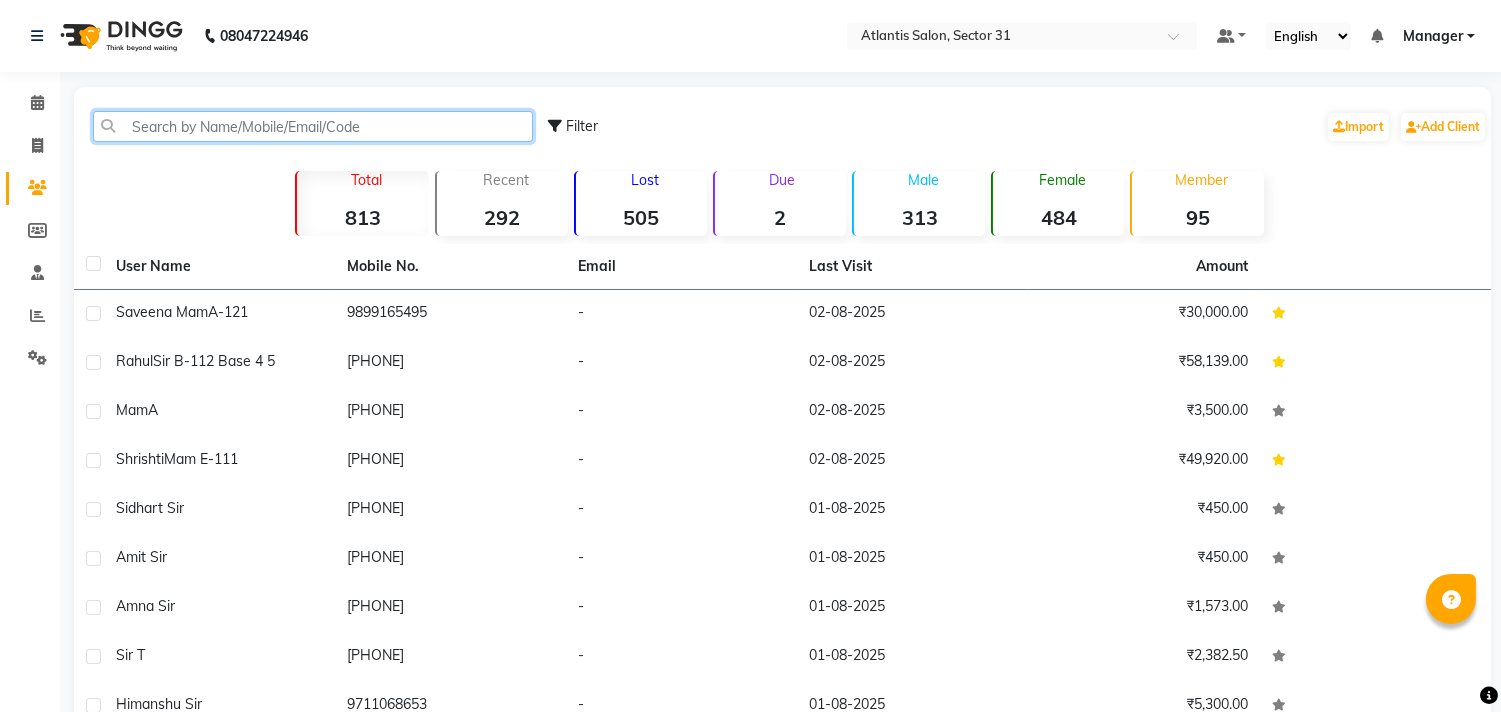 click 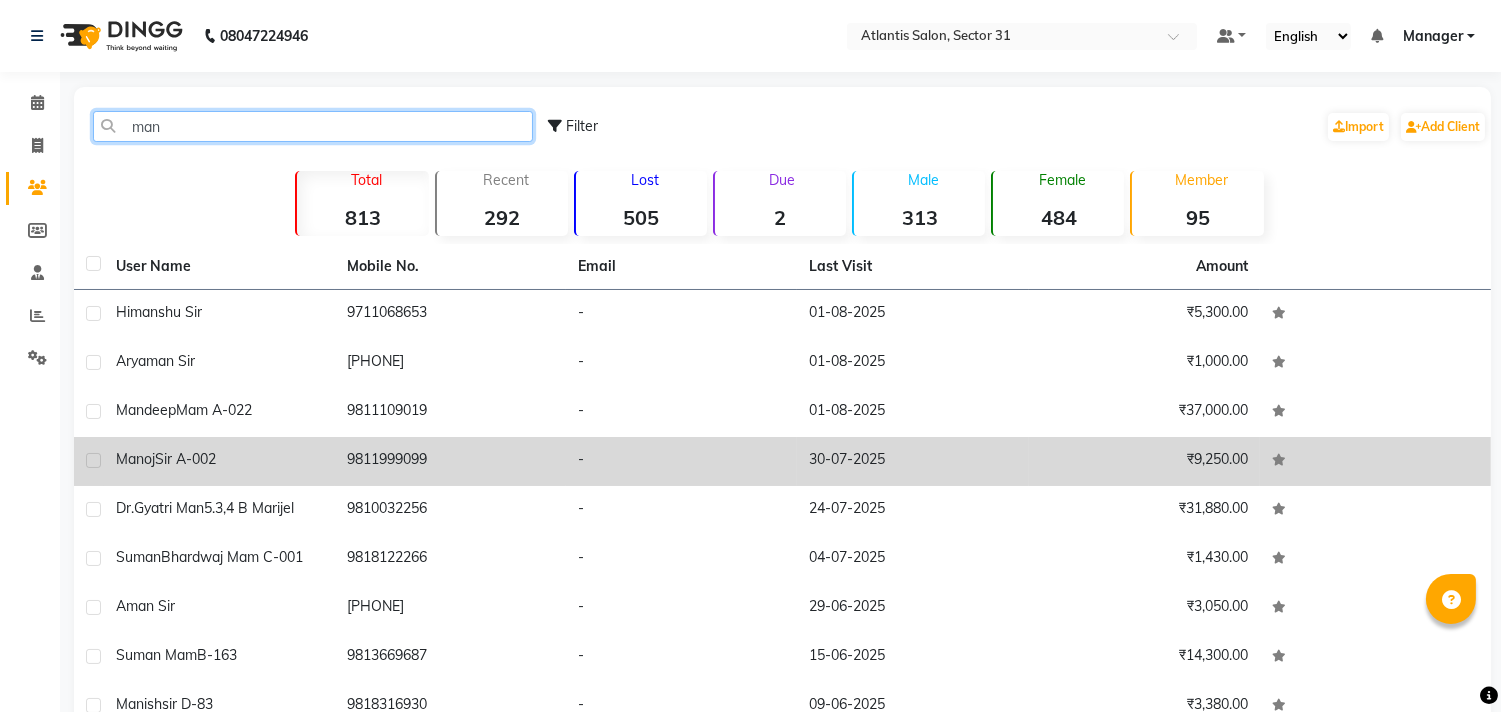 type on "man" 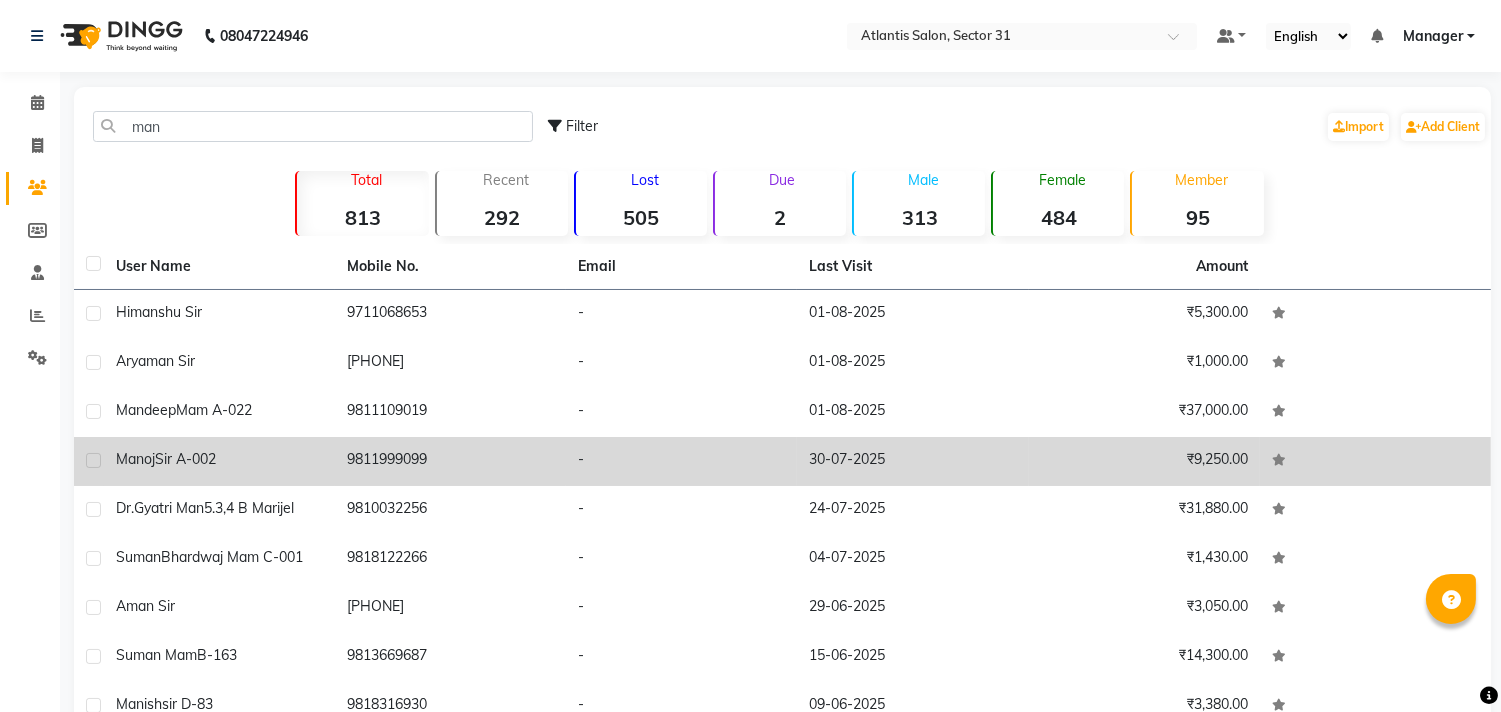 click on "Manoj  Sir A-002" 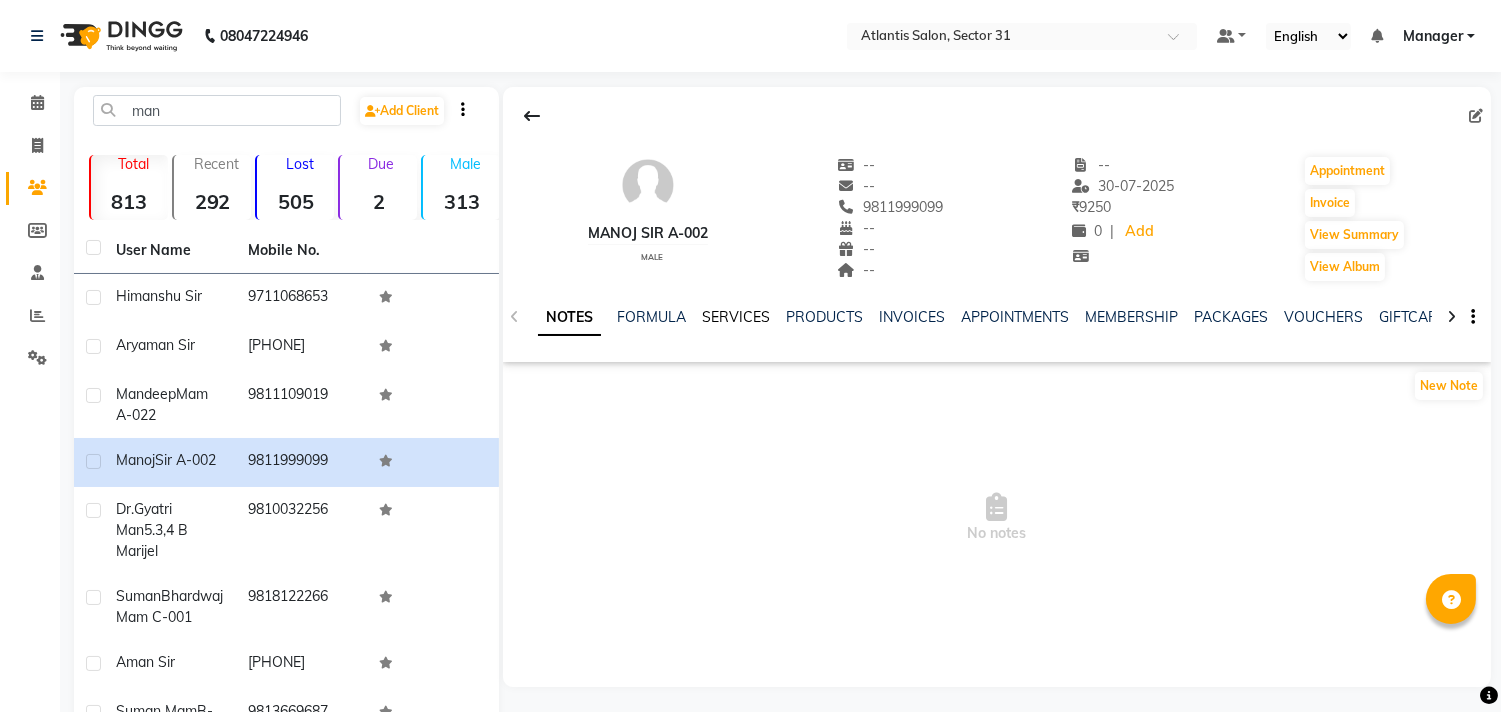 click on "SERVICES" 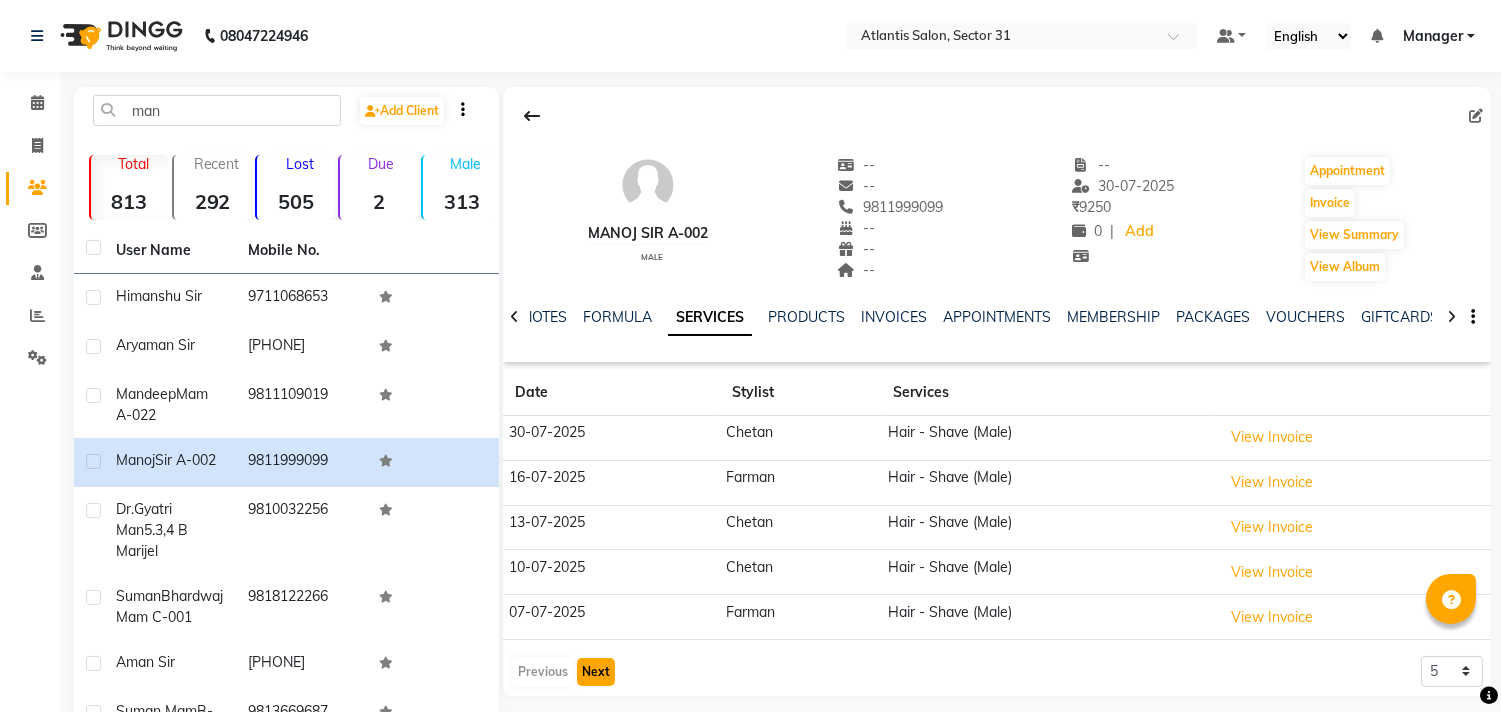 click on "Next" 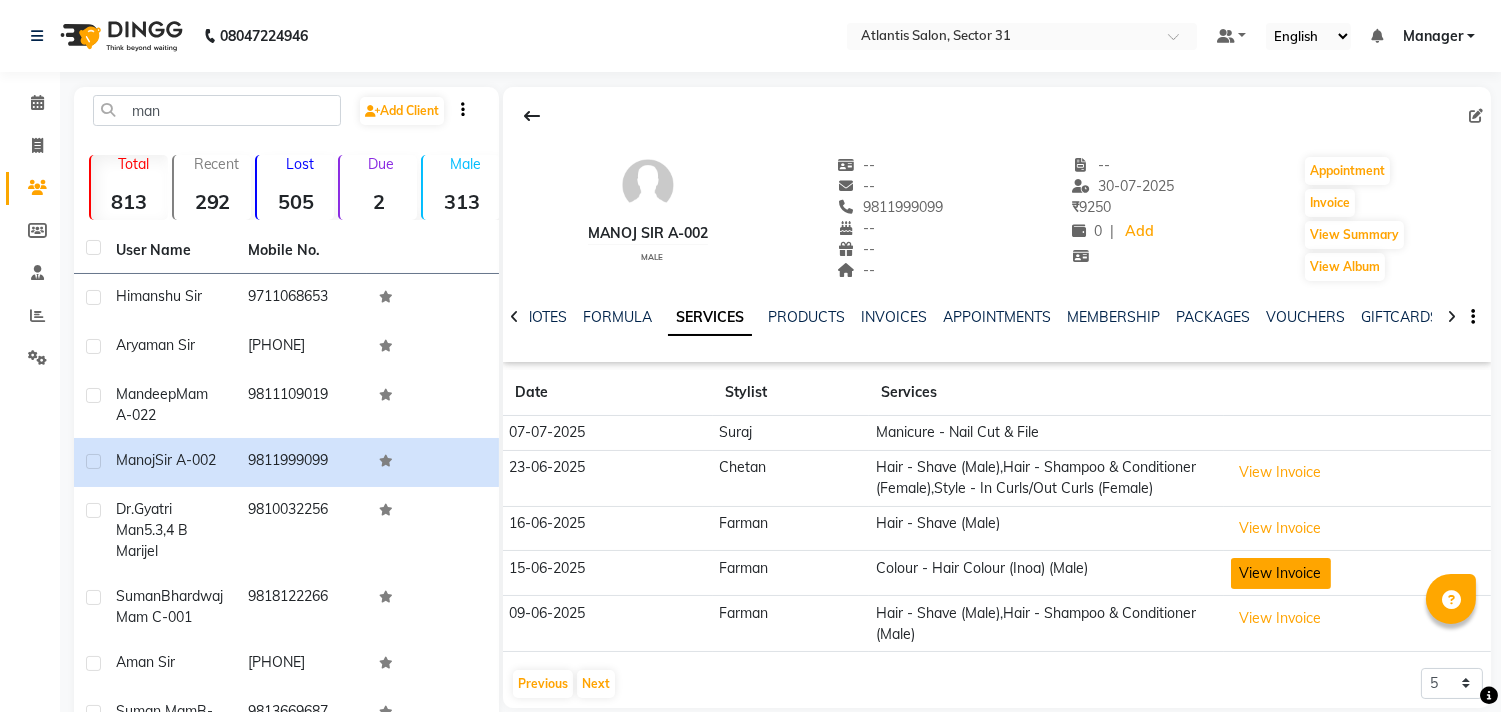 click on "View Invoice" 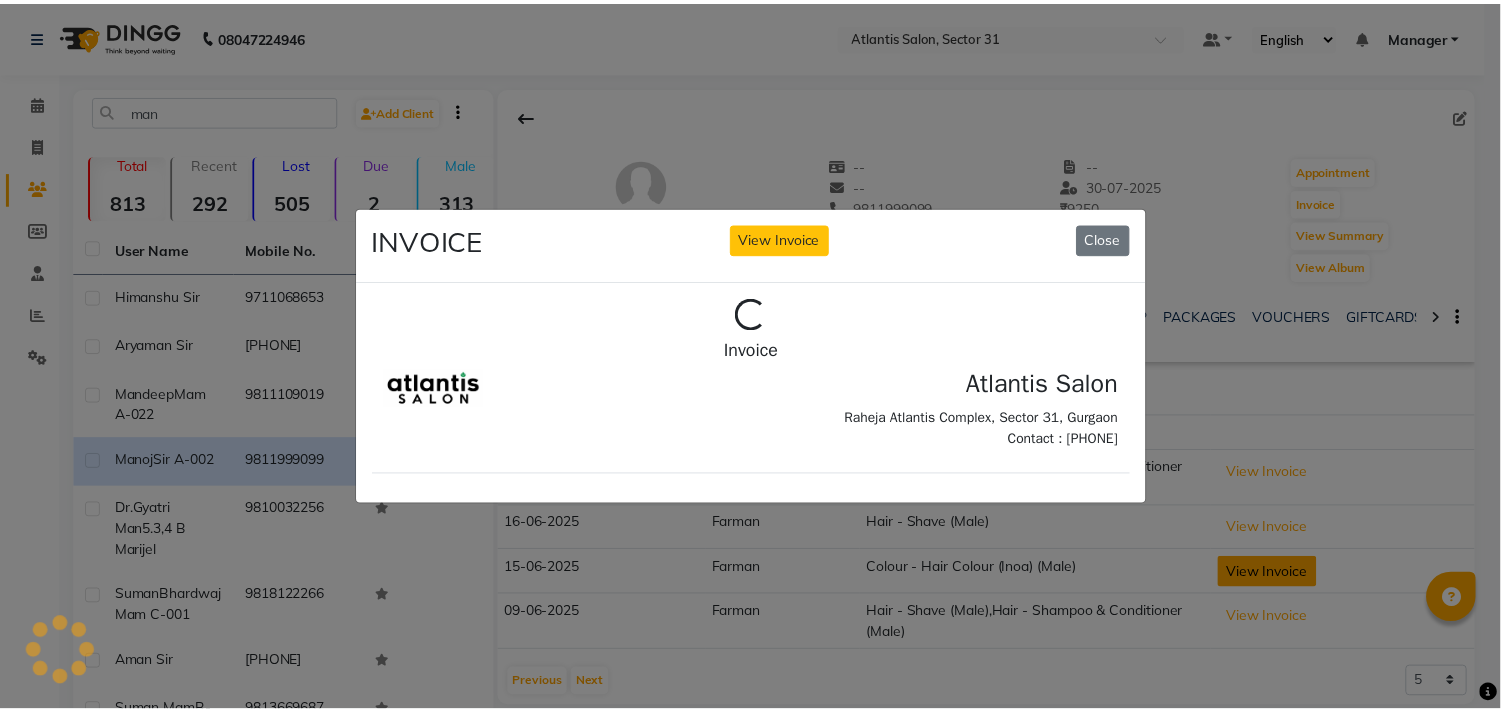scroll, scrollTop: 0, scrollLeft: 0, axis: both 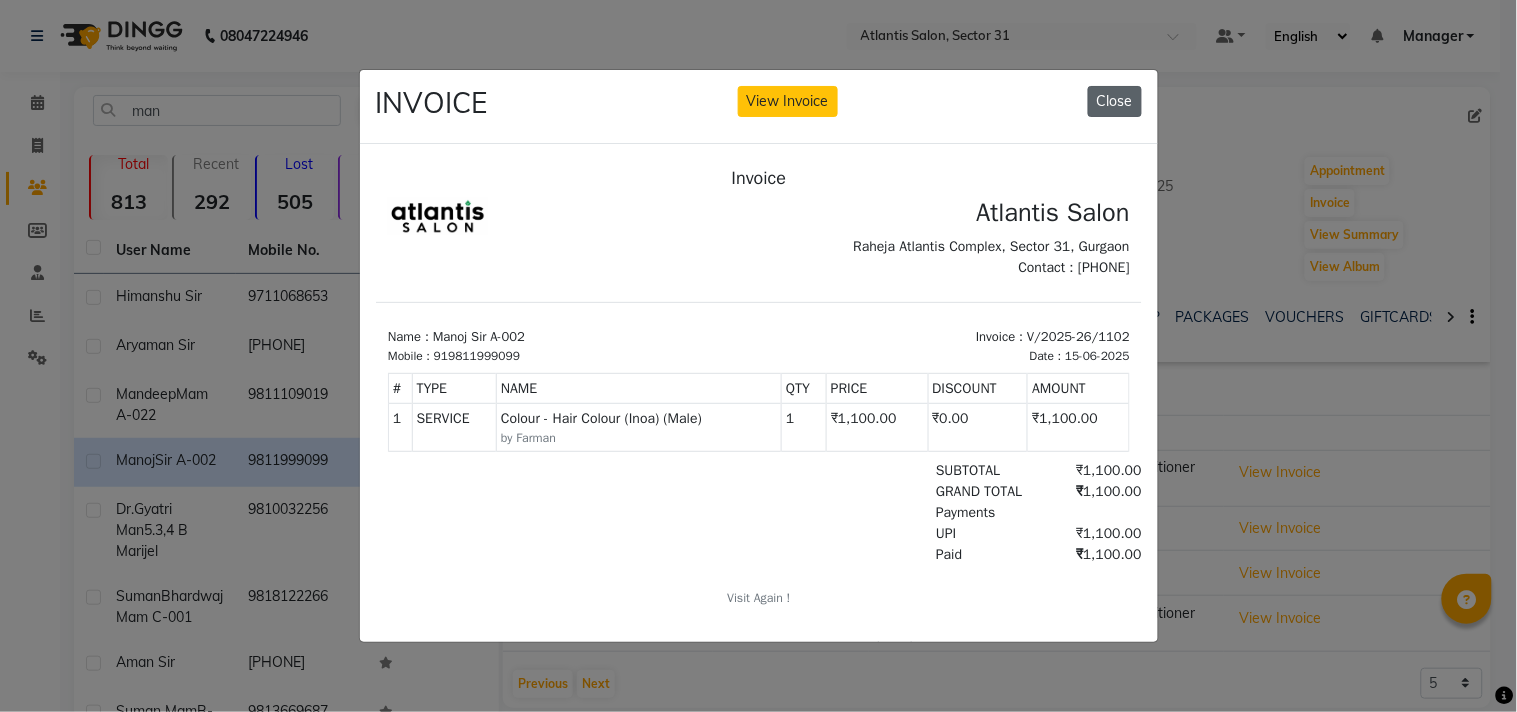 click on "Close" 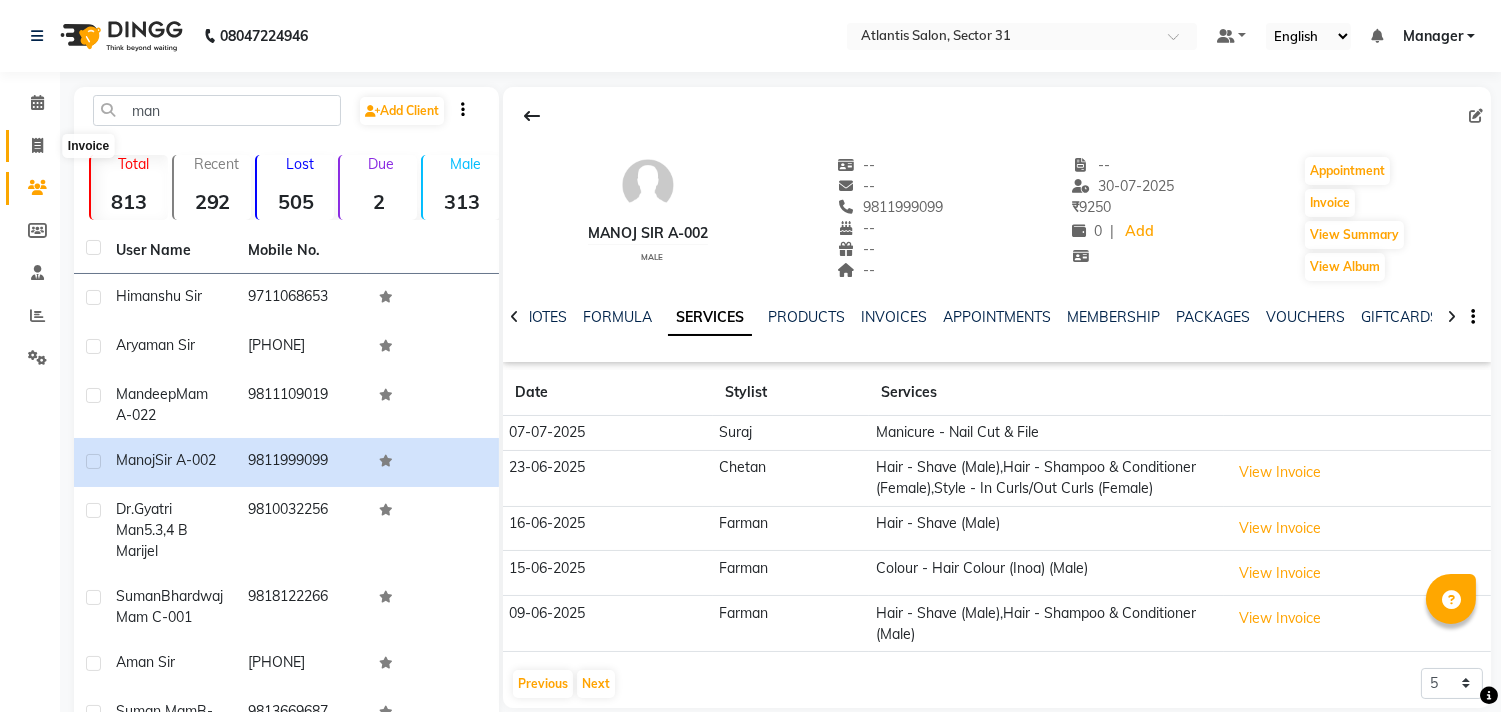click 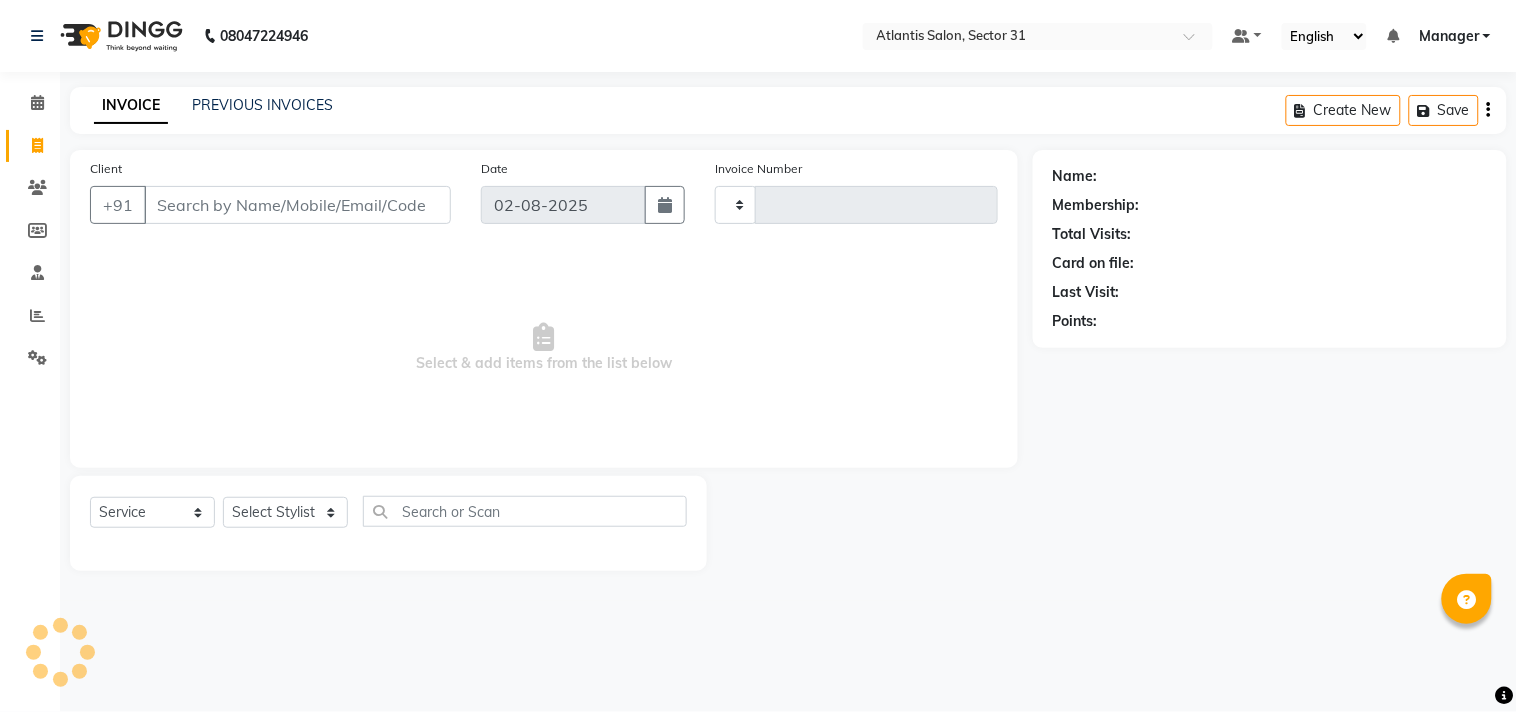 click on "Client" at bounding box center (297, 205) 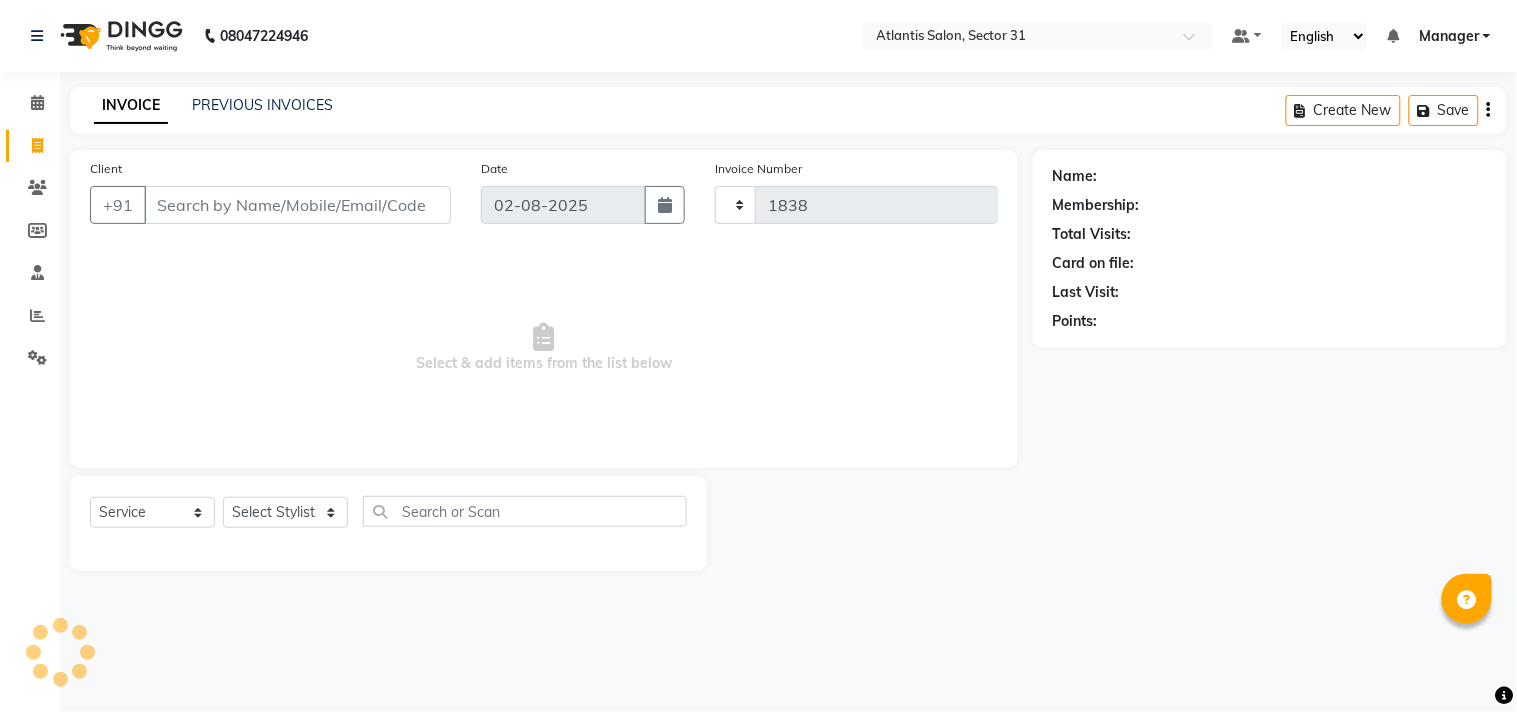 select on "4391" 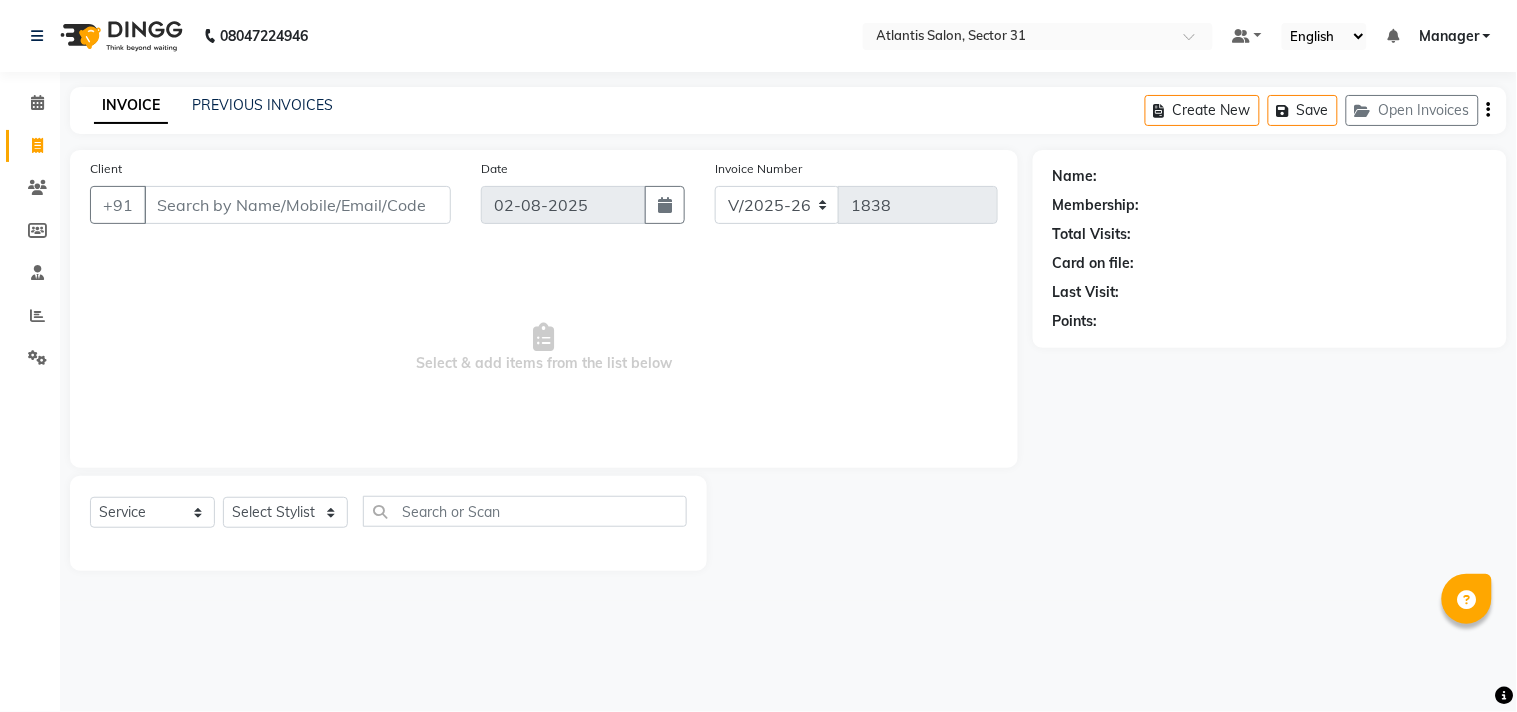 drag, startPoint x: 201, startPoint y: 183, endPoint x: 212, endPoint y: 187, distance: 11.7046995 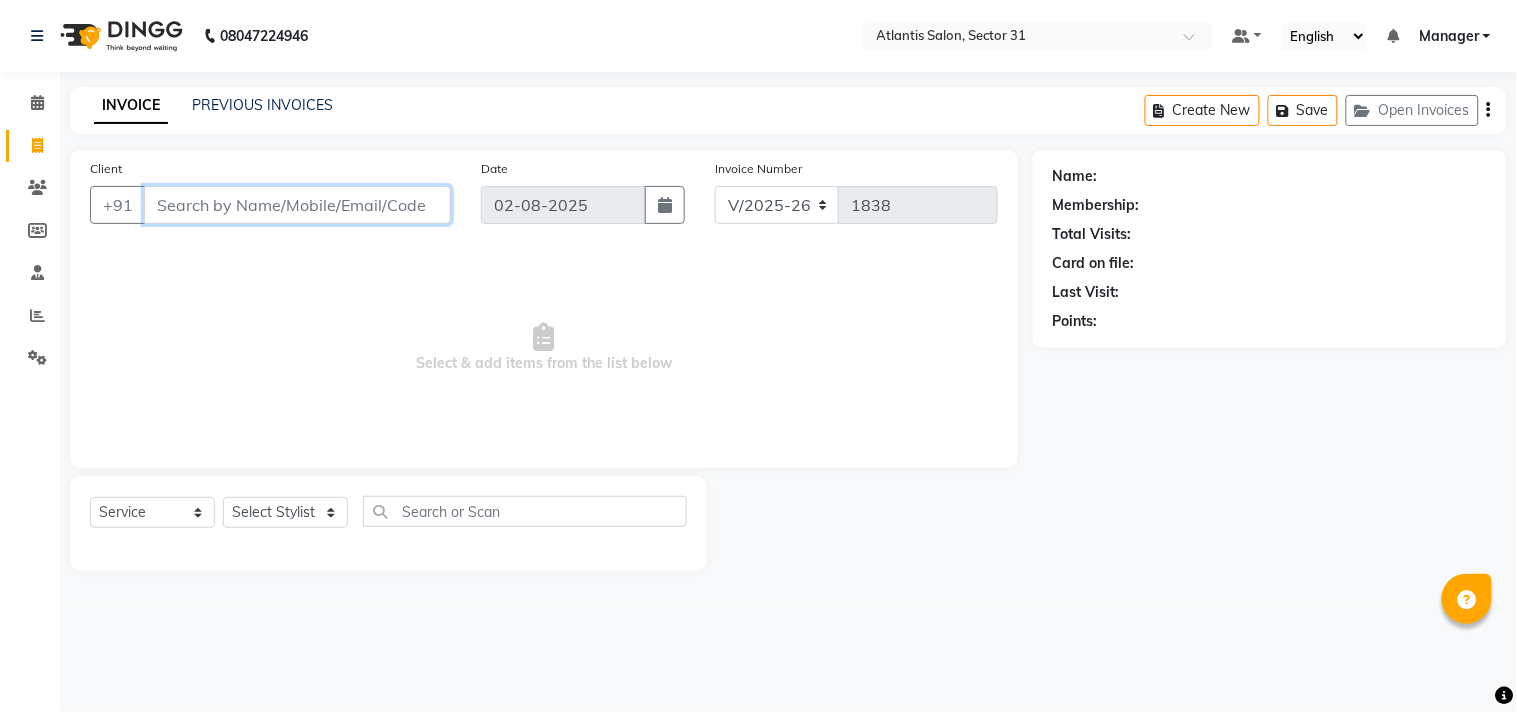 click on "Client" at bounding box center (297, 205) 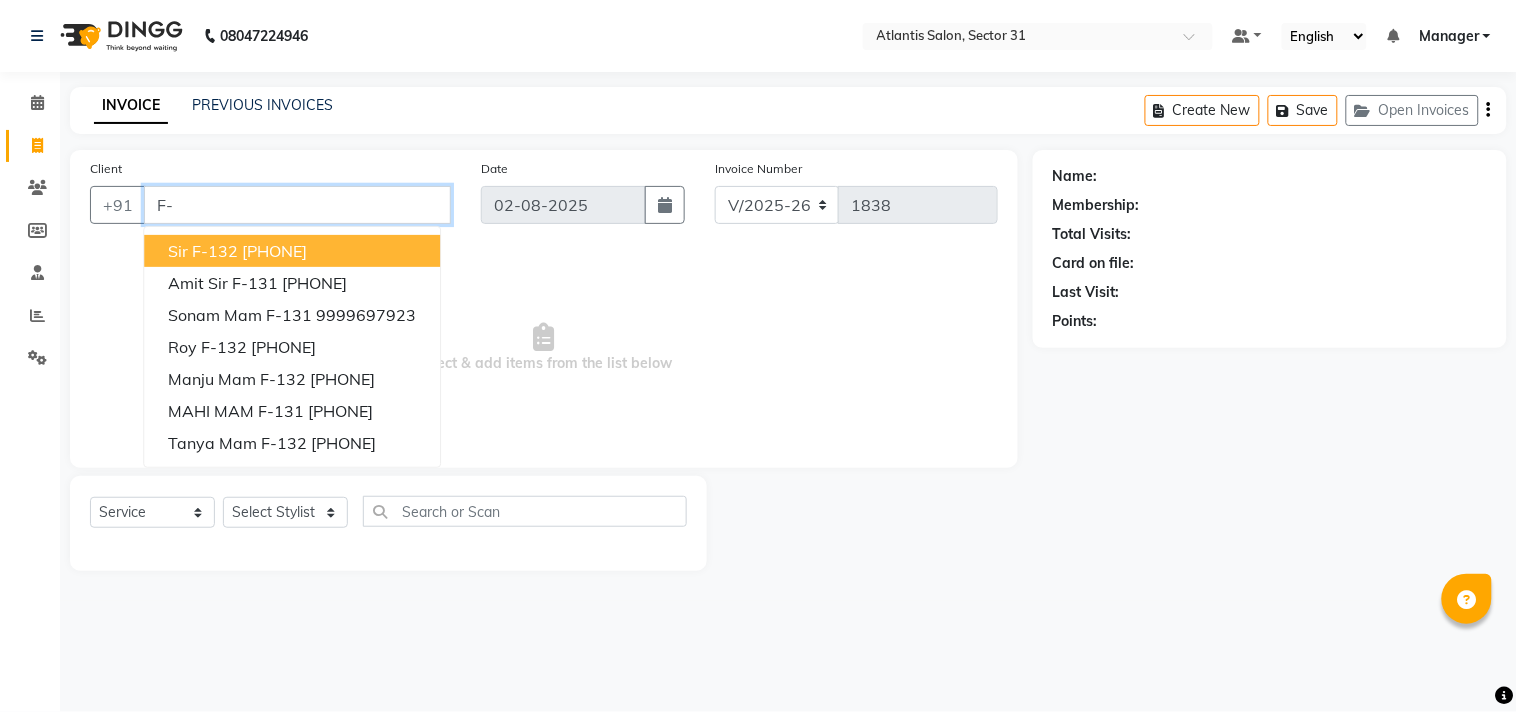 type on "F" 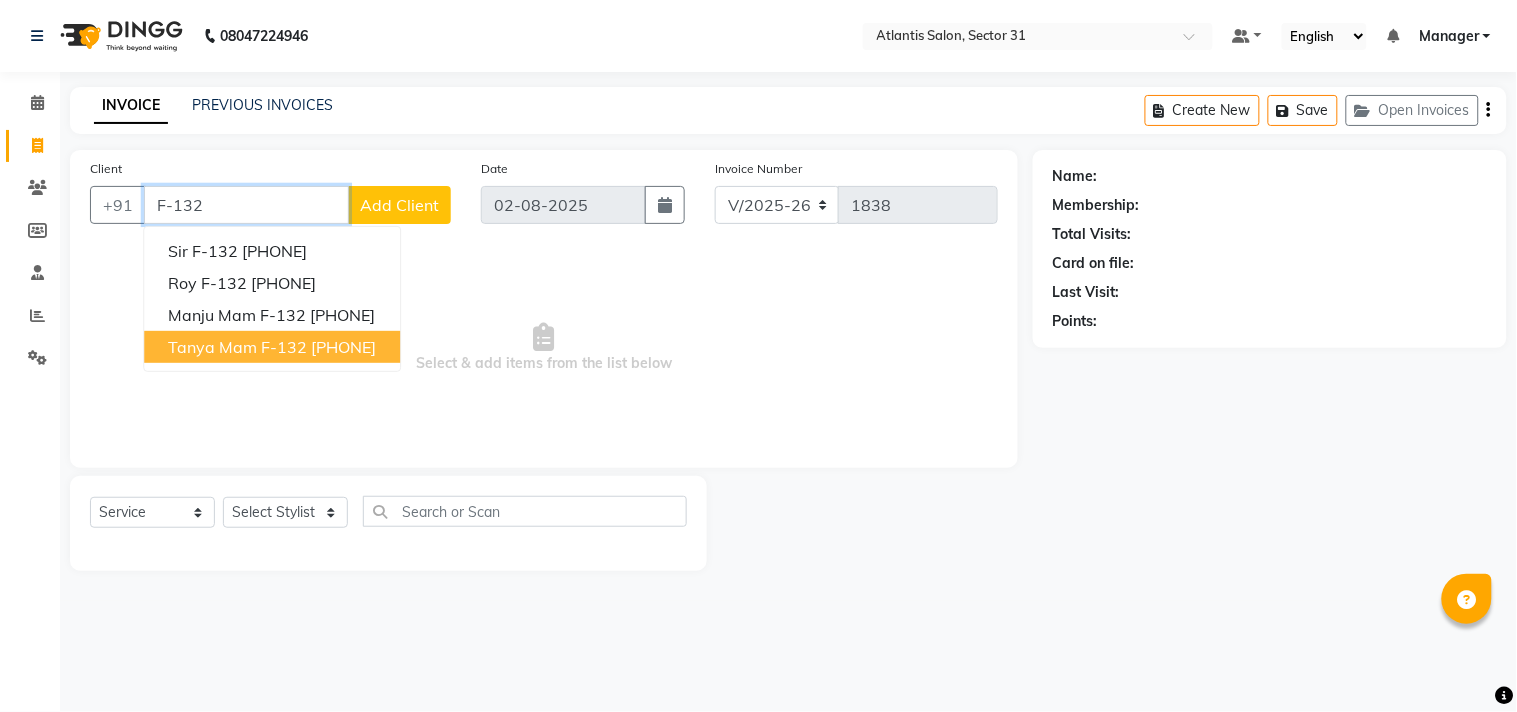click on "Tanya mam F-132" at bounding box center (237, 347) 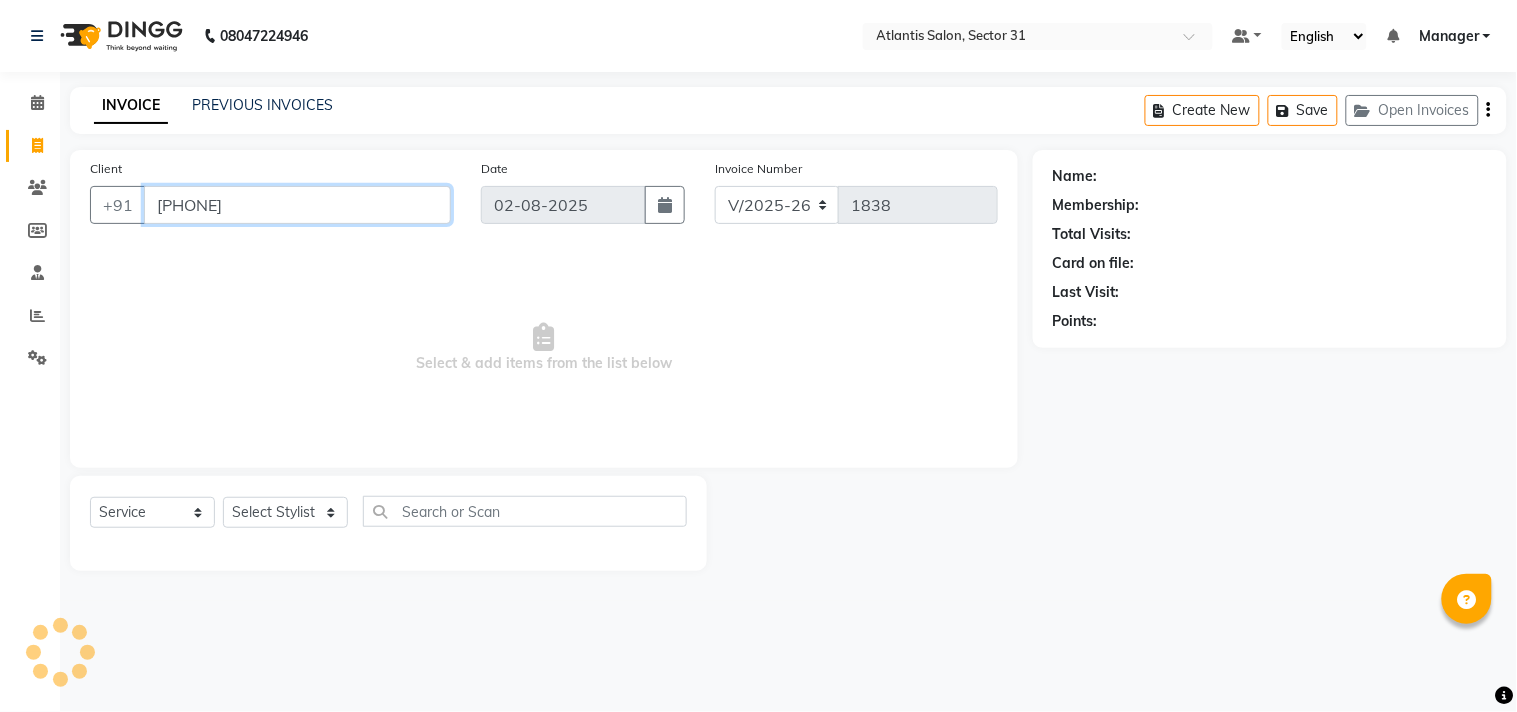type on "[PHONE]" 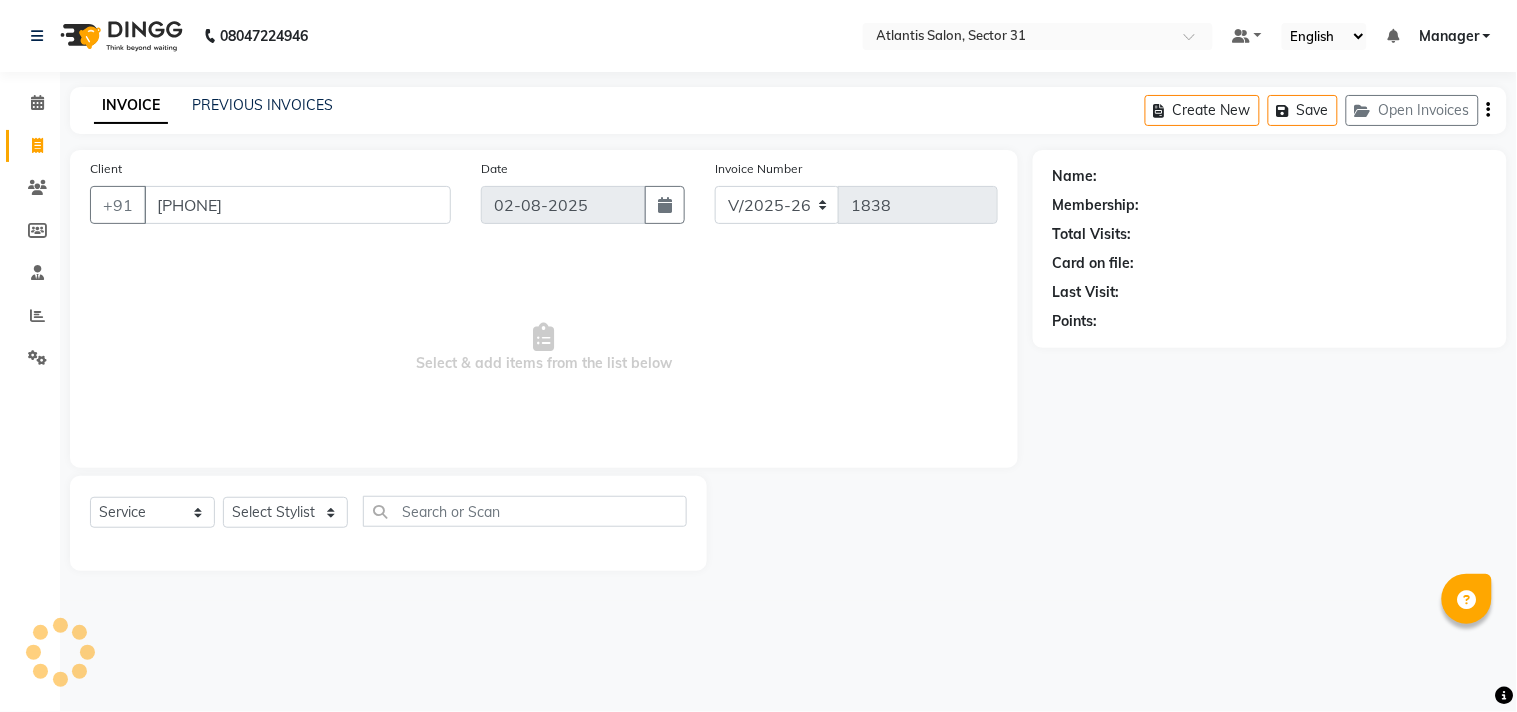 select on "1: Object" 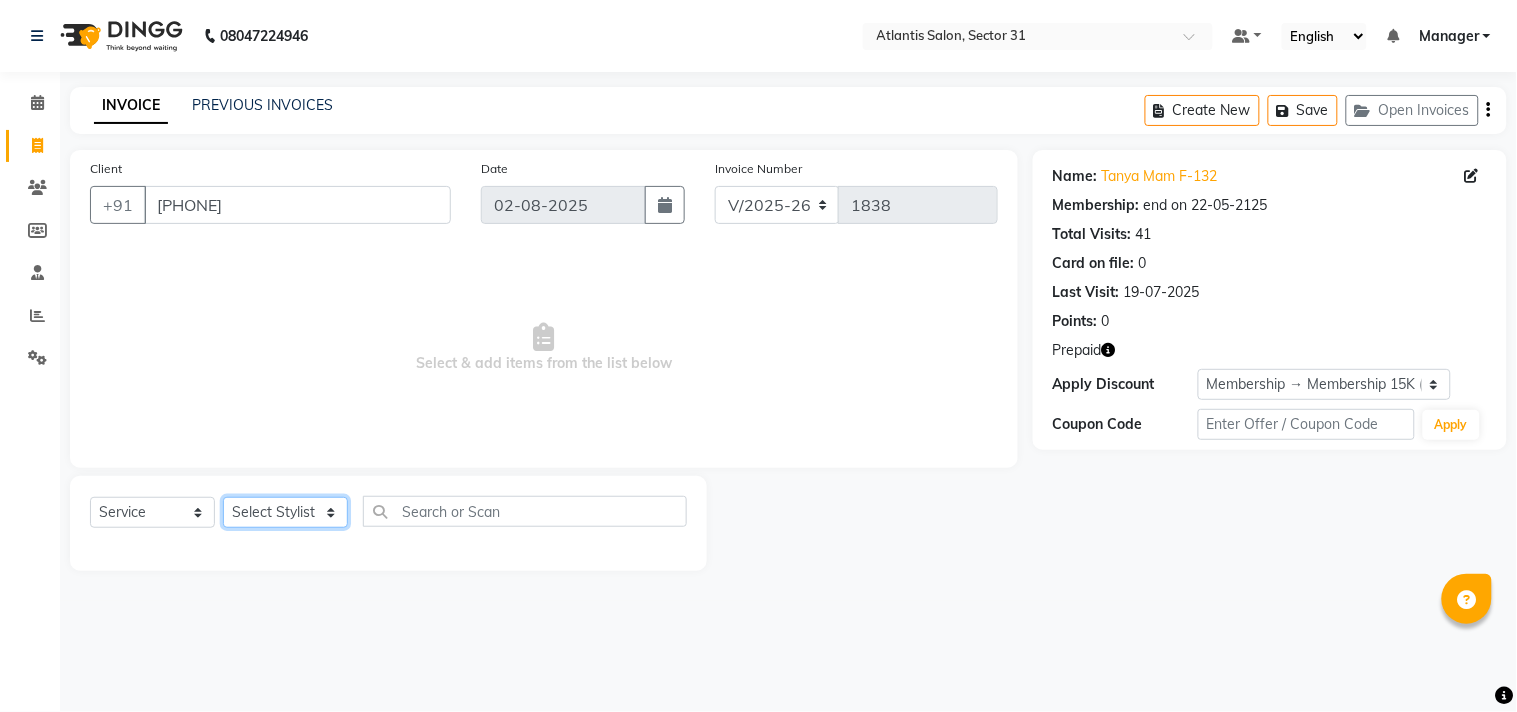 click on "Select Stylist Alka  Annu Chetan Farman Kavita Manager Staff 31 Staff ILD Suraj" 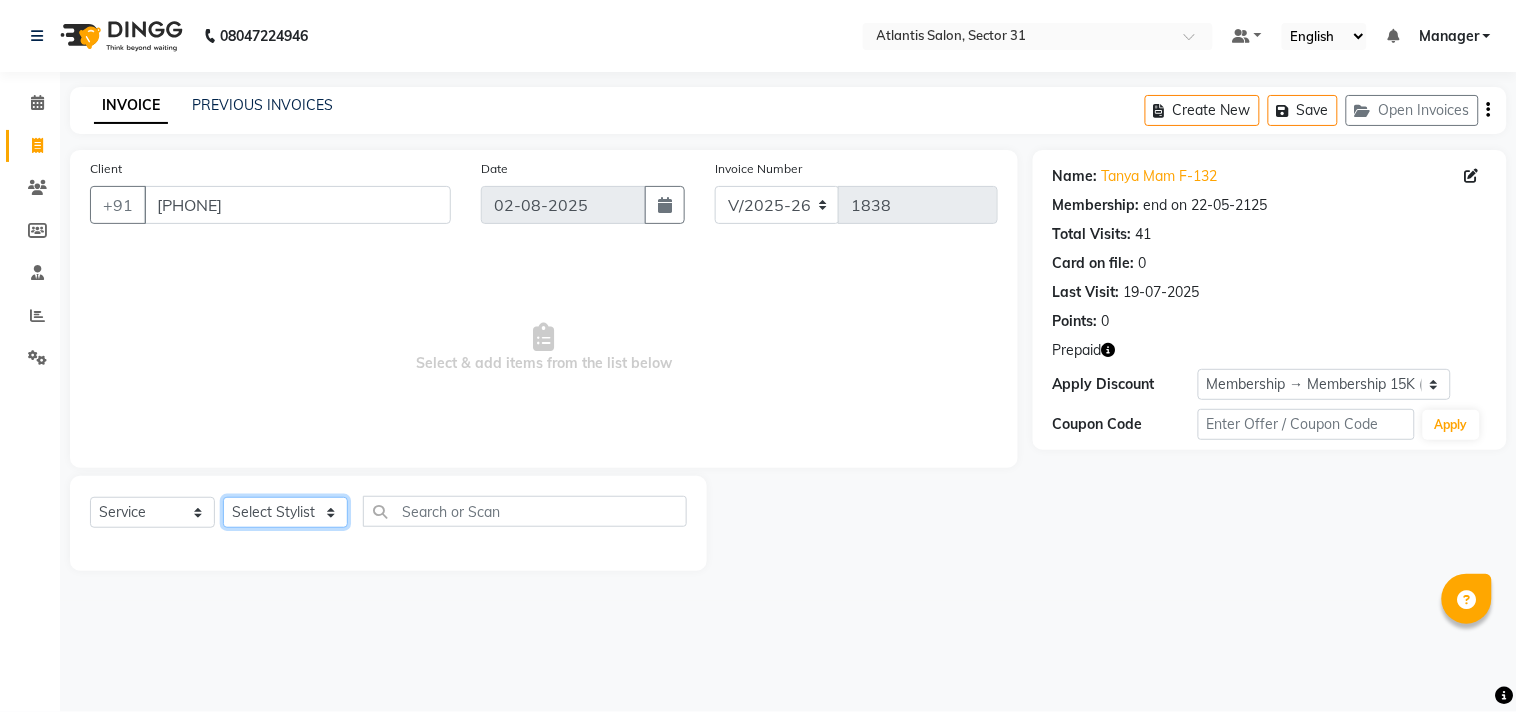 select on "33510" 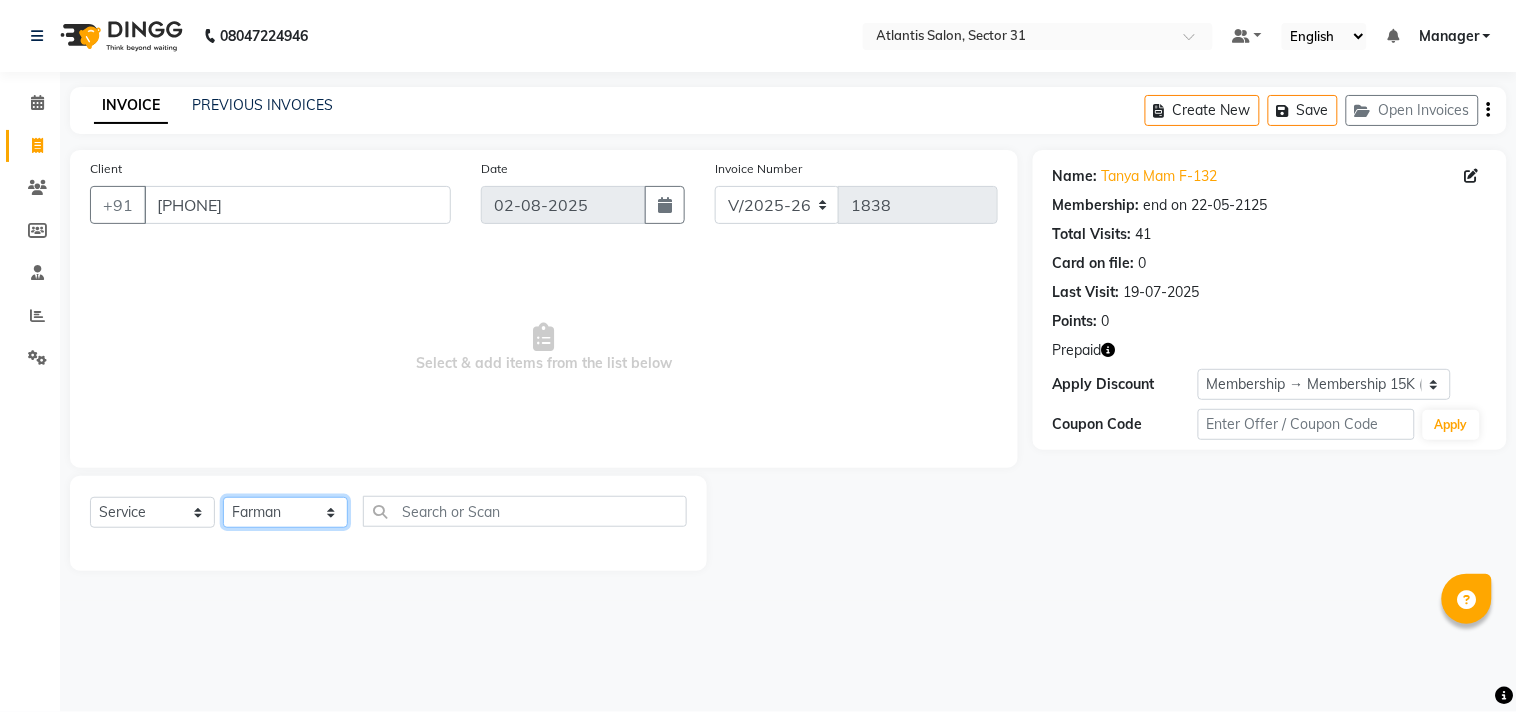 click on "Select Stylist Alka  Annu Chetan Farman Kavita Manager Staff 31 Staff ILD Suraj" 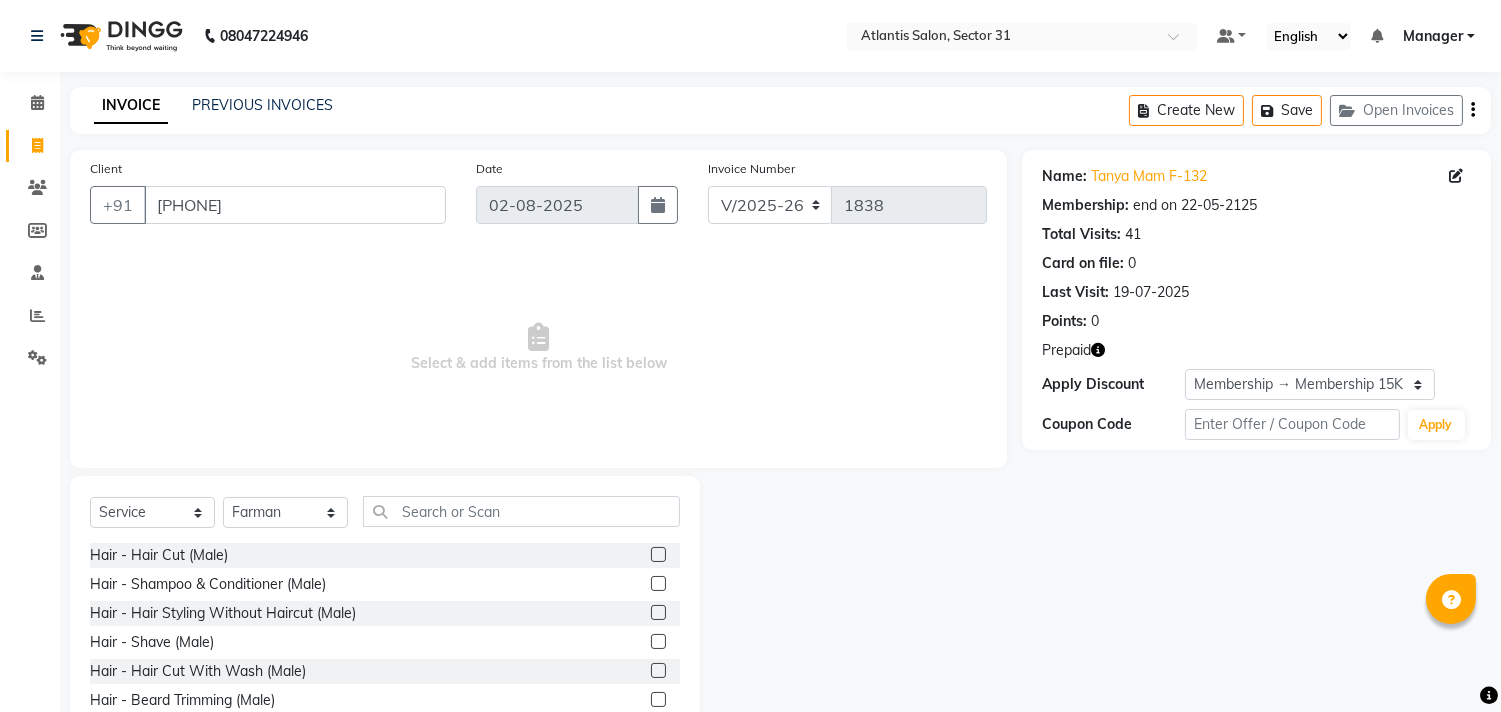 click on "Select & add items from the list below" at bounding box center [538, 348] 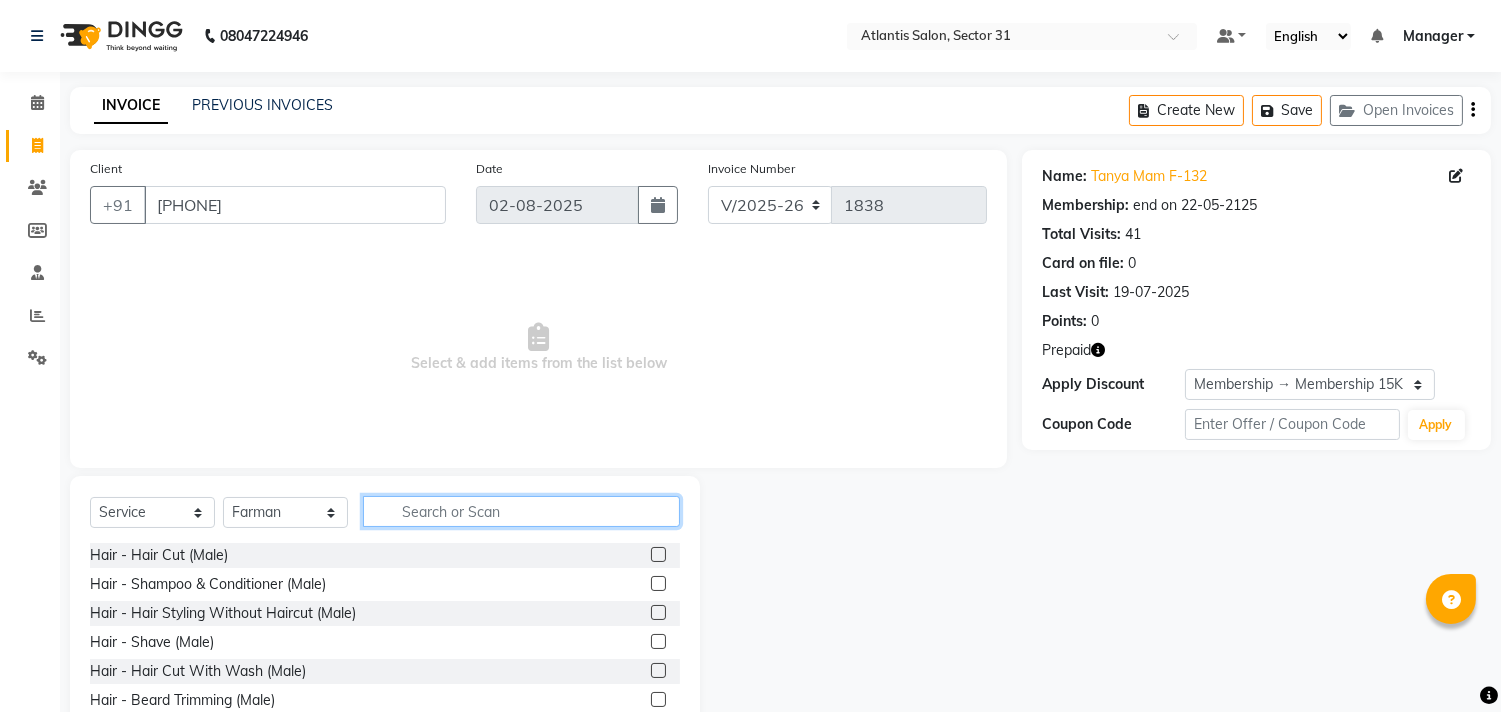 click 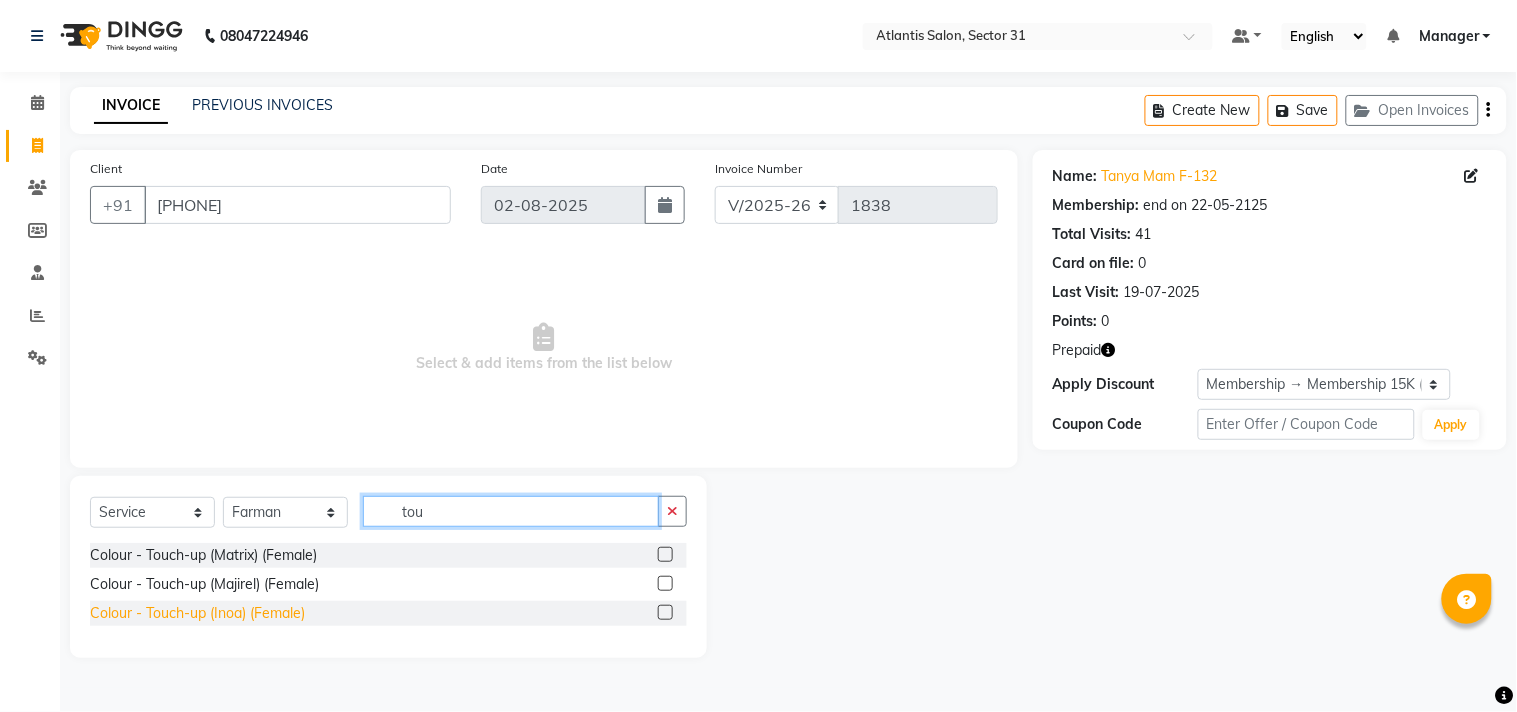 type on "tou" 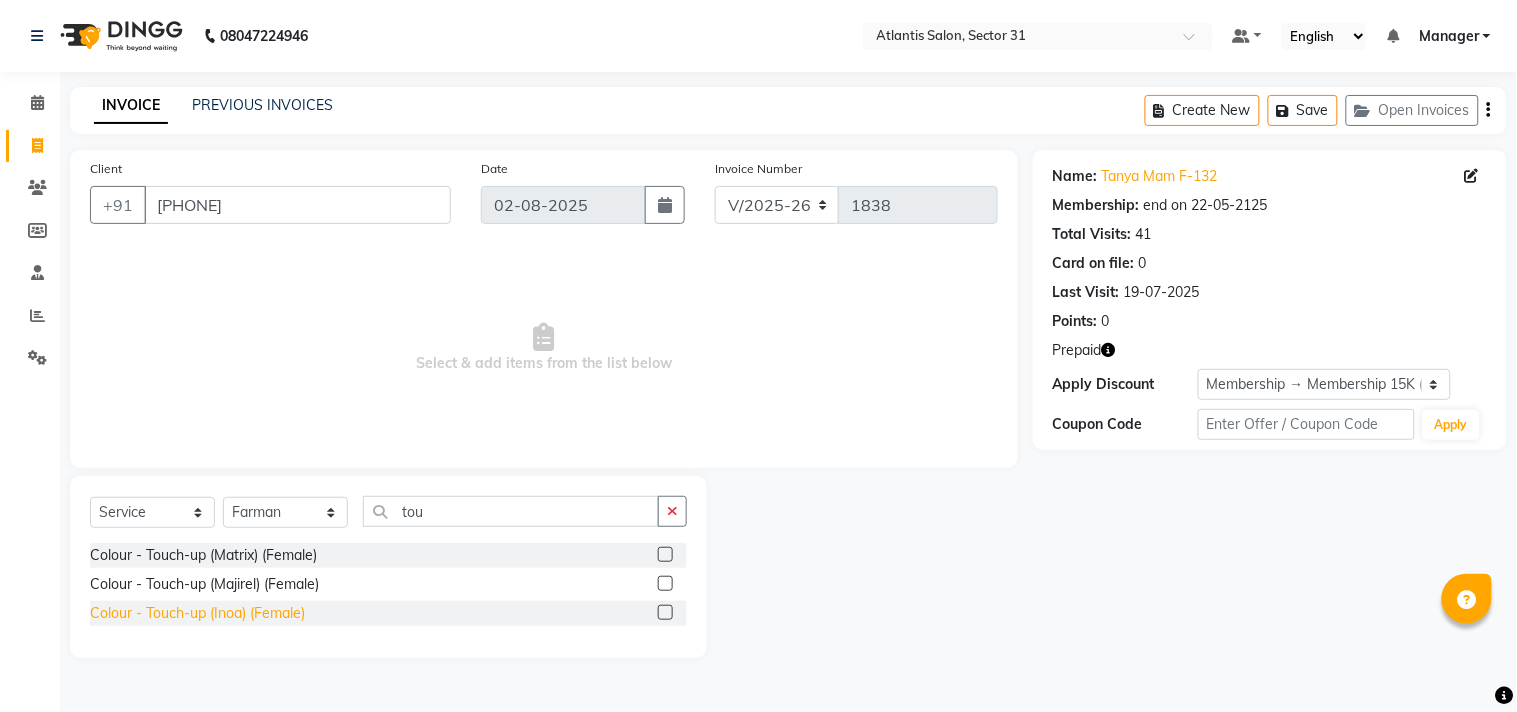drag, startPoint x: 191, startPoint y: 615, endPoint x: 237, endPoint y: 607, distance: 46.69047 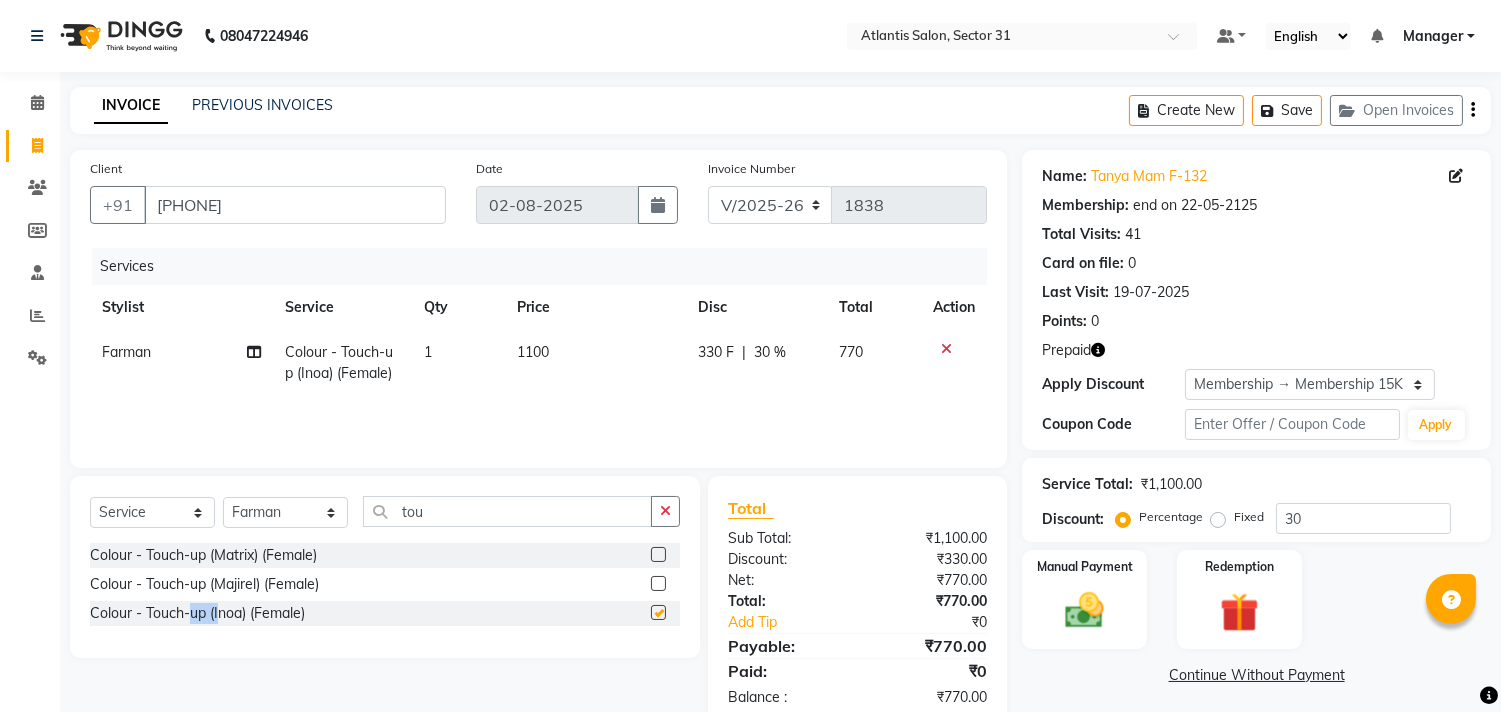 checkbox on "false" 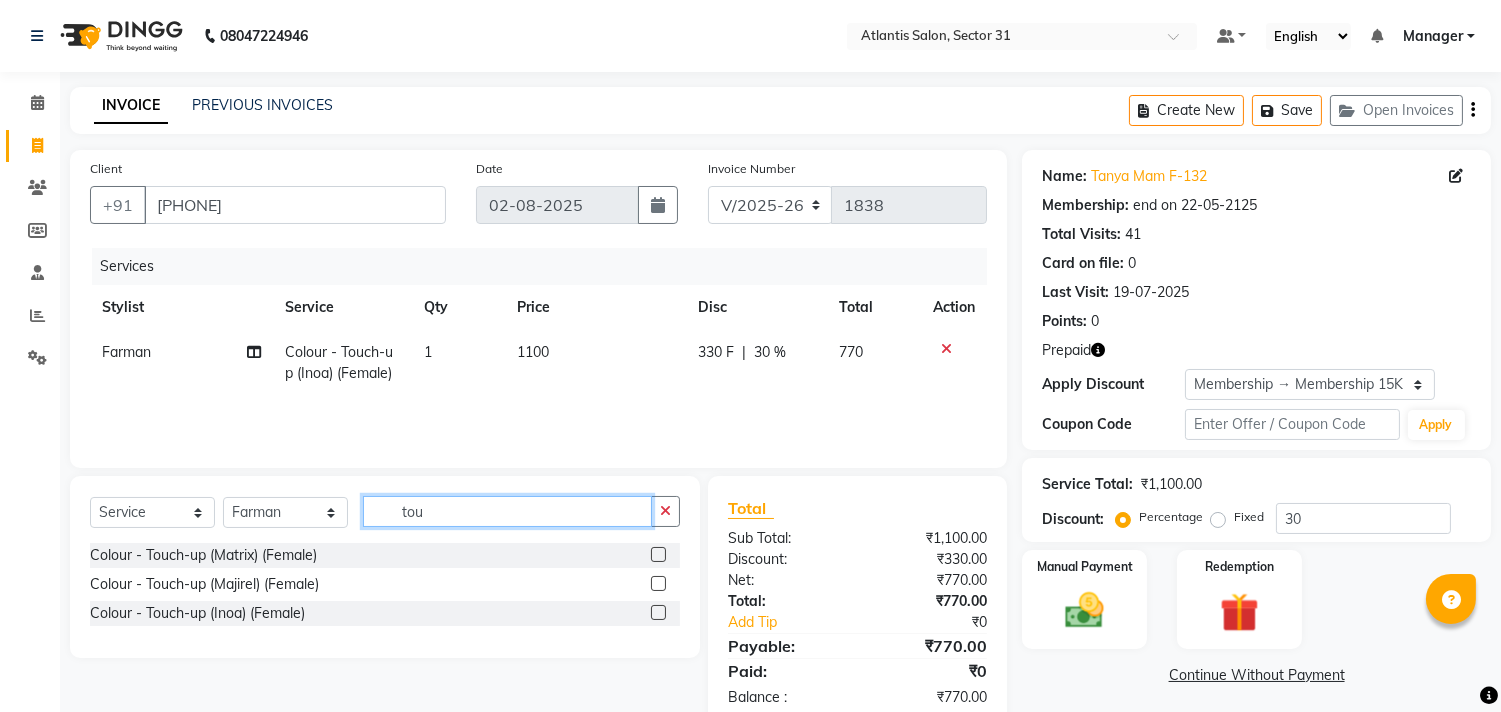 click on "tou" 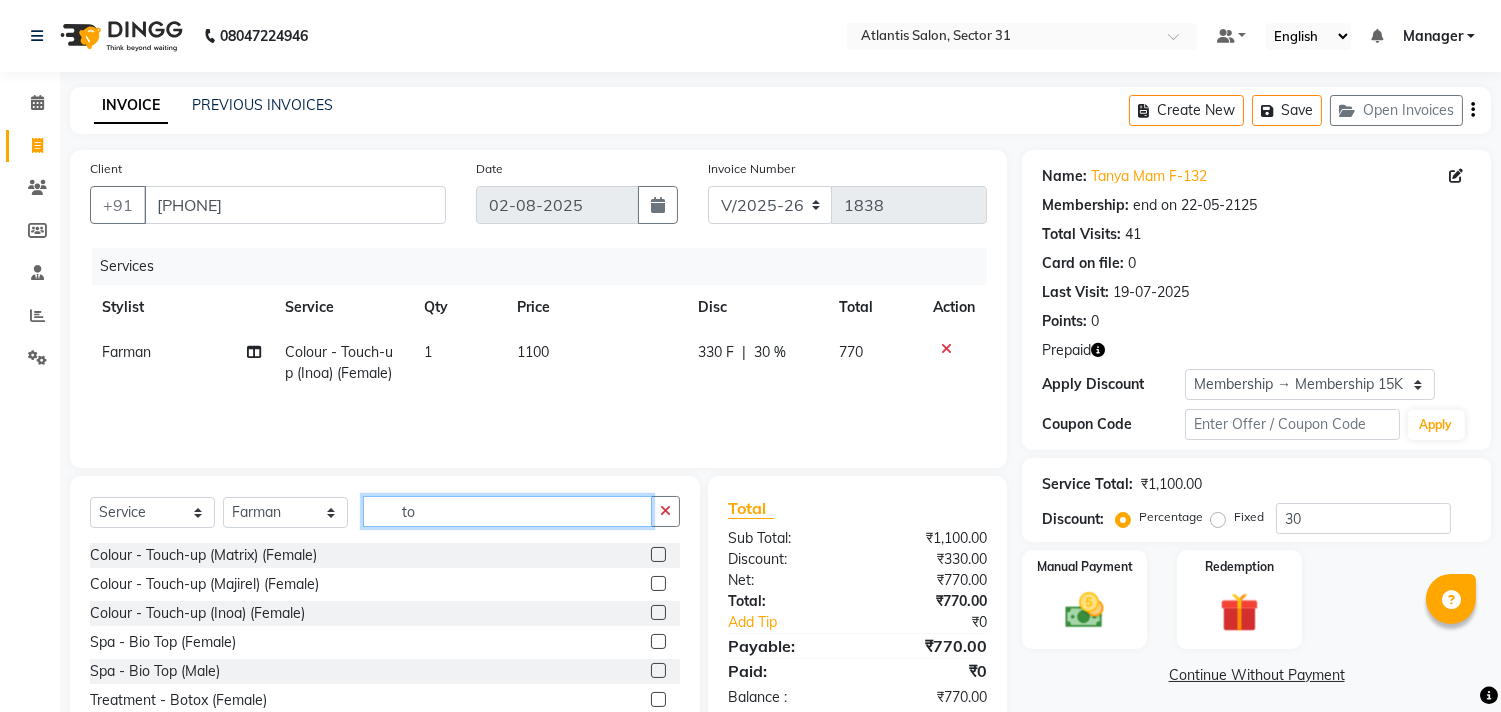 type on "t" 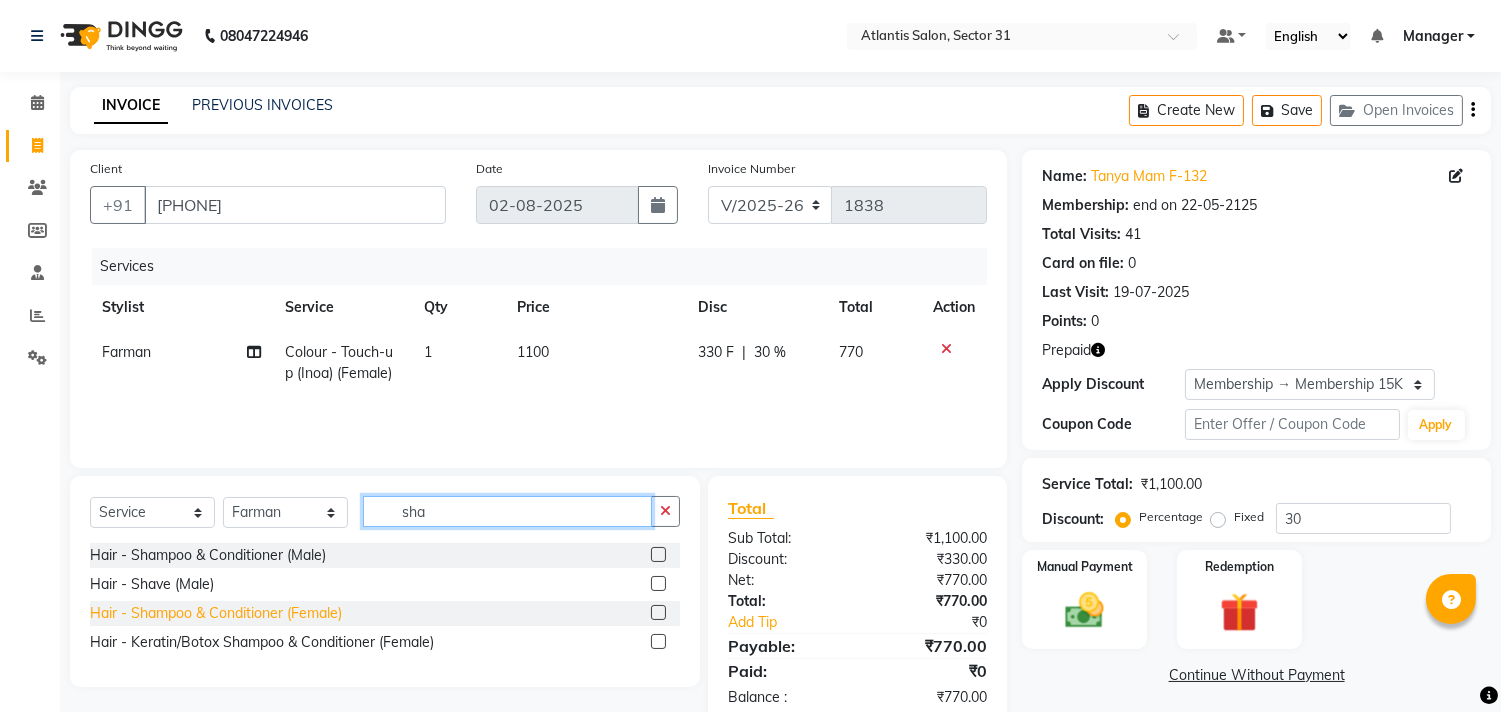 type on "sha" 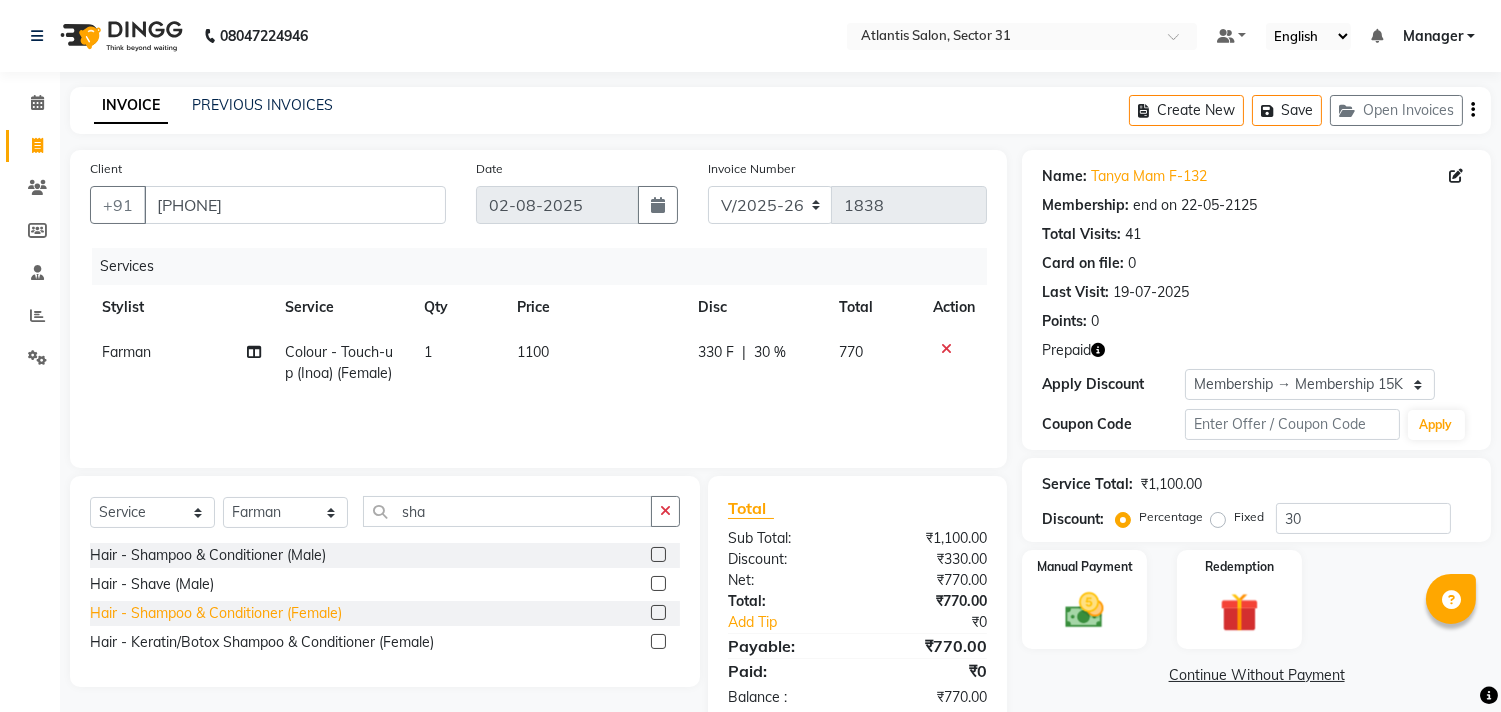 click on "Hair - Shampoo & Conditioner  (Female)" 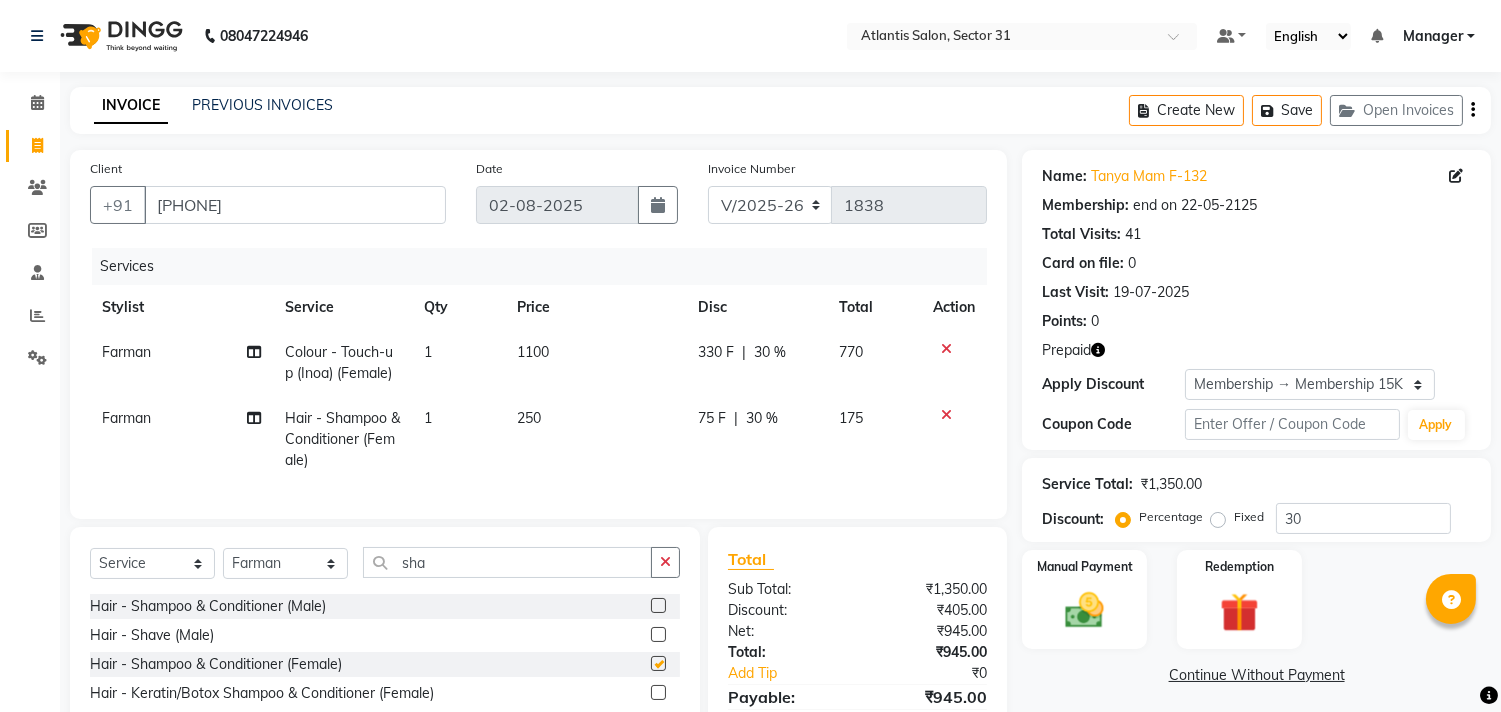 checkbox on "false" 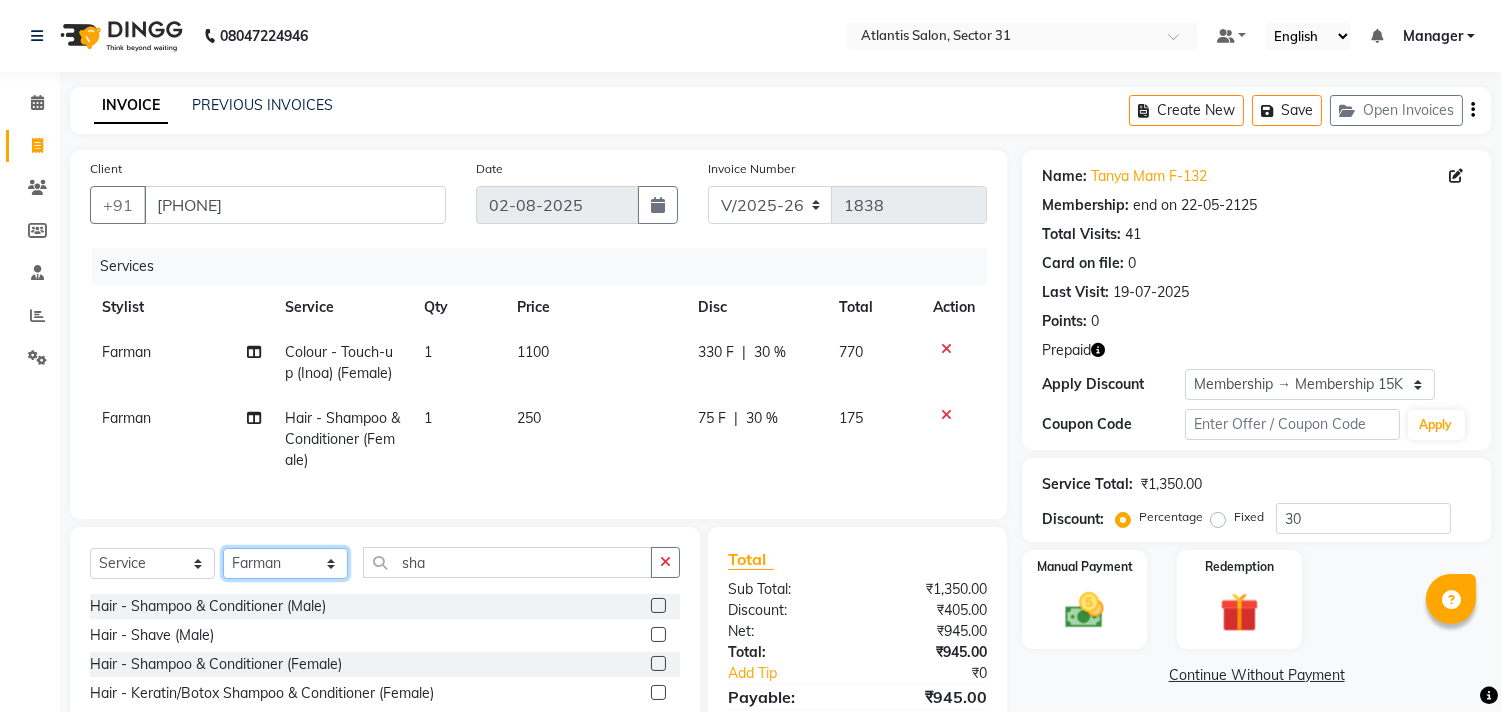 click on "Select Stylist Alka  Annu Chetan Farman Kavita Manager Staff 31 Staff ILD Suraj" 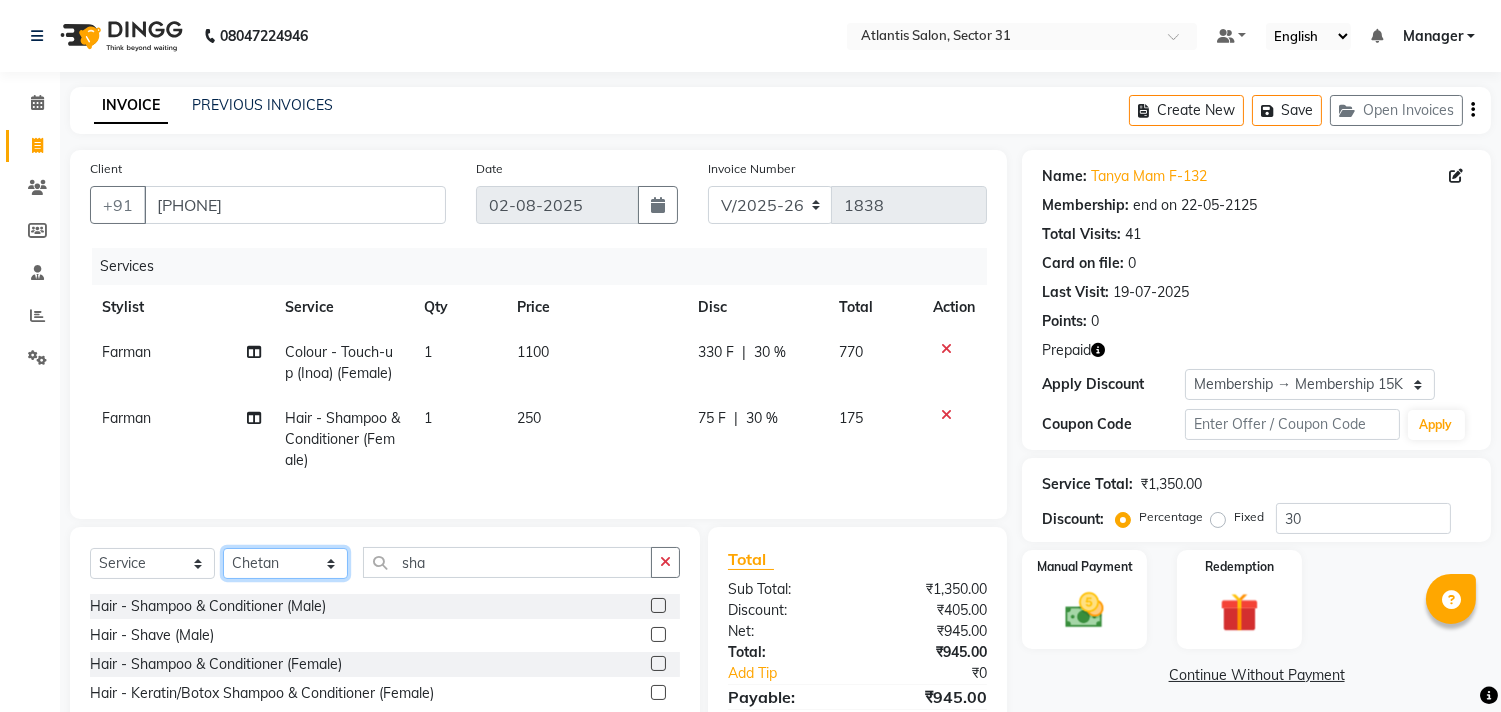 click on "Select Stylist Alka  Annu Chetan Farman Kavita Manager Staff 31 Staff ILD Suraj" 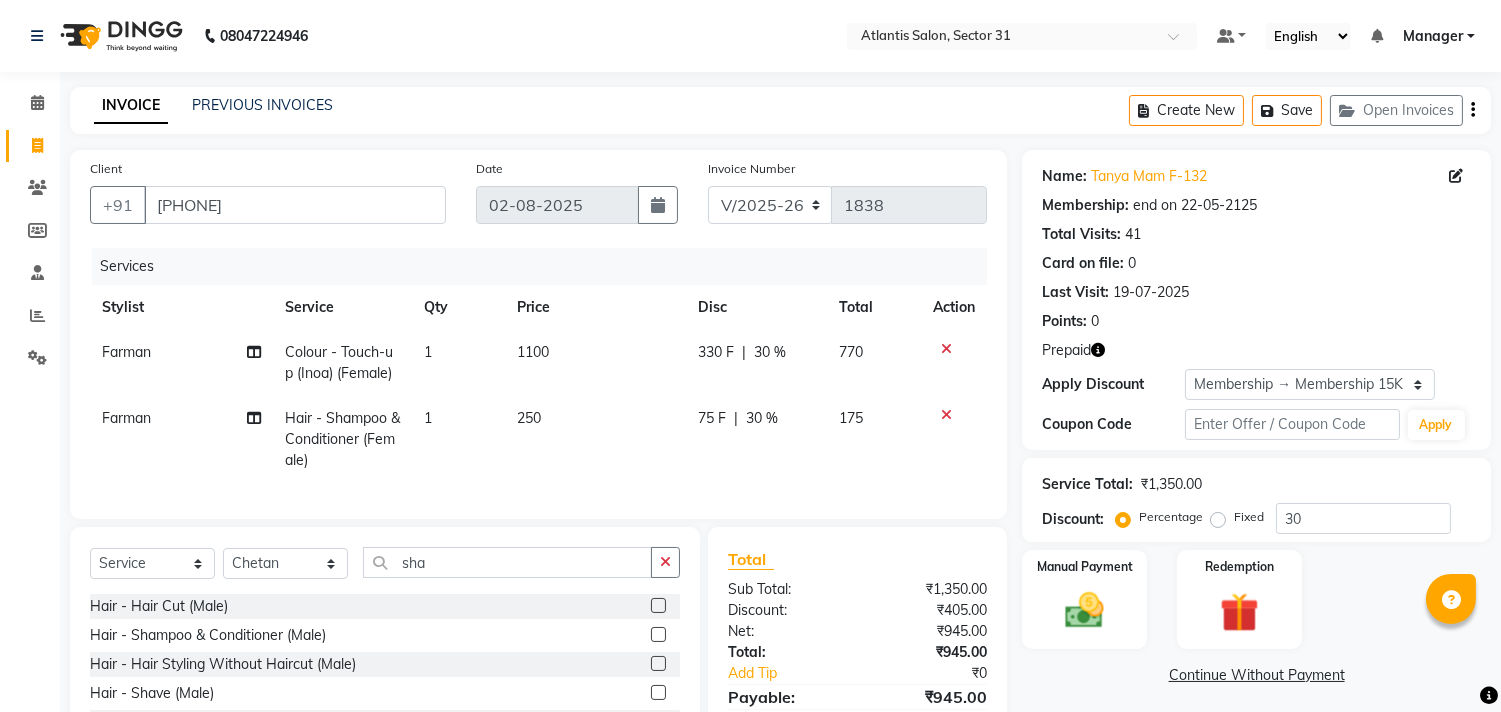 drag, startPoint x: 167, startPoint y: 614, endPoint x: 224, endPoint y: 617, distance: 57.07889 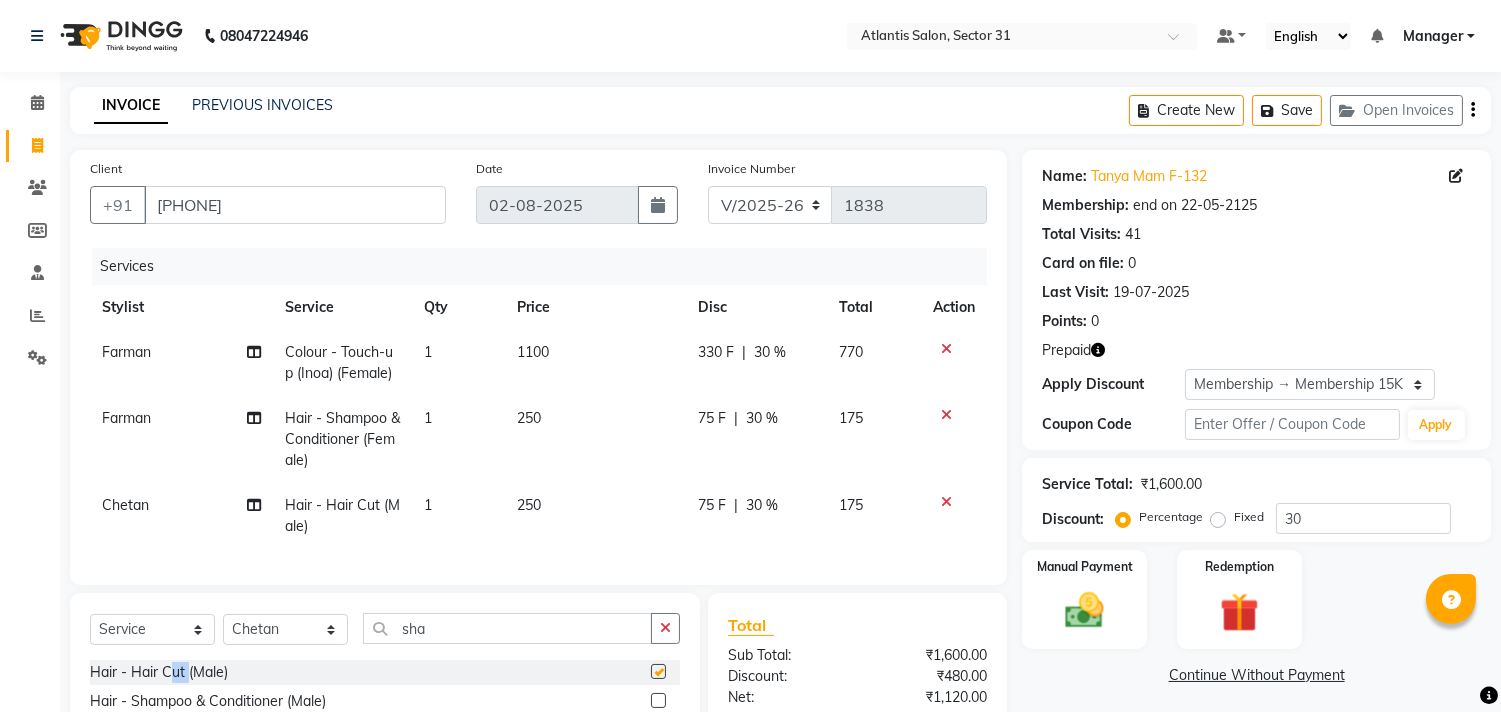 checkbox on "false" 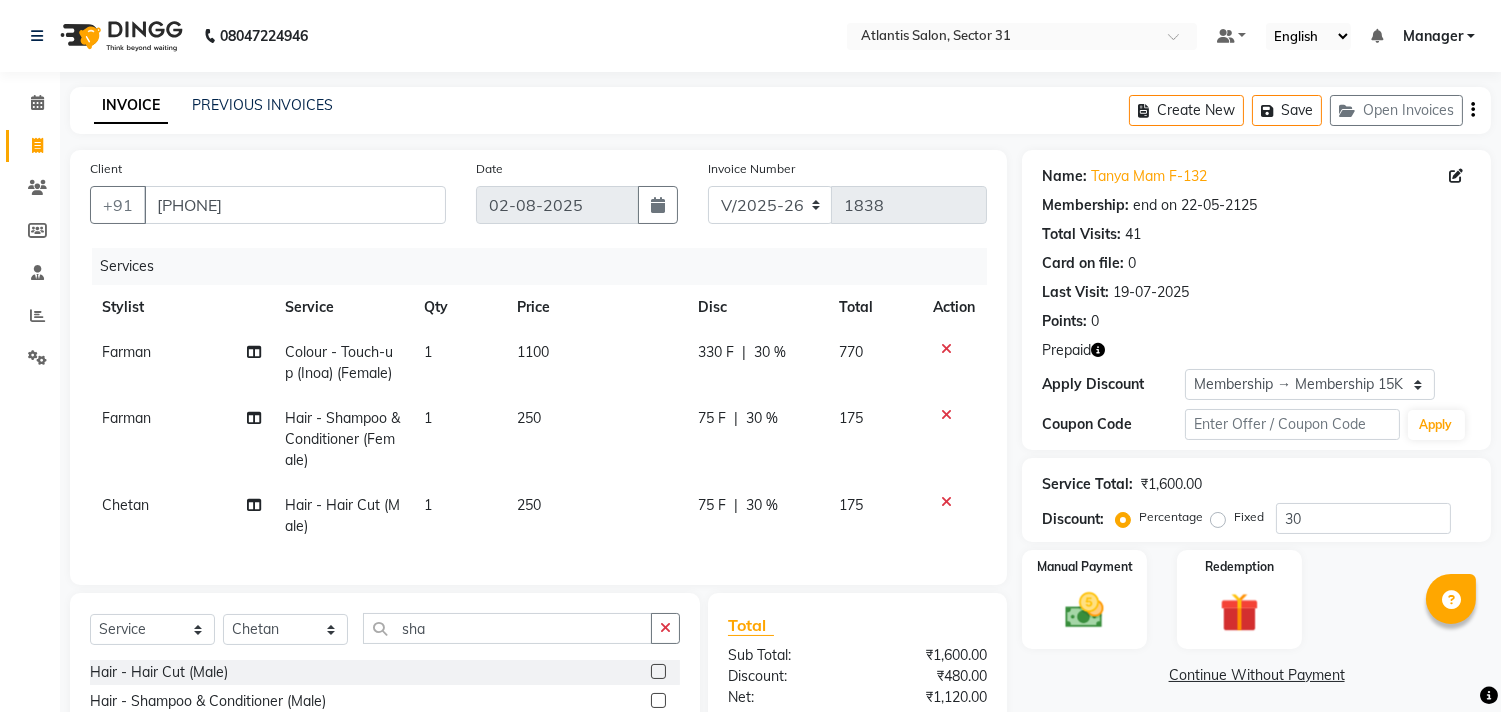 drag, startPoint x: 534, startPoint y: 667, endPoint x: 480, endPoint y: 628, distance: 66.61081 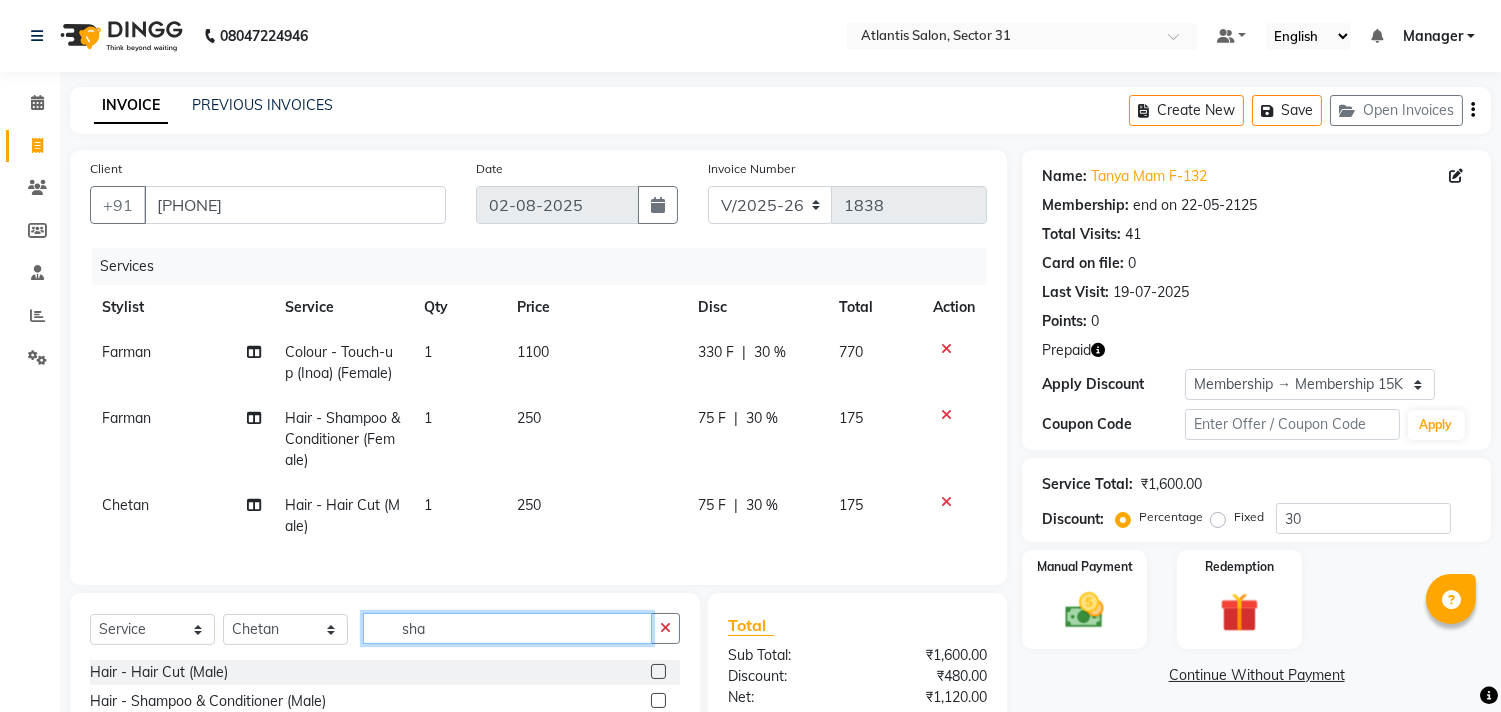 click on "sha" 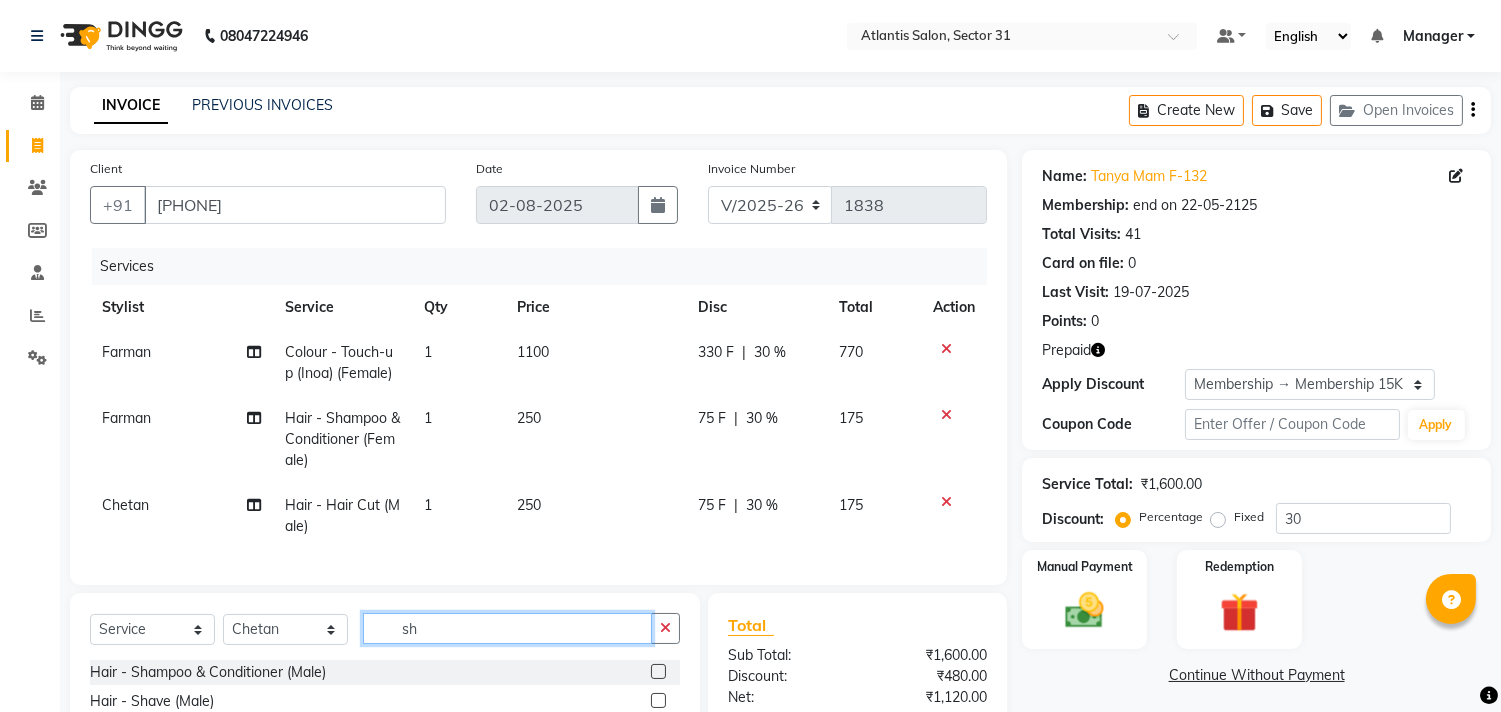 type on "s" 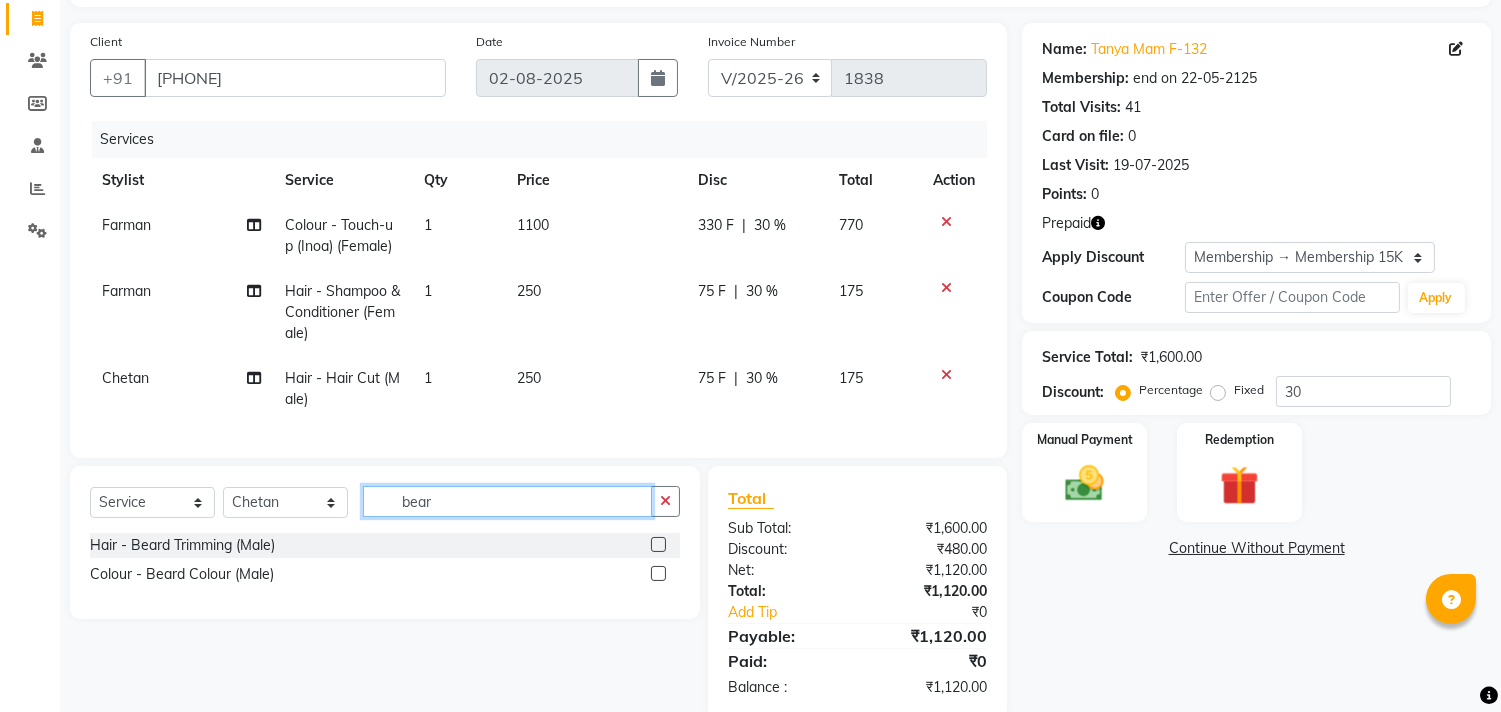 scroll, scrollTop: 180, scrollLeft: 0, axis: vertical 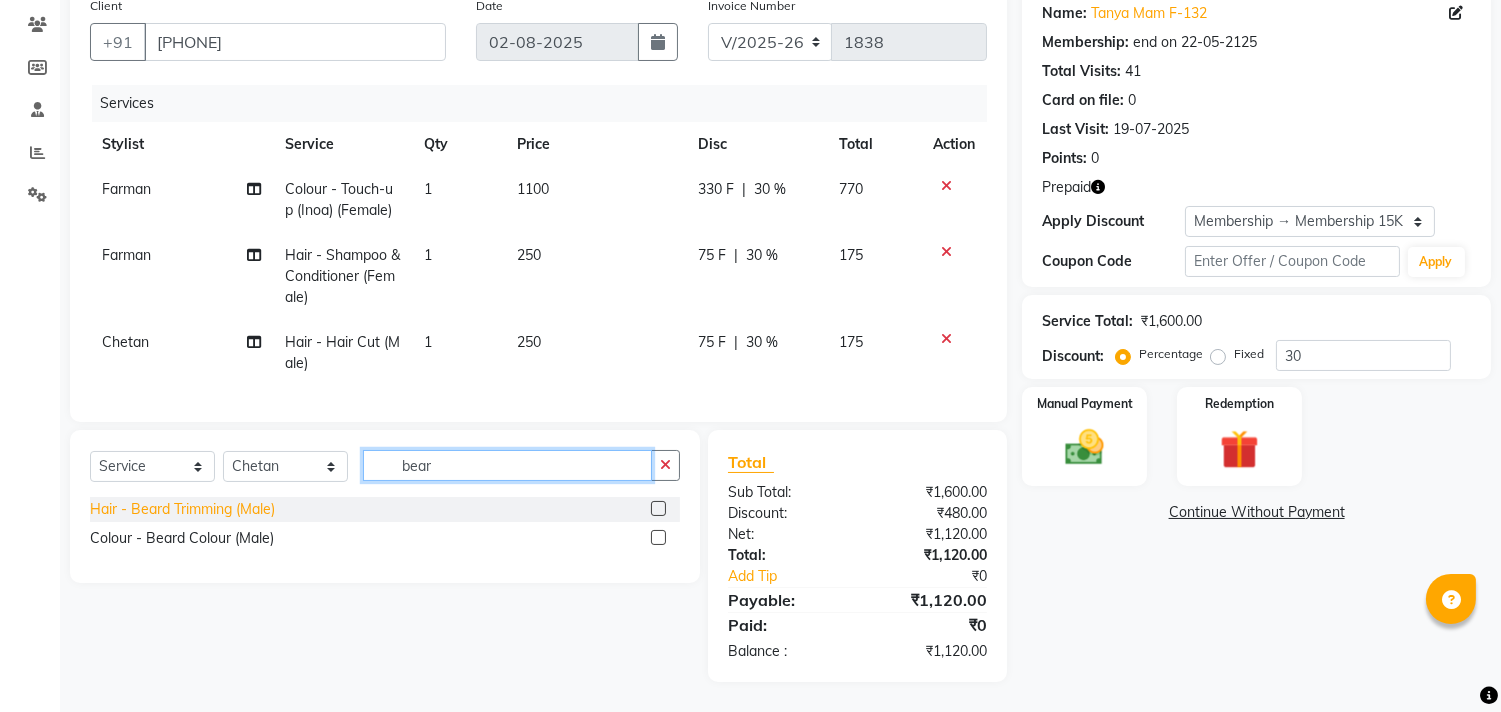 type on "bear" 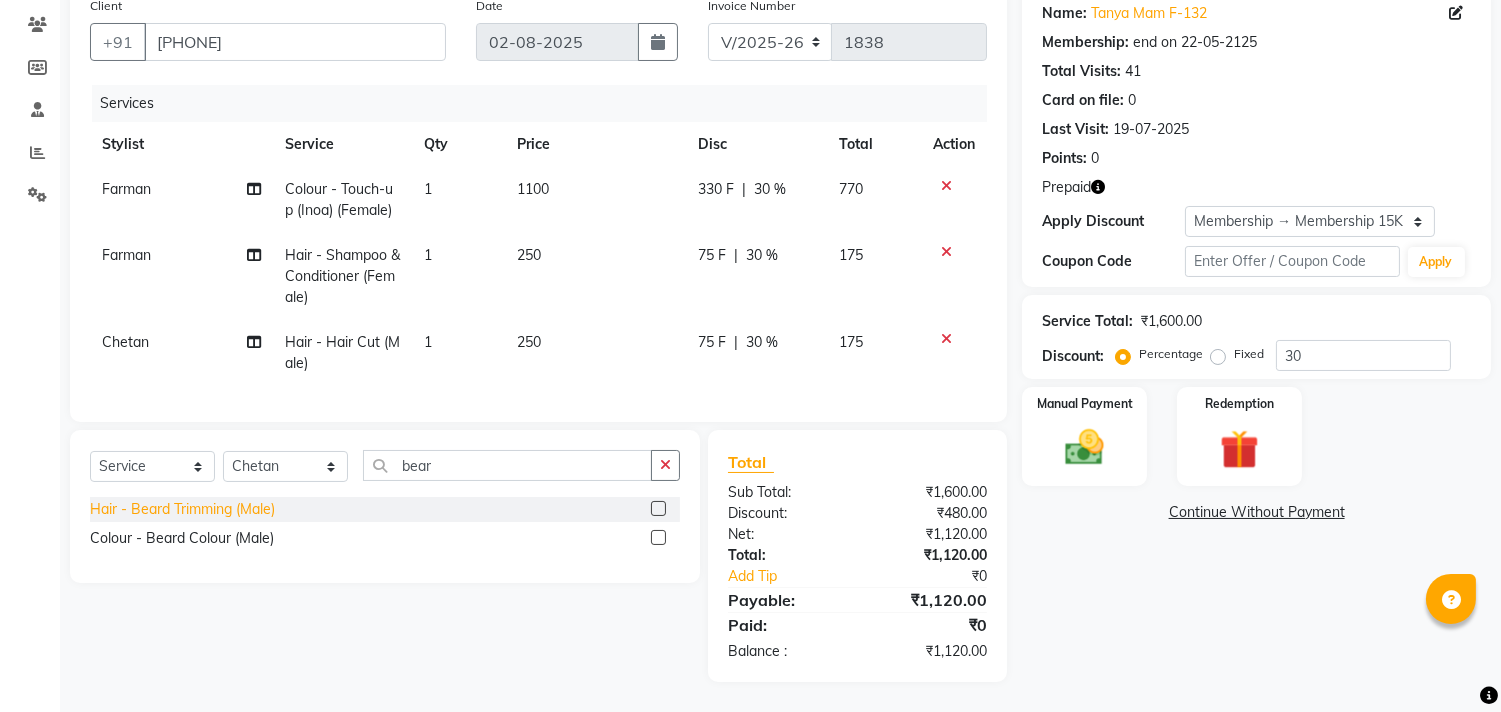 click on "Hair - Beard Trimming (Male)" 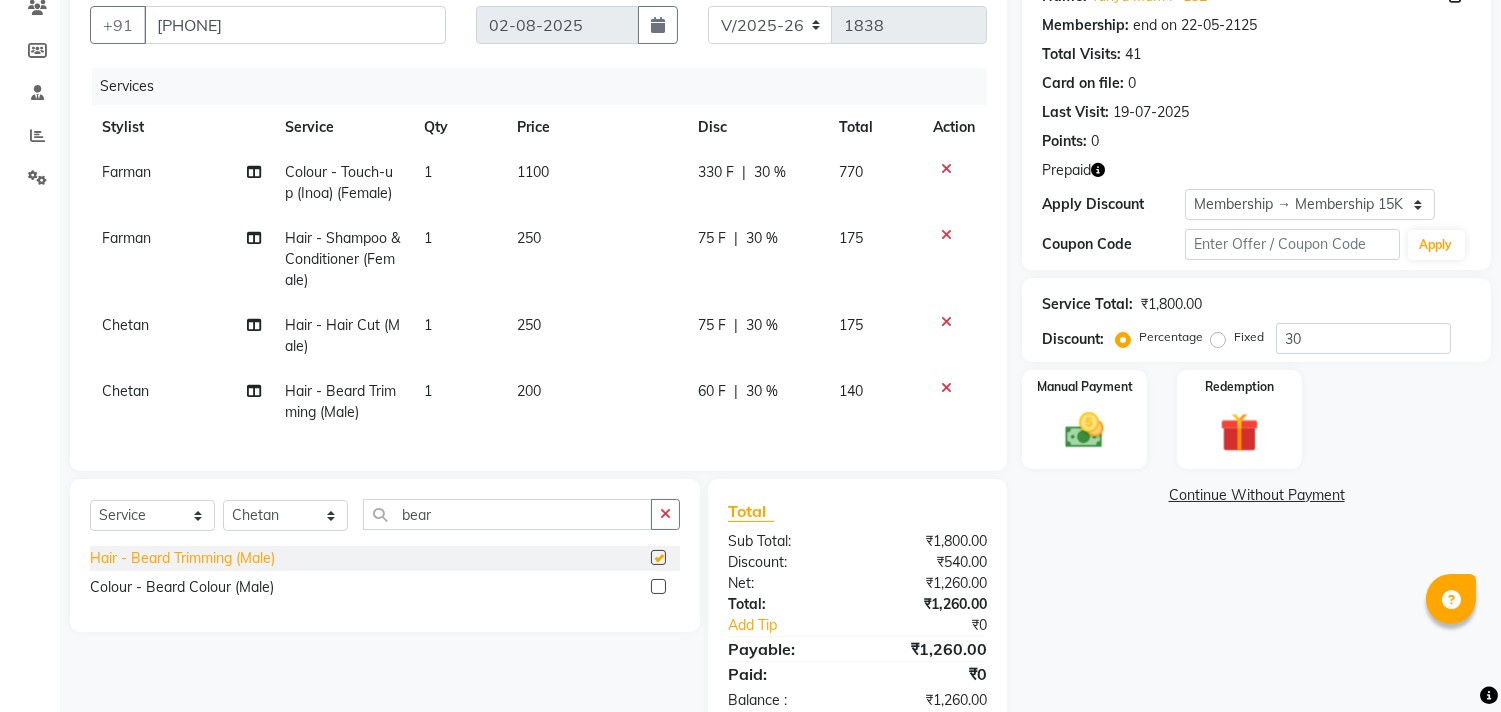 checkbox on "false" 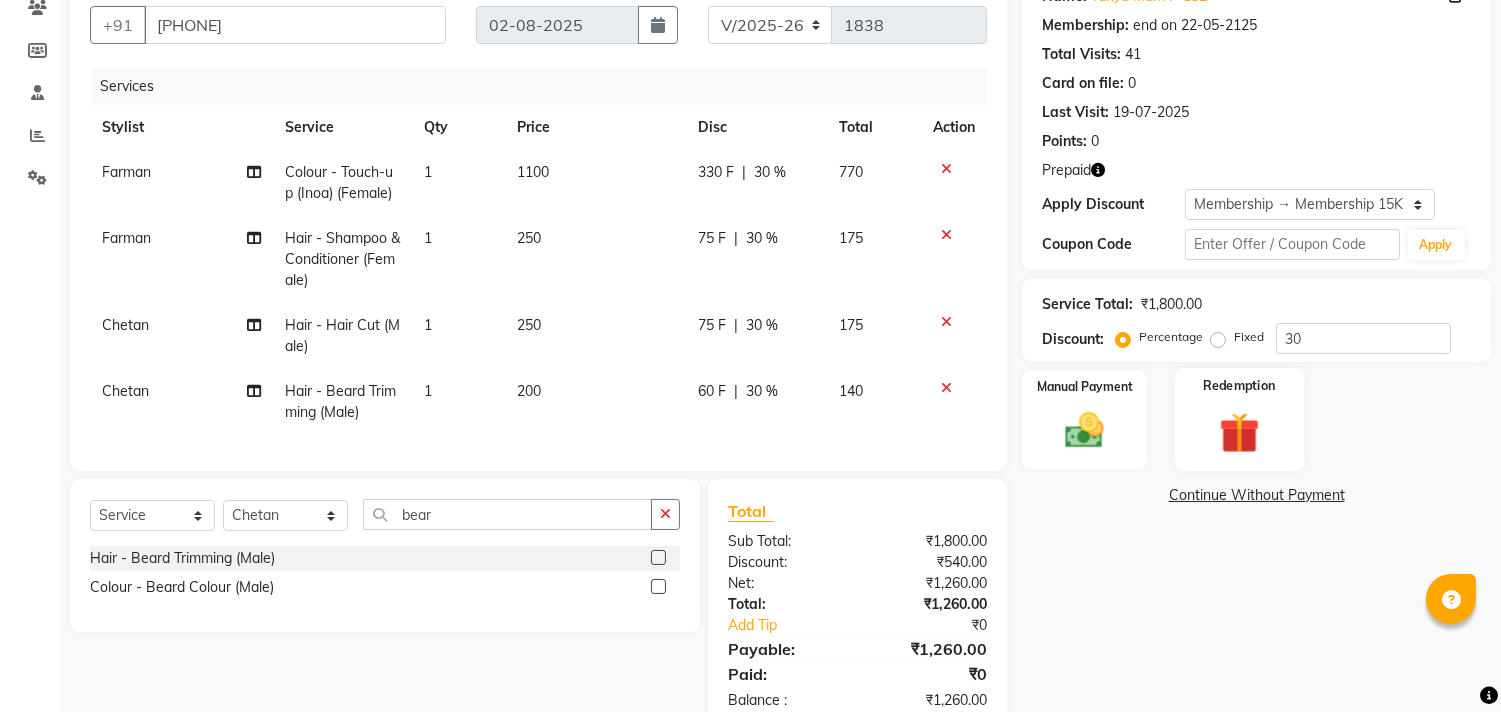 click on "Redemption" 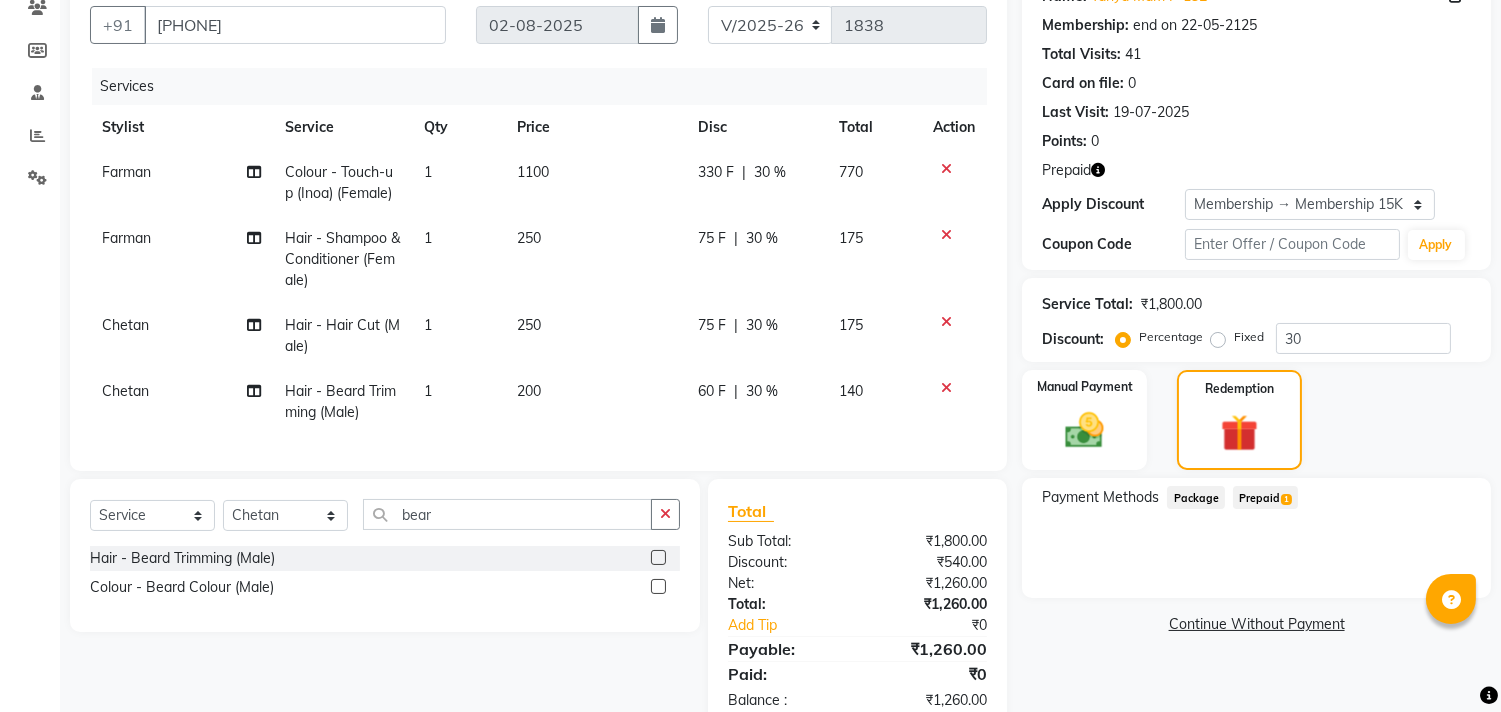 click on "Prepaid  1" 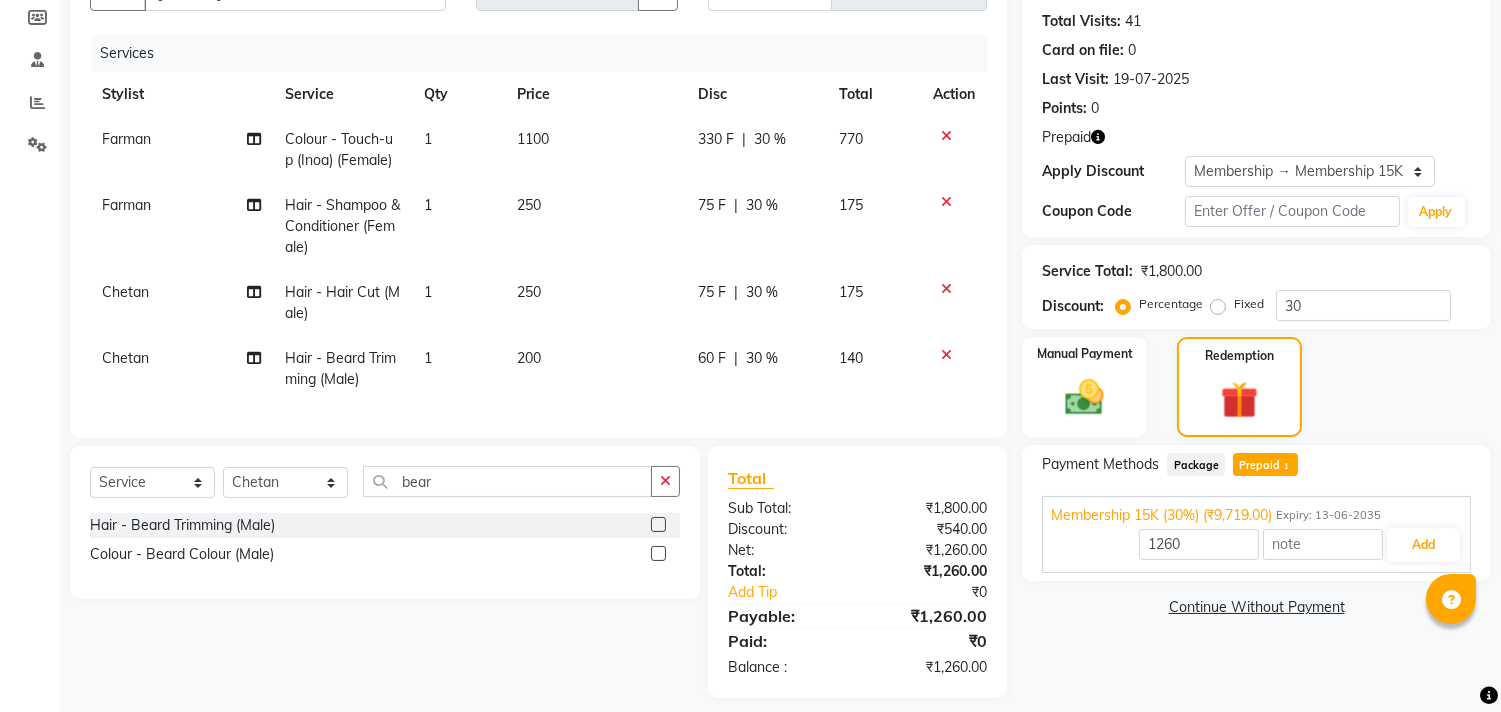 scroll, scrollTop: 245, scrollLeft: 0, axis: vertical 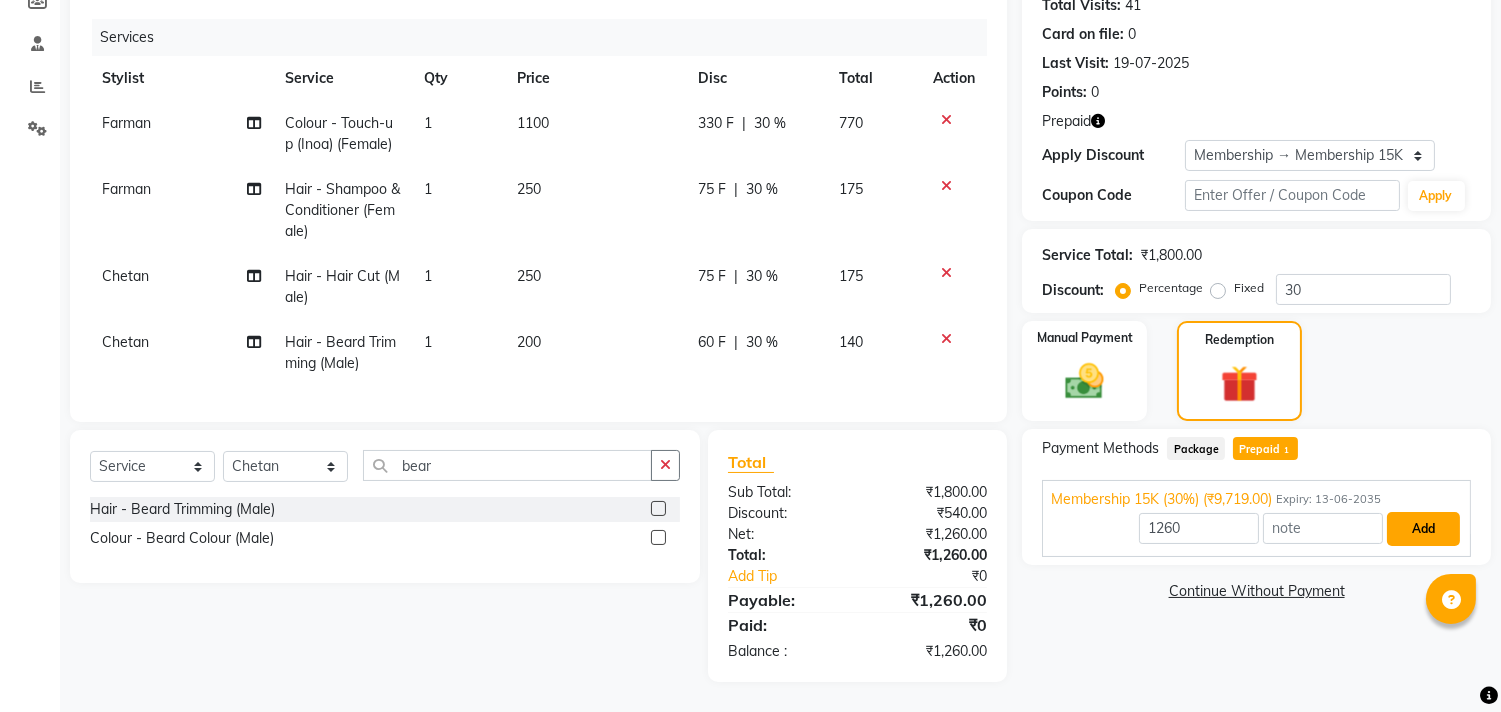 click on "Add" at bounding box center [1423, 529] 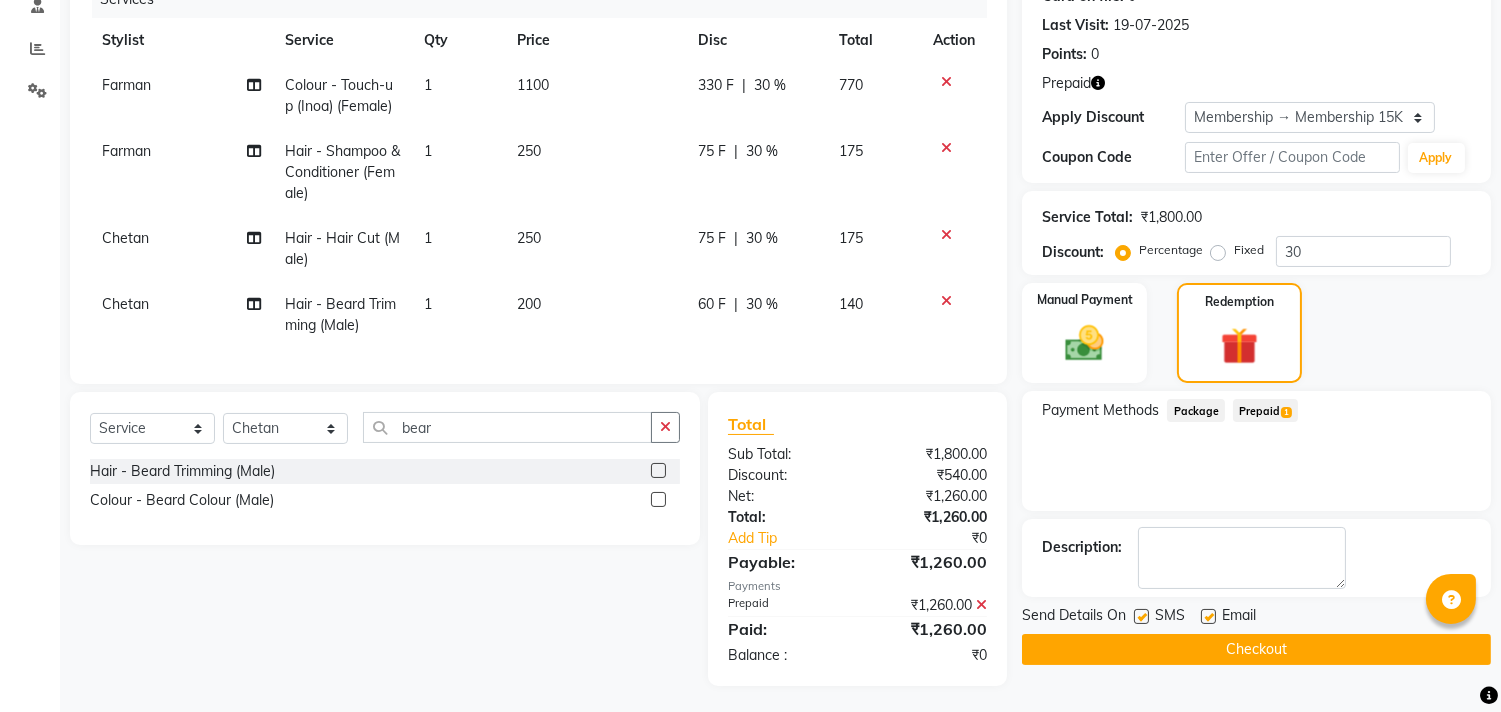 scroll, scrollTop: 287, scrollLeft: 0, axis: vertical 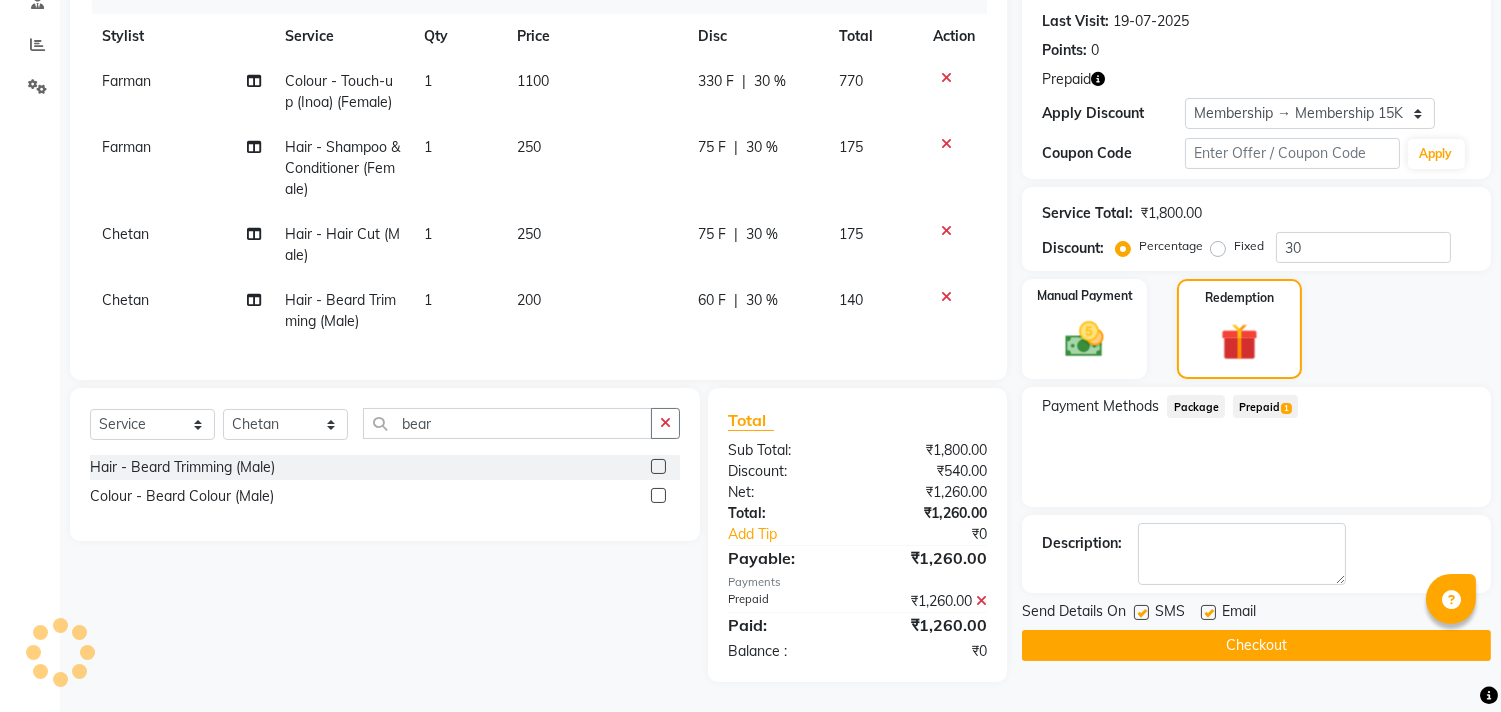 click on "Checkout" 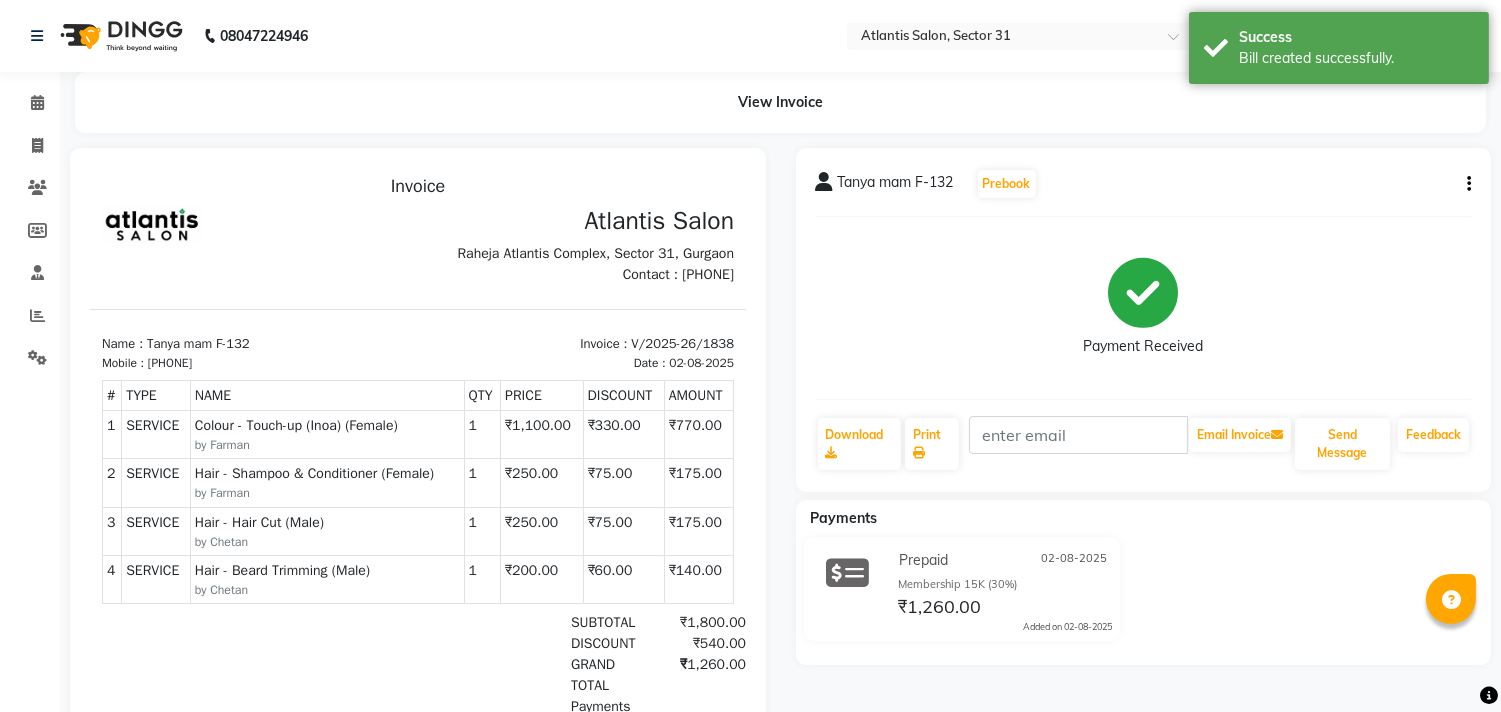 scroll, scrollTop: 0, scrollLeft: 0, axis: both 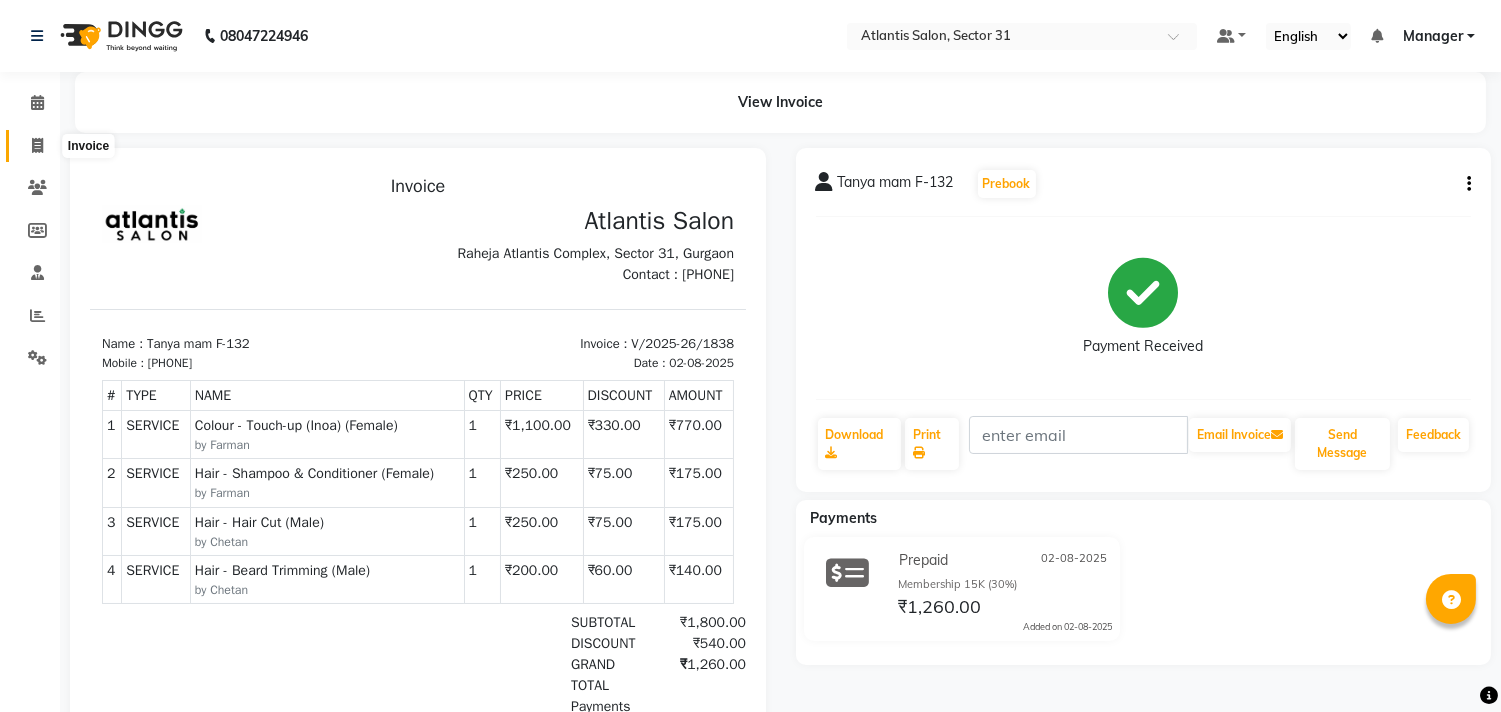 click 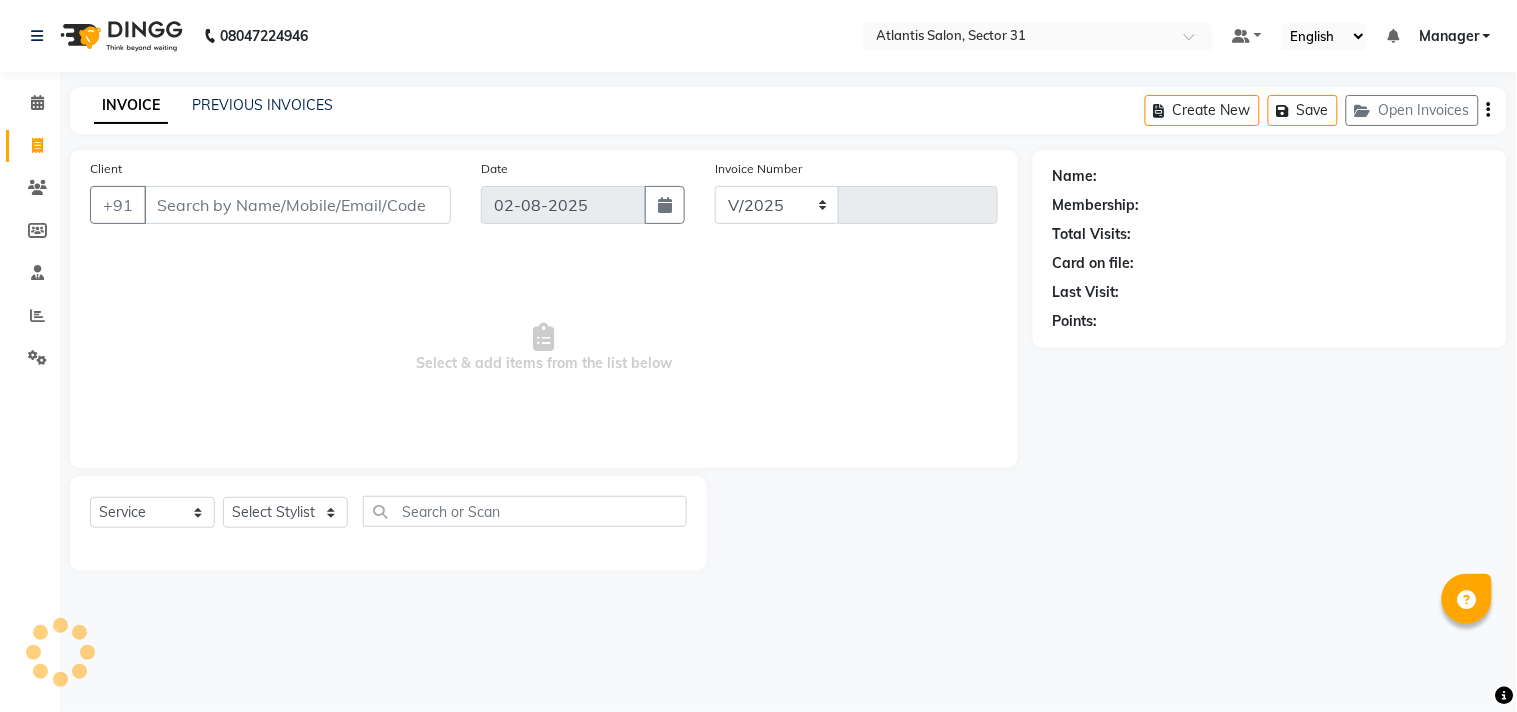 select on "4391" 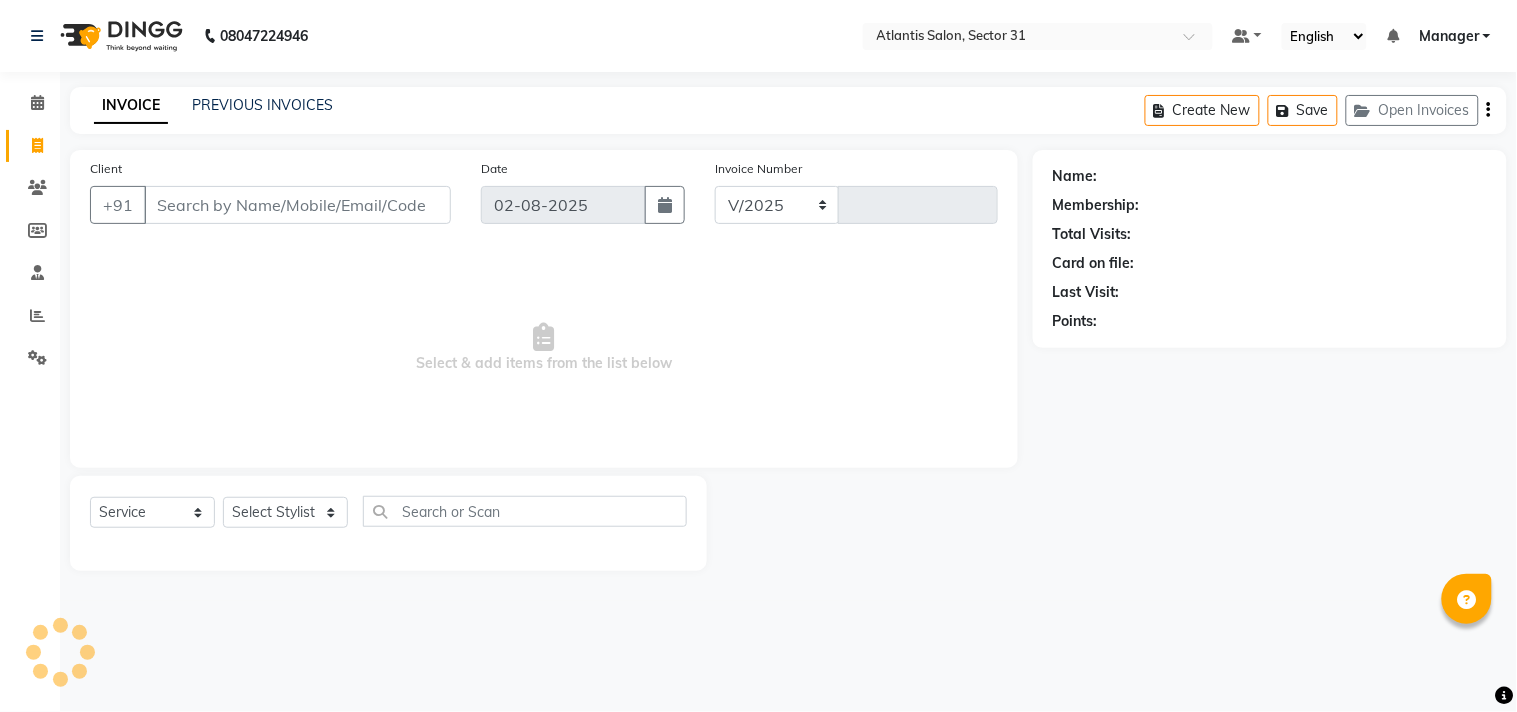 type on "1839" 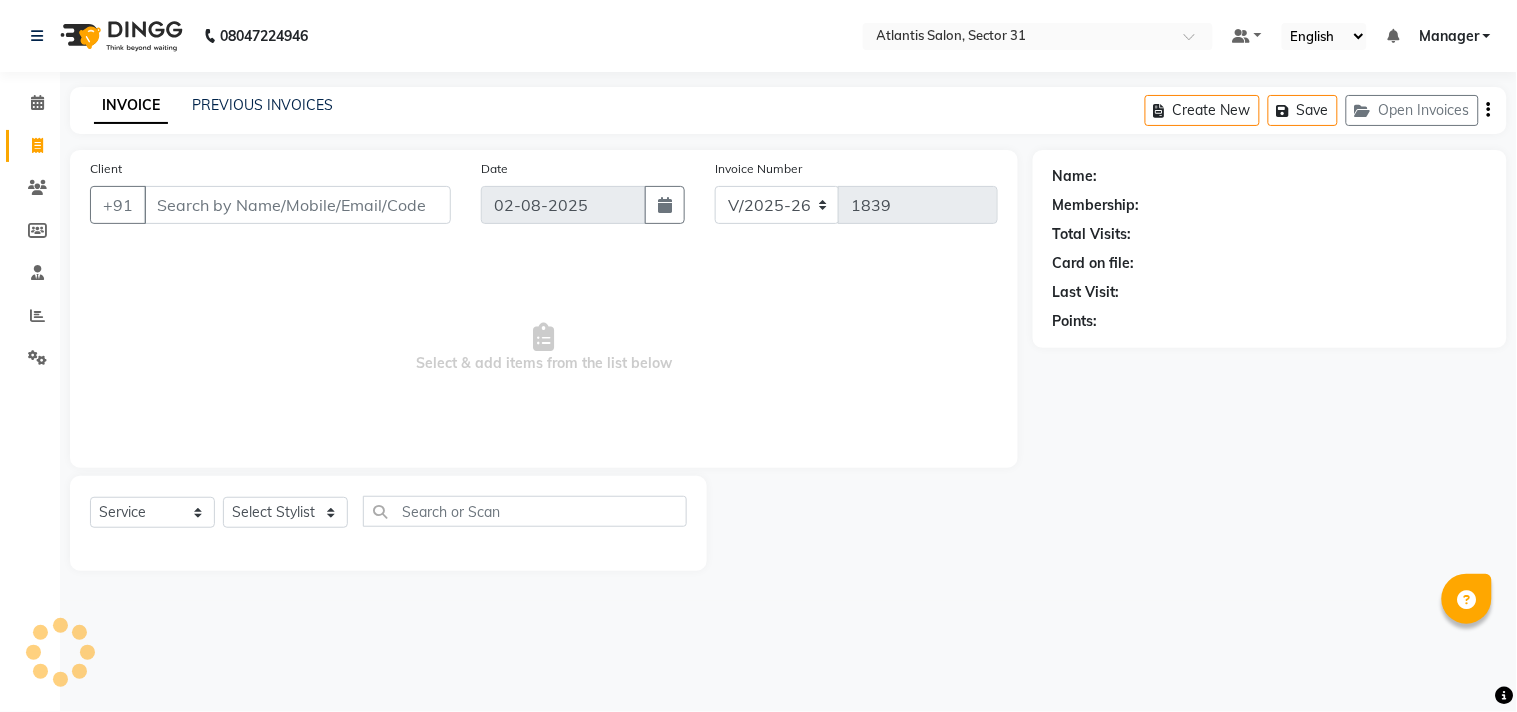 click on "Client" at bounding box center (297, 205) 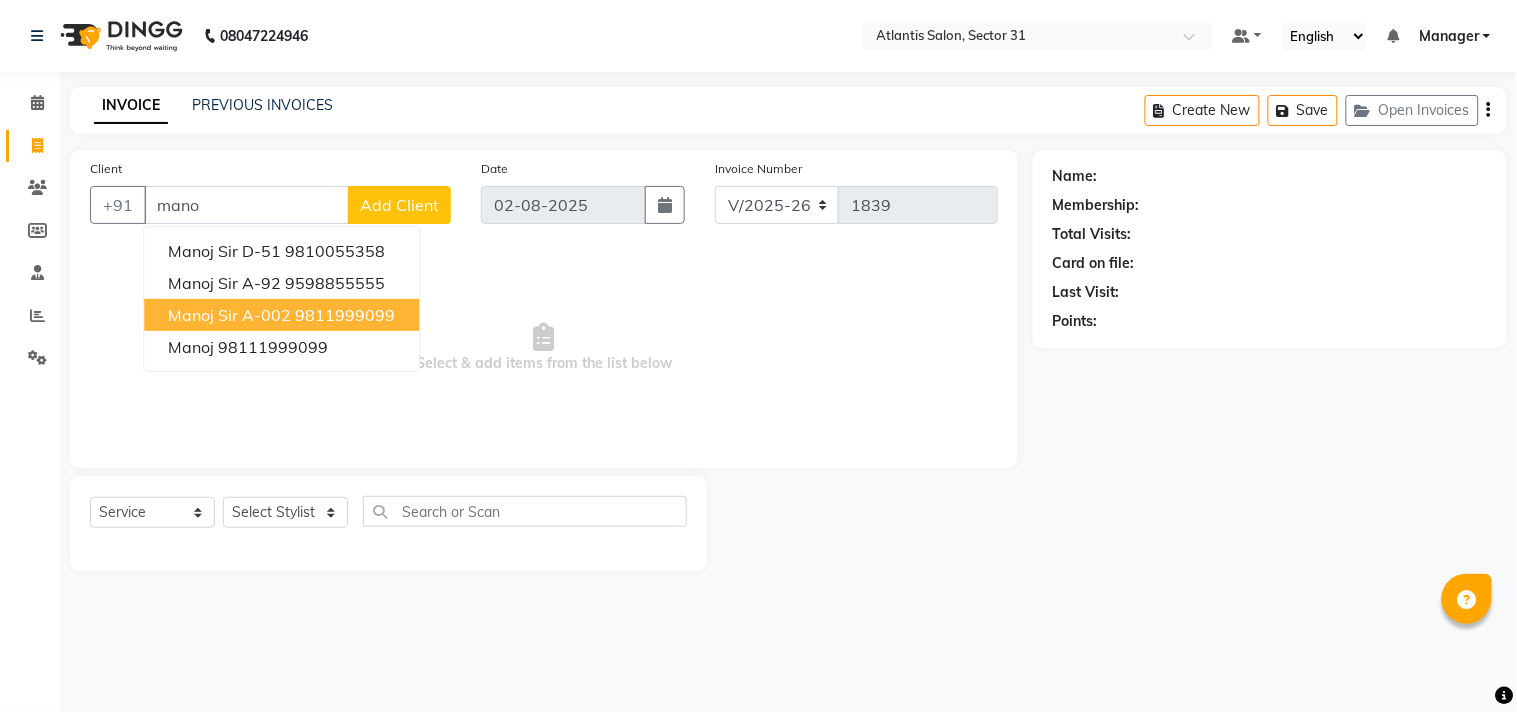 click on "9811999099" at bounding box center [345, 315] 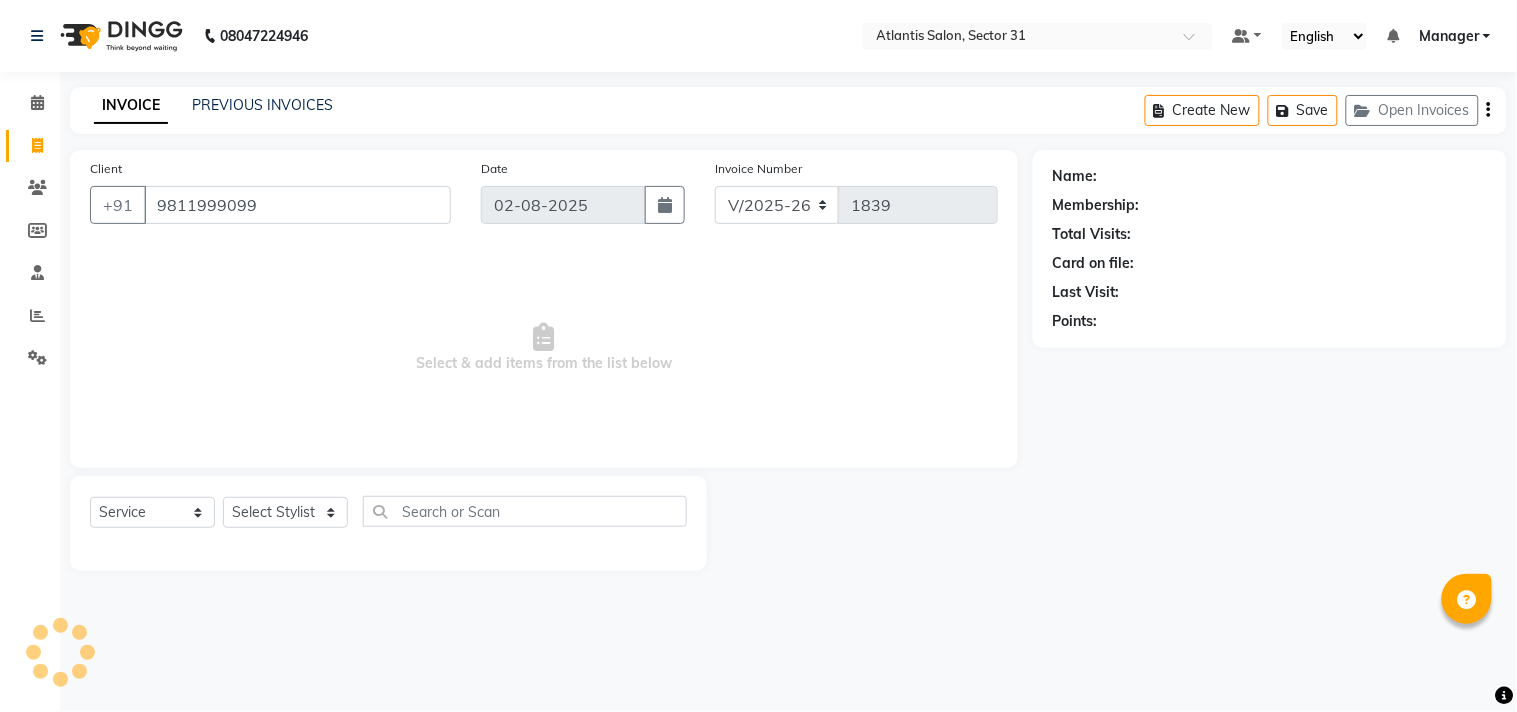 click on "Select & add items from the list below" at bounding box center [544, 348] 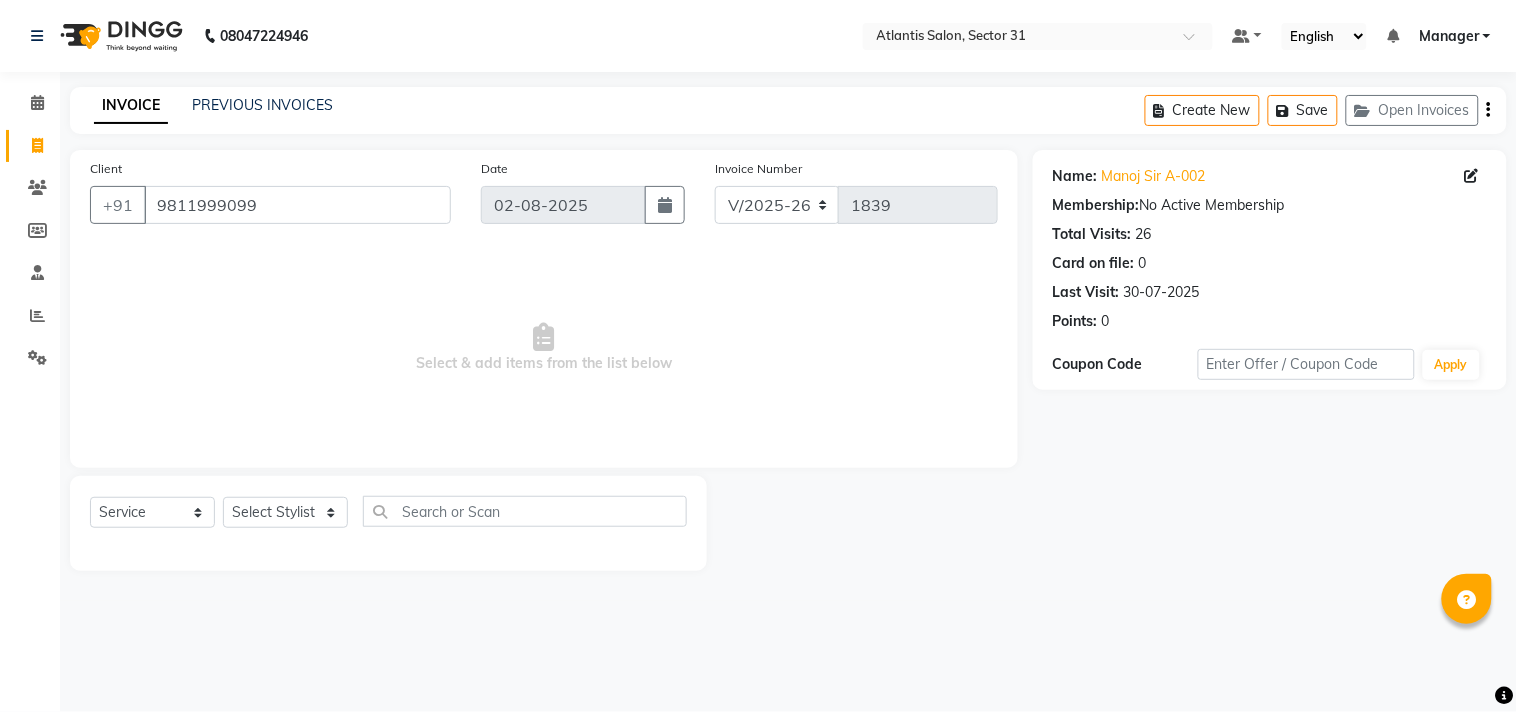 click on "Select  Service  Product  Membership  Package Voucher Prepaid Gift Card  Select Stylist Alka  Annu Chetan Farman Kavita Manager Staff 31 Staff ILD Suraj" 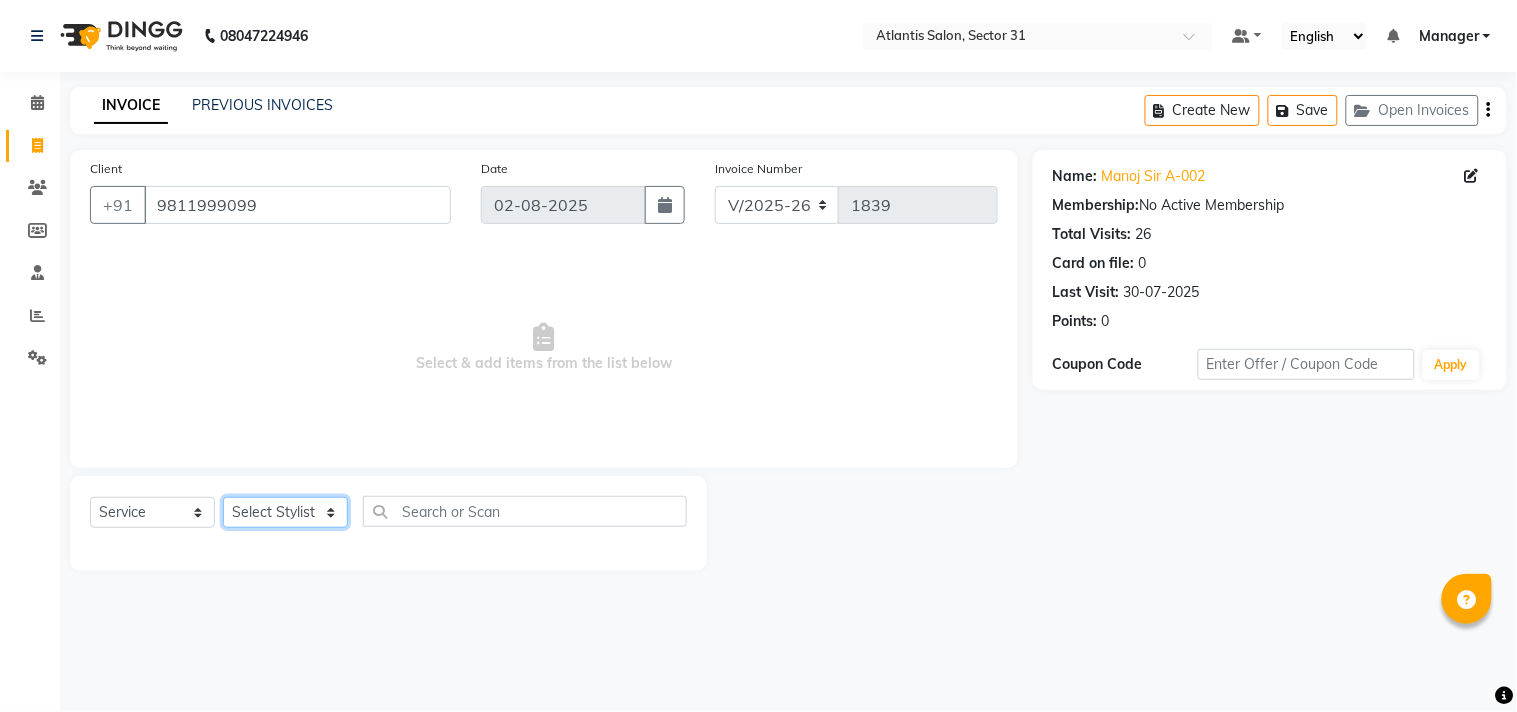 click on "Select Stylist Alka  Annu Chetan Farman Kavita Manager Staff 31 Staff ILD Suraj" 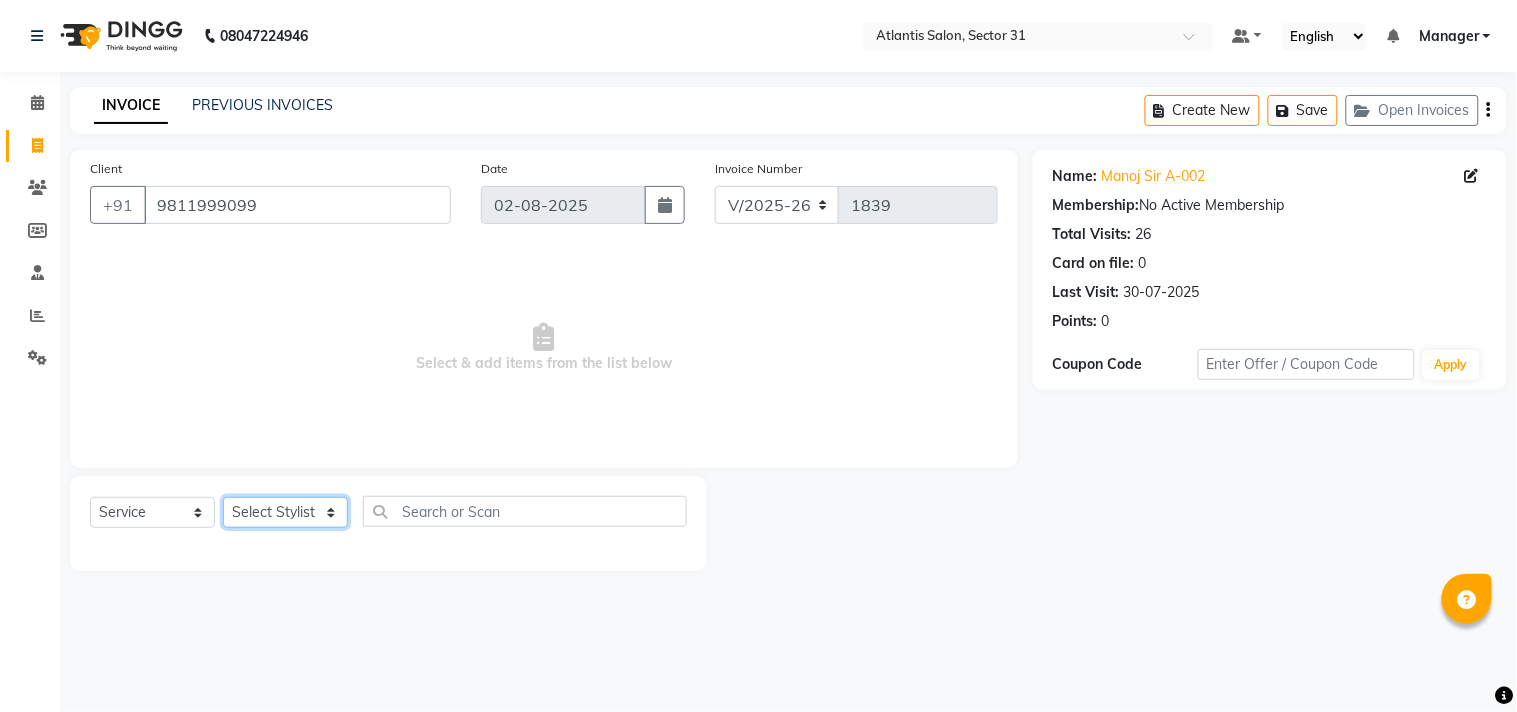 select on "62138" 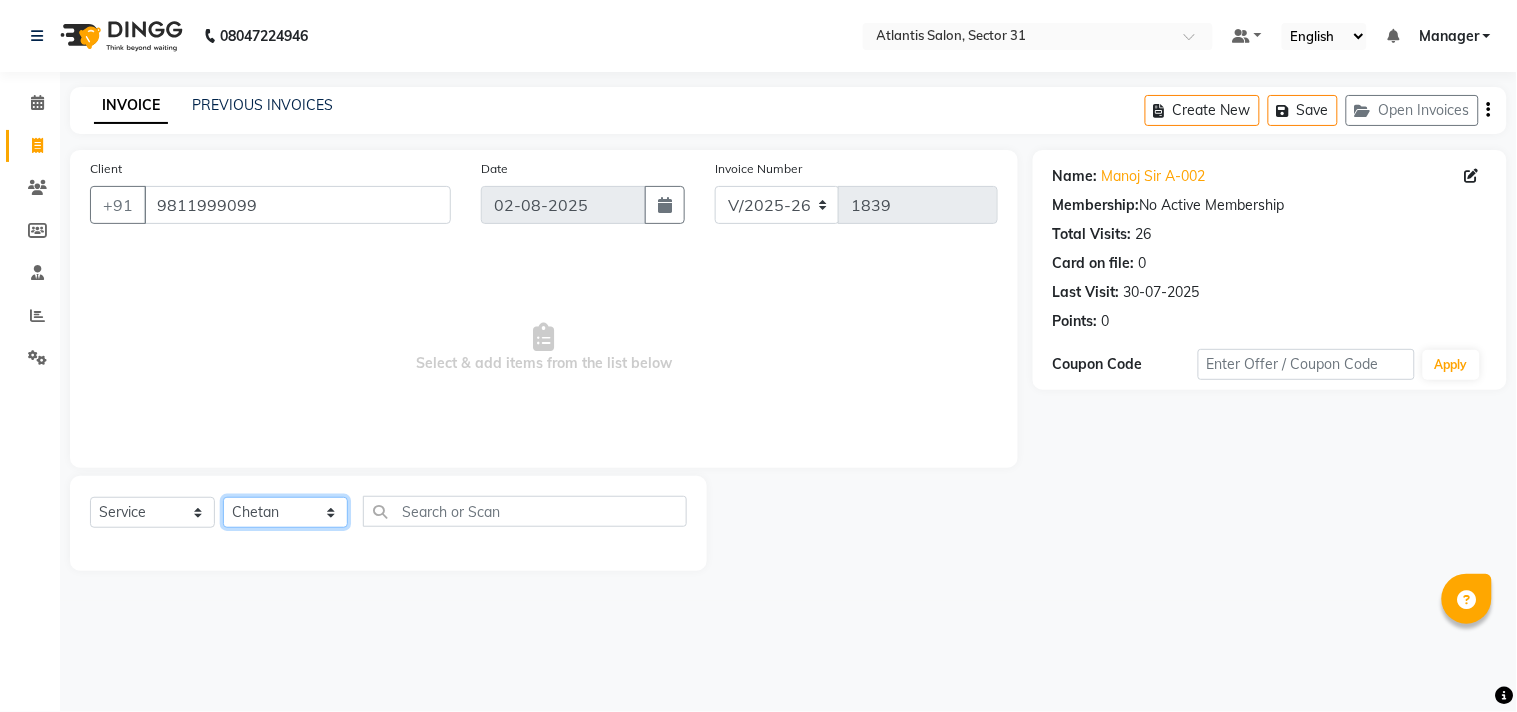 click on "Select Stylist Alka  Annu Chetan Farman Kavita Manager Staff 31 Staff ILD Suraj" 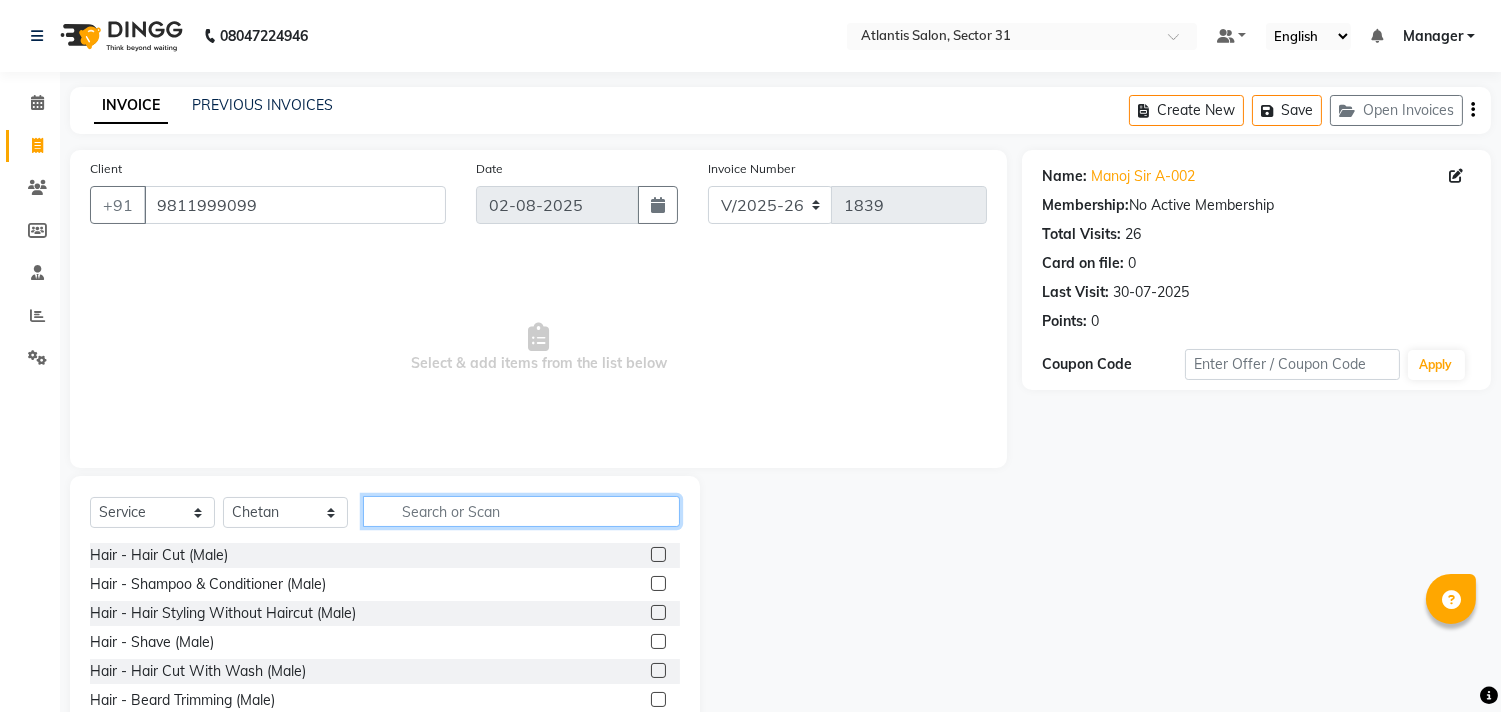click 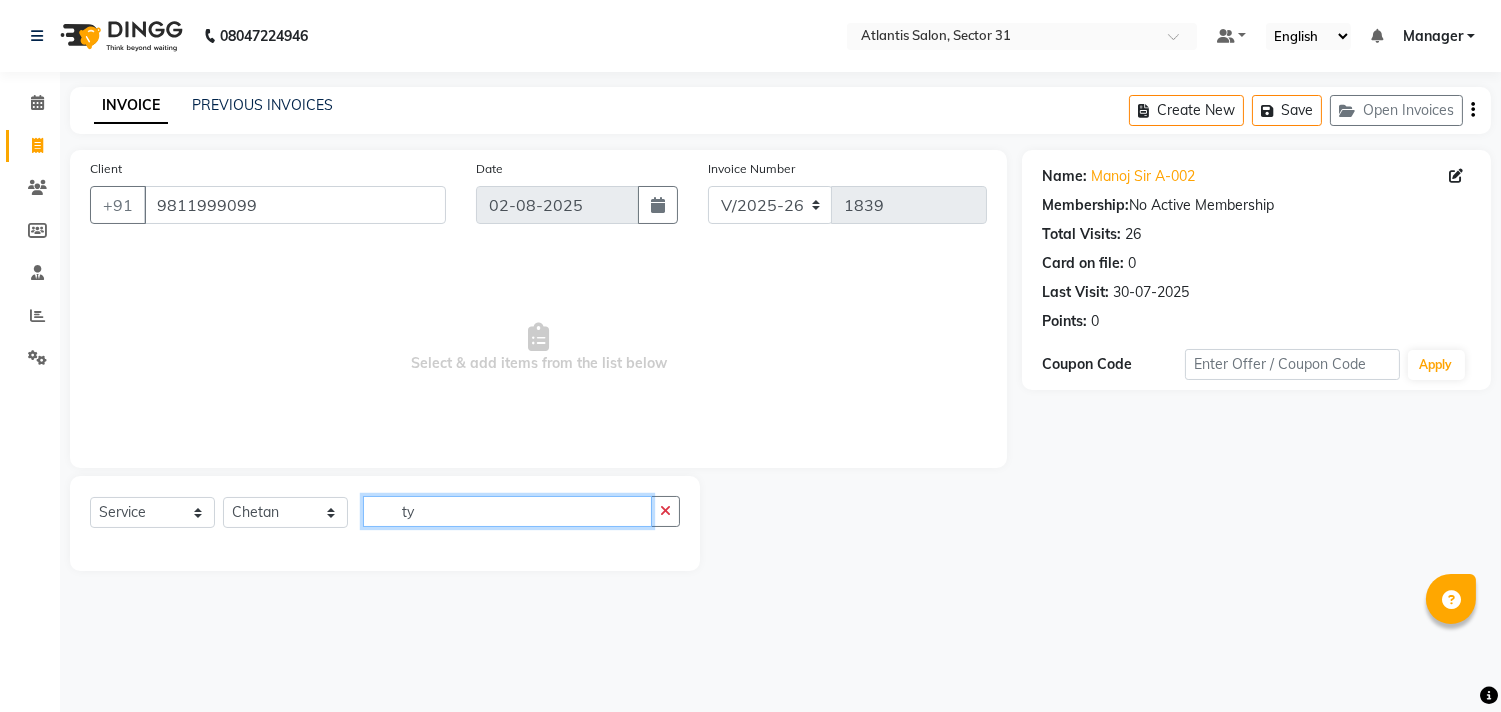 type on "t" 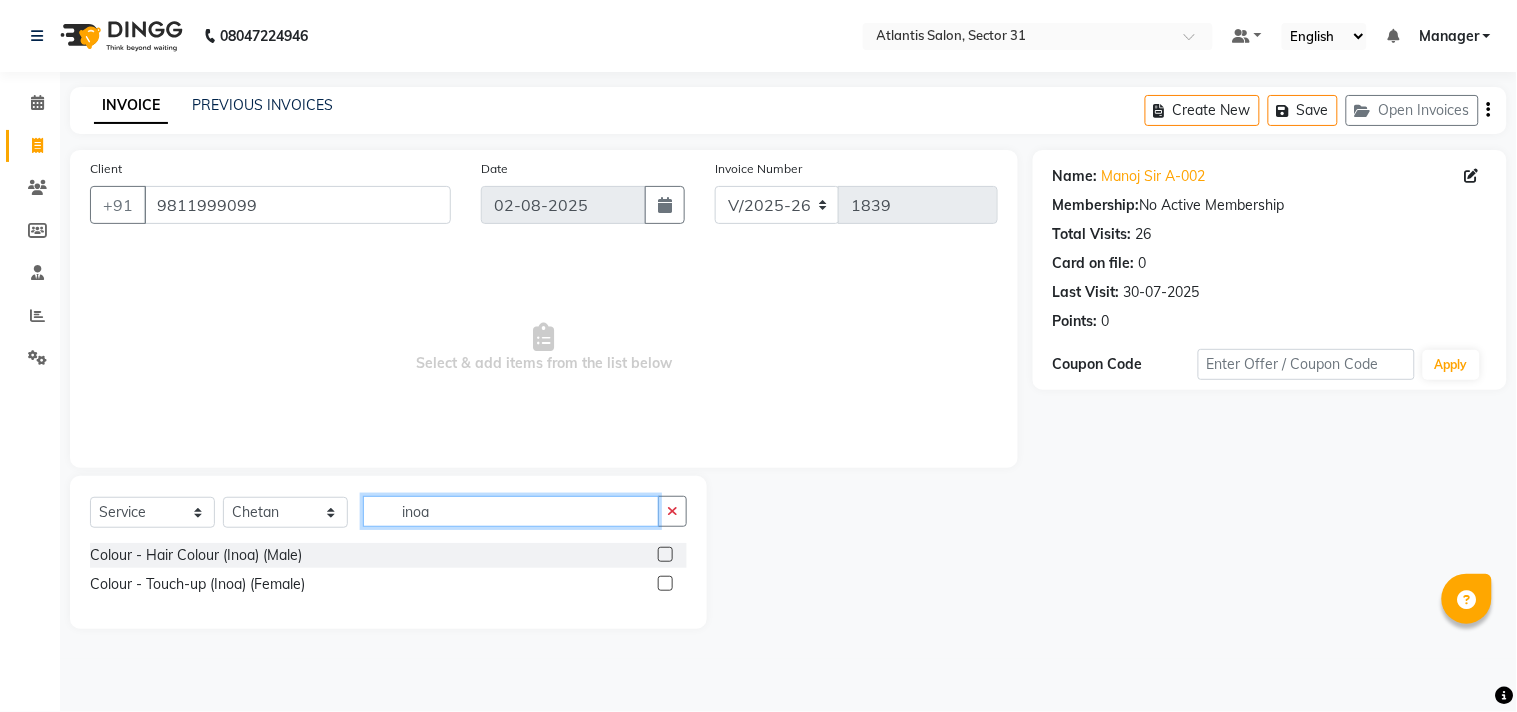 type on "inoa" 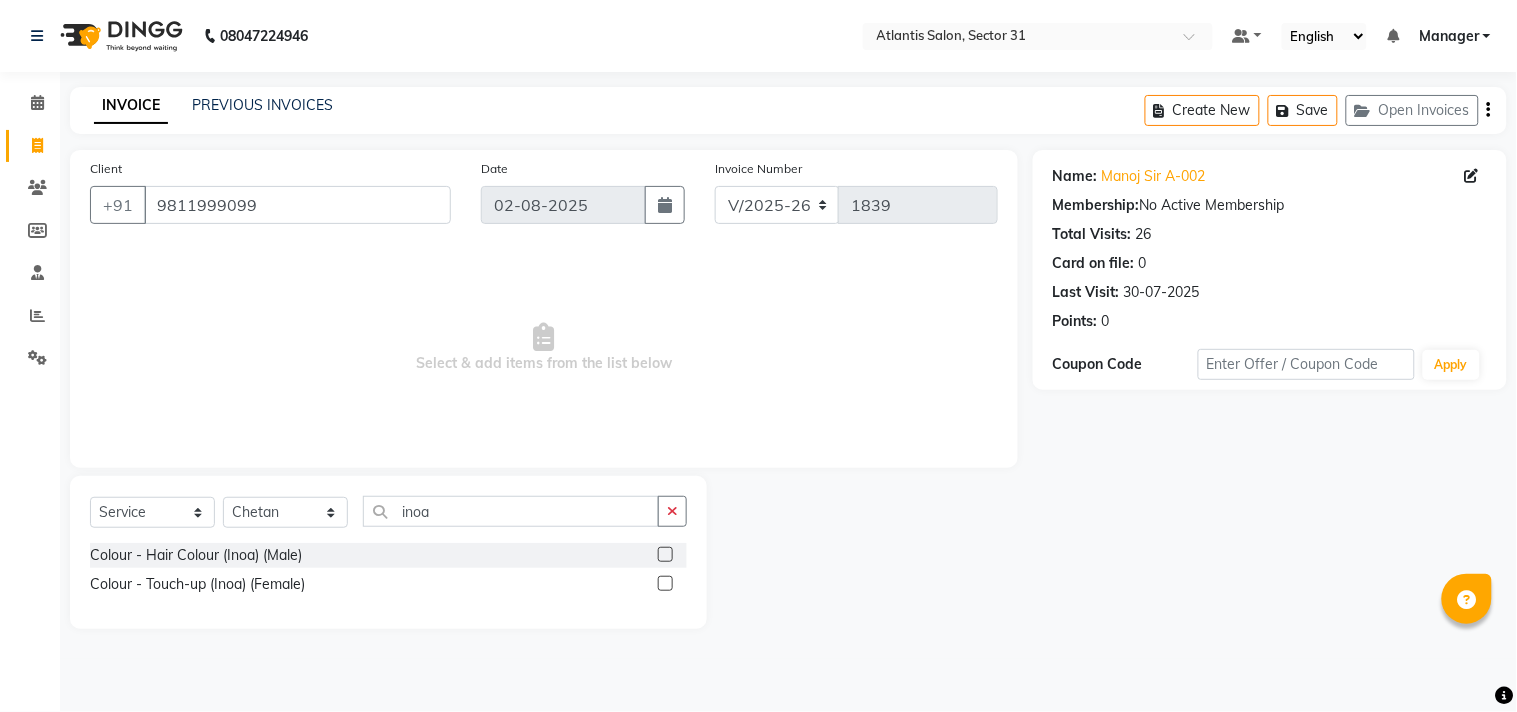 click on "Colour - Touch-up (Inoa) (Female)" 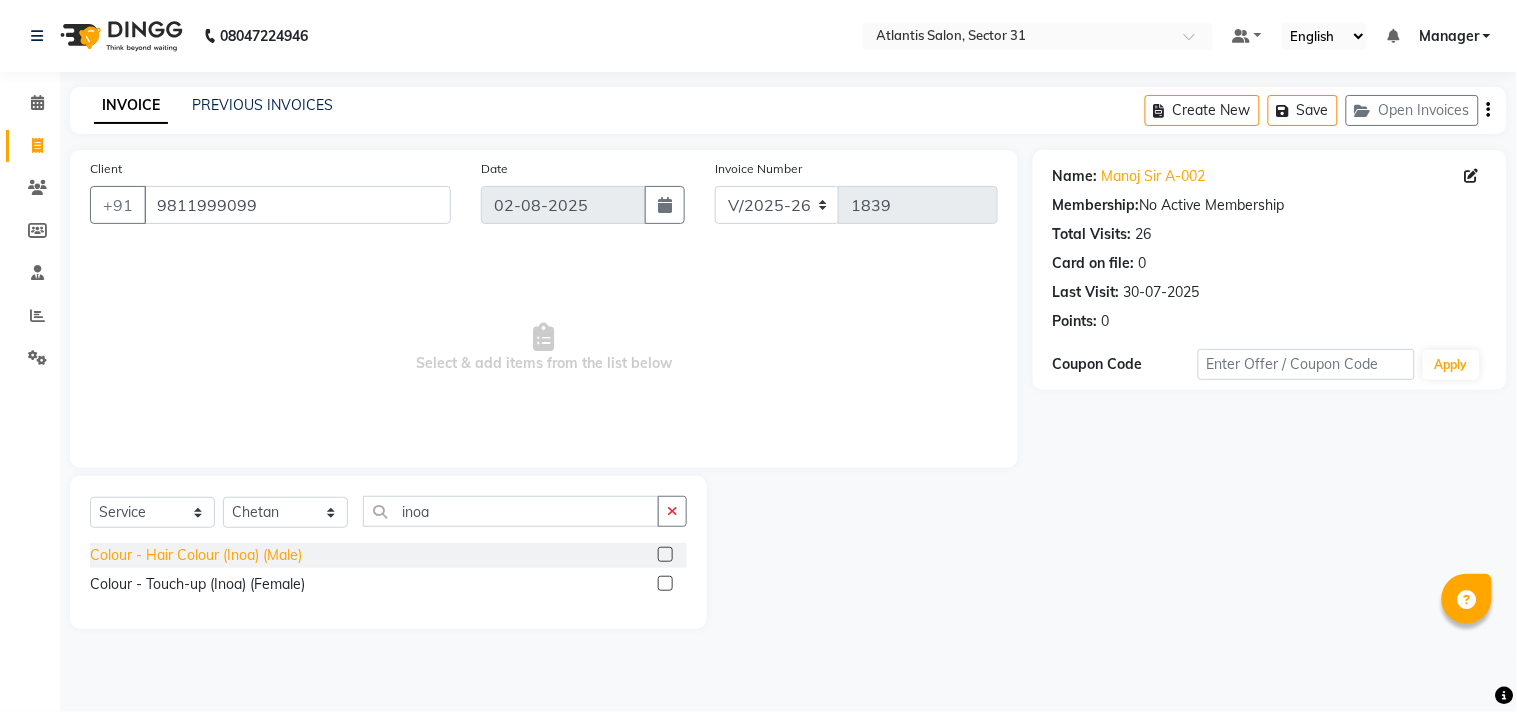 click on "Colour - Hair Colour (Inoa) (Male)" 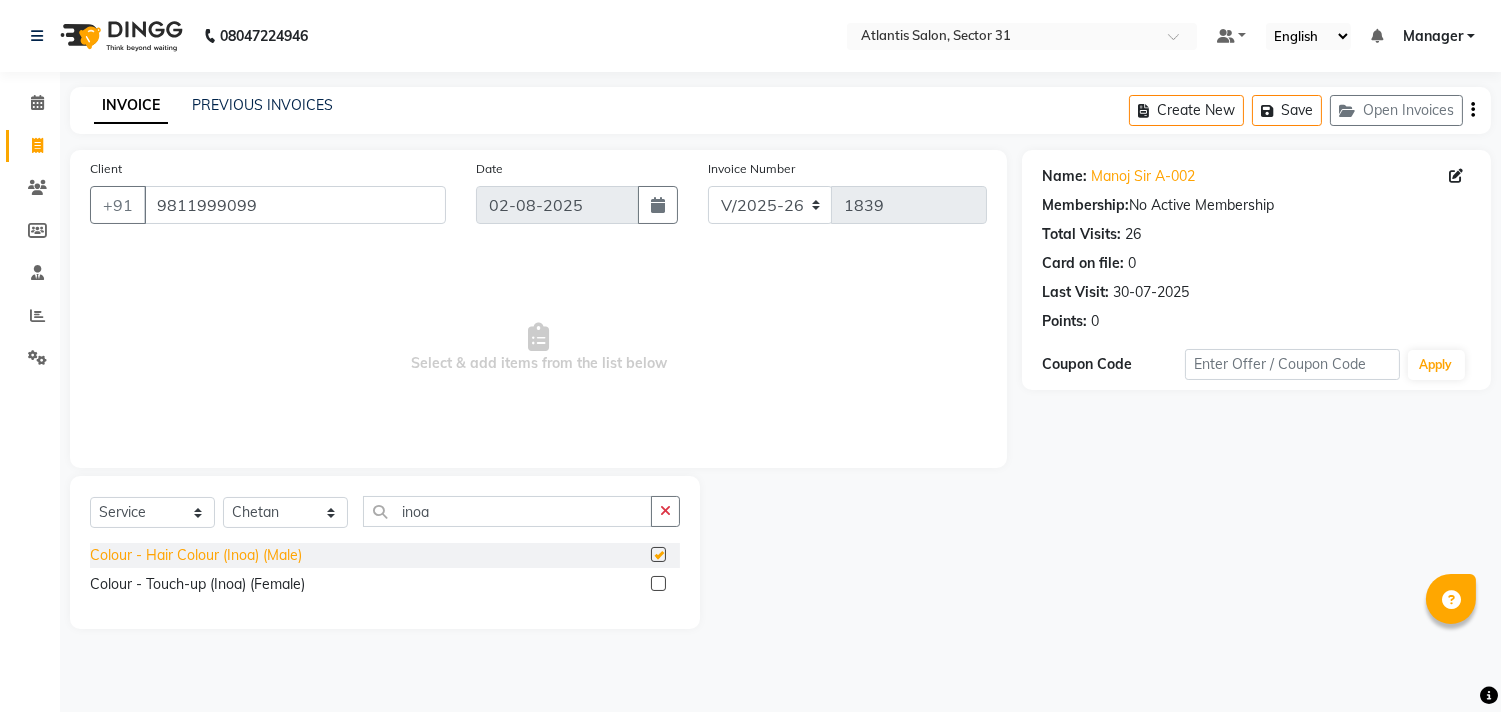checkbox on "false" 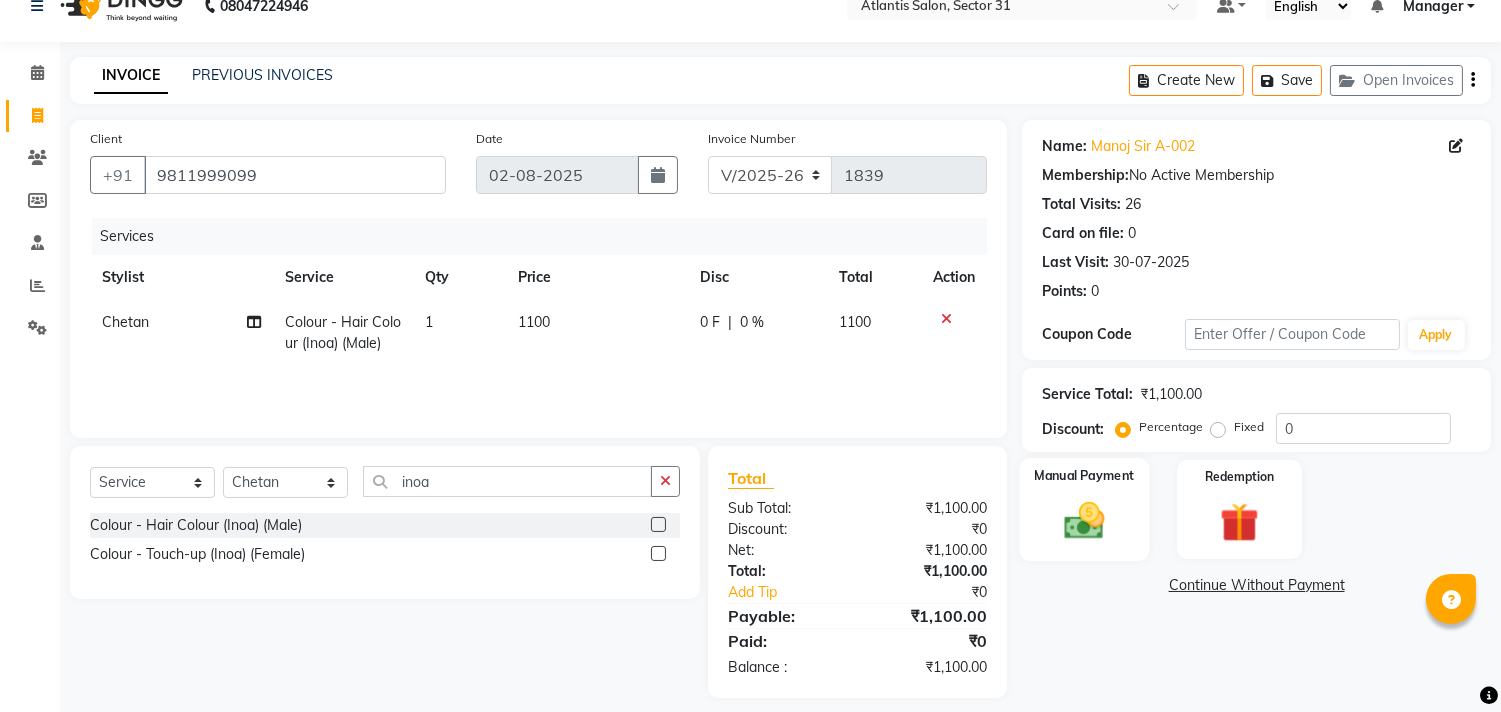 scroll, scrollTop: 46, scrollLeft: 0, axis: vertical 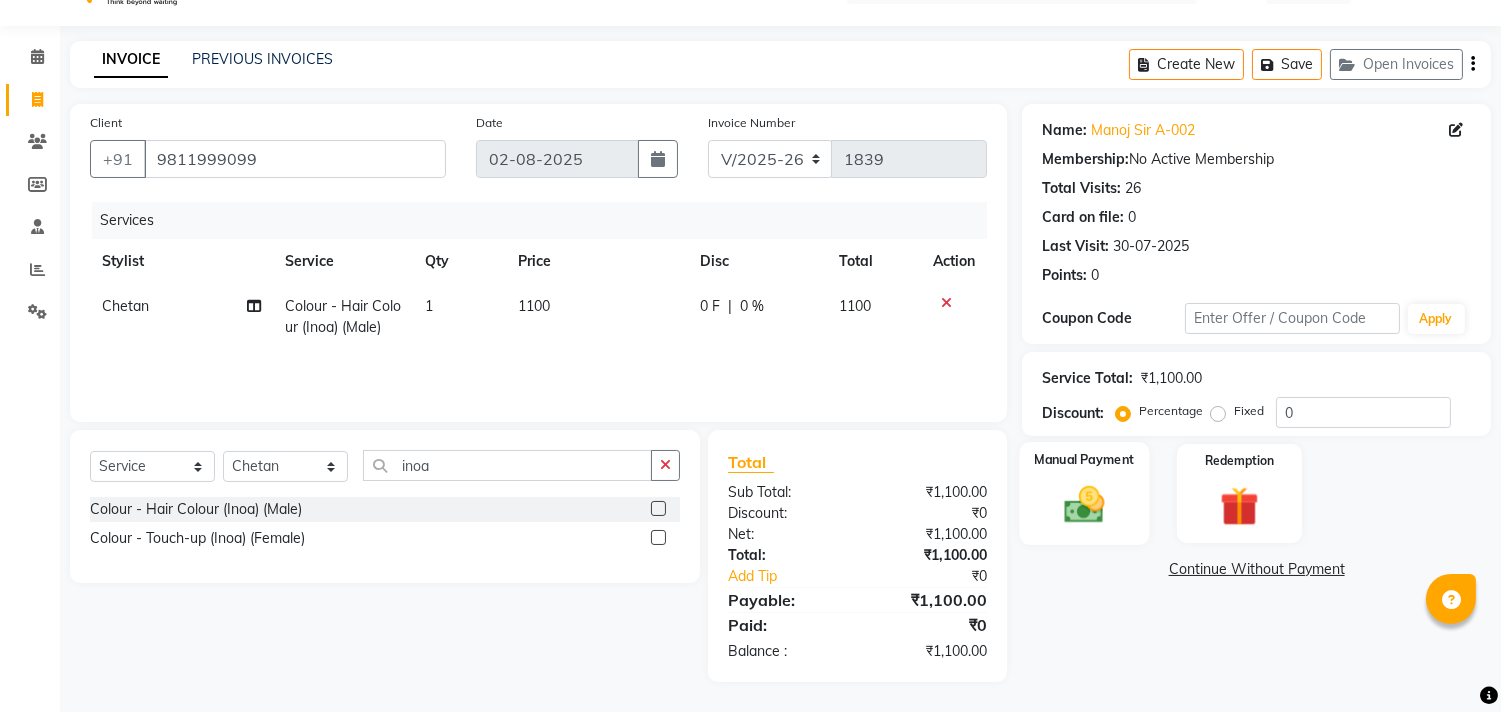 click 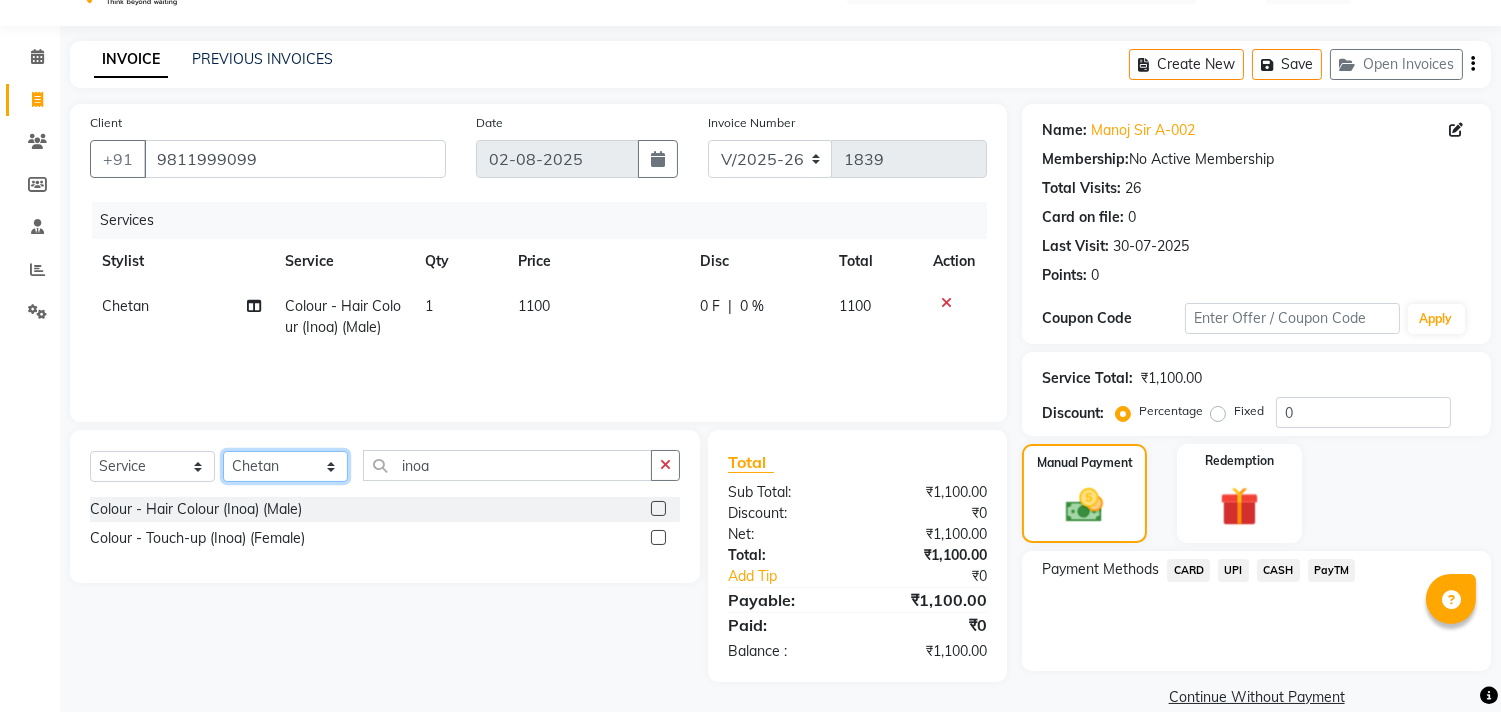 click on "Select Stylist Alka  Annu Chetan Farman Kavita Manager Staff 31 Staff ILD Suraj" 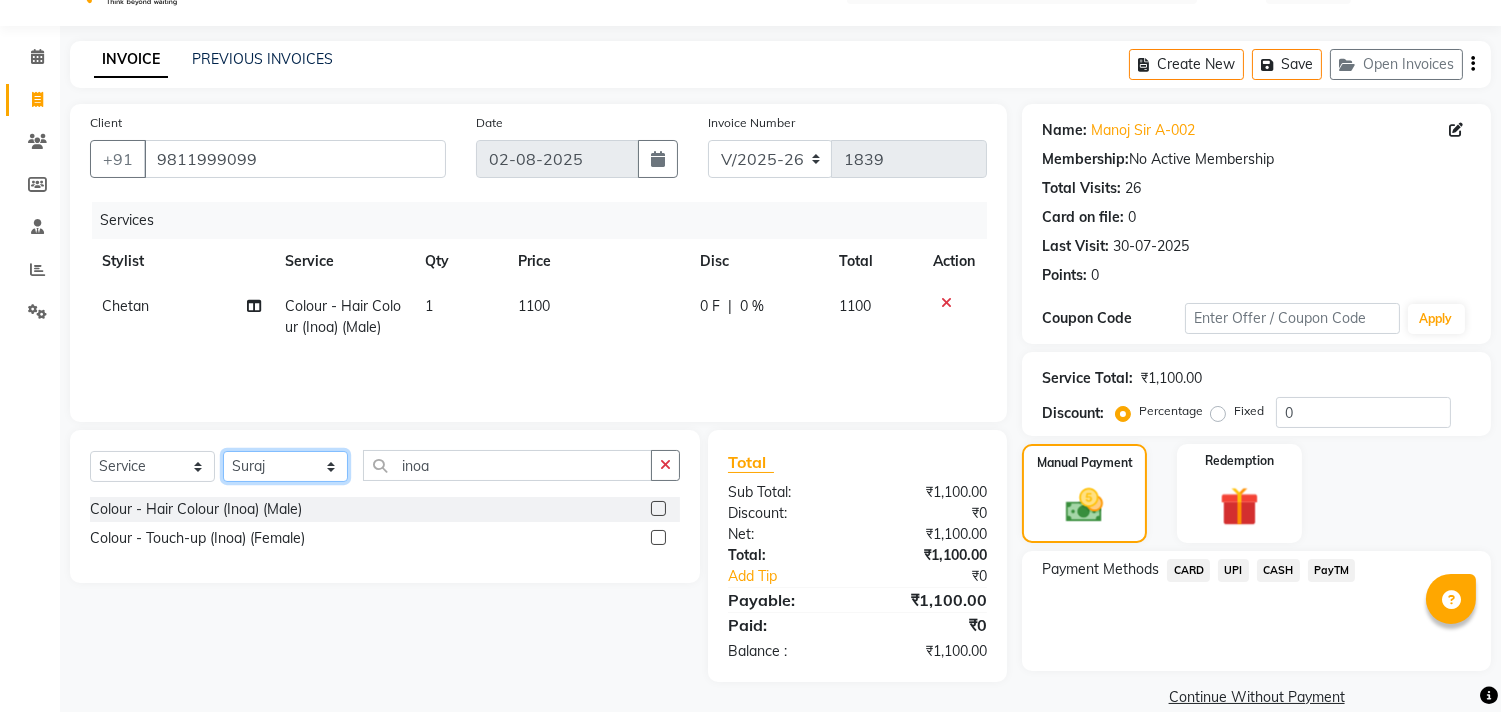 click on "Select Stylist Alka  Annu Chetan Farman Kavita Manager Staff 31 Staff ILD Suraj" 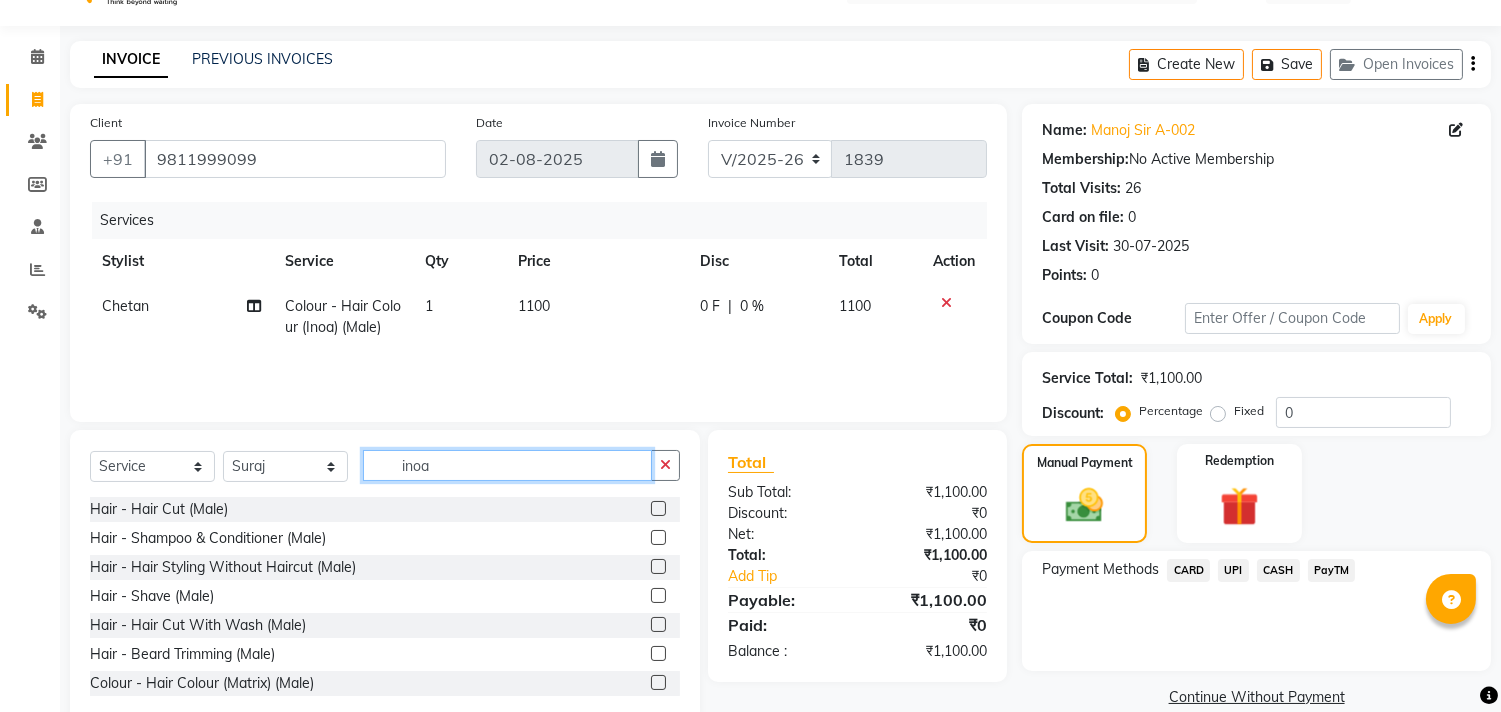 click on "inoa" 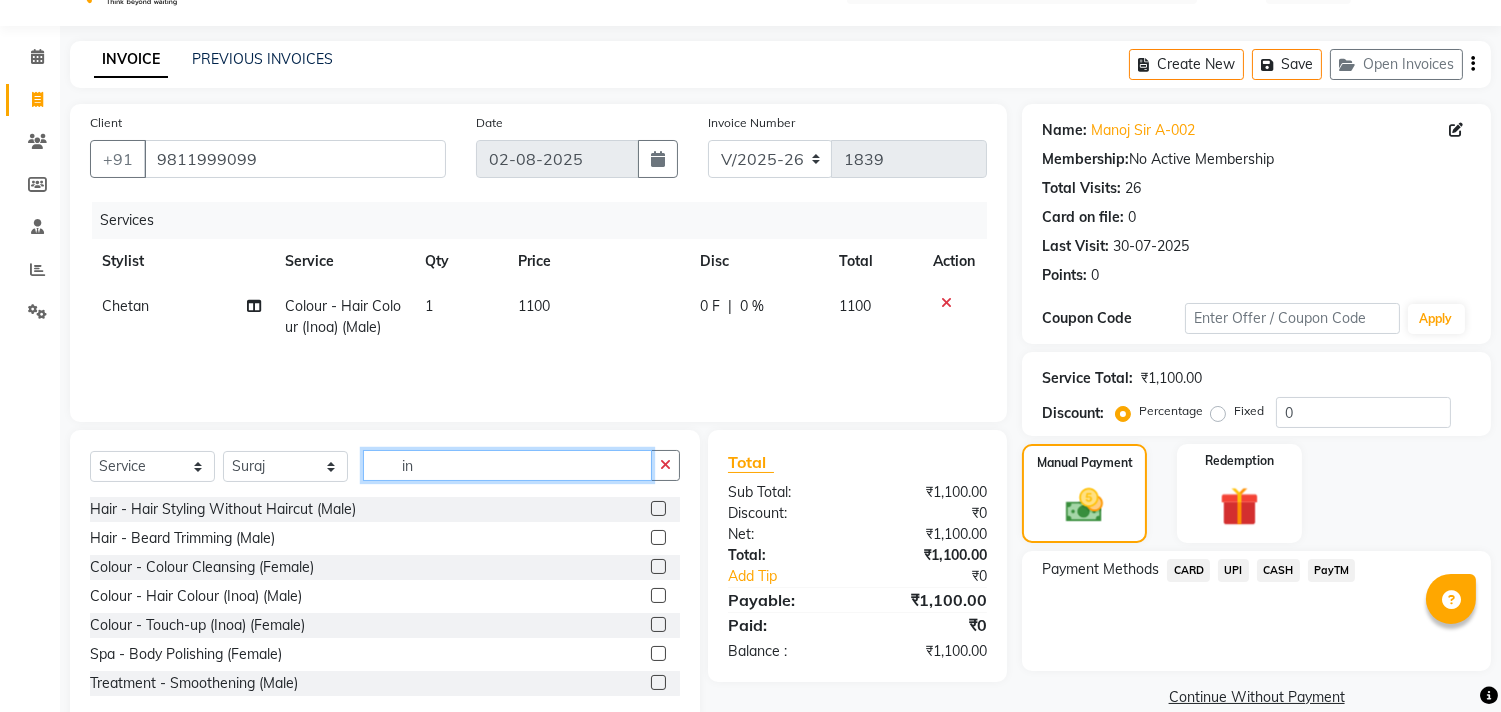 type on "i" 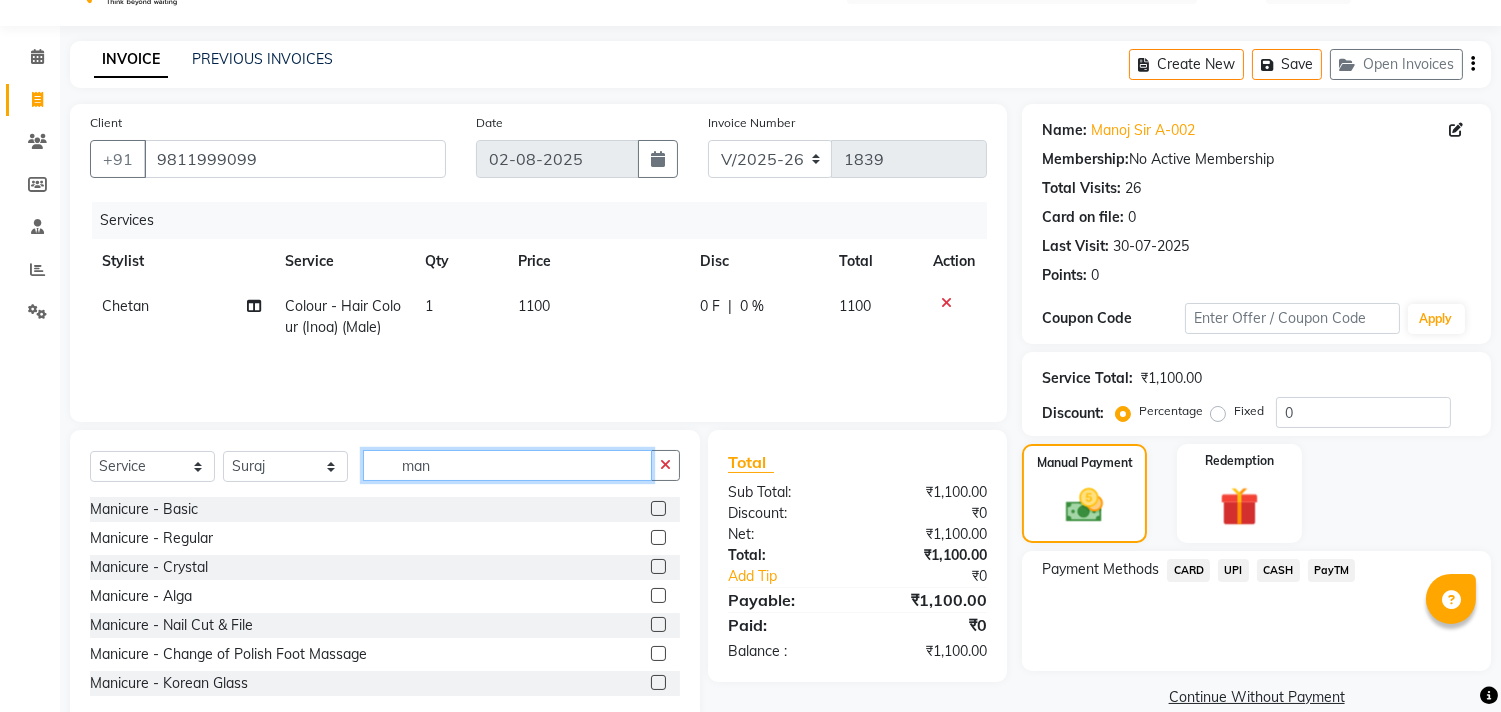 scroll, scrollTop: 3, scrollLeft: 0, axis: vertical 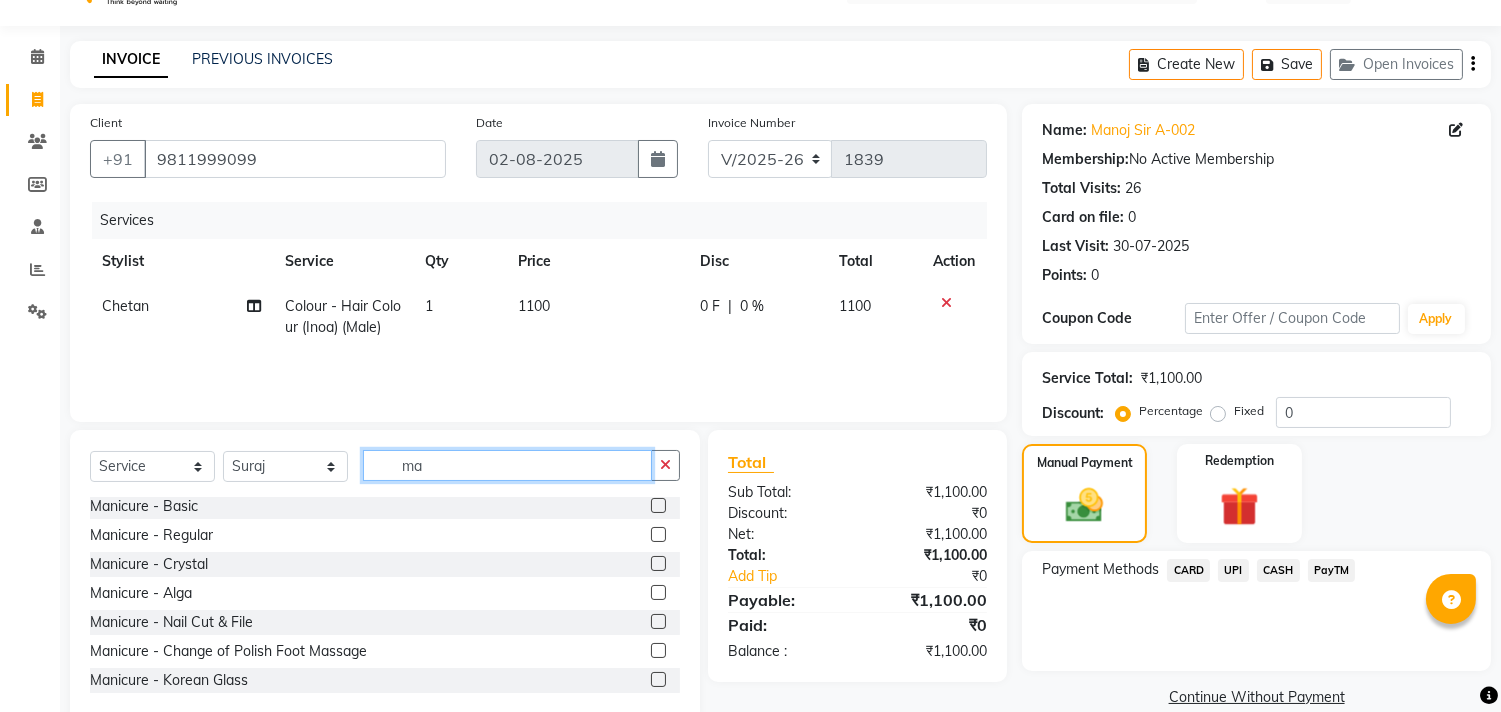 type on "m" 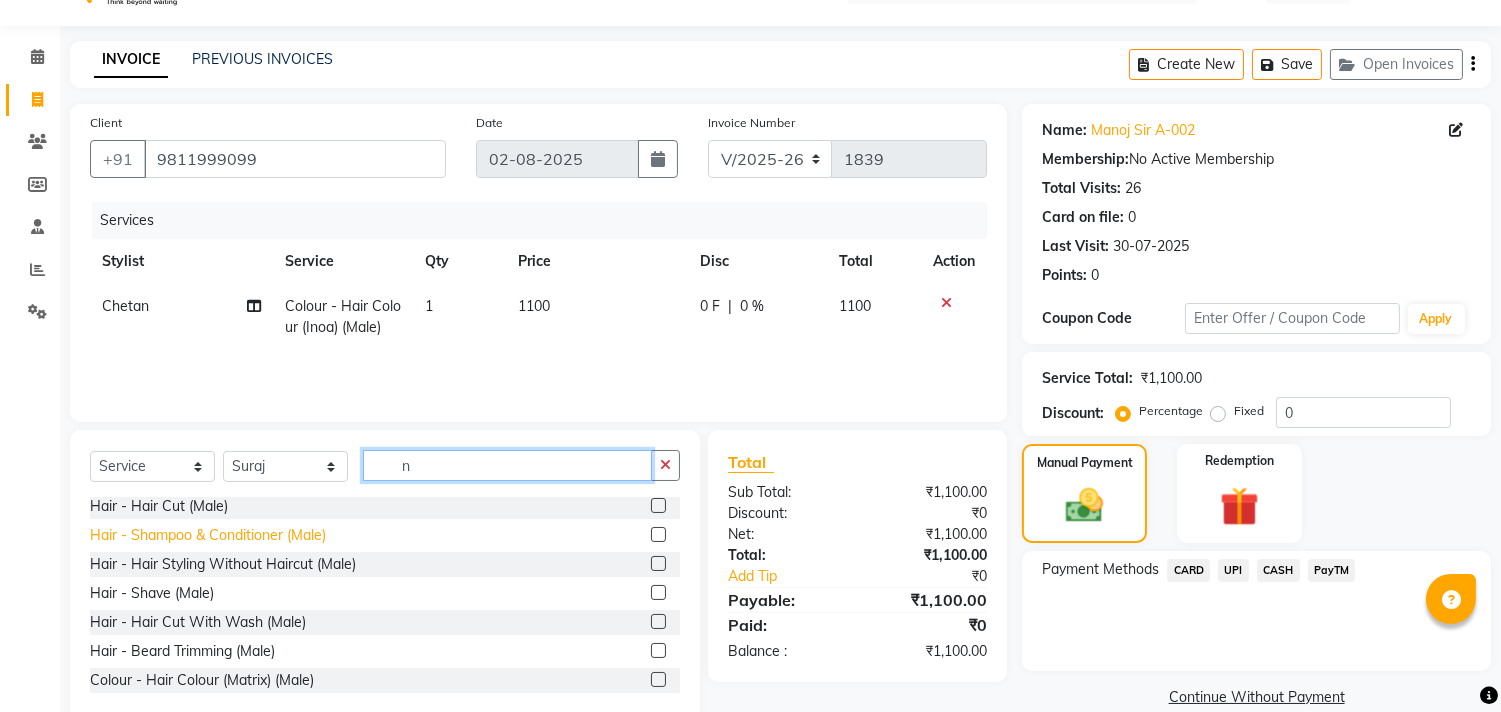 scroll, scrollTop: 0, scrollLeft: 0, axis: both 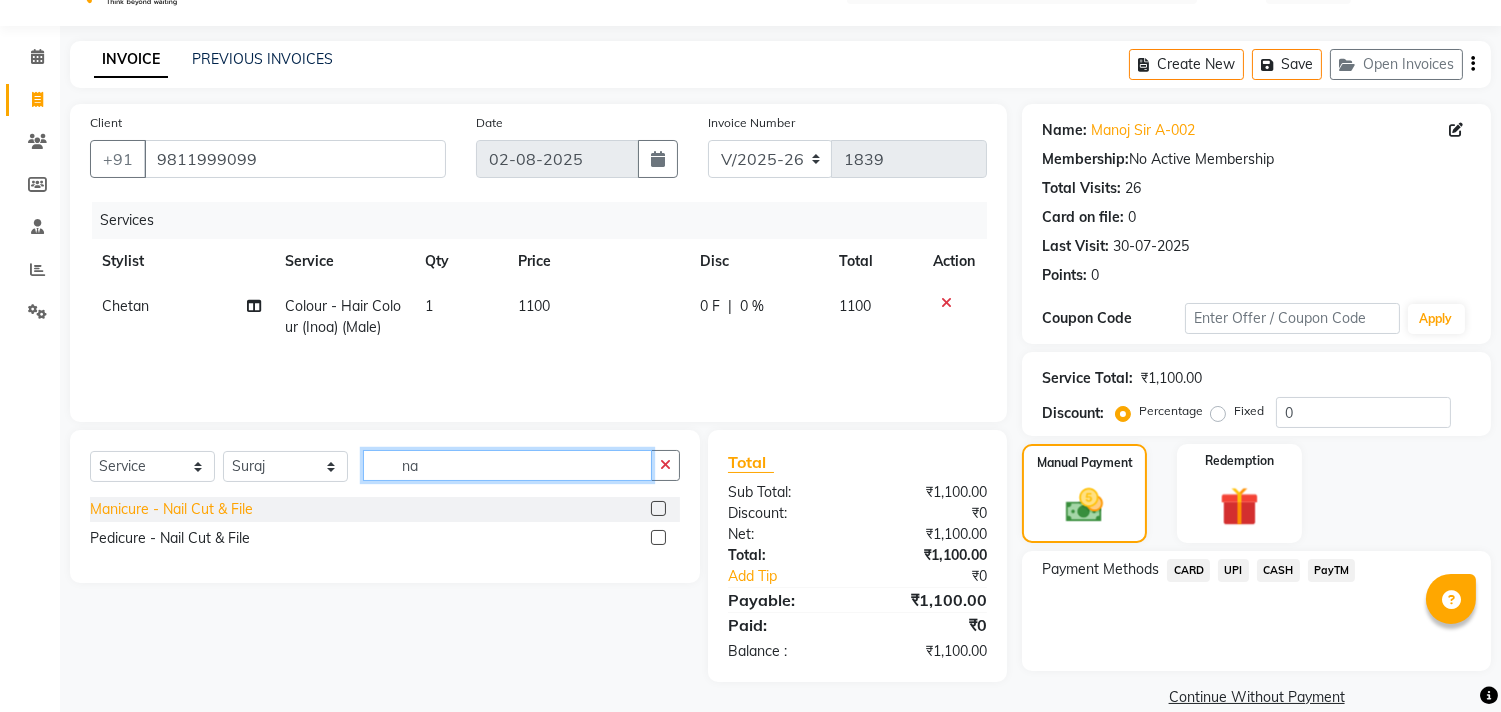 type on "na" 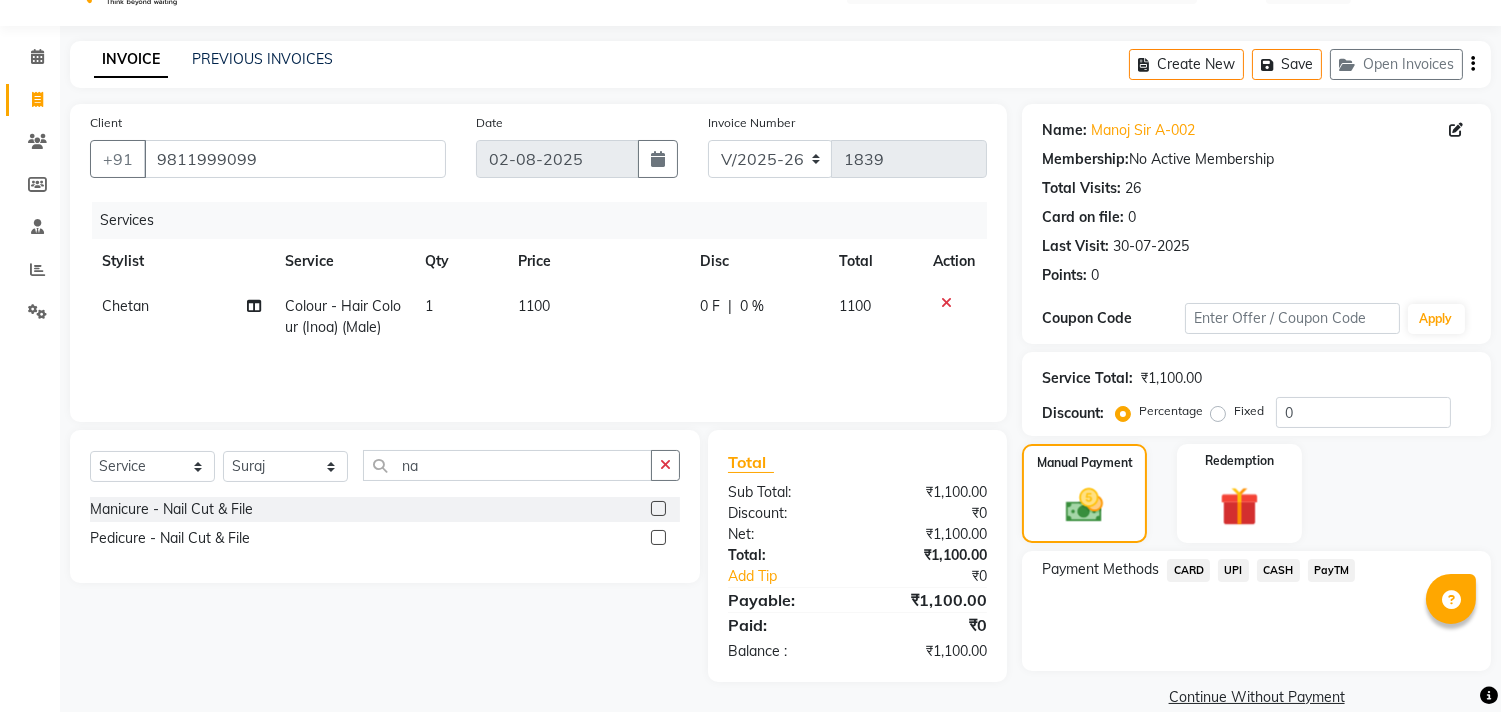 drag, startPoint x: 163, startPoint y: 503, endPoint x: 176, endPoint y: 535, distance: 34.539833 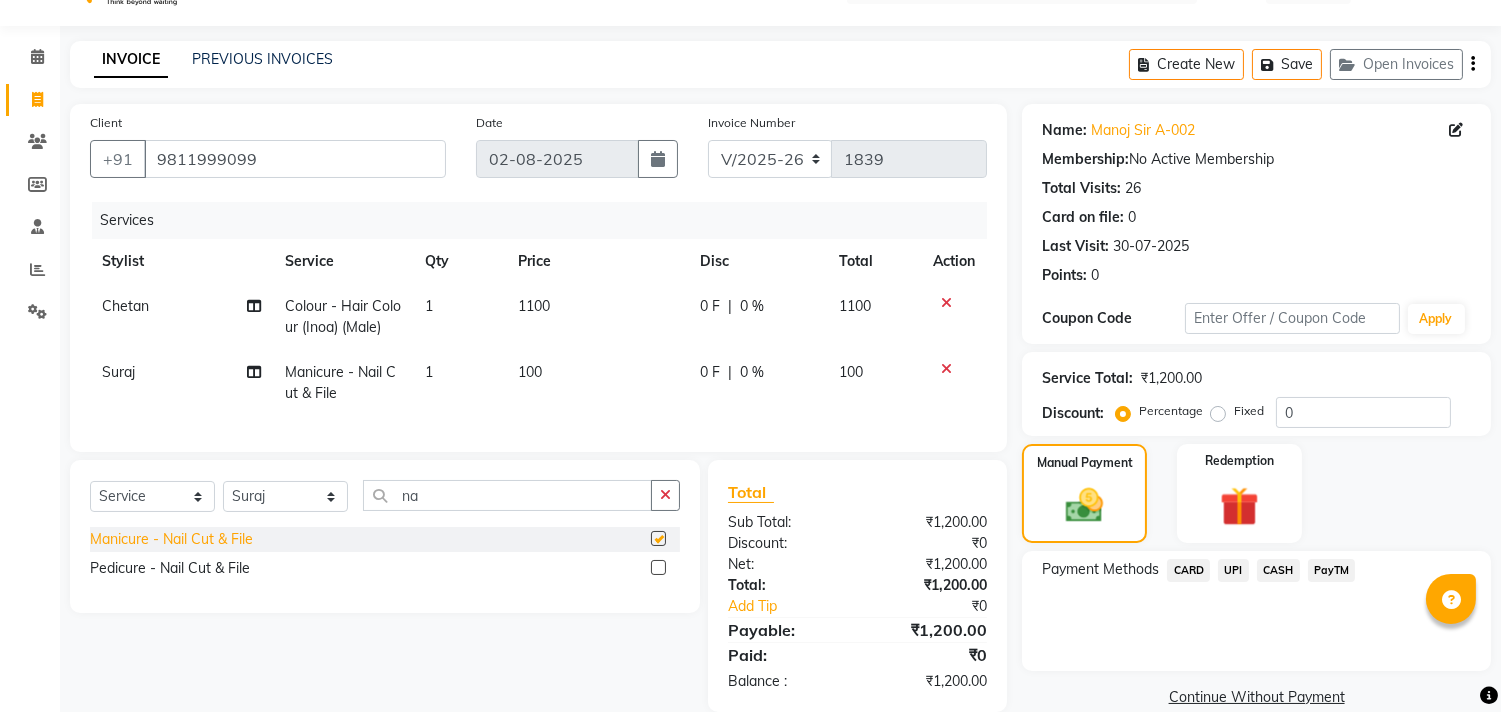 checkbox on "false" 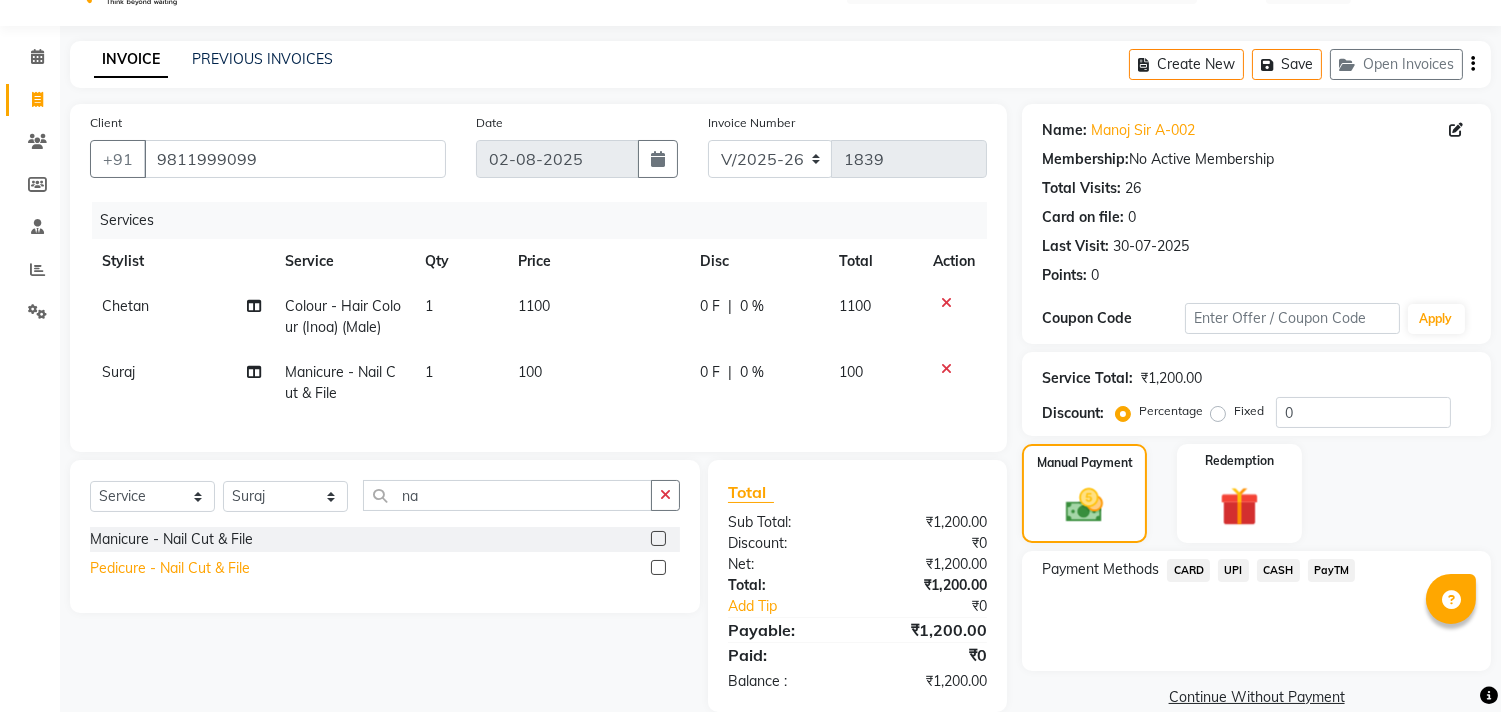 click on "Pedicure - Nail Cut & File" 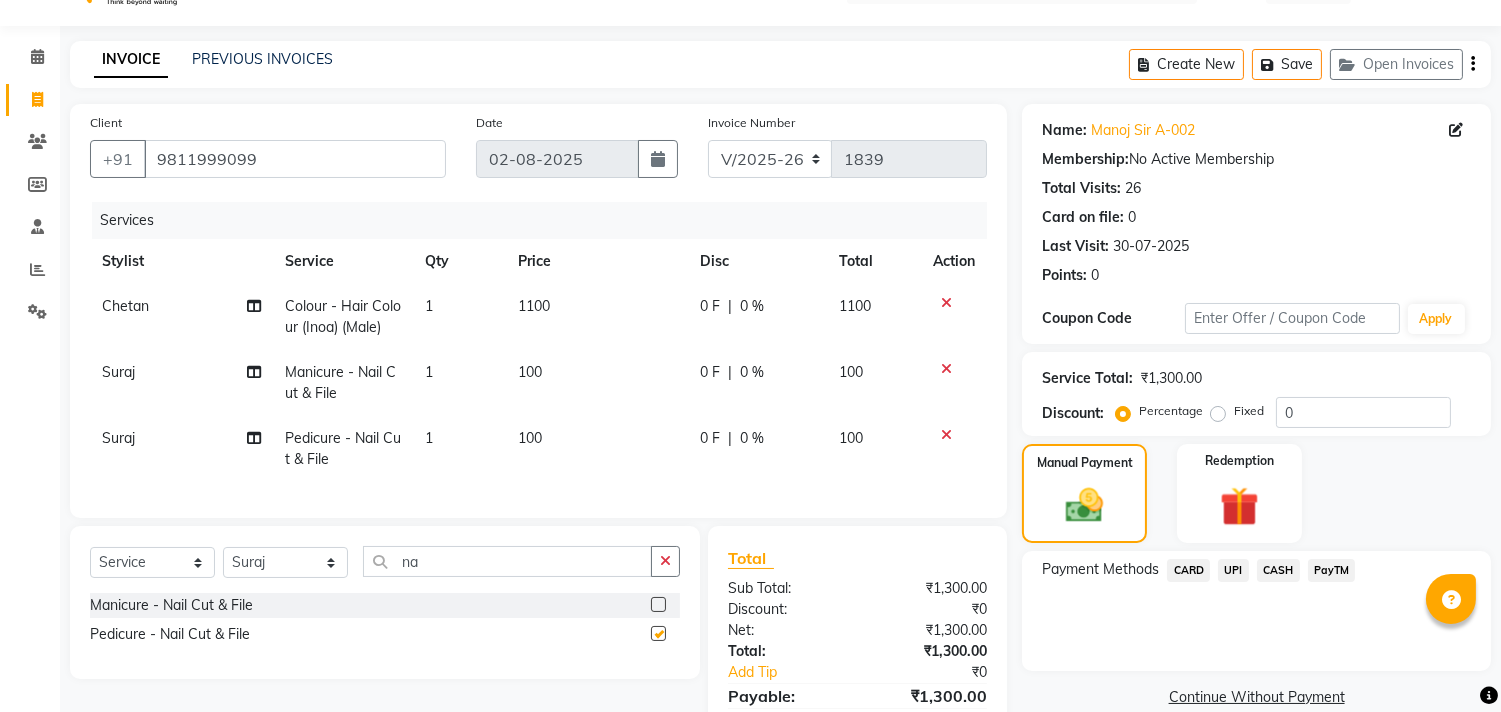 checkbox on "false" 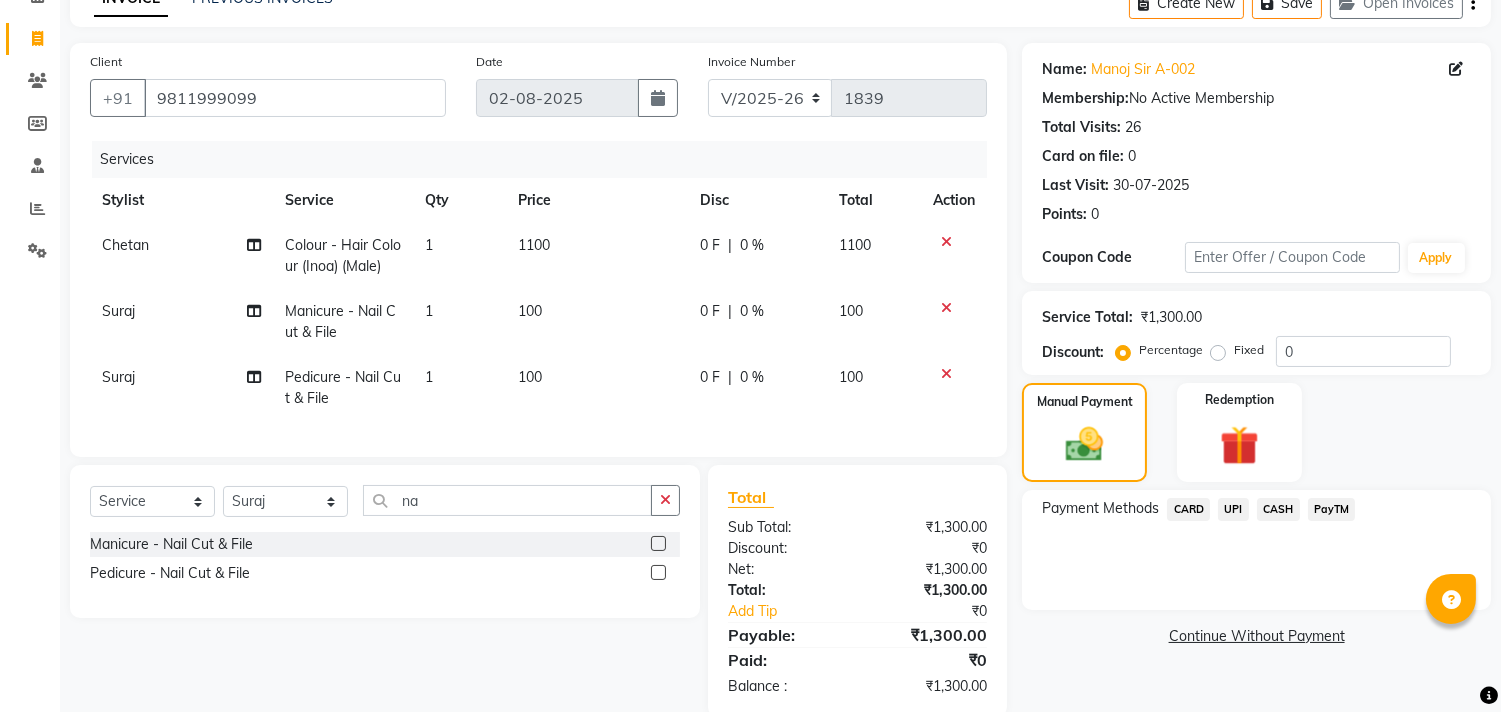 scroll, scrollTop: 158, scrollLeft: 0, axis: vertical 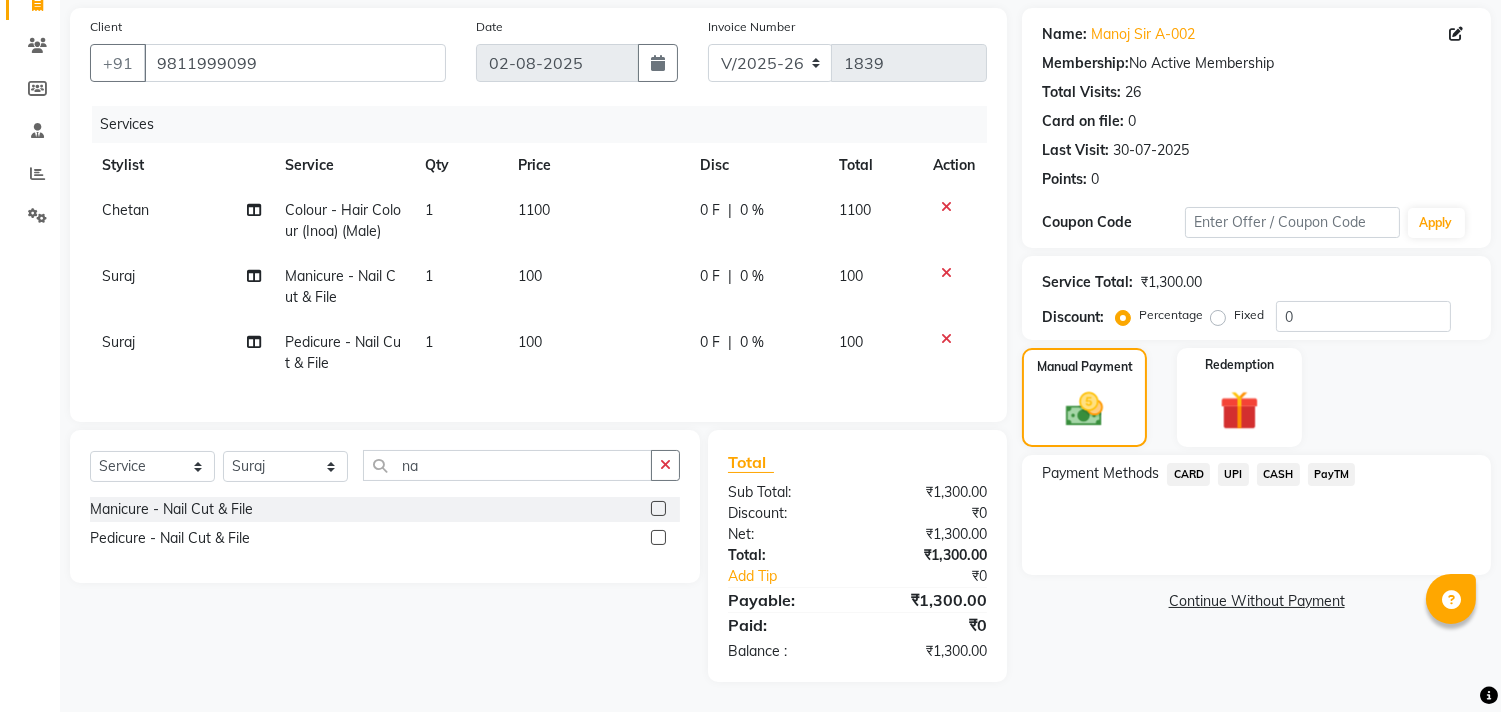 click on "UPI" 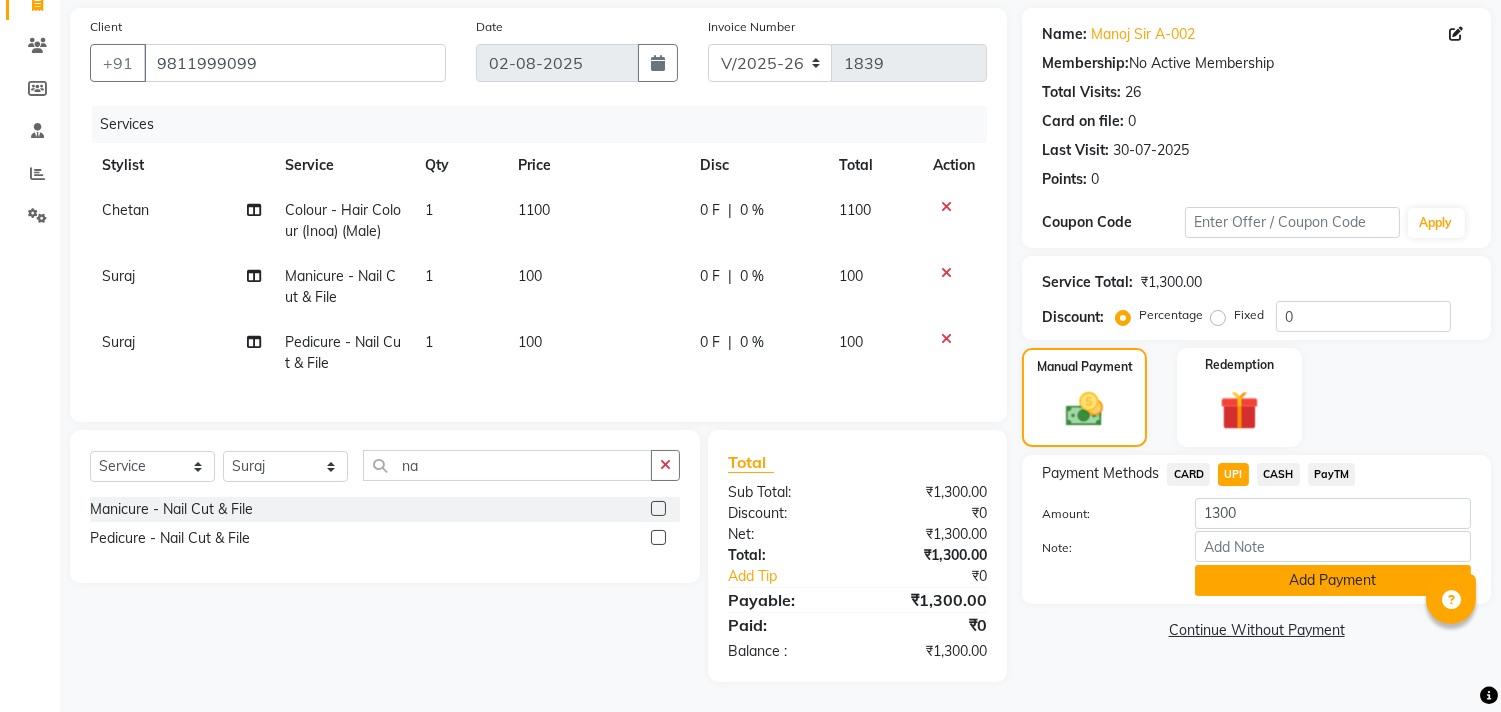 click on "Add Payment" 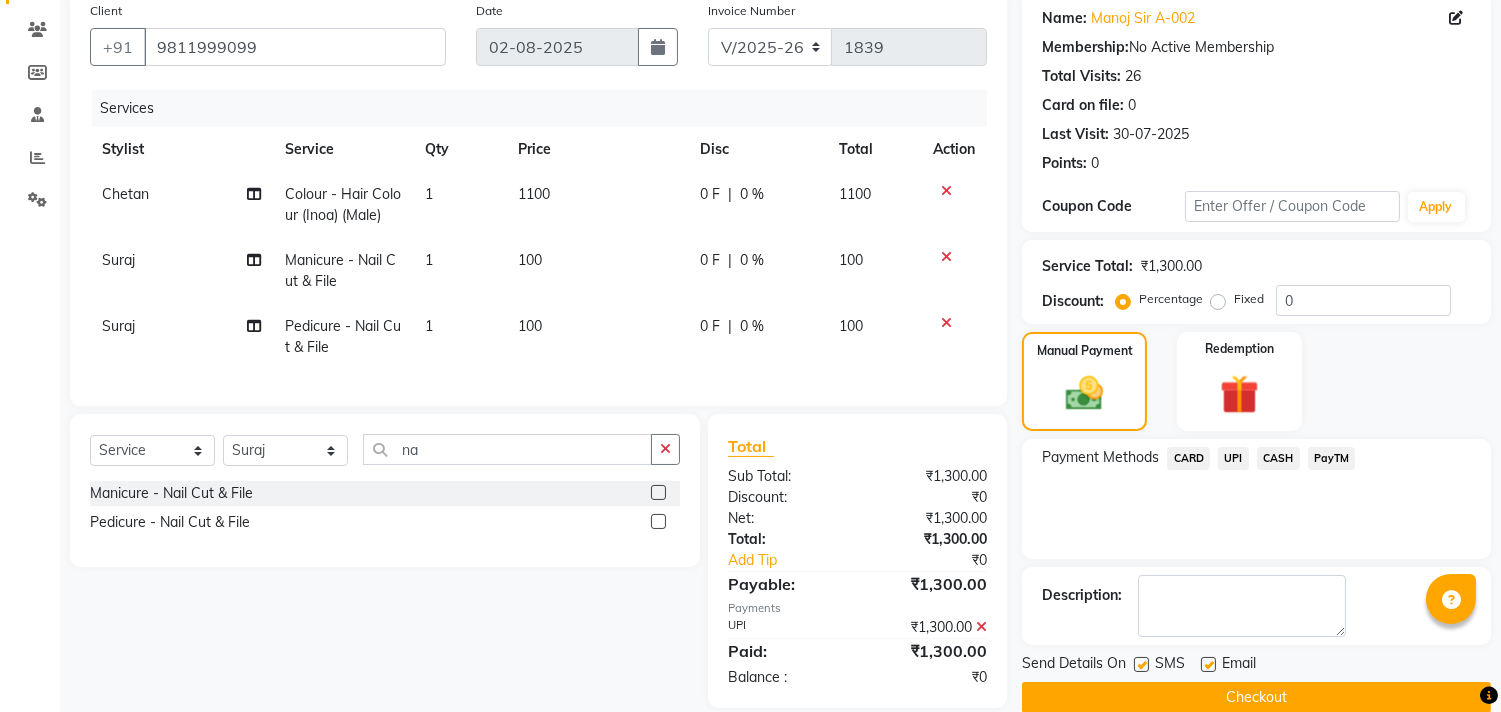 scroll, scrollTop: 200, scrollLeft: 0, axis: vertical 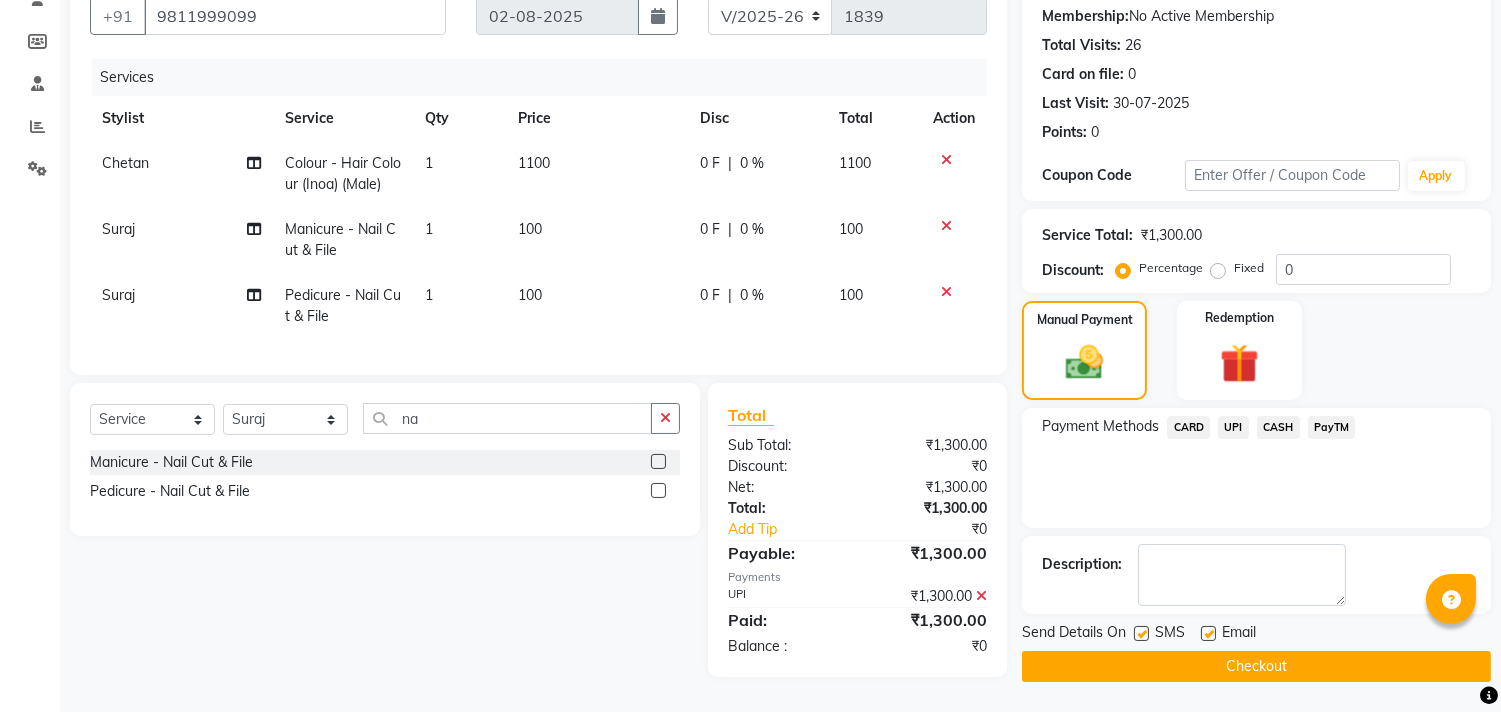 click on "Checkout" 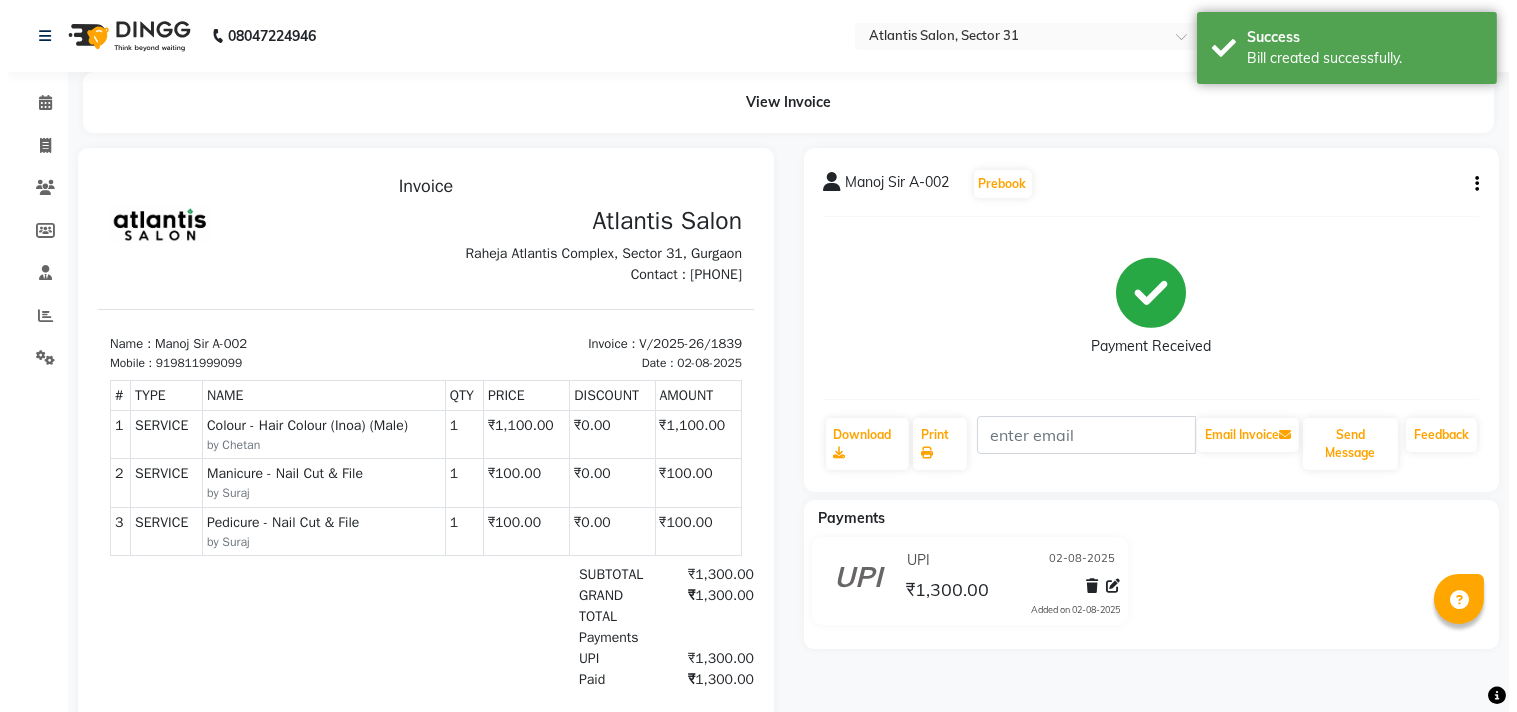 scroll, scrollTop: 0, scrollLeft: 0, axis: both 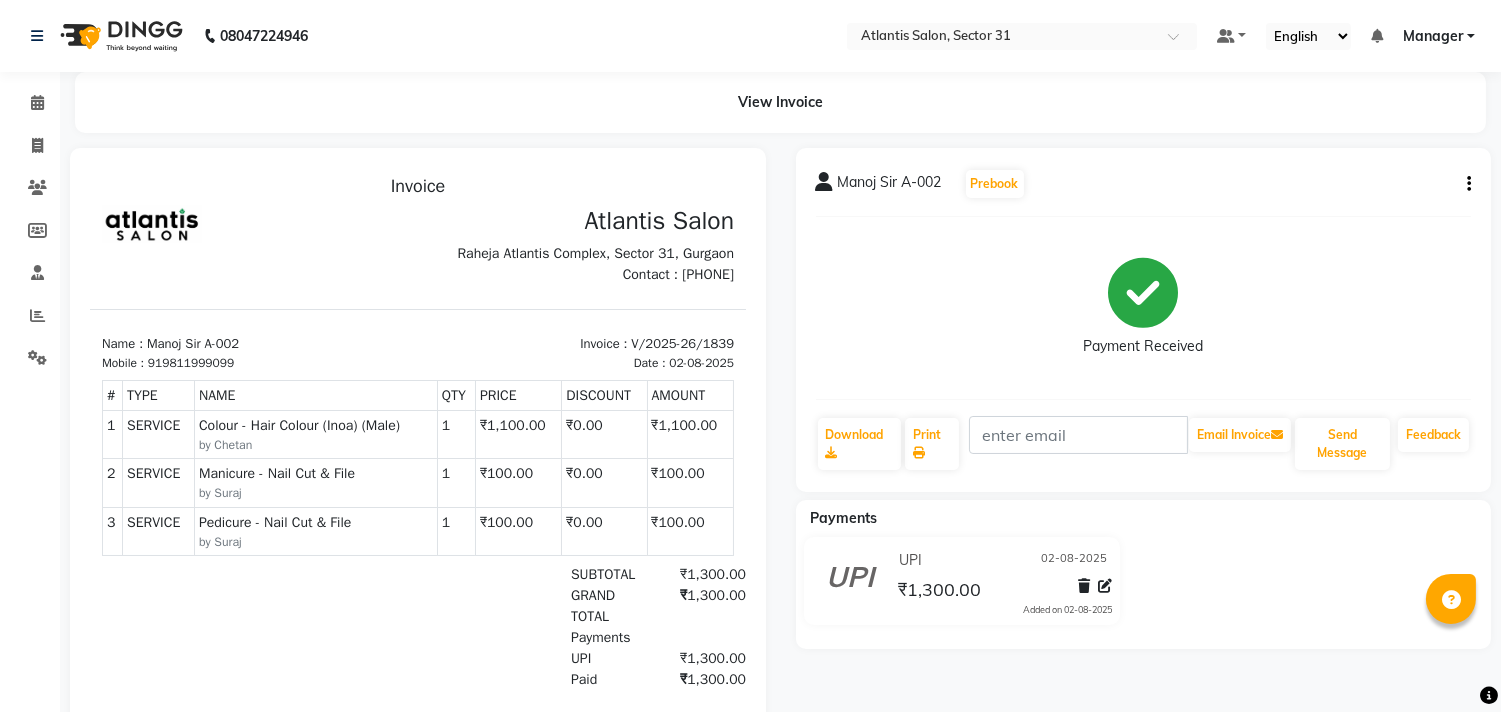 click on "Calendar  Invoice  Clients  Members  Staff  Reports  Settings Completed InProgress Upcoming Dropped Tentative Check-In Confirm Bookings Segments Page Builder" 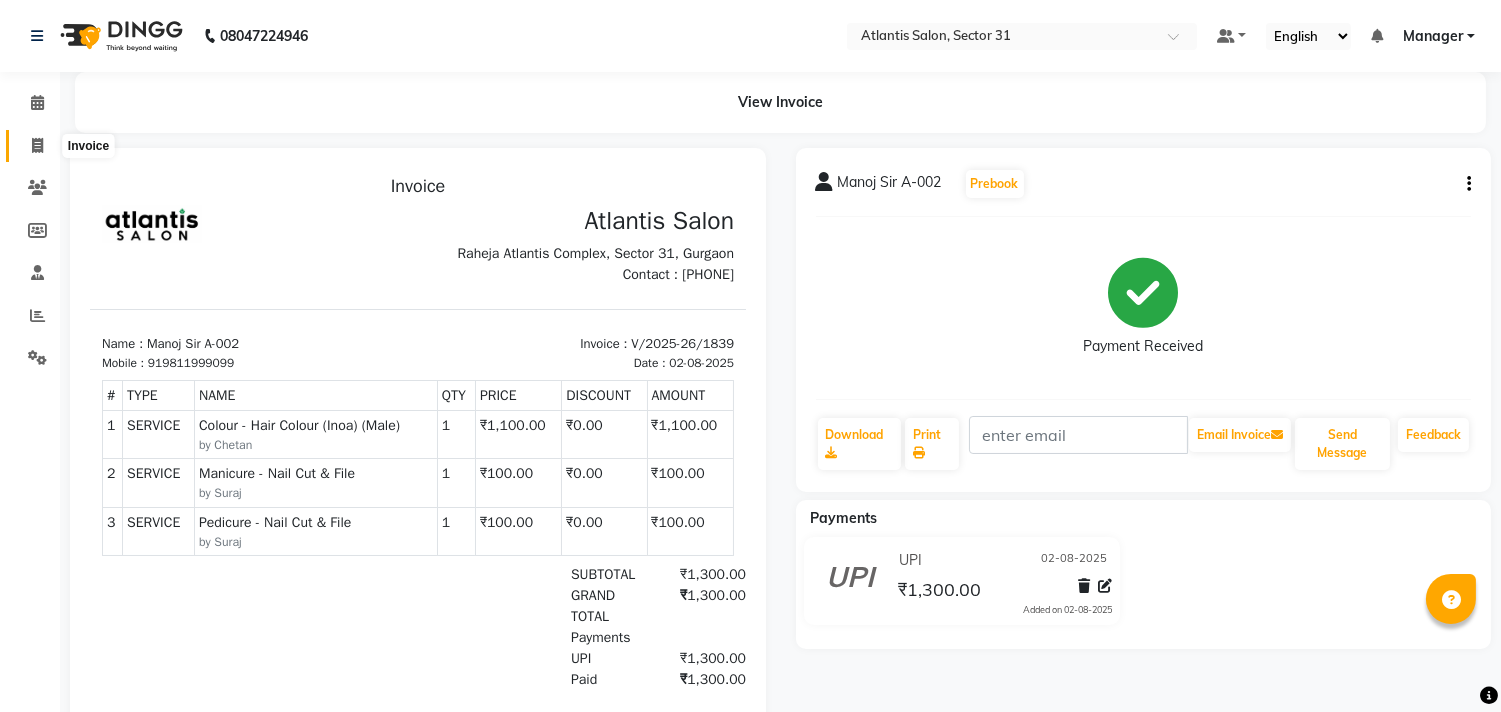 click 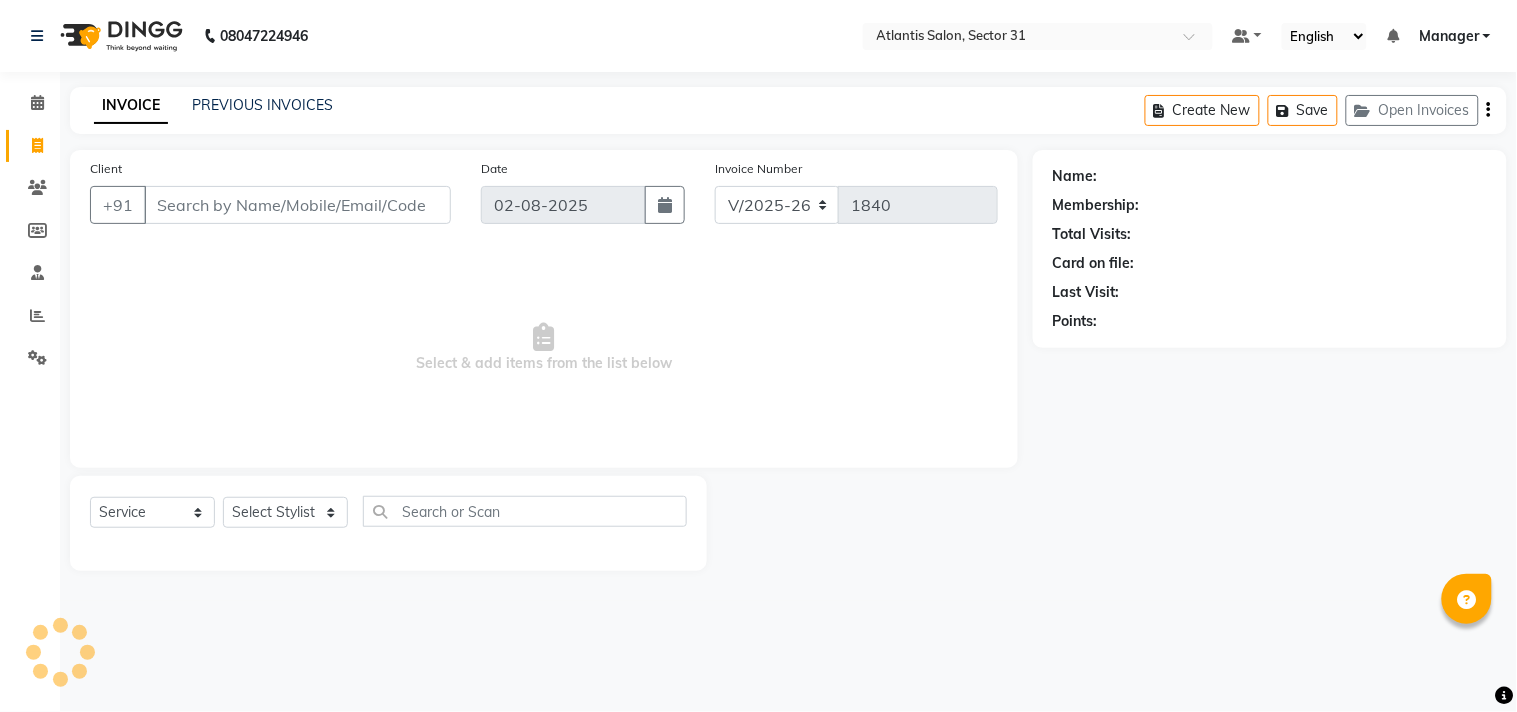 click on "Client" at bounding box center (297, 205) 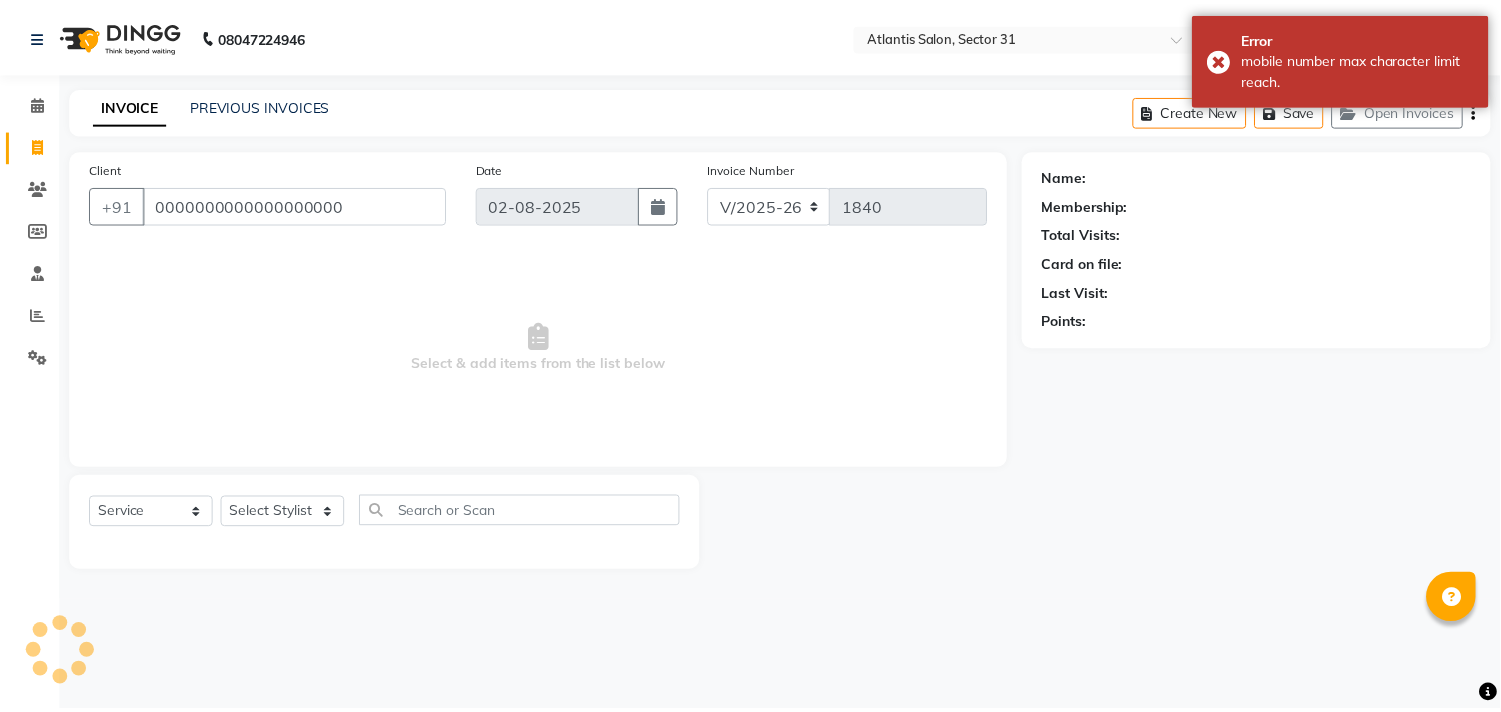 scroll, scrollTop: 0, scrollLeft: 0, axis: both 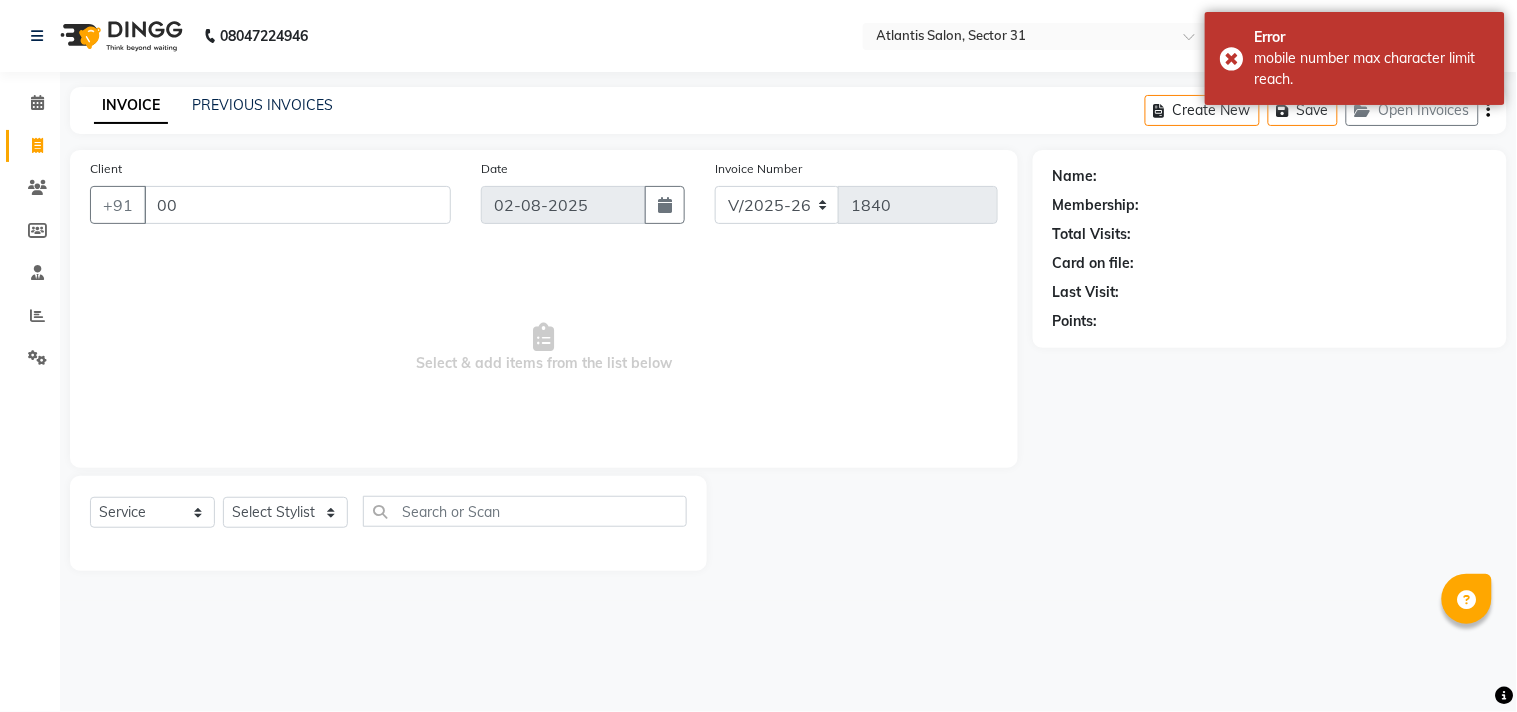 type on "0" 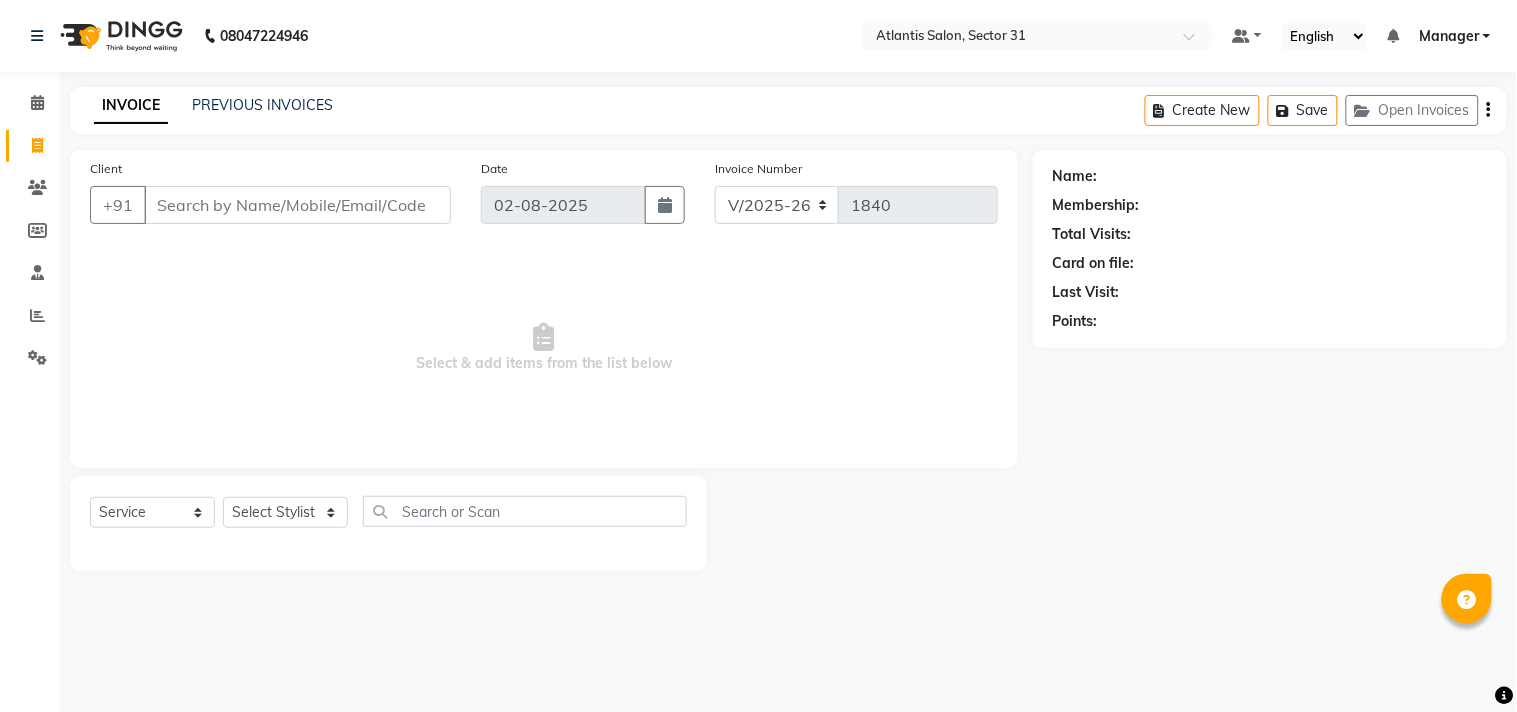 click on "Client" at bounding box center [297, 205] 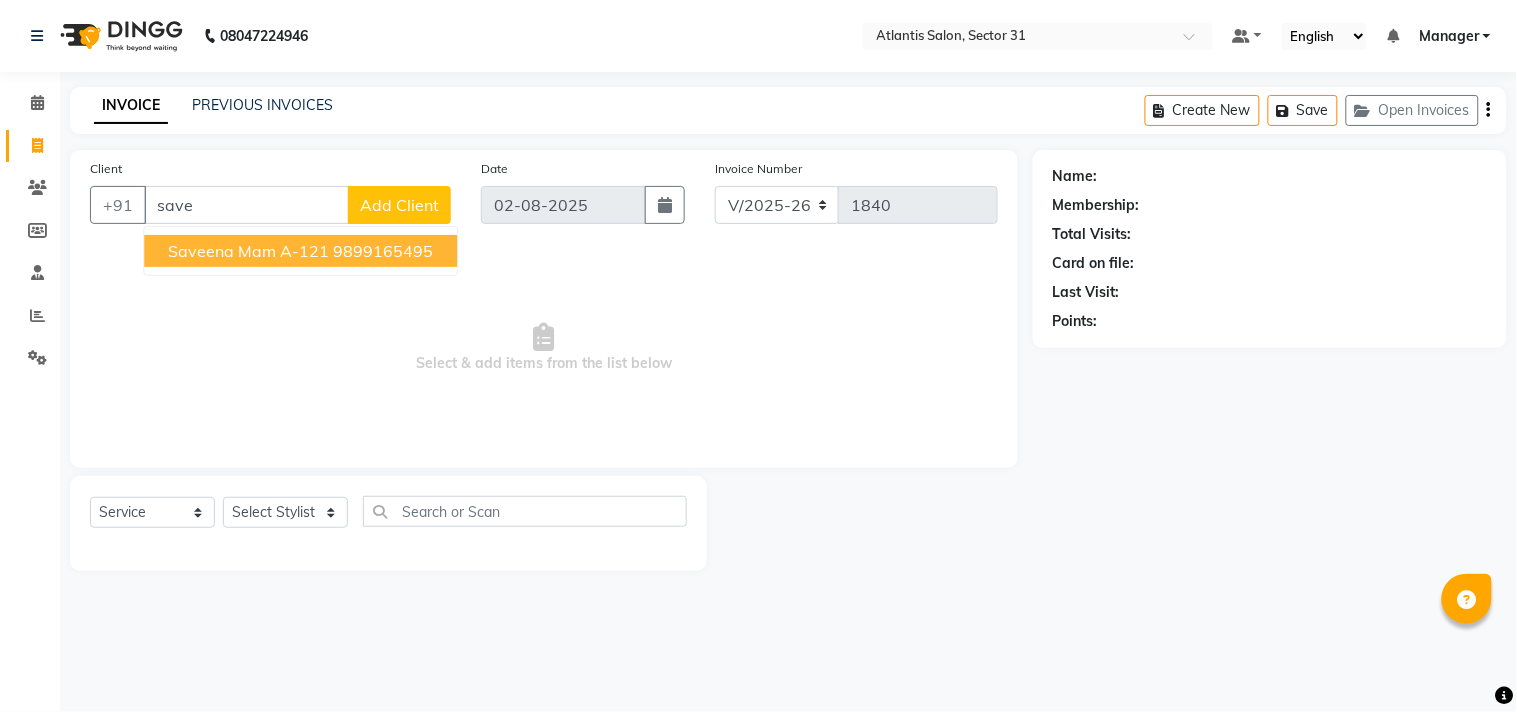 click on "saveena mam A-121" at bounding box center (248, 251) 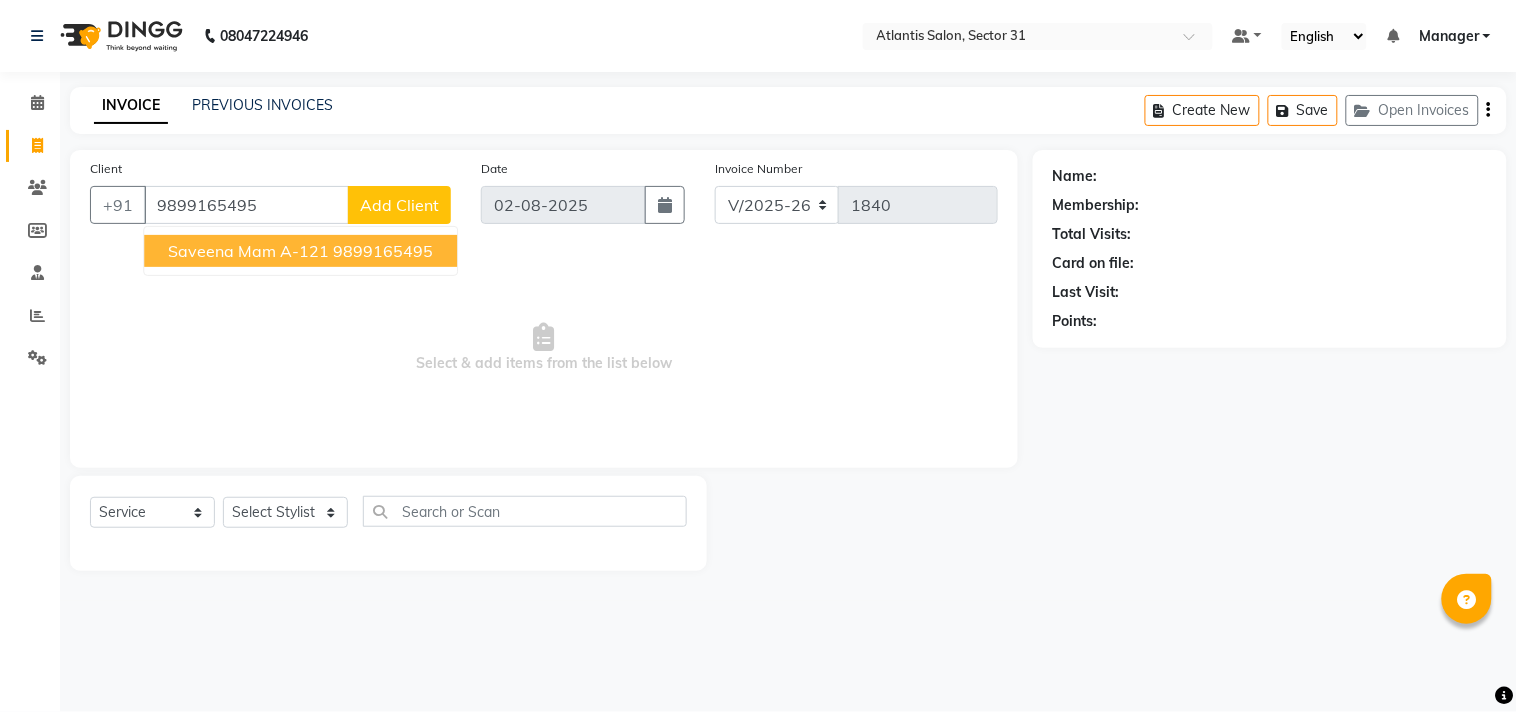 type on "9899165495" 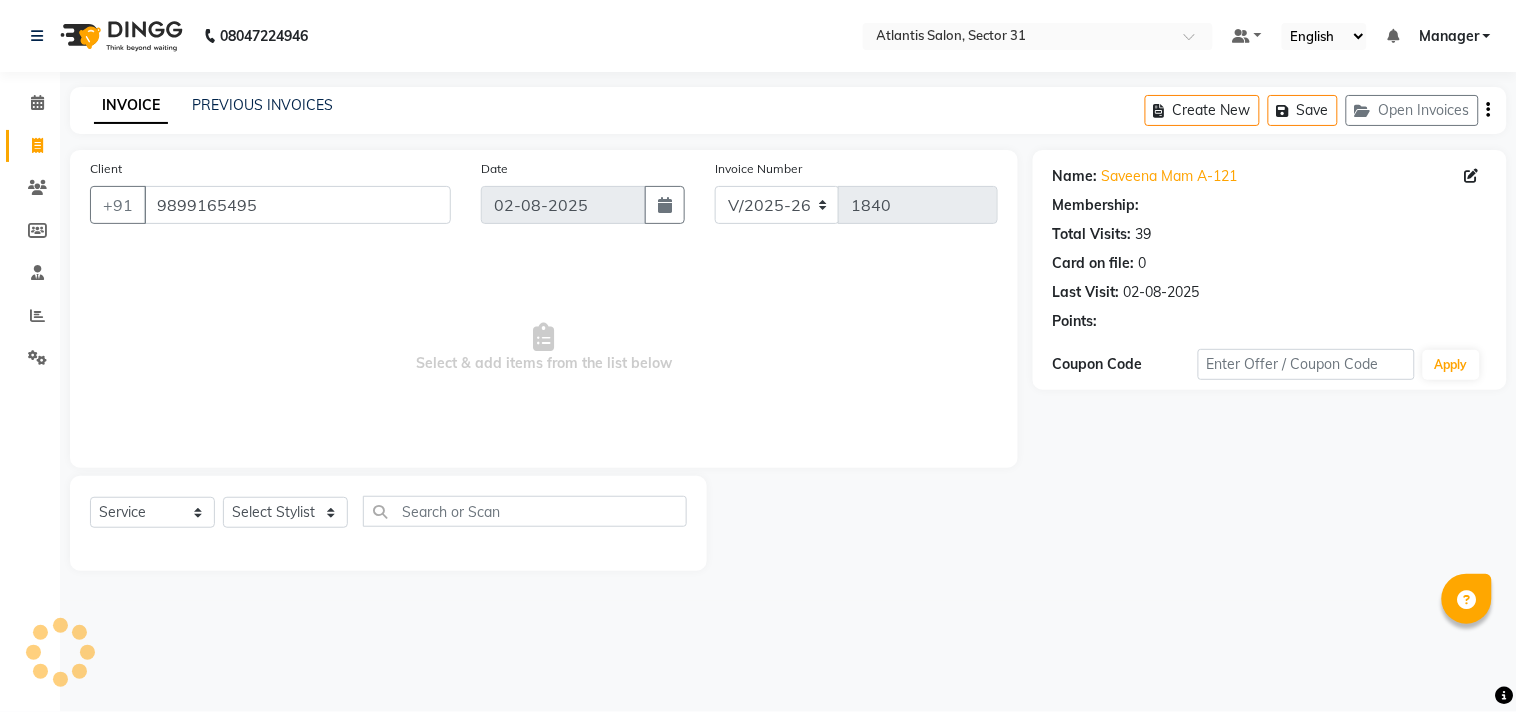 select on "1: Object" 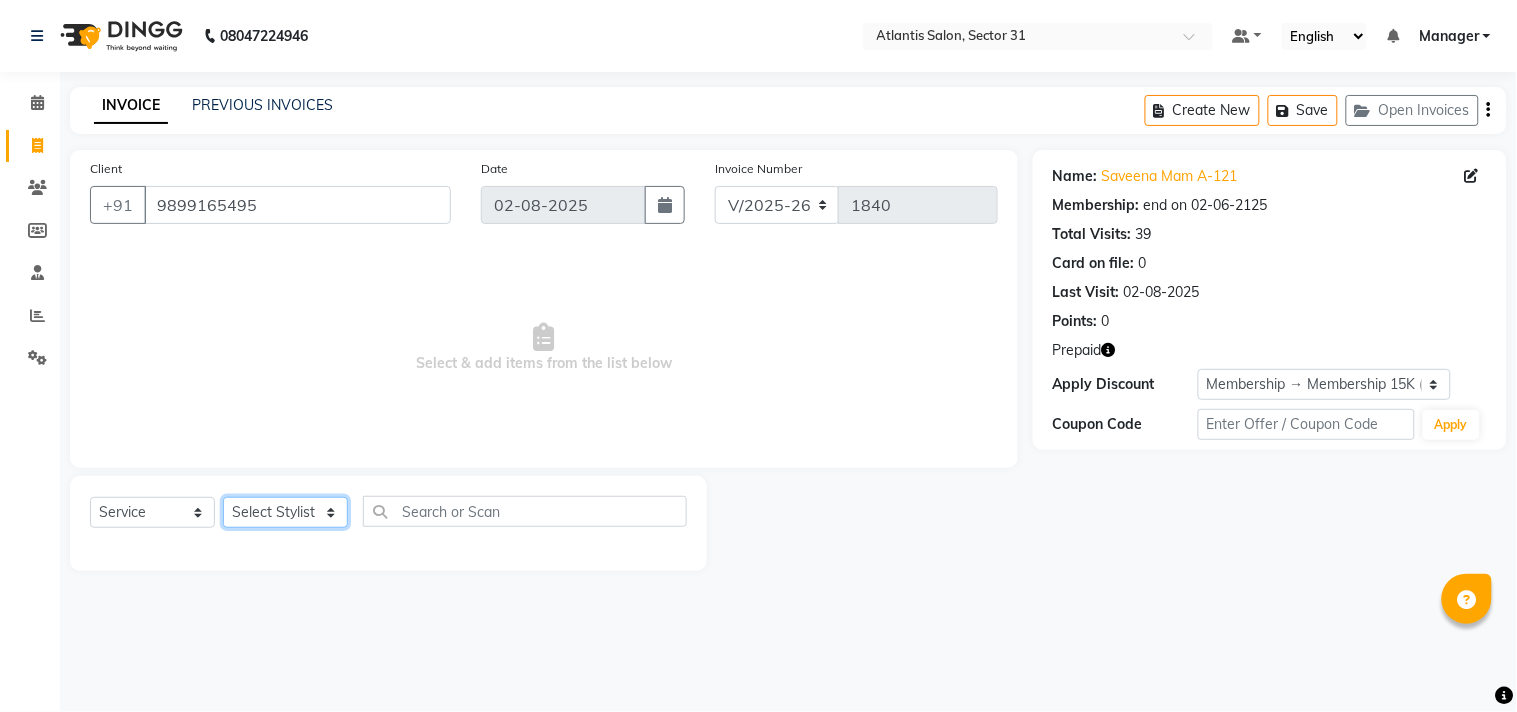click on "Select Stylist Alka  Annu Chetan Farman Kavita Manager Staff 31 Staff ILD Suraj" 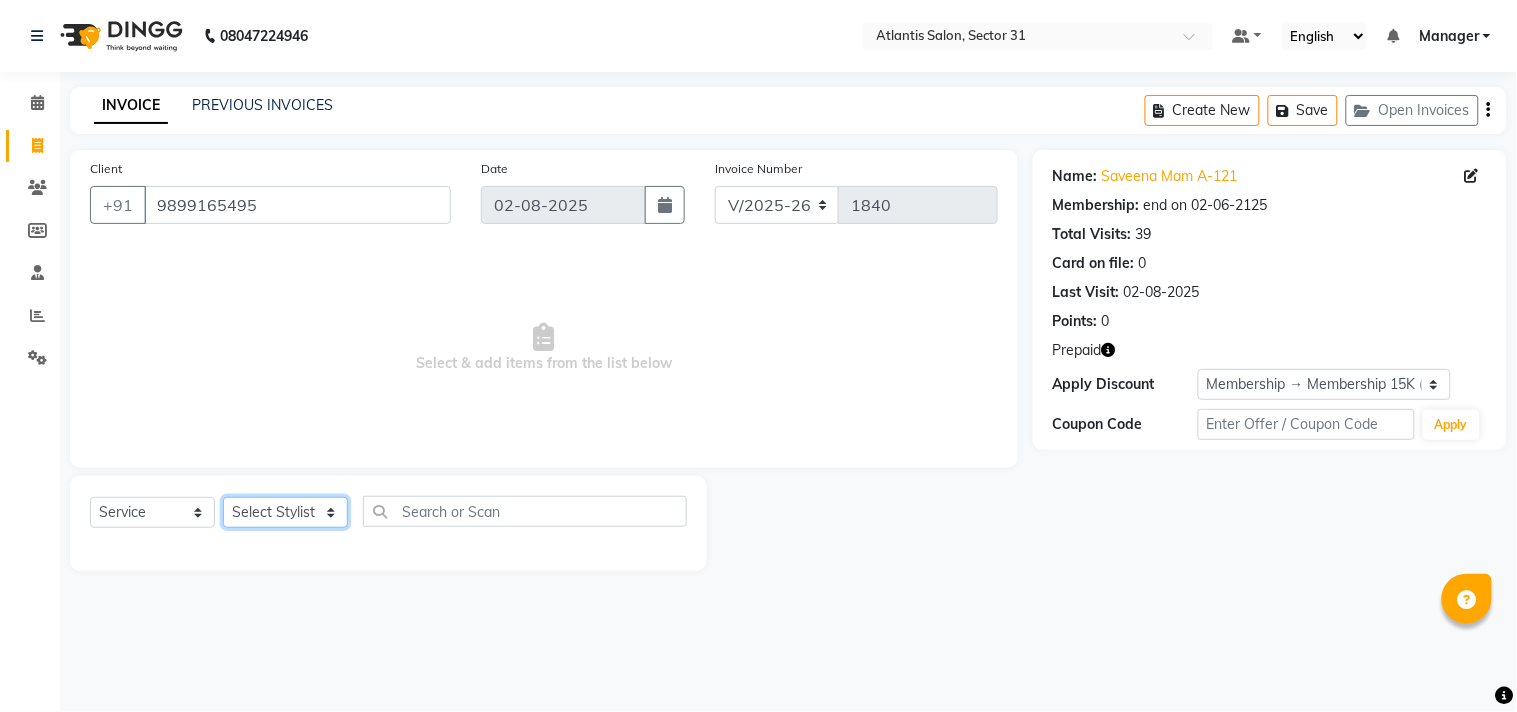 select on "62138" 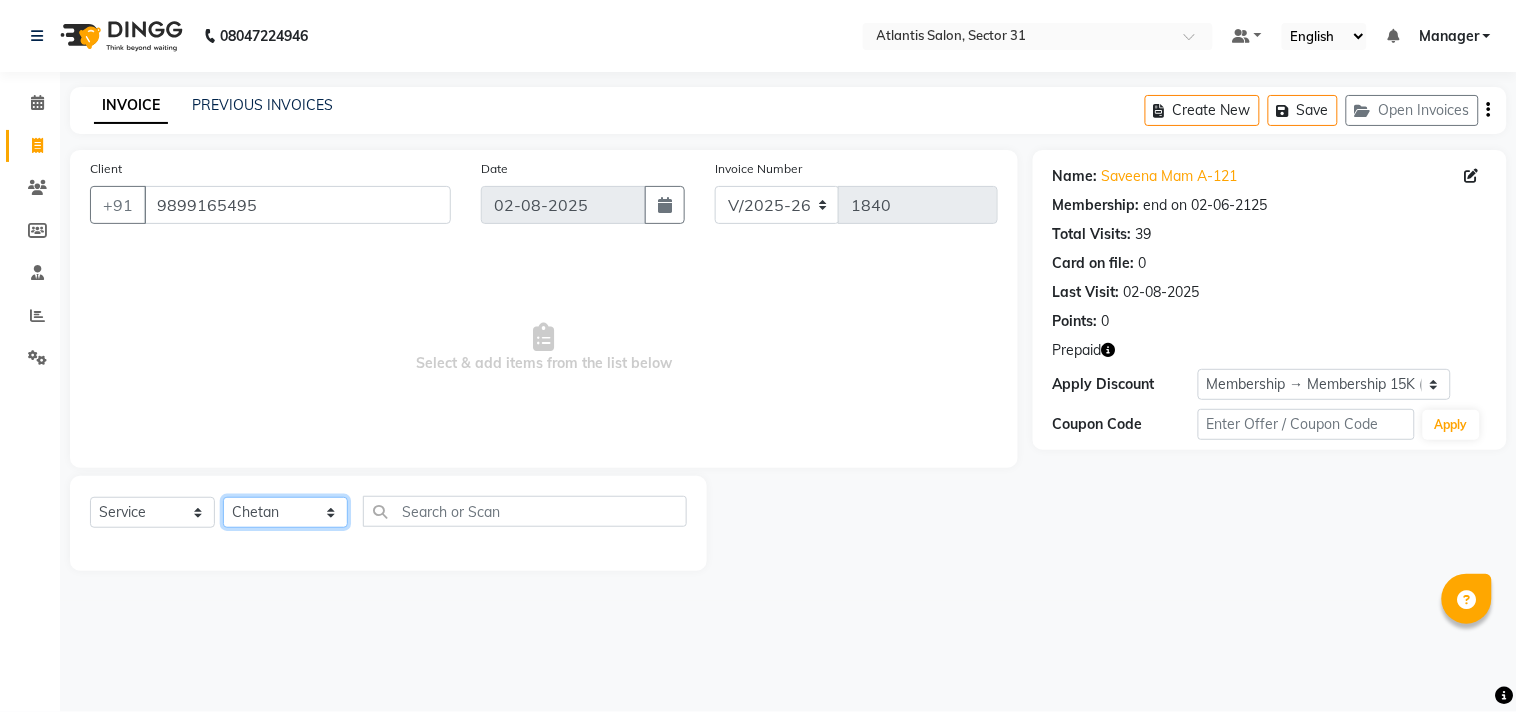 click on "Select Stylist Alka  Annu Chetan Farman Kavita Manager Staff 31 Staff ILD Suraj" 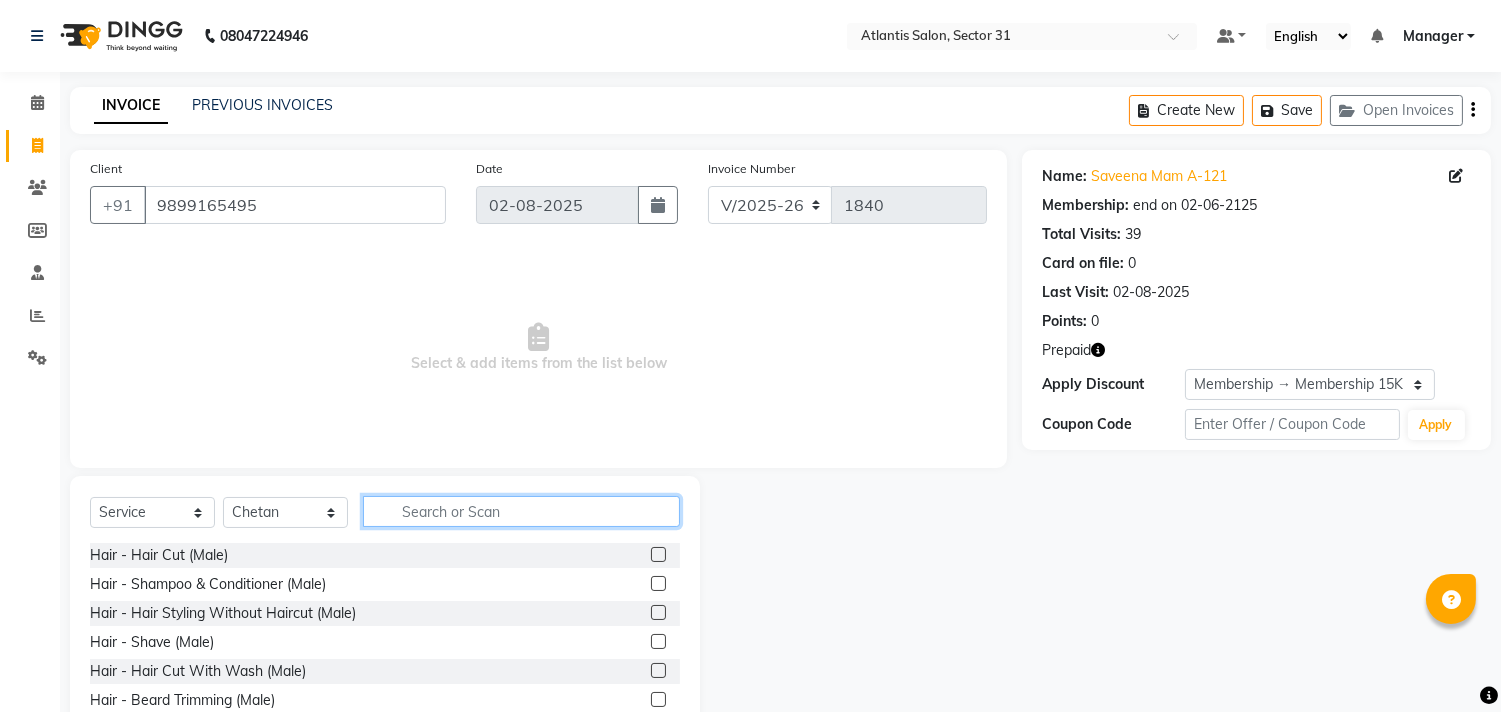 click 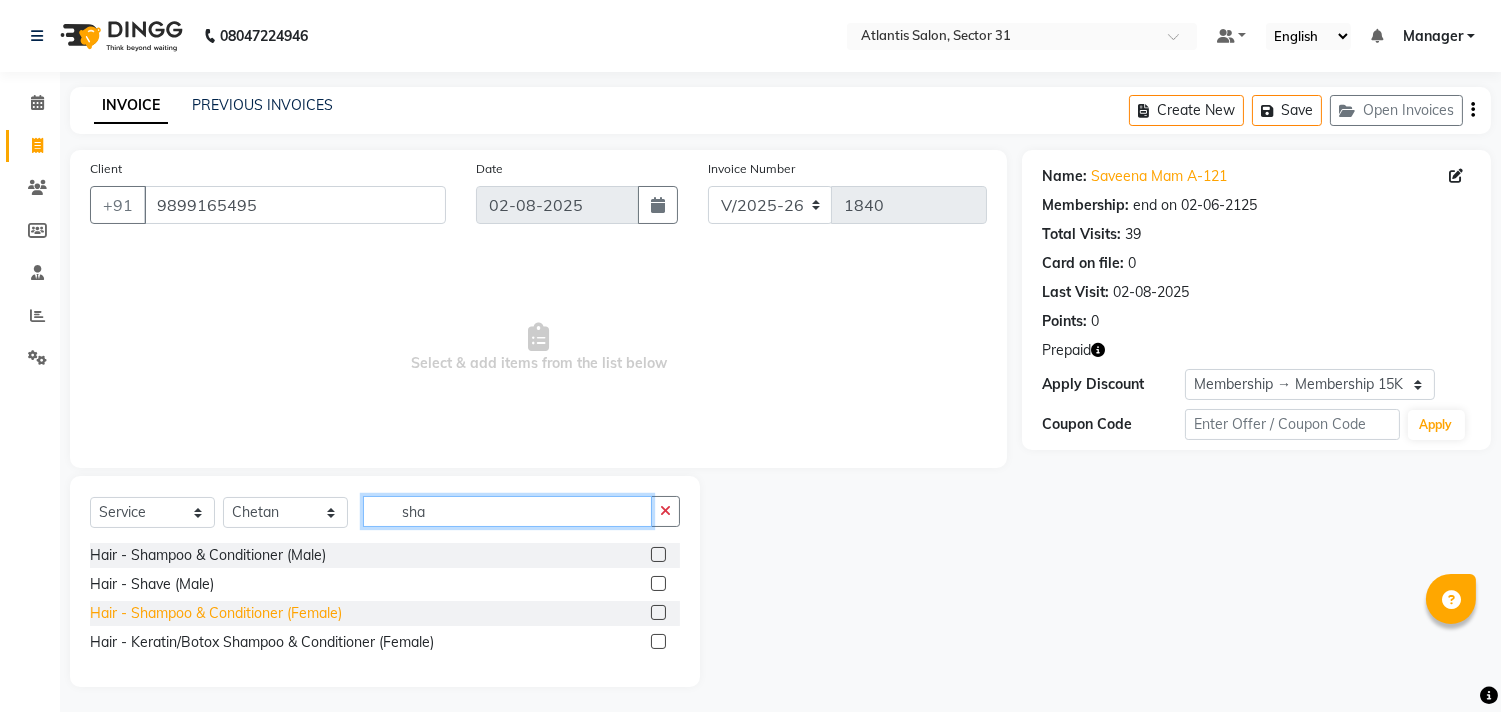 type on "sha" 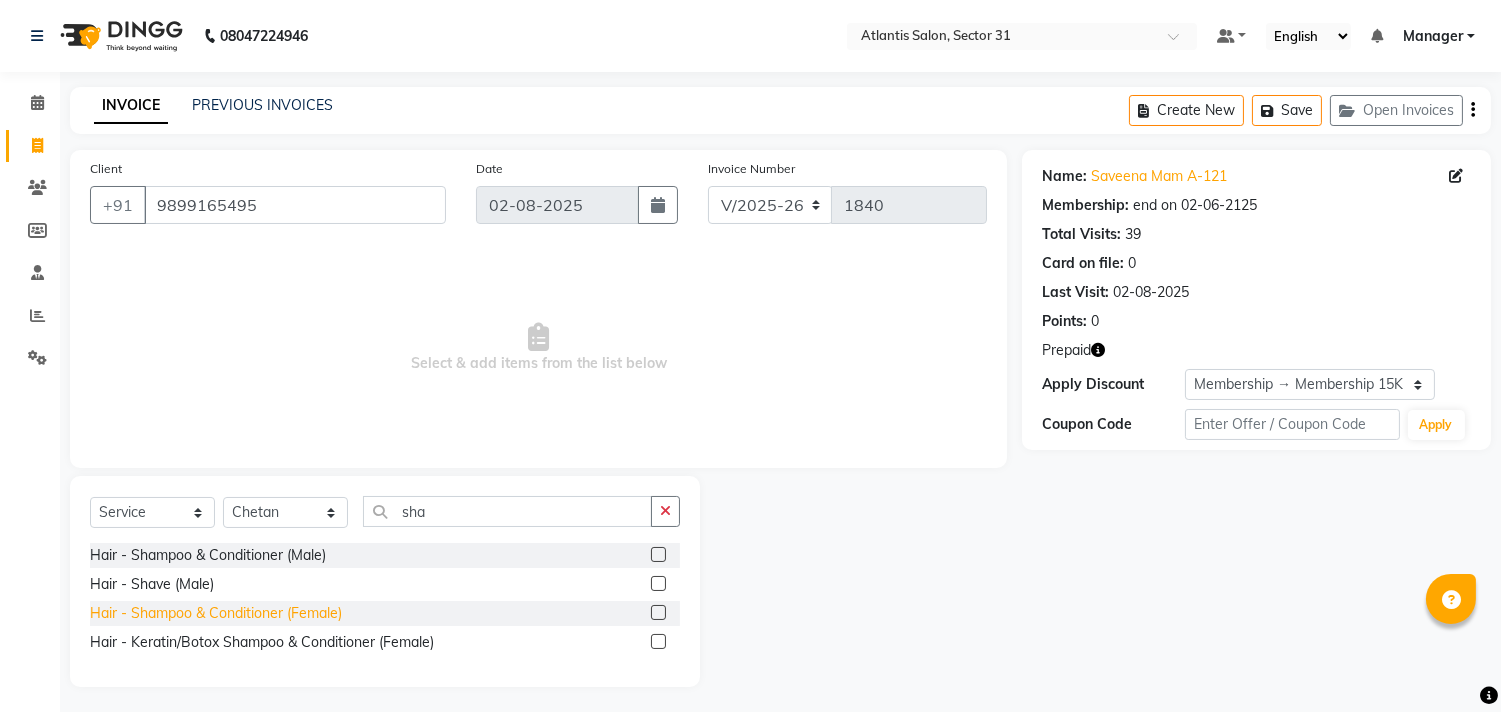 click on "Hair - Shampoo & Conditioner  (Female)" 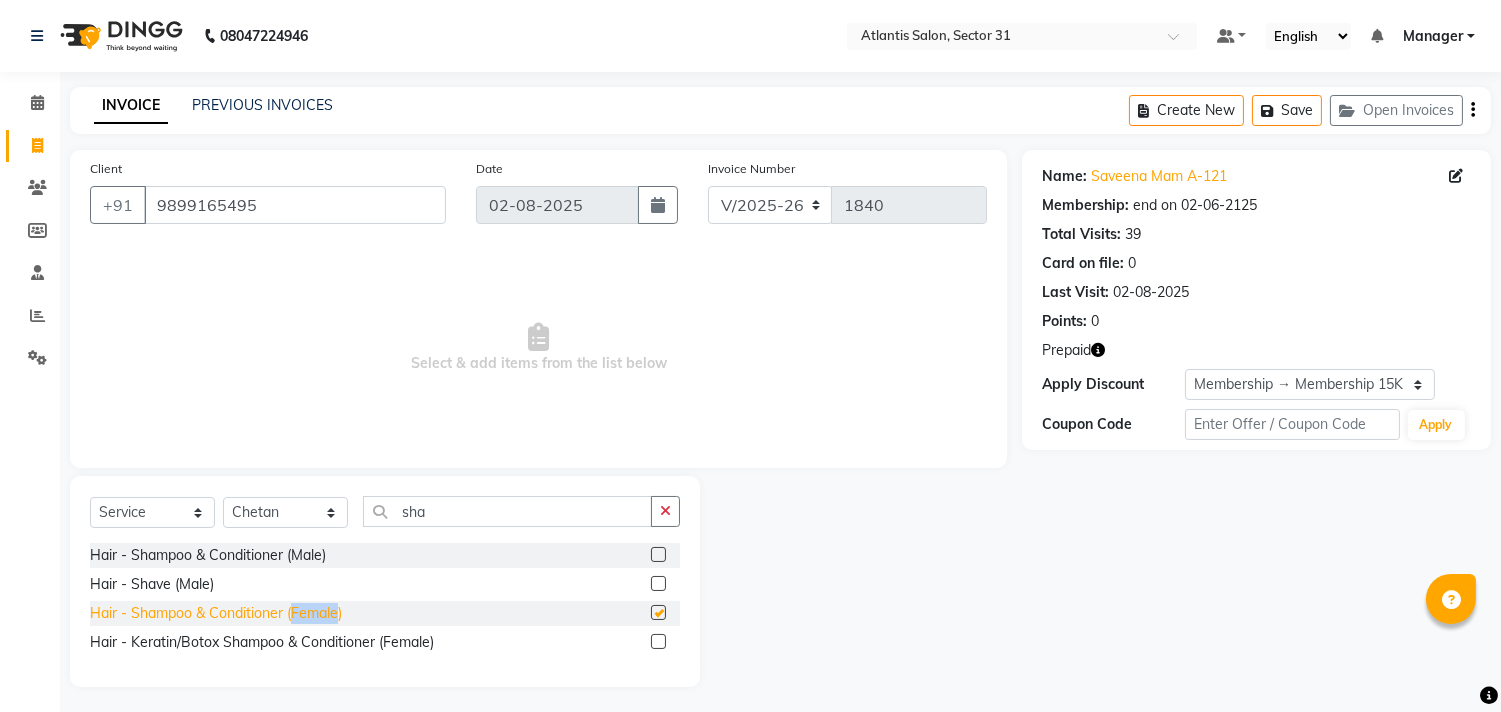click on "Hair - Shampoo & Conditioner  (Female)" 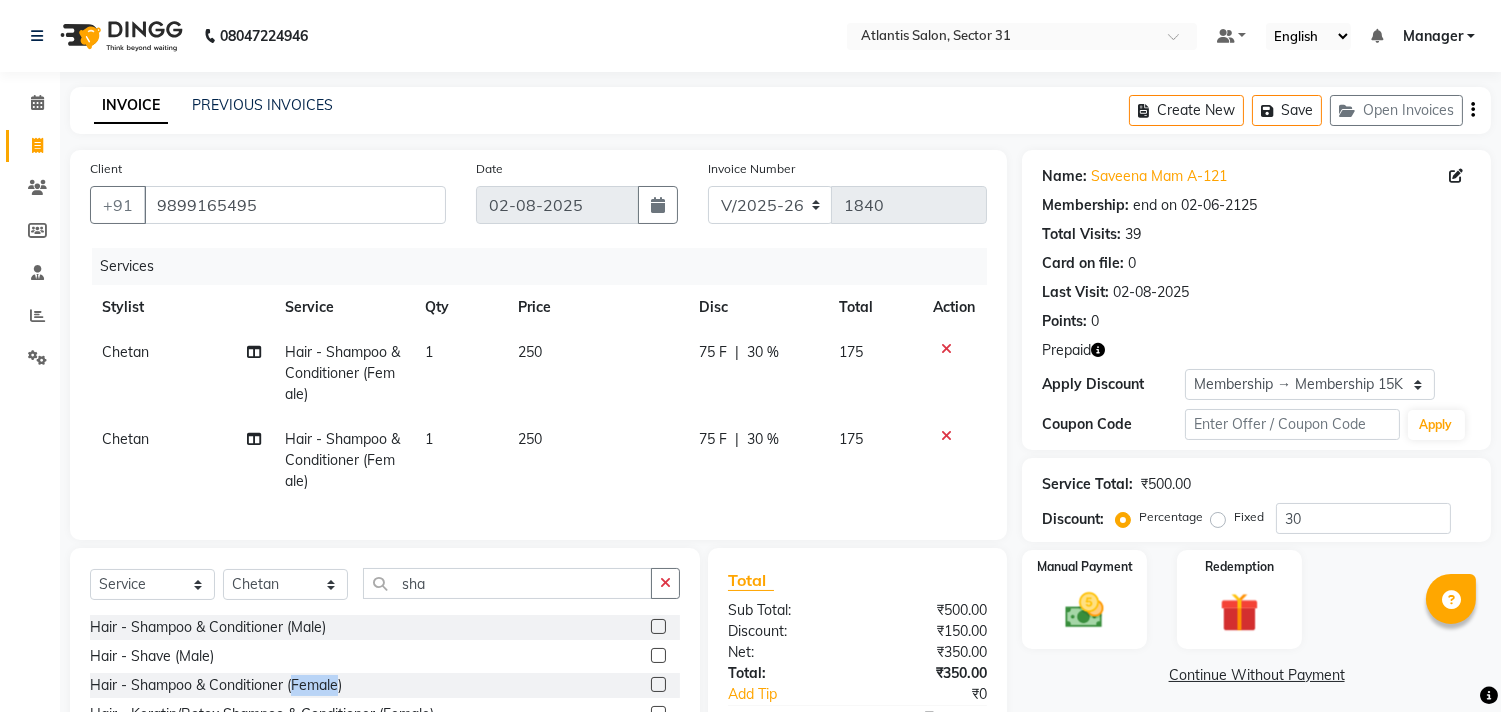 checkbox on "false" 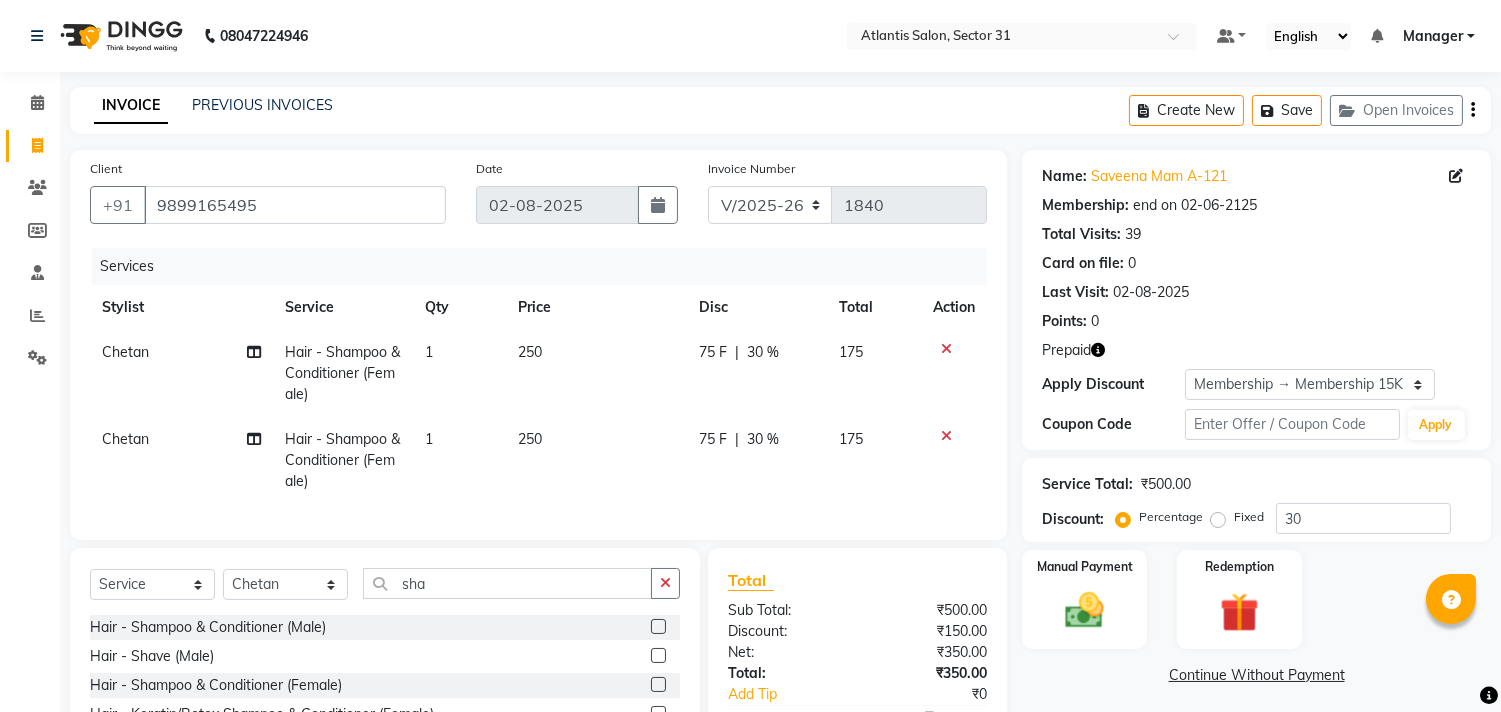 click 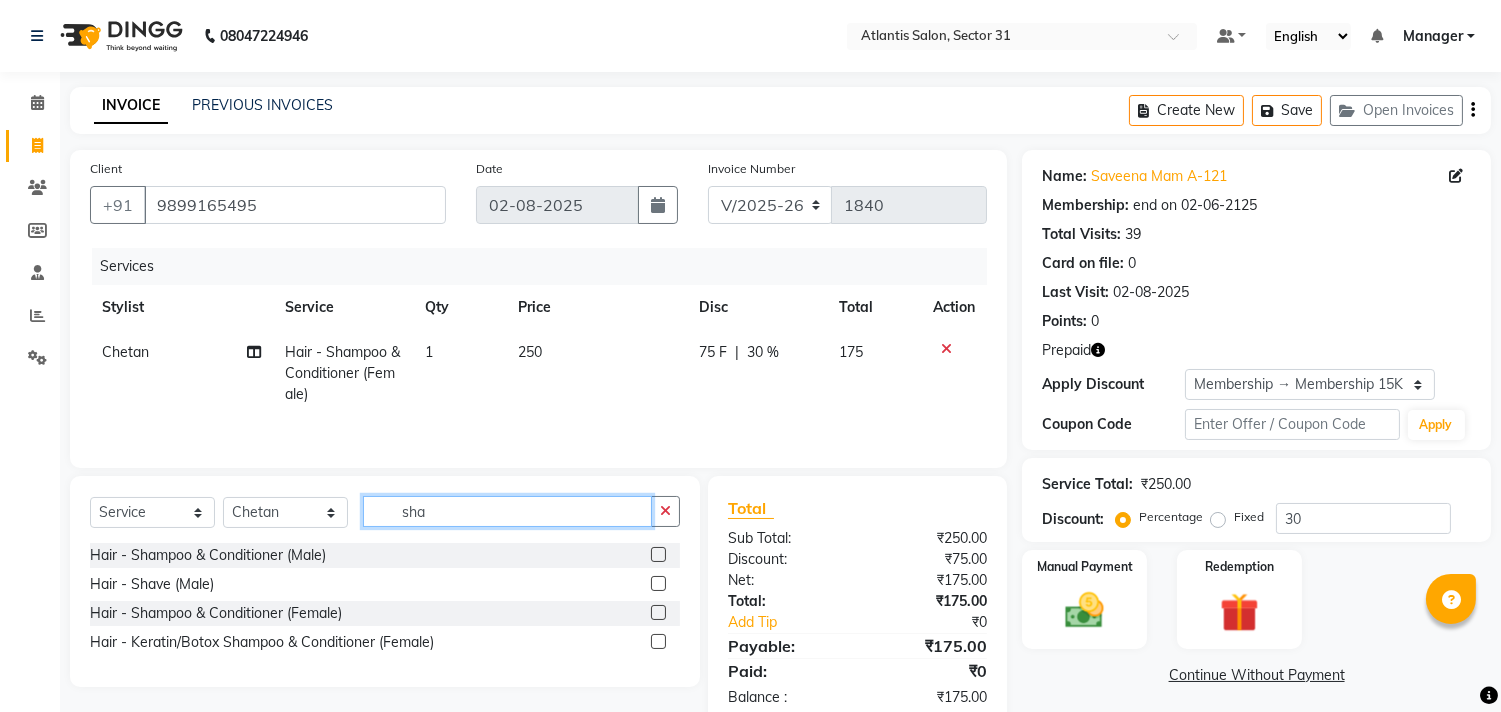 click on "sha" 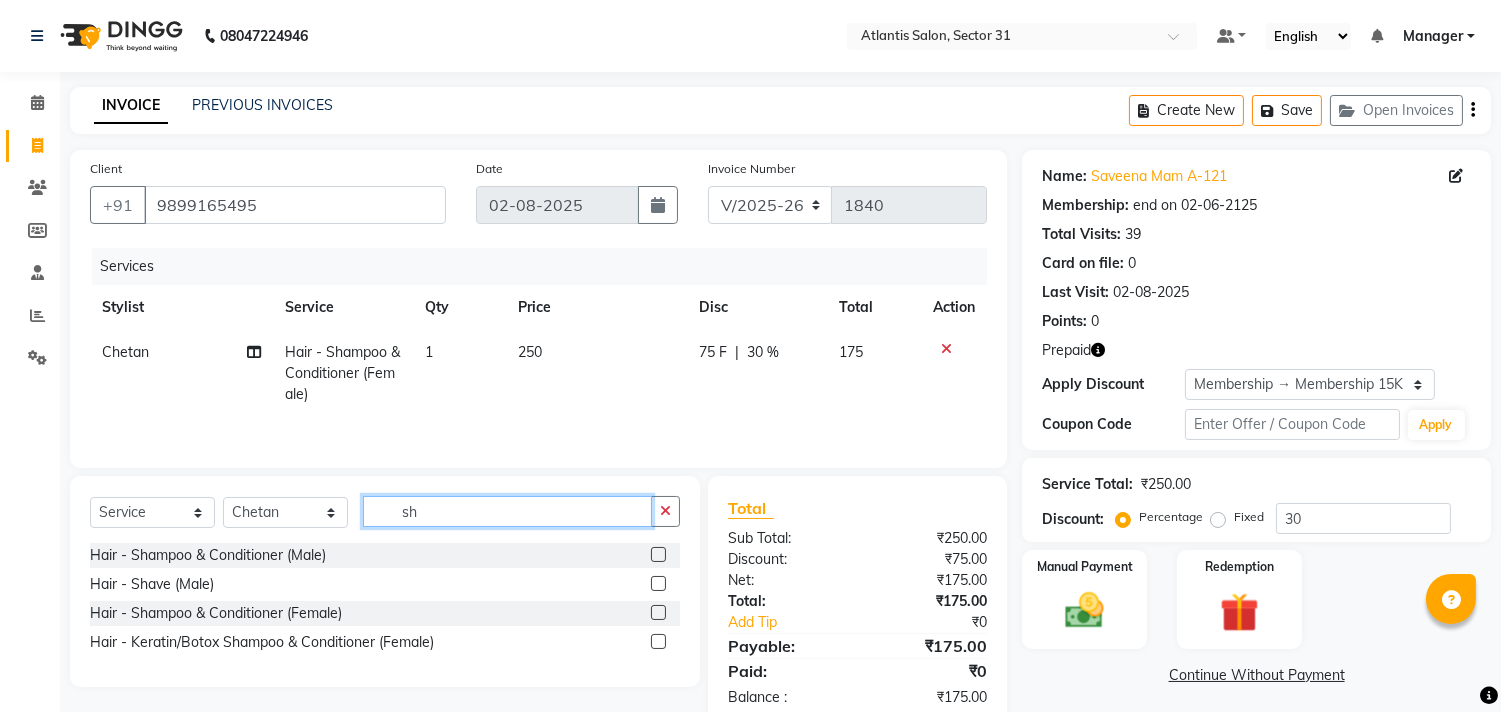 type on "s" 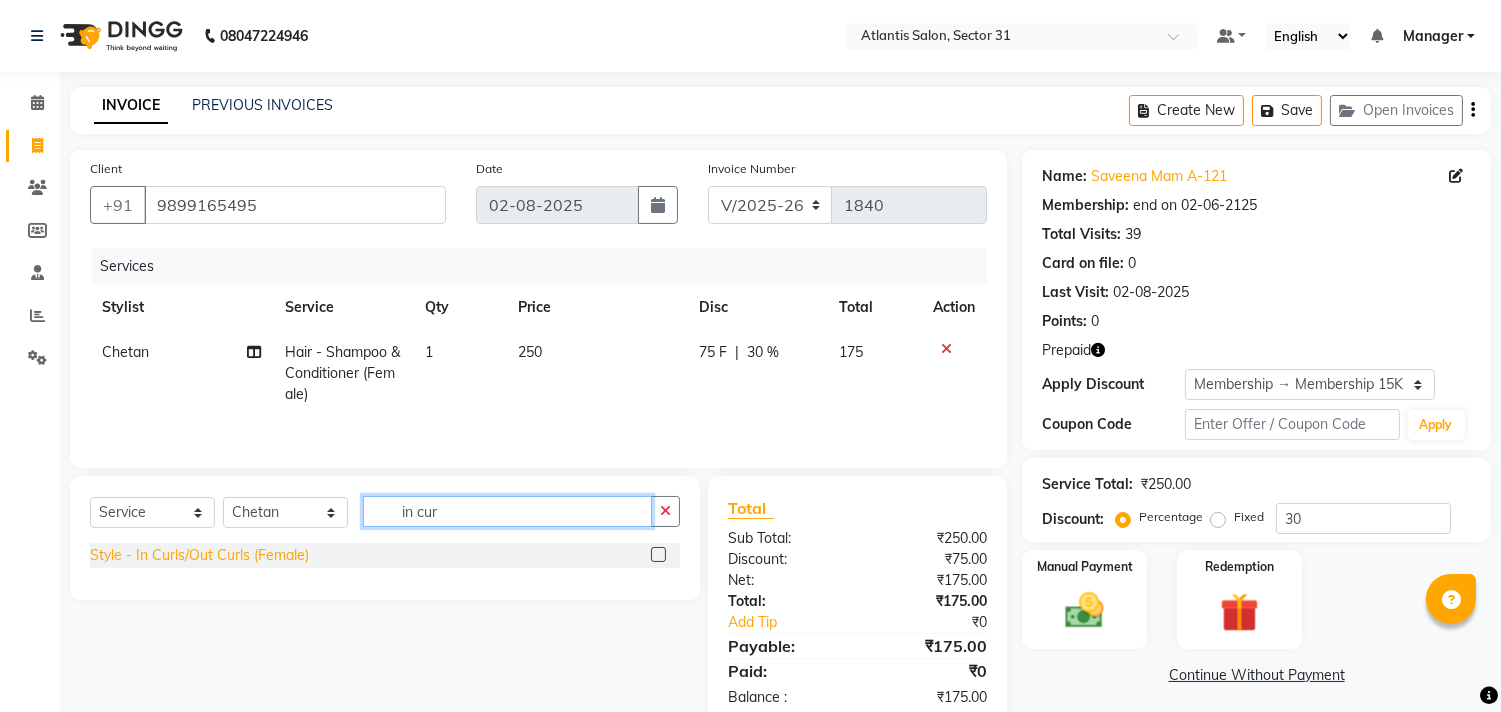 type on "in cur" 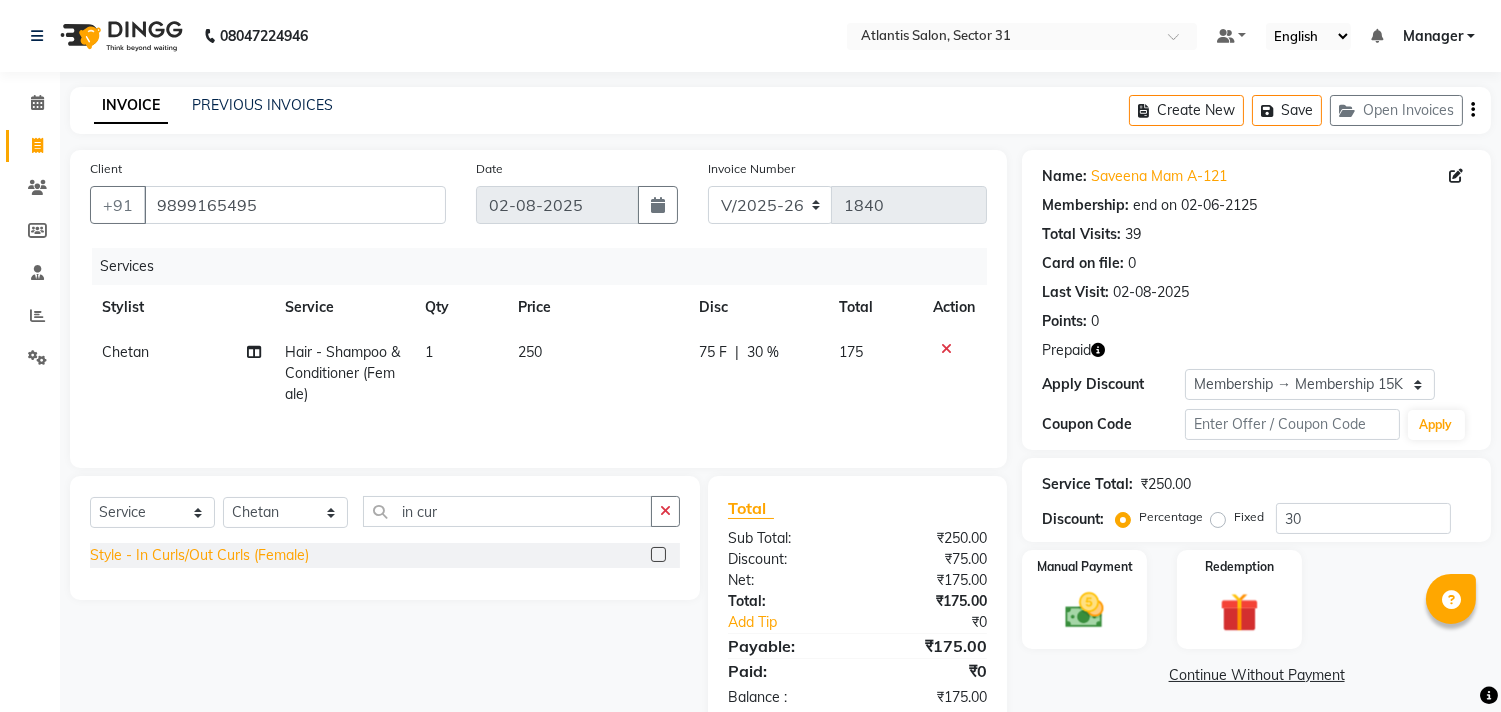 click on "Style - In Curls/Out Curls (Female)" 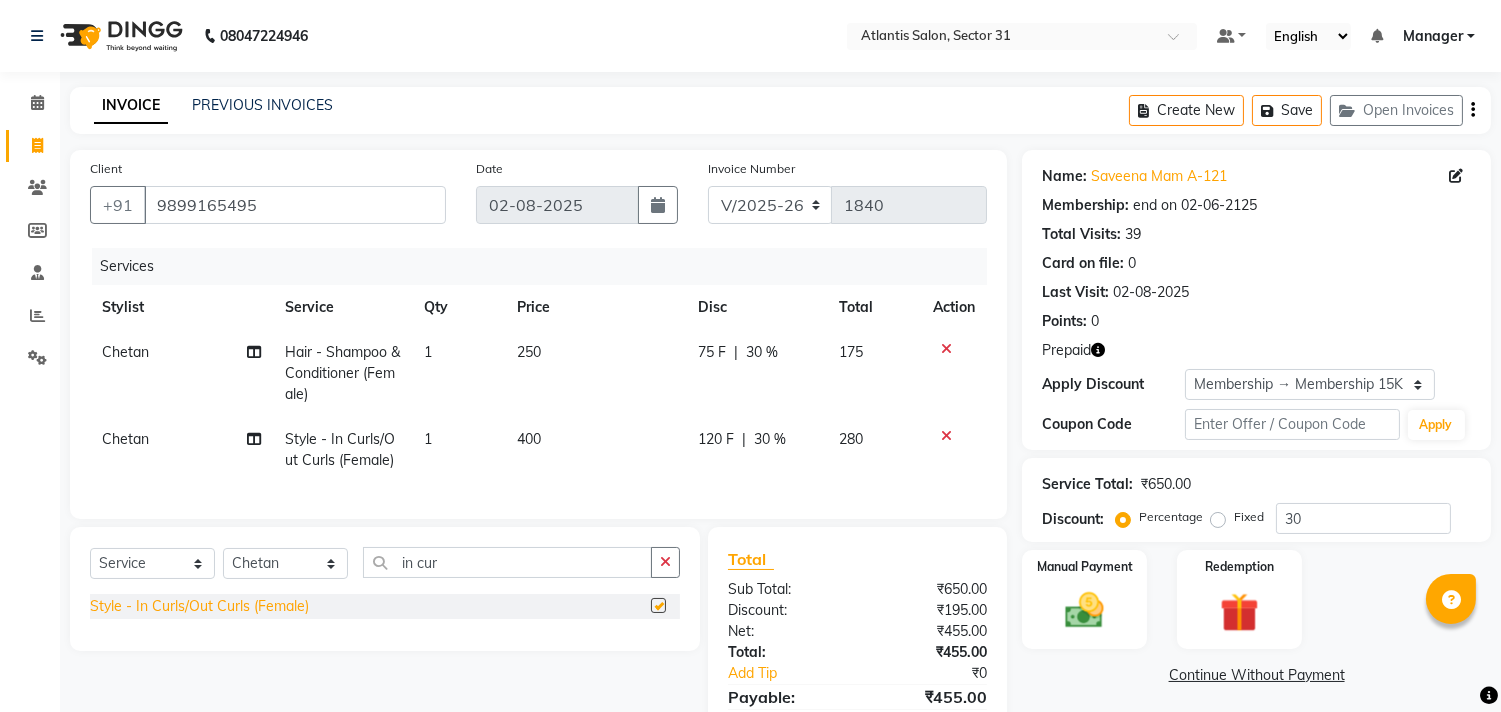 checkbox on "false" 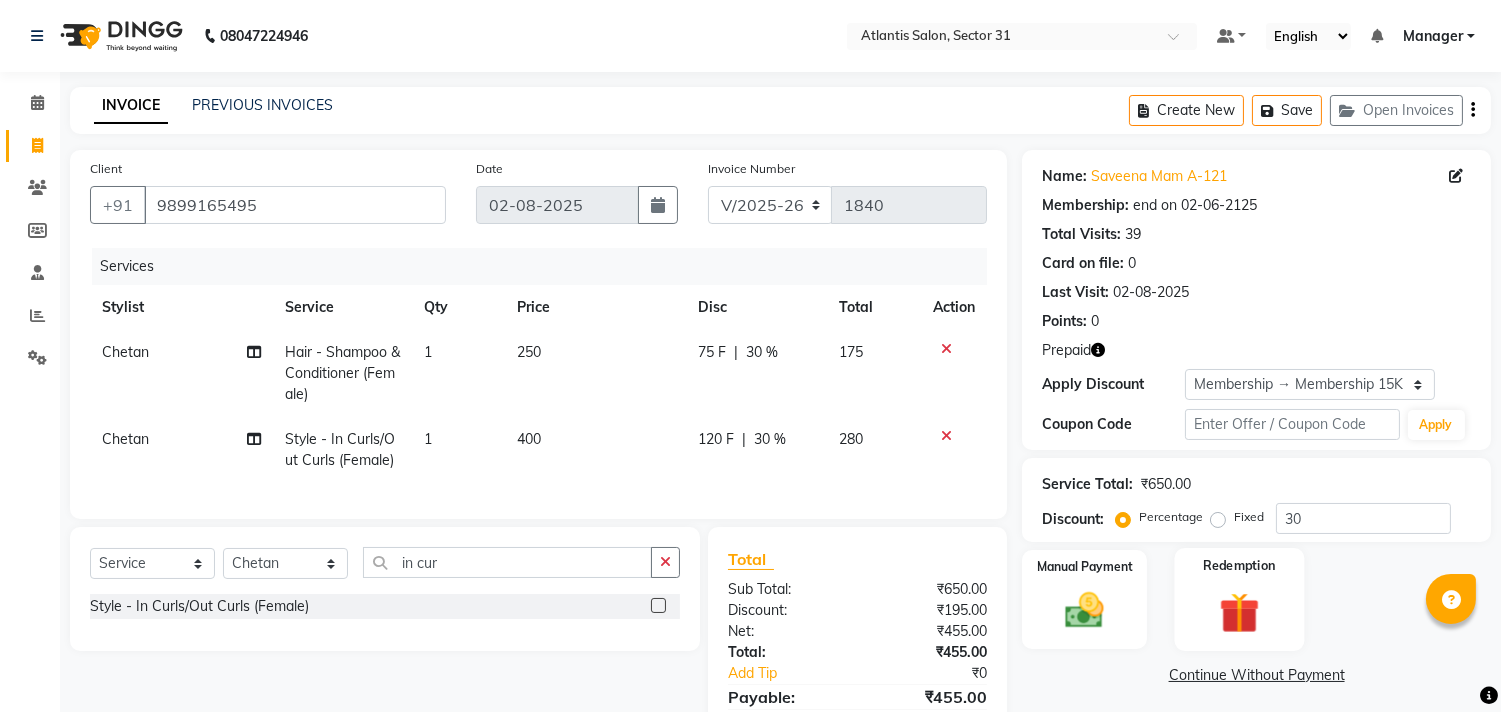 click on "Redemption" 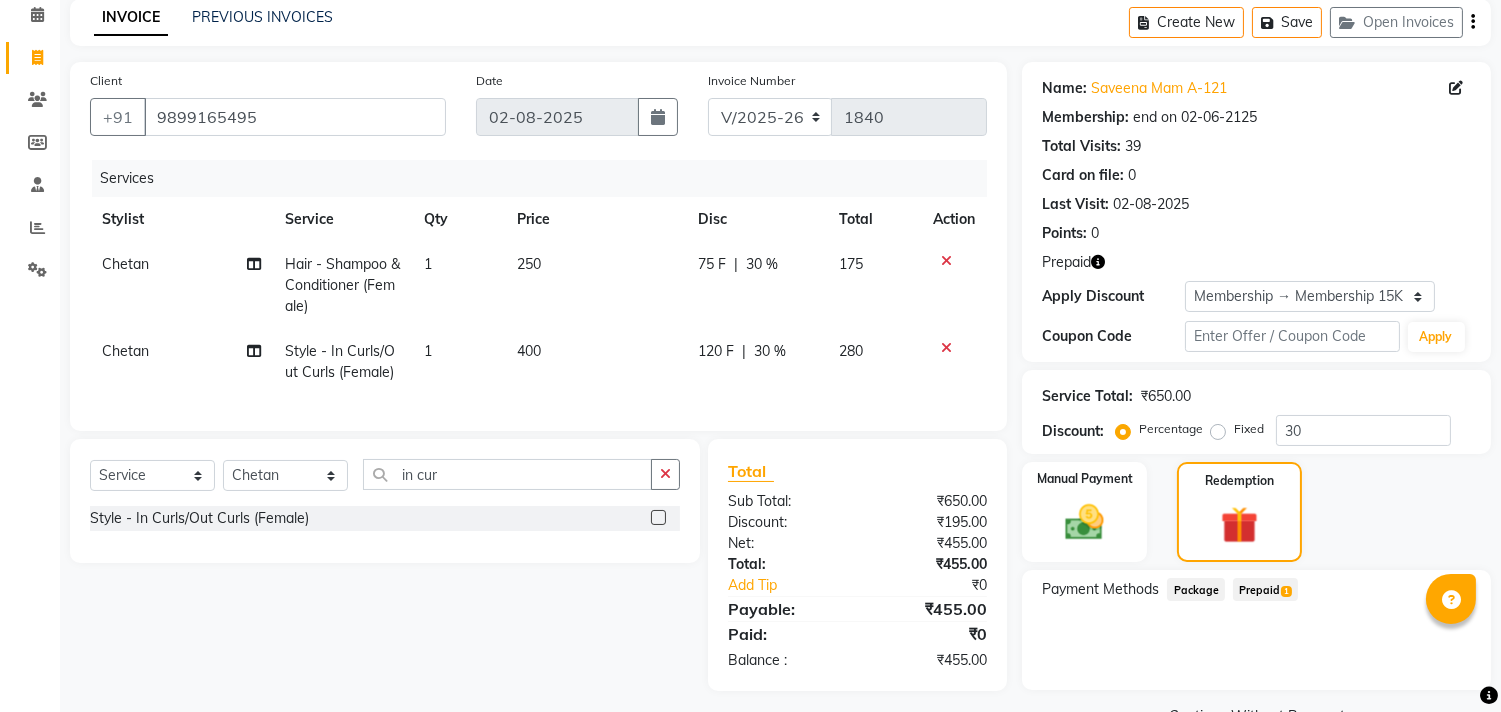 scroll, scrollTop: 135, scrollLeft: 0, axis: vertical 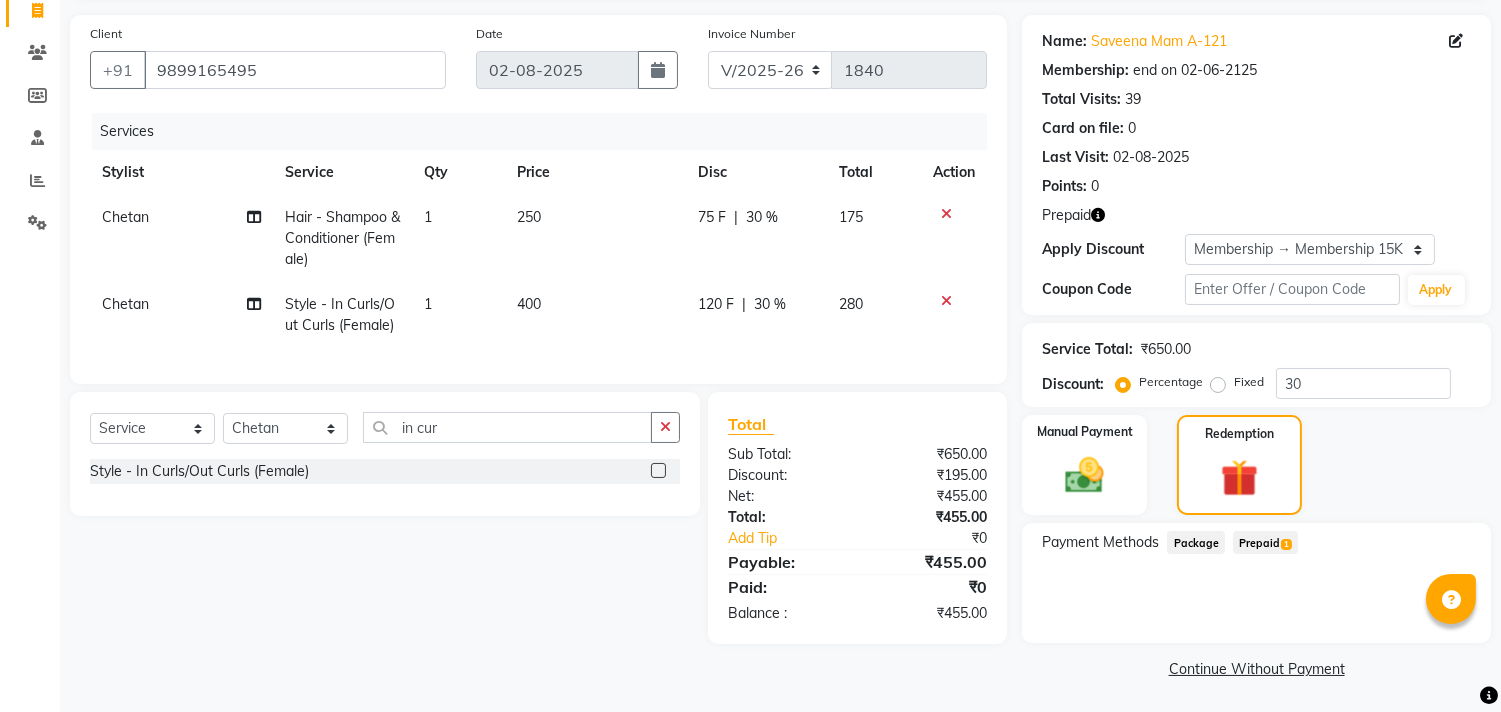 click on "Prepaid  1" 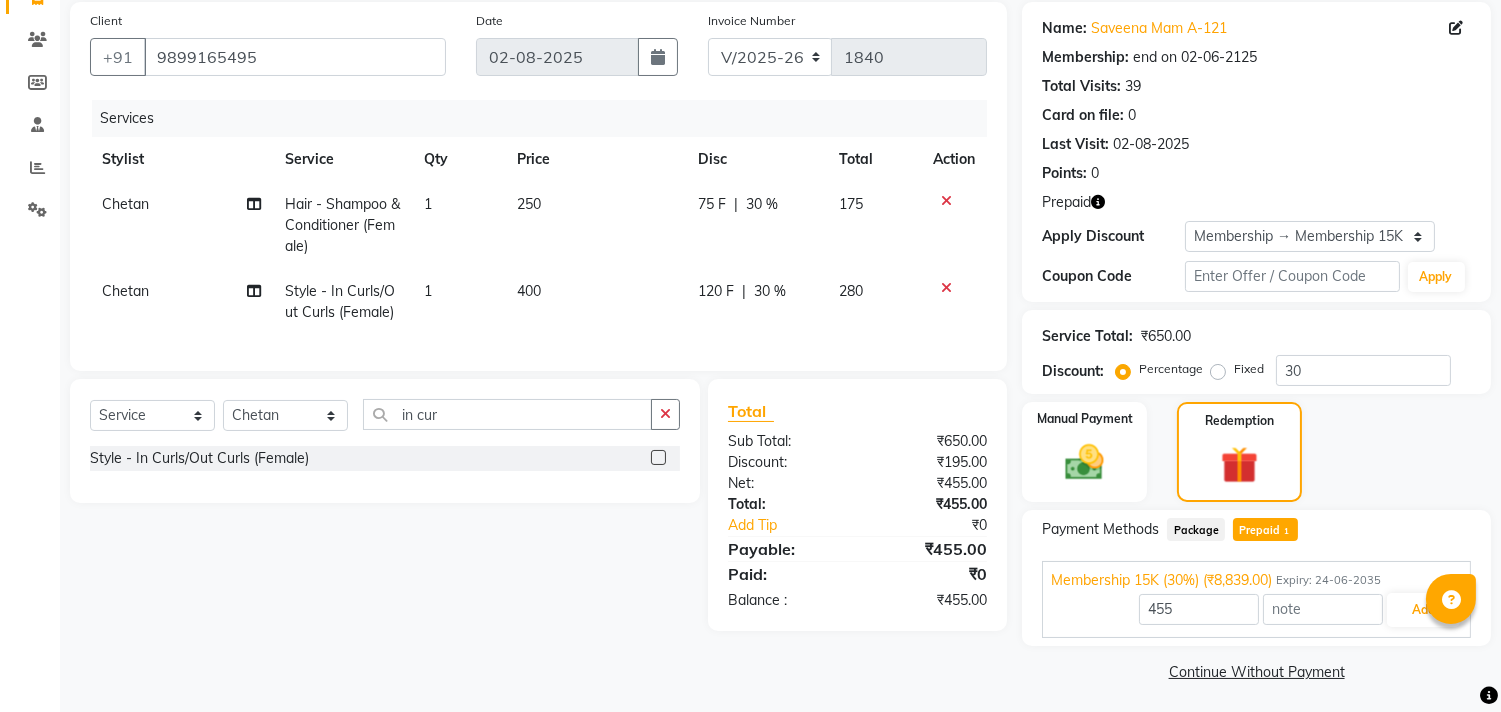 scroll, scrollTop: 152, scrollLeft: 0, axis: vertical 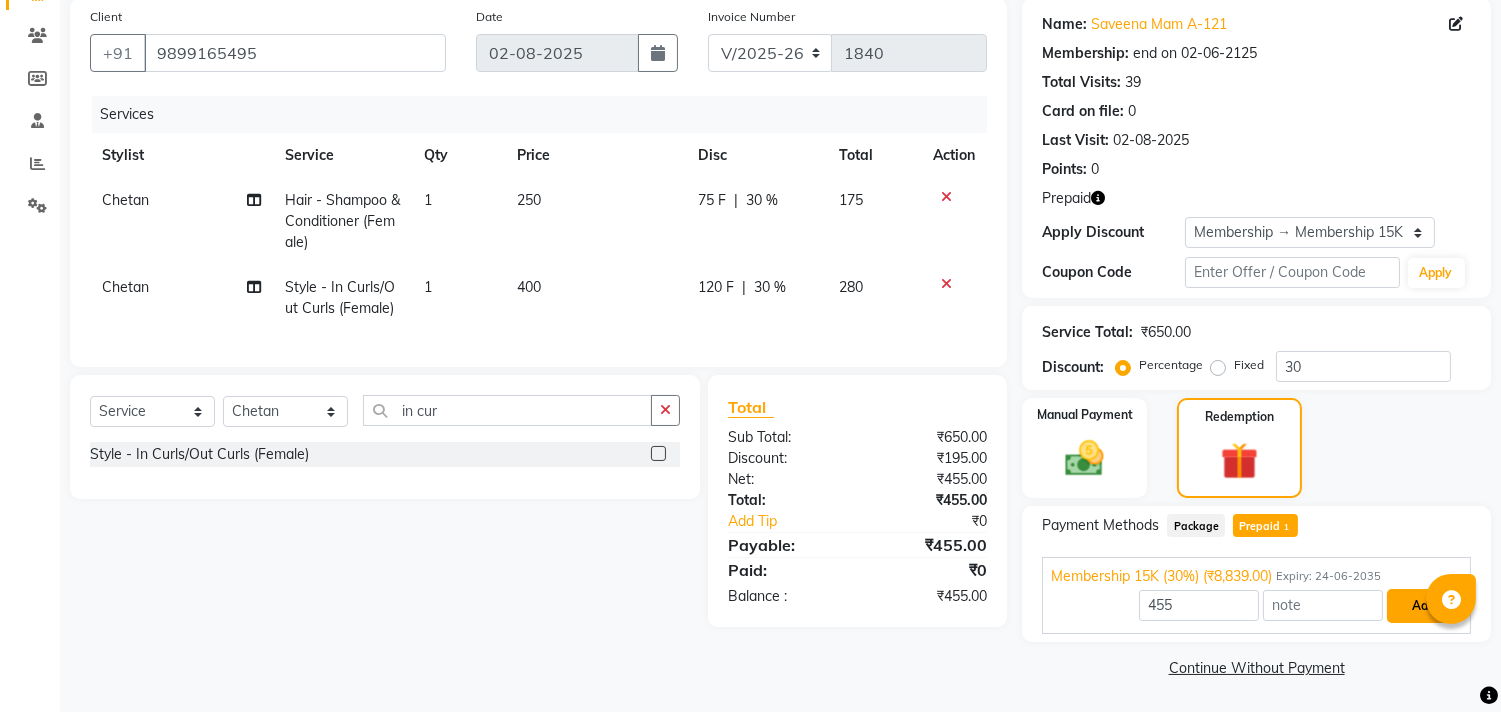 click on "Add" at bounding box center [1423, 606] 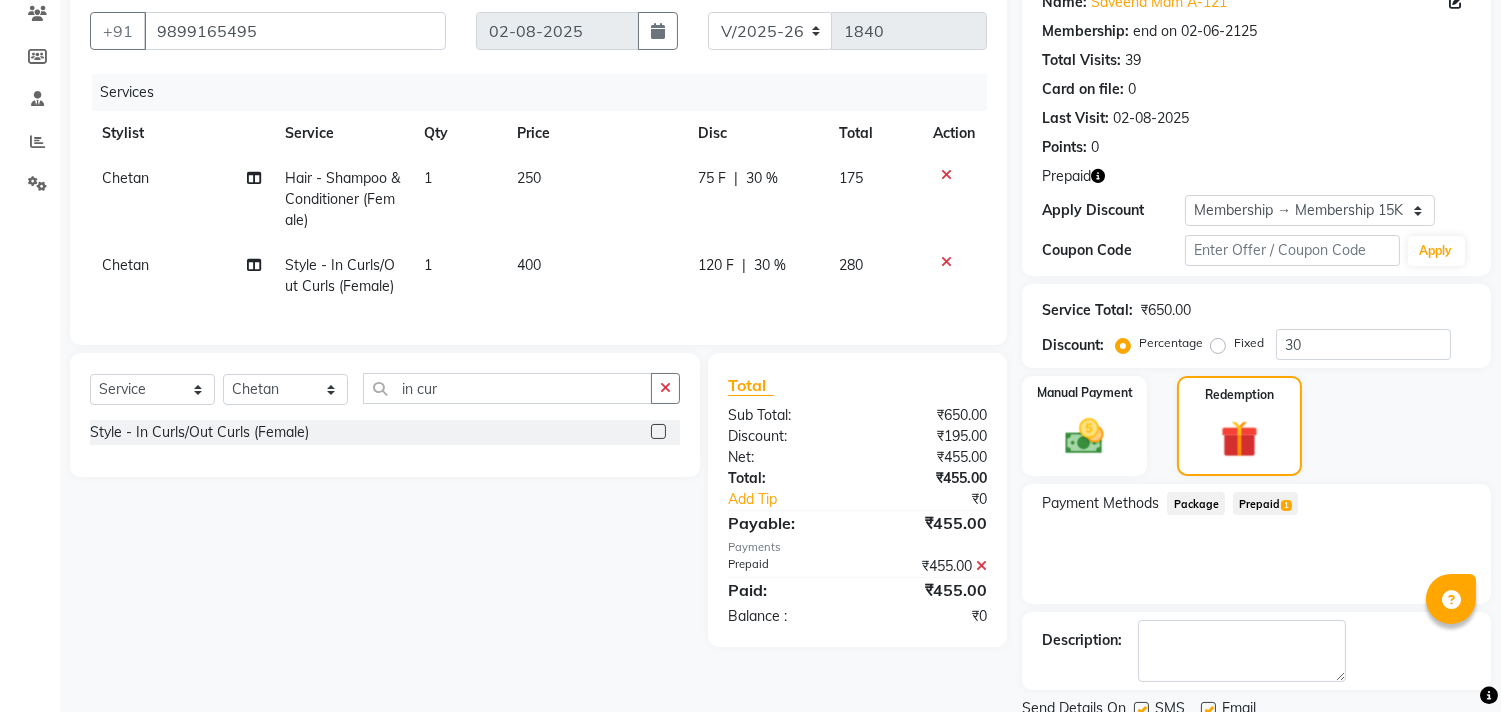scroll, scrollTop: 248, scrollLeft: 0, axis: vertical 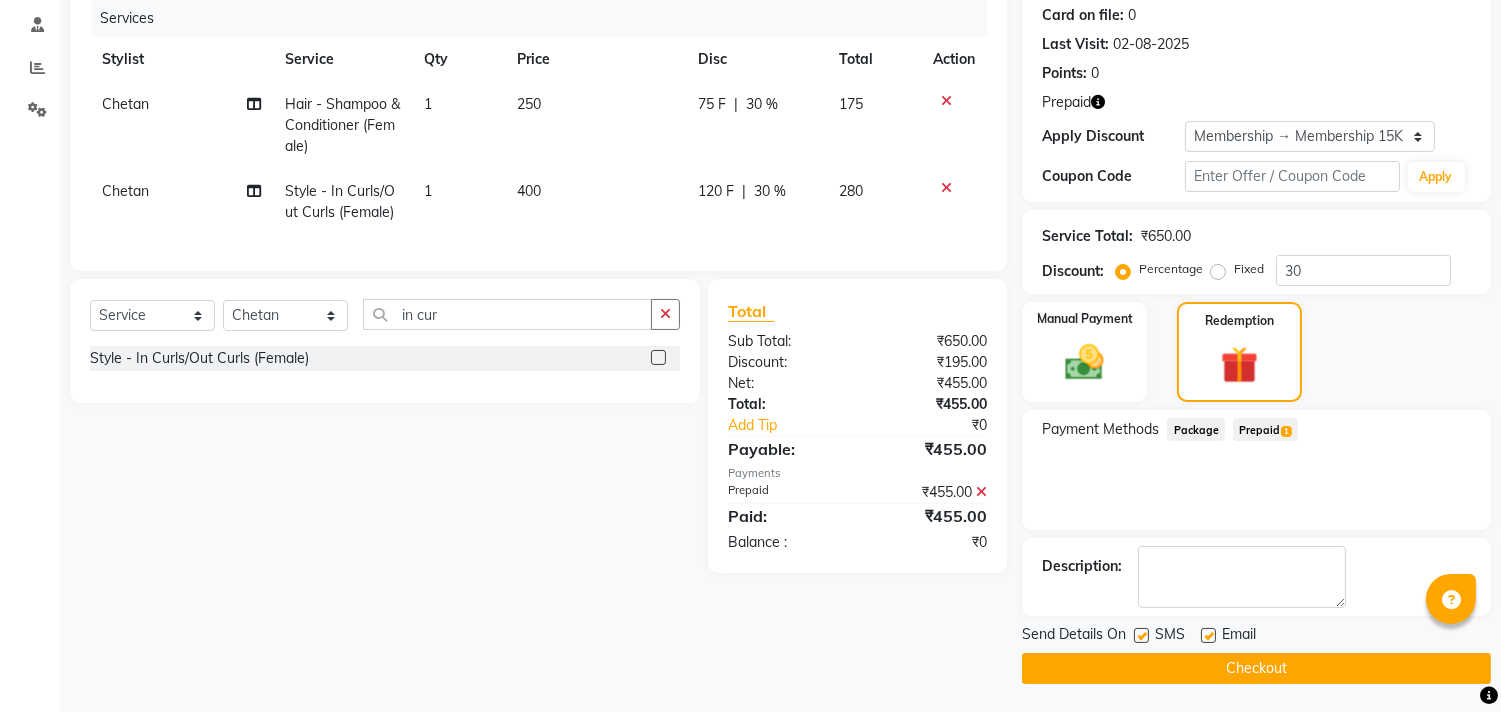 click on "Send Details On SMS Email  Checkout" 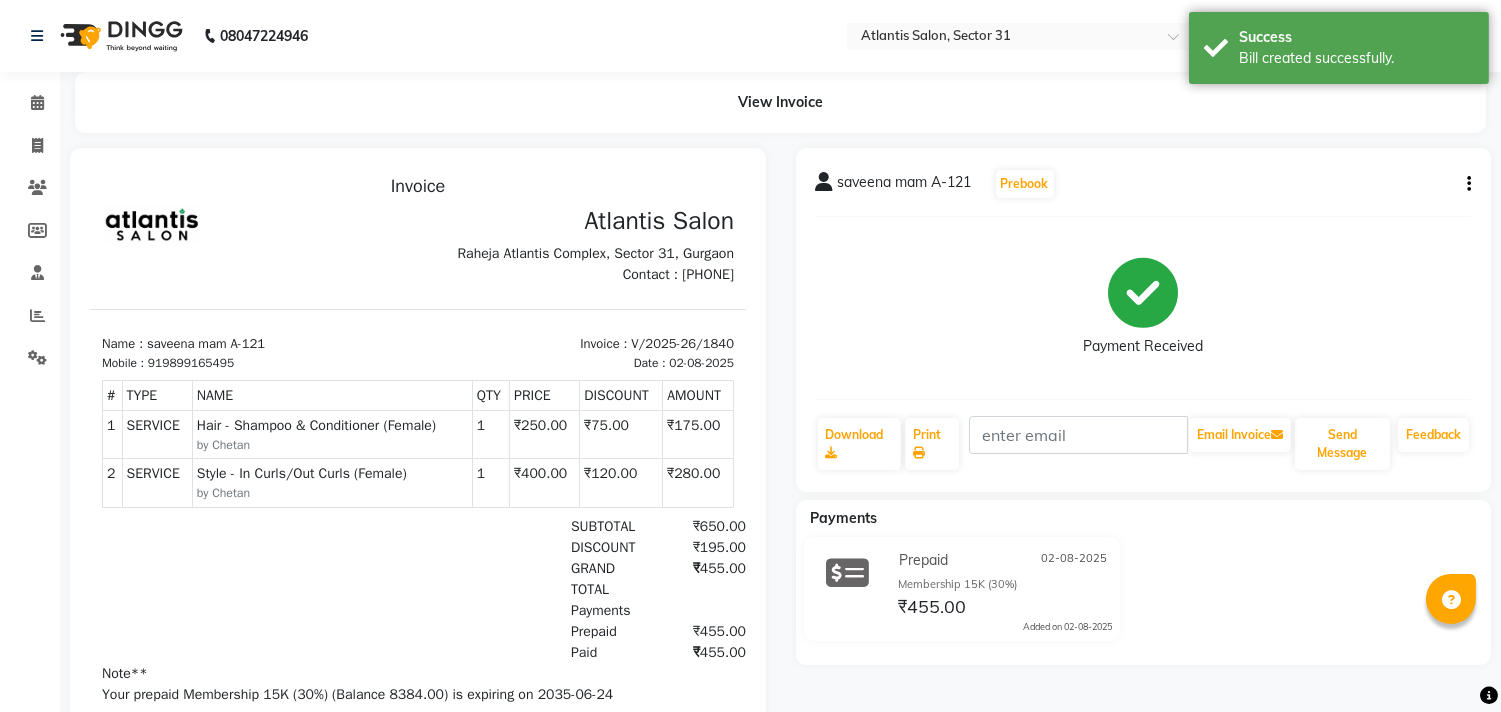 scroll, scrollTop: 7, scrollLeft: 0, axis: vertical 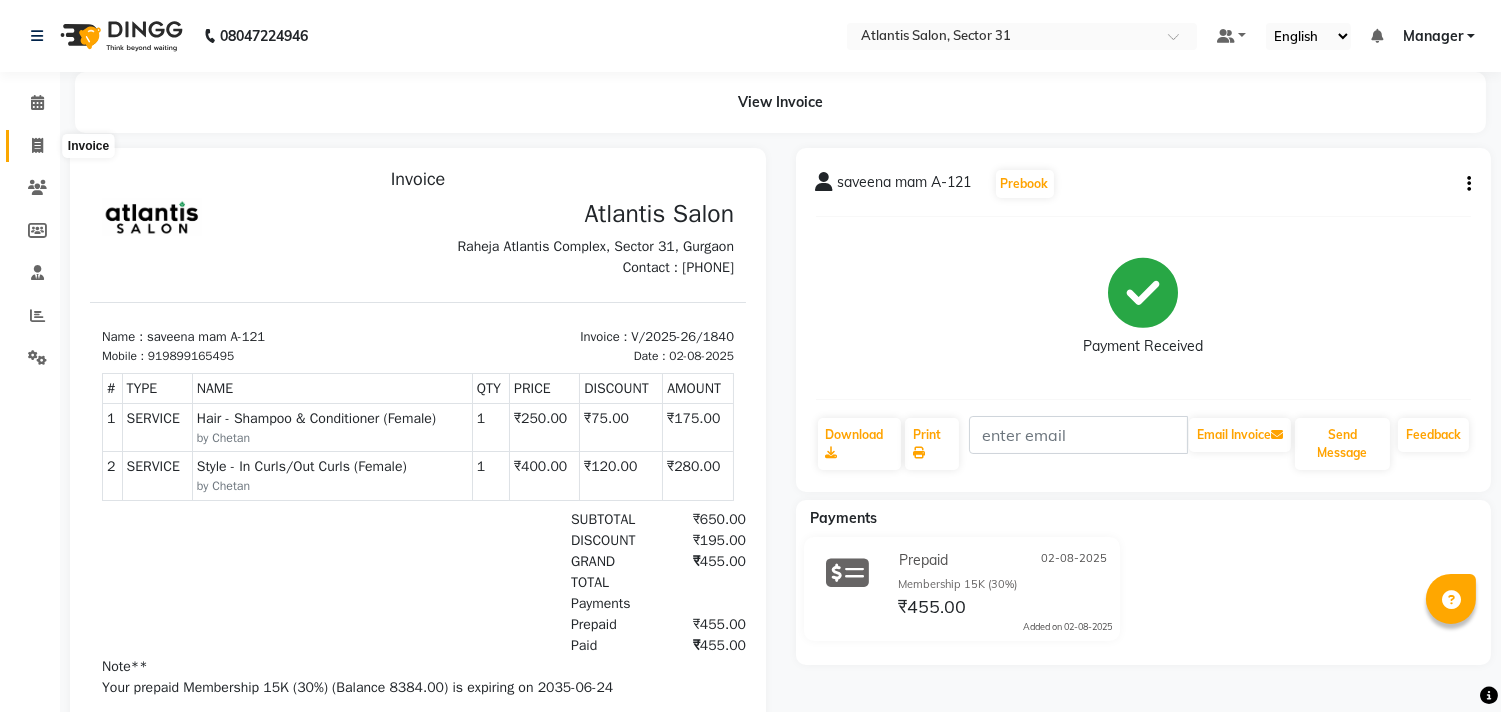 click 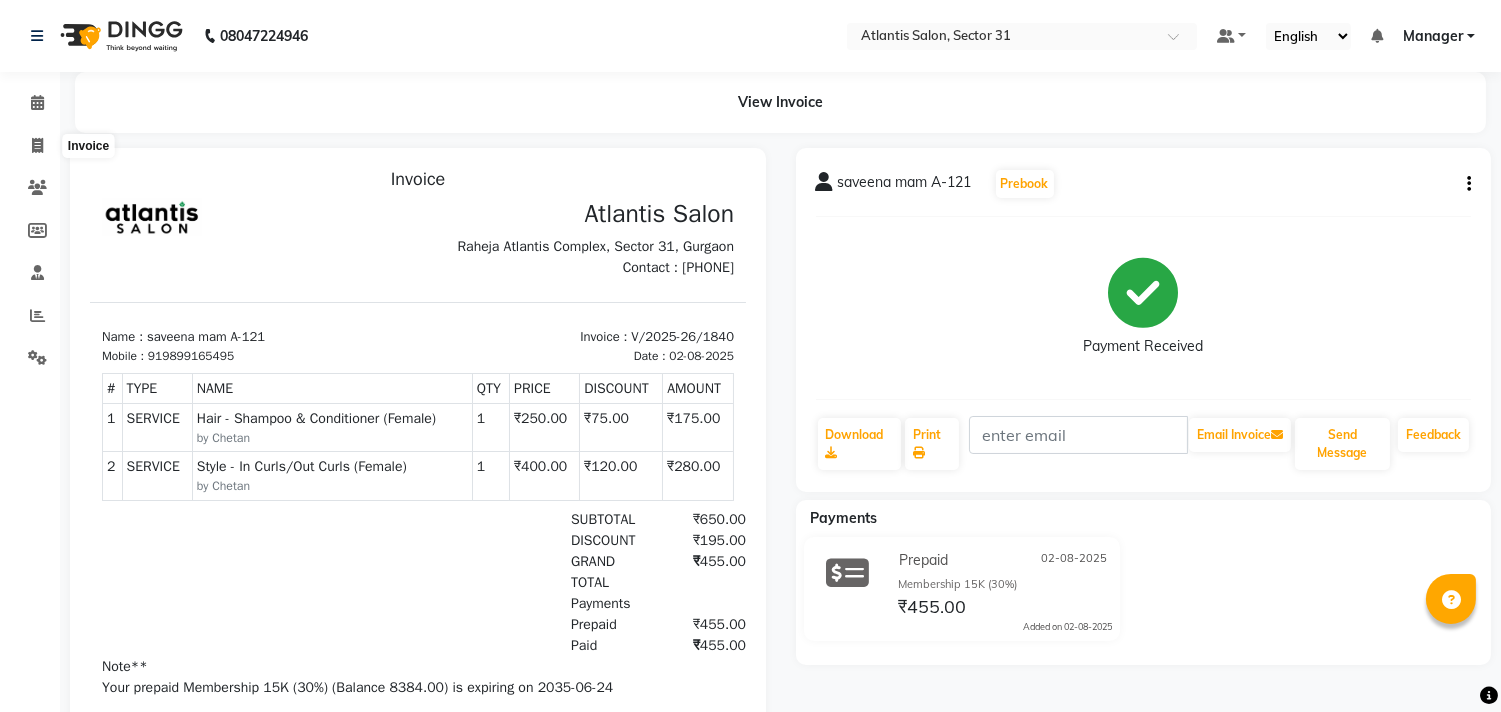 select on "service" 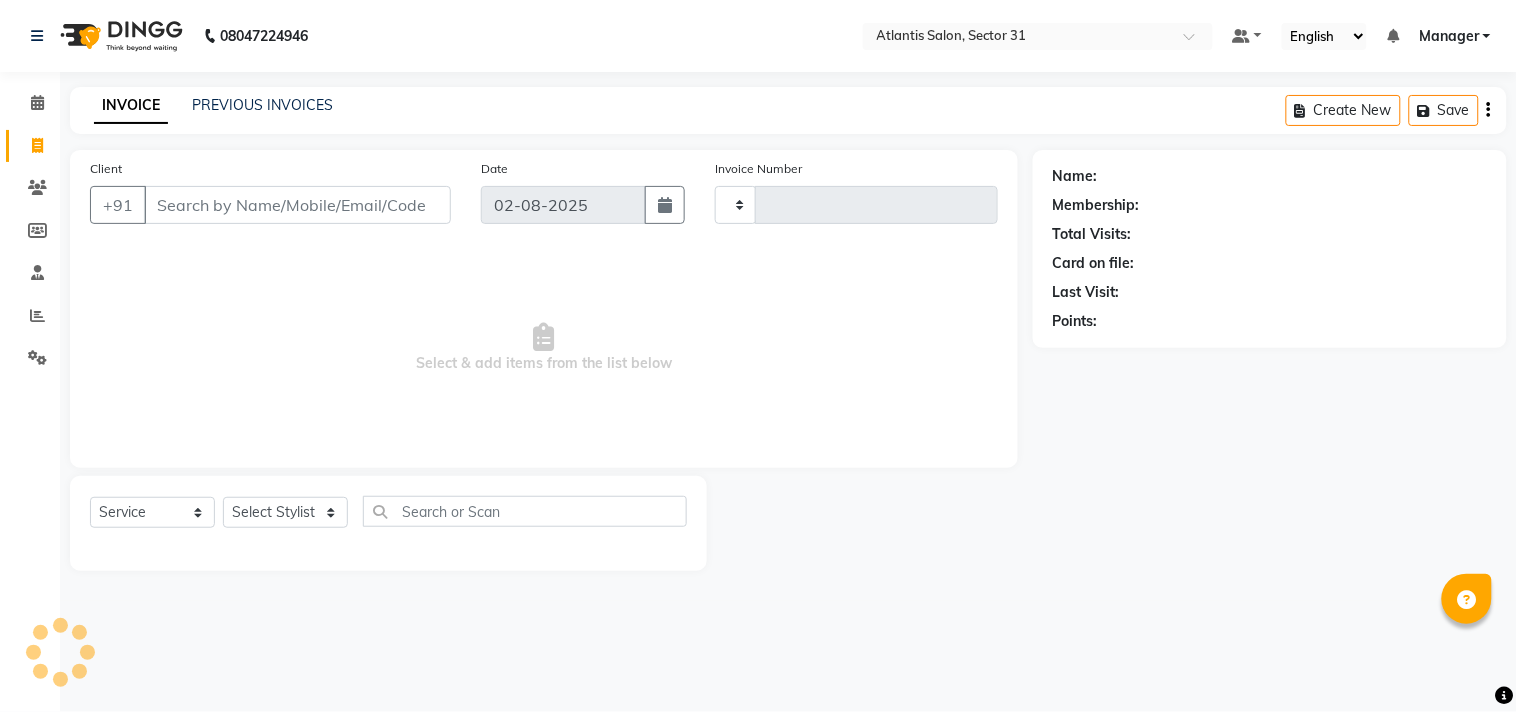 type on "1841" 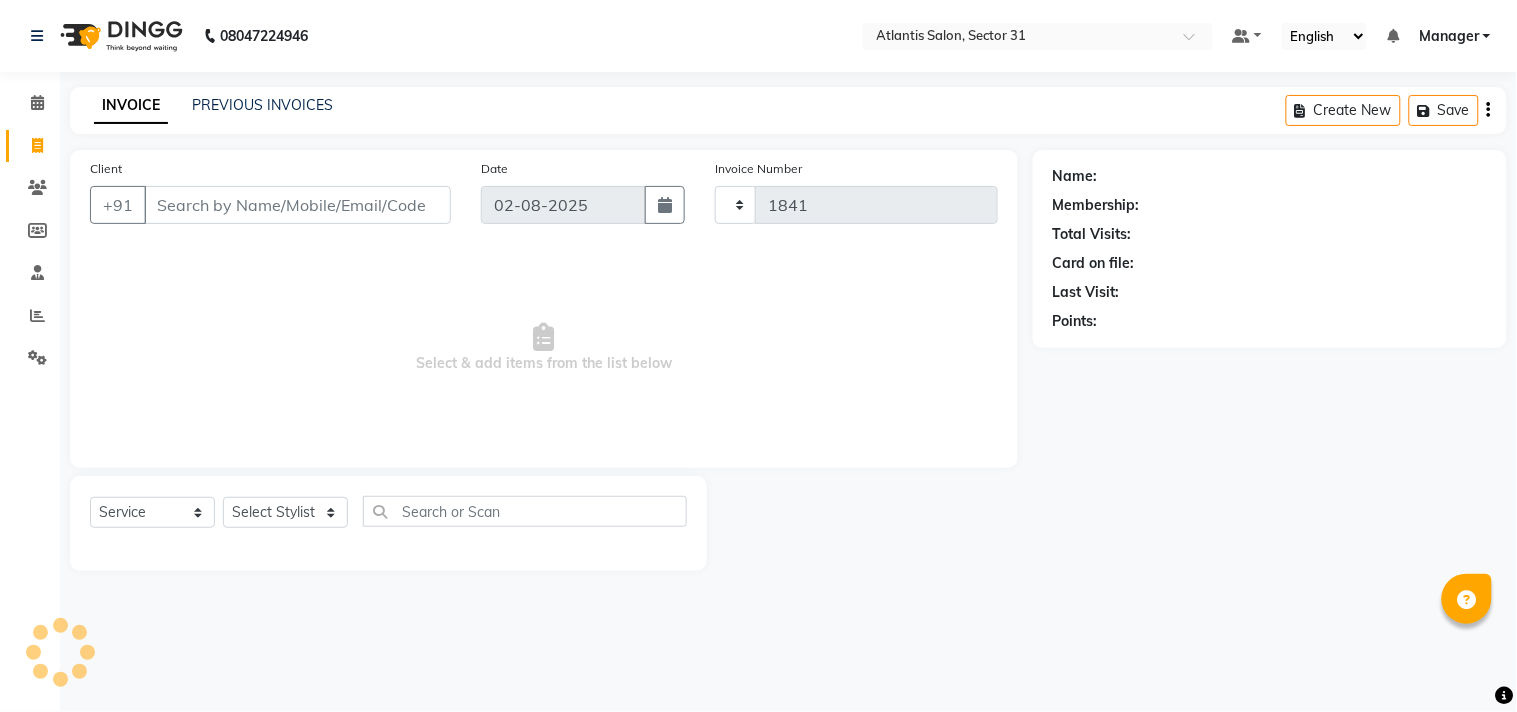 select on "4391" 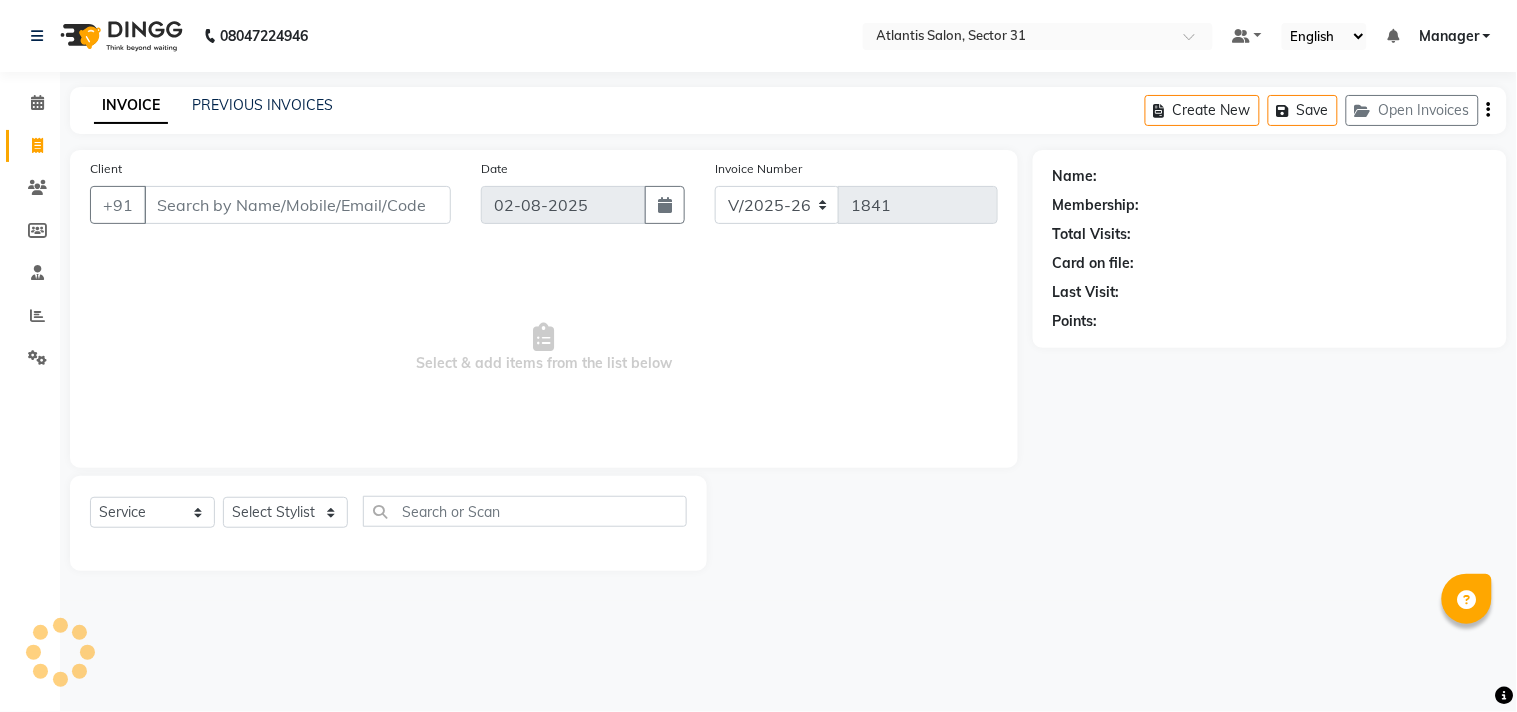 click on "Client" at bounding box center [297, 205] 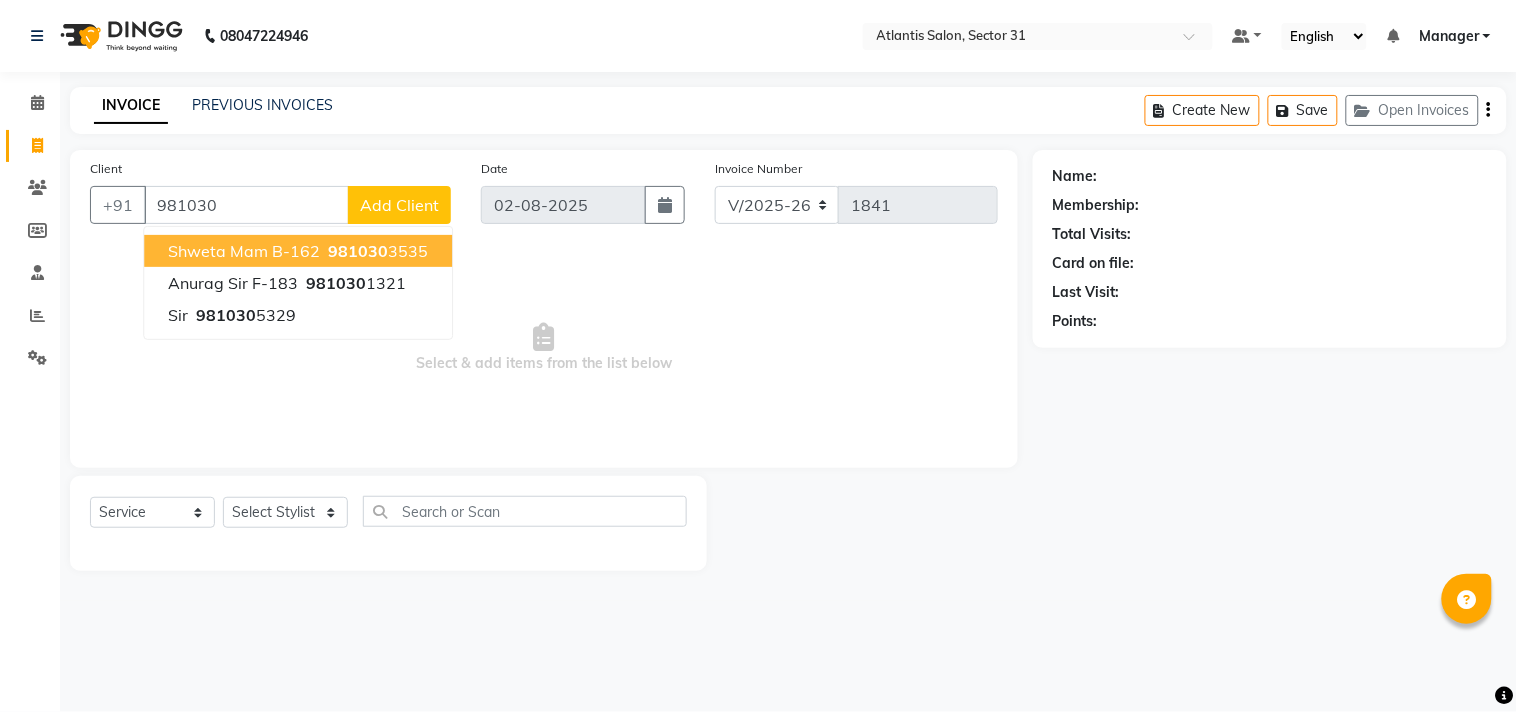 click on "[PHONE]" at bounding box center [376, 251] 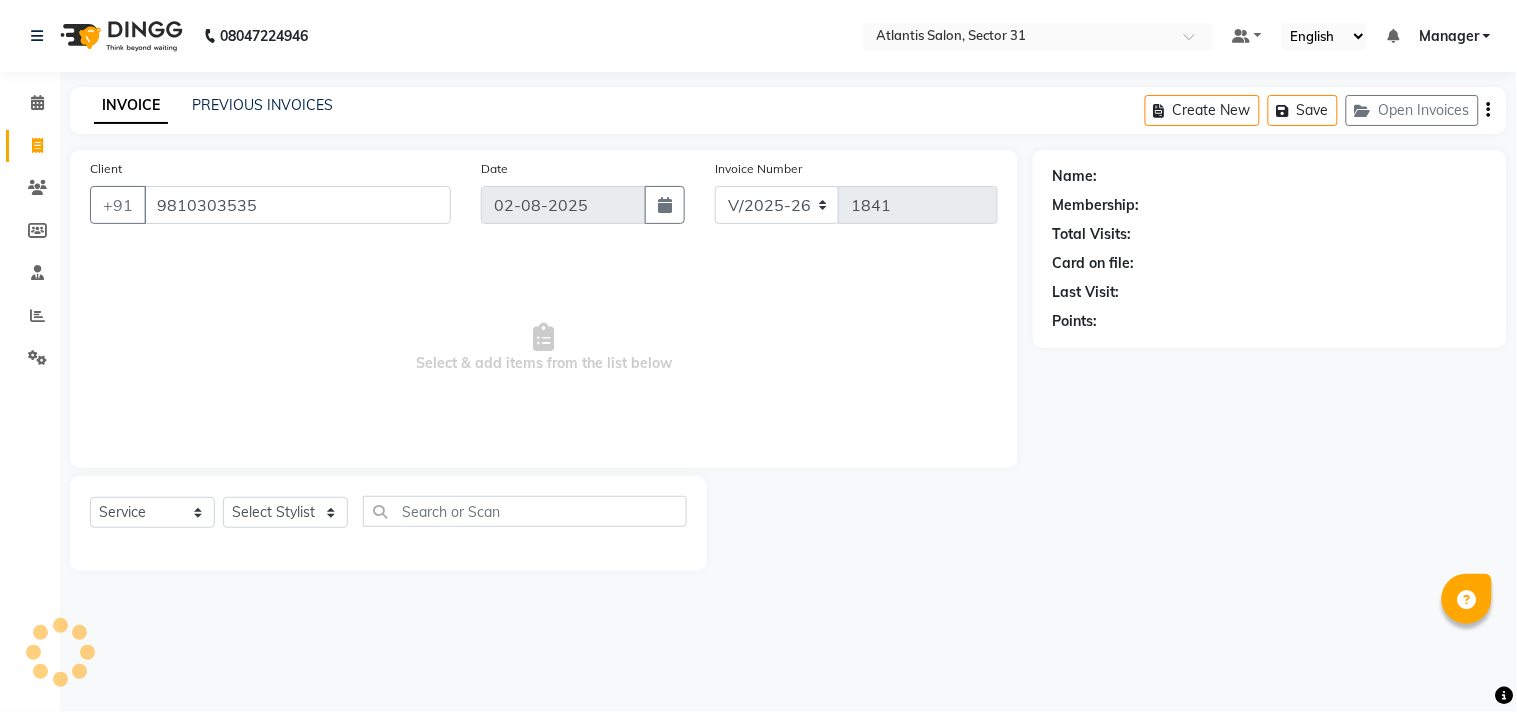 type on "9810303535" 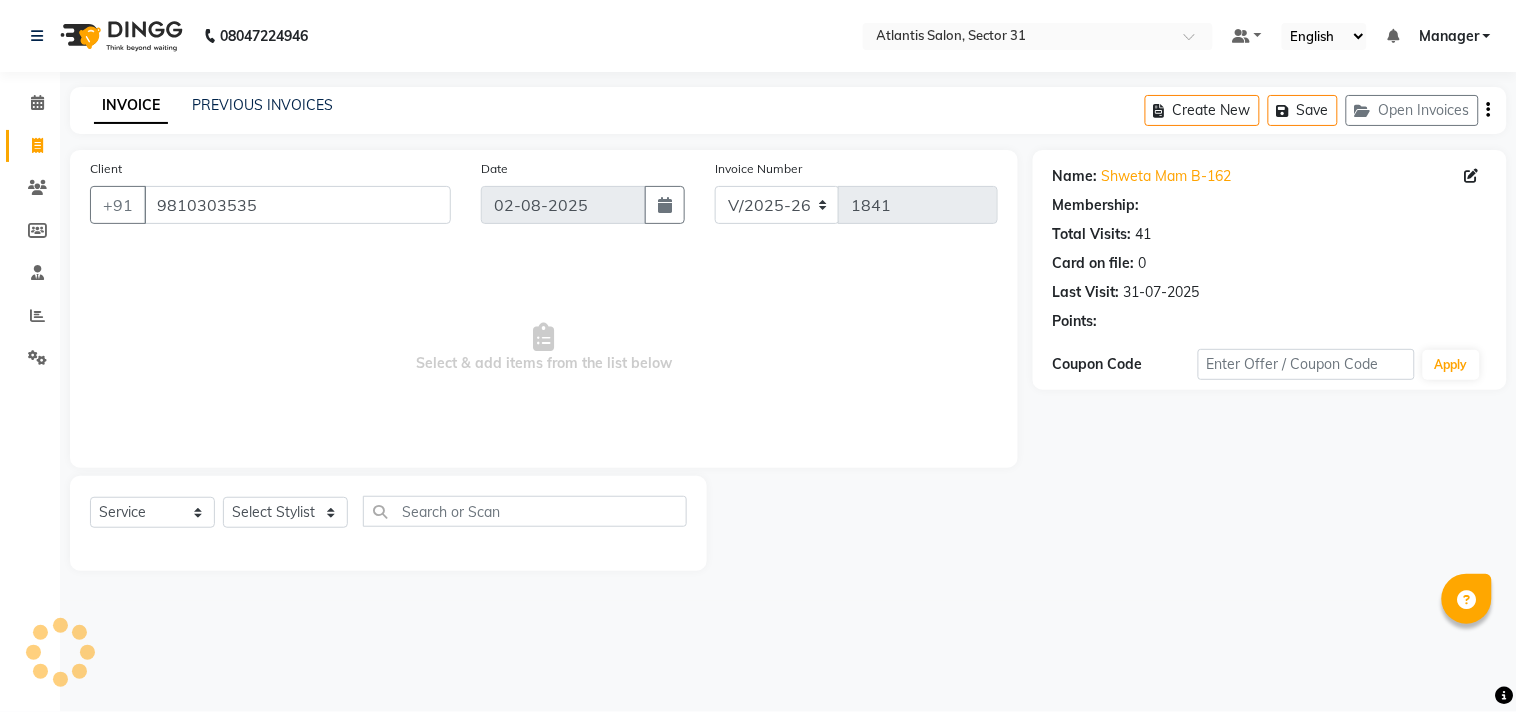 select on "1: Object" 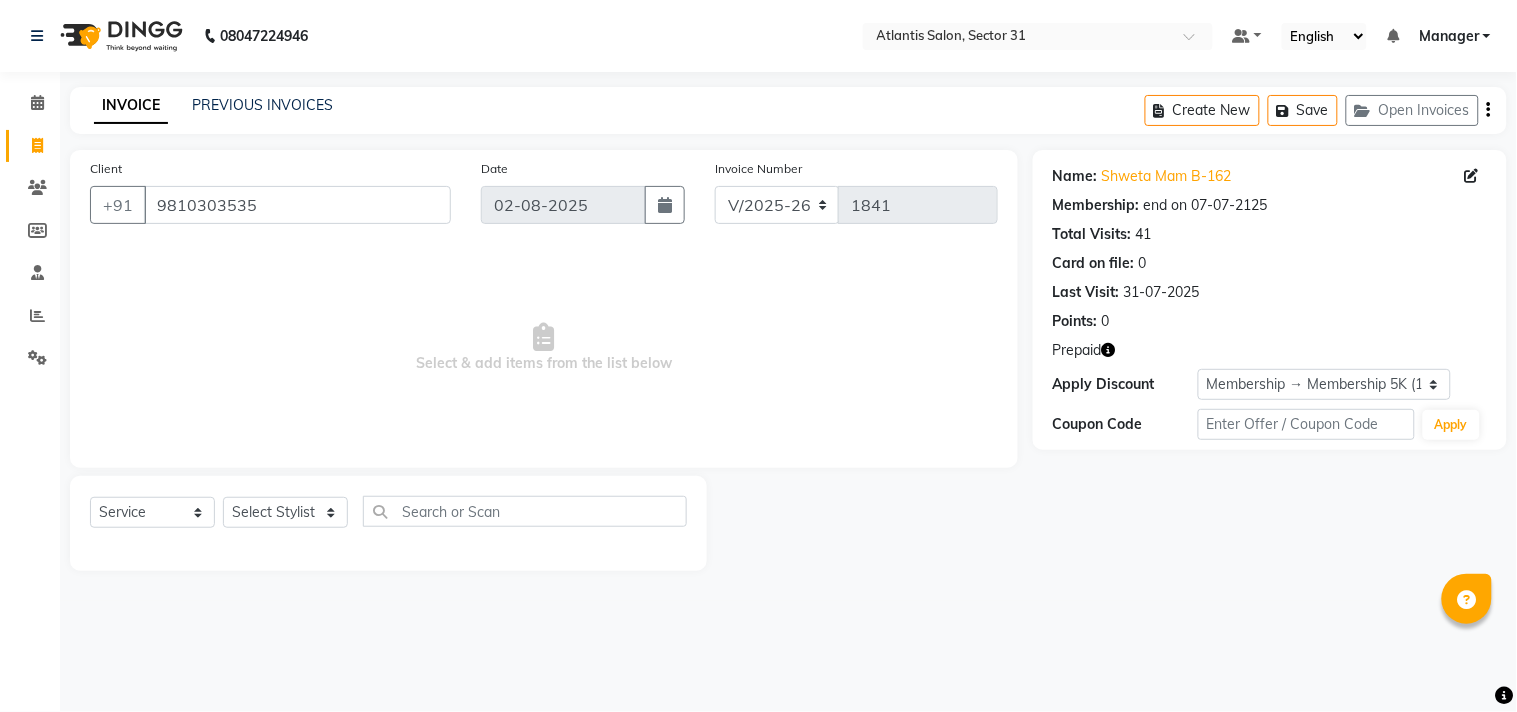 click 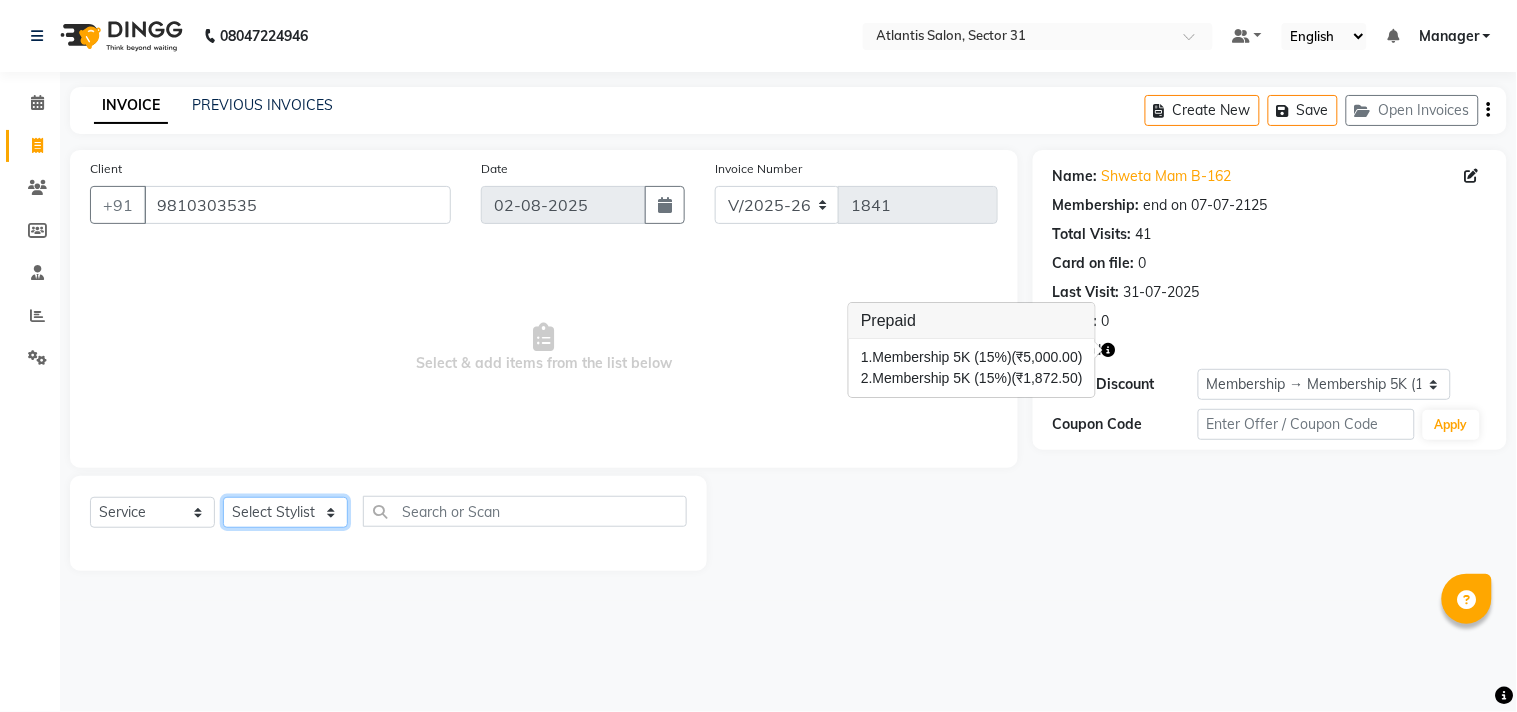 click on "Select Stylist Alka  Annu Chetan Farman Kavita Manager Staff 31 Staff ILD Suraj" 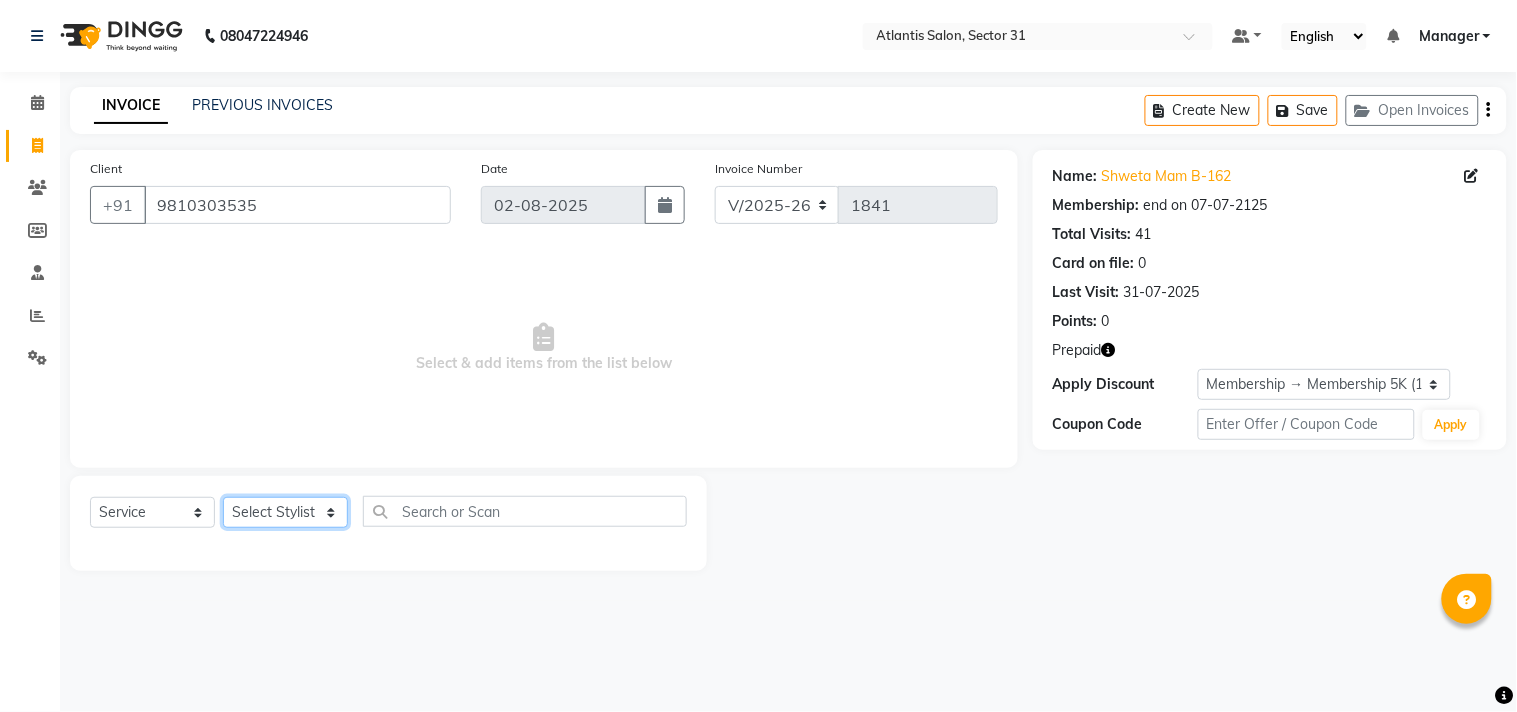 select on "69420" 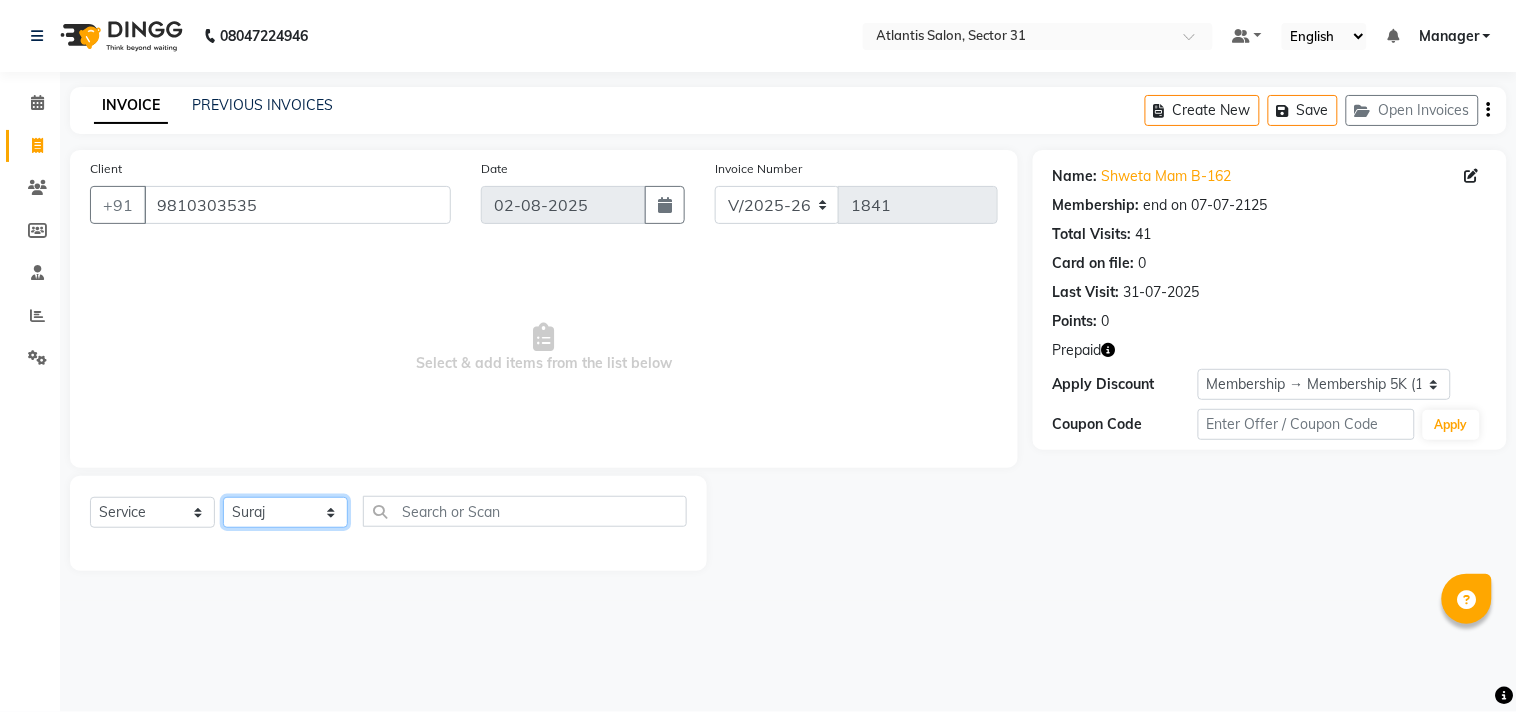 click on "Select Stylist Alka  Annu Chetan Farman Kavita Manager Staff 31 Staff ILD Suraj" 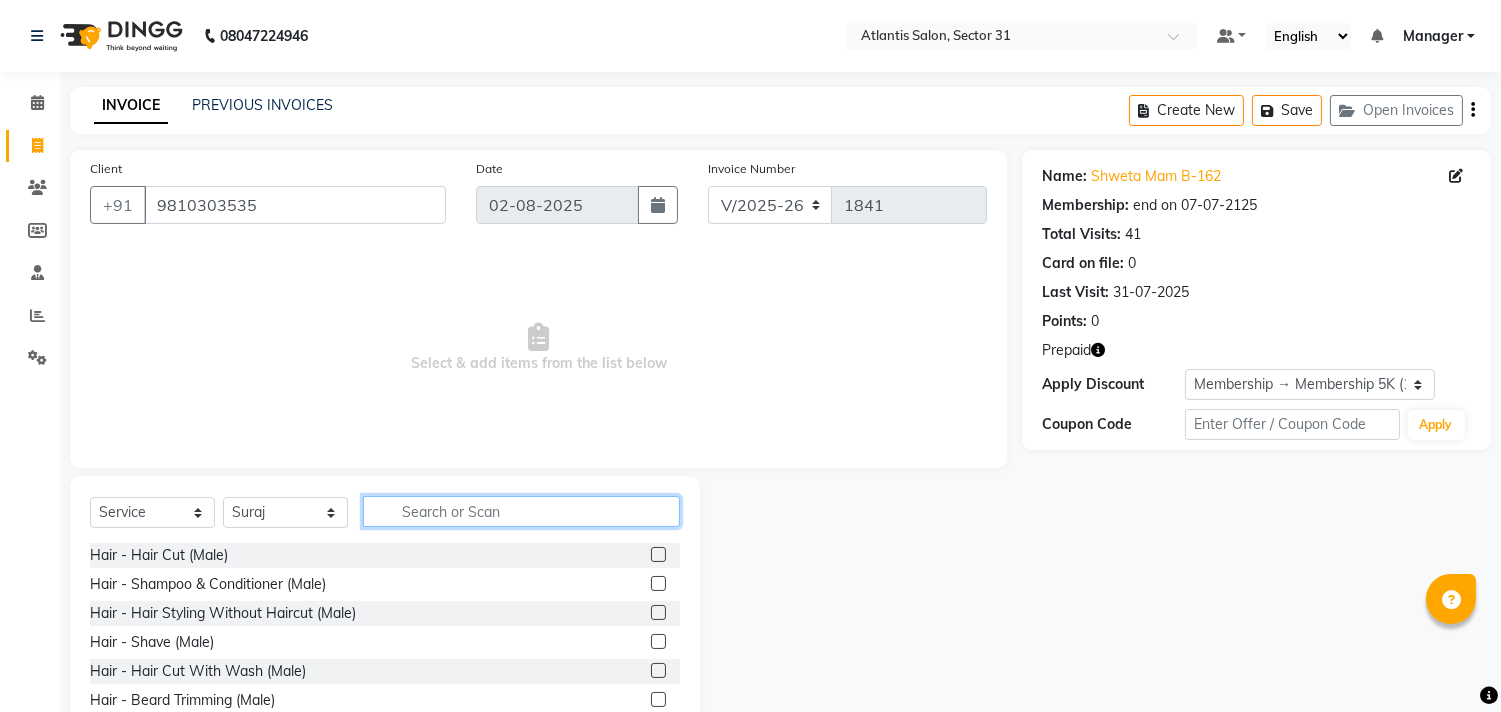 click 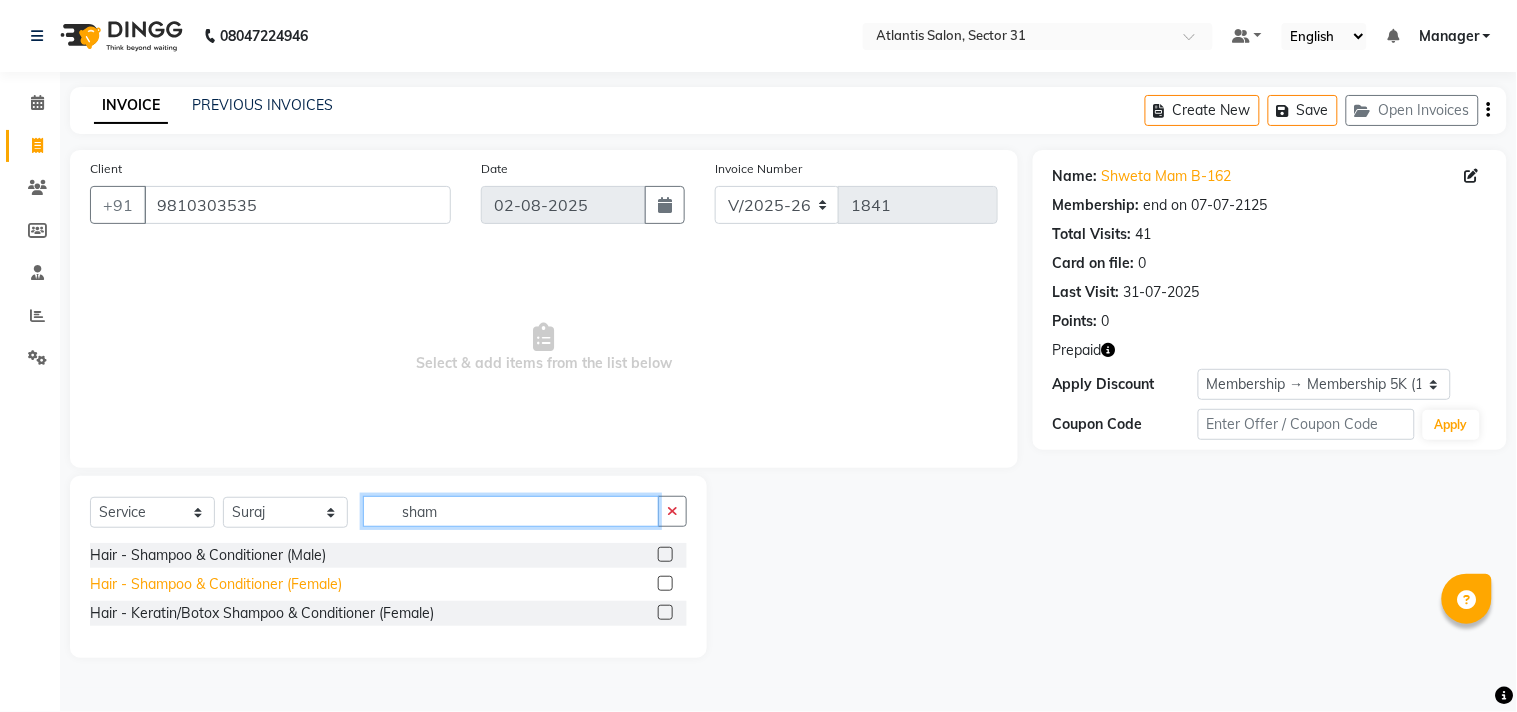 type on "sham" 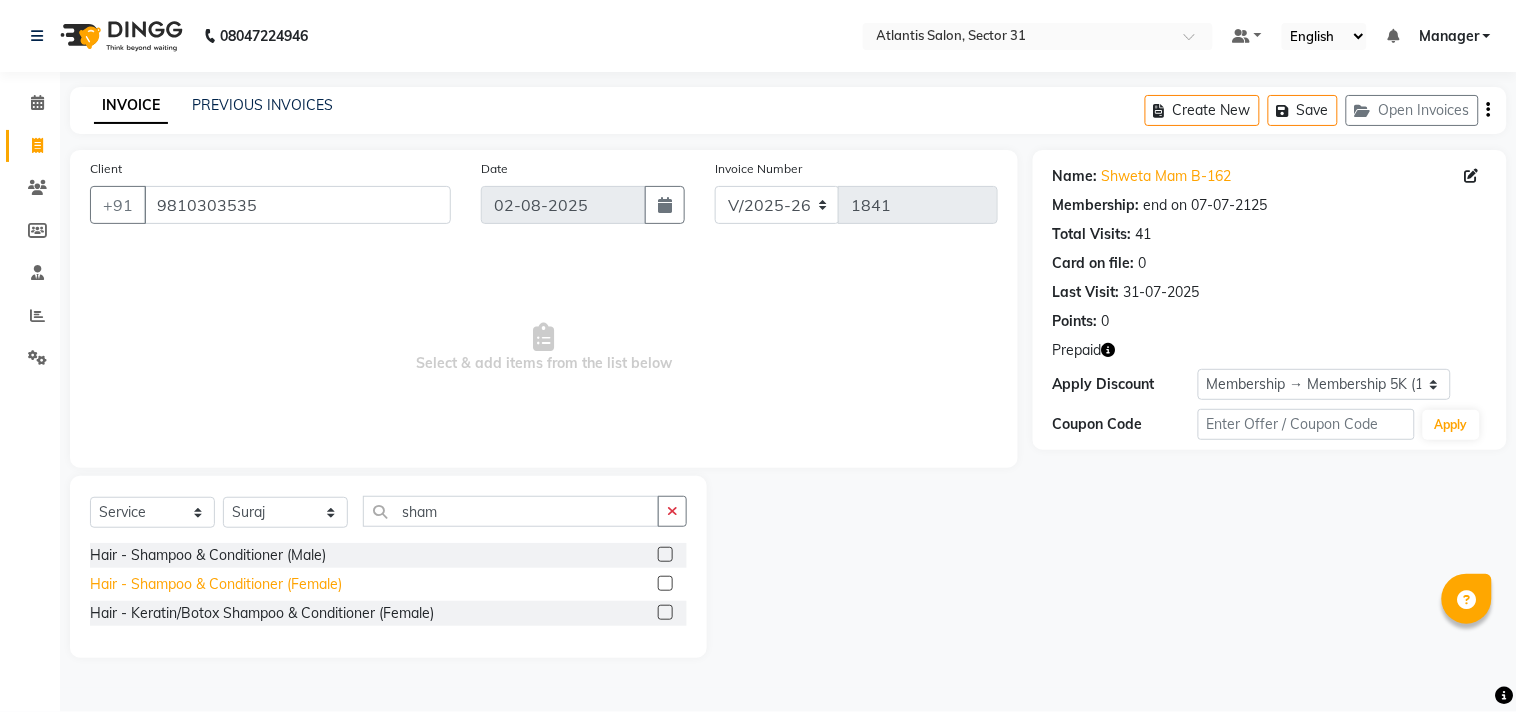 click on "Hair - Shampoo & Conditioner  (Female)" 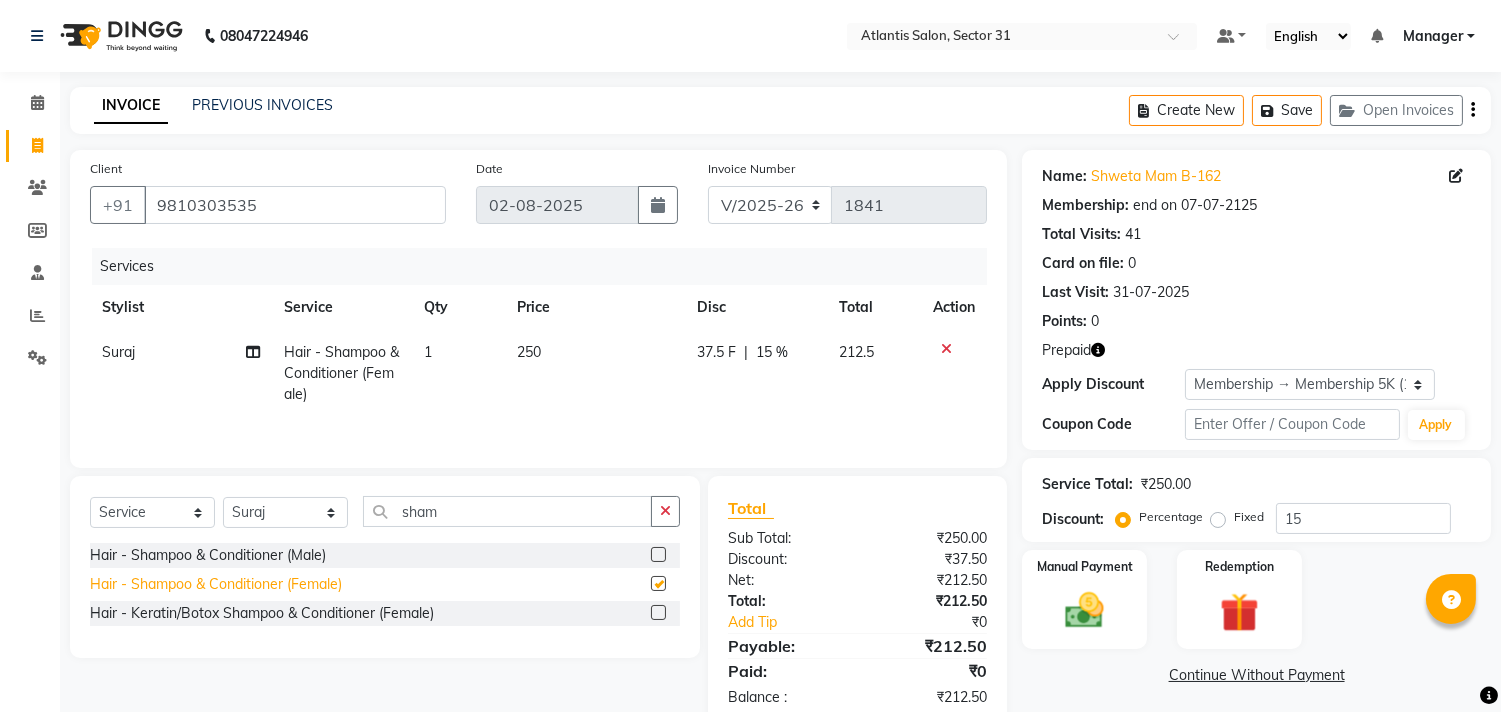checkbox on "false" 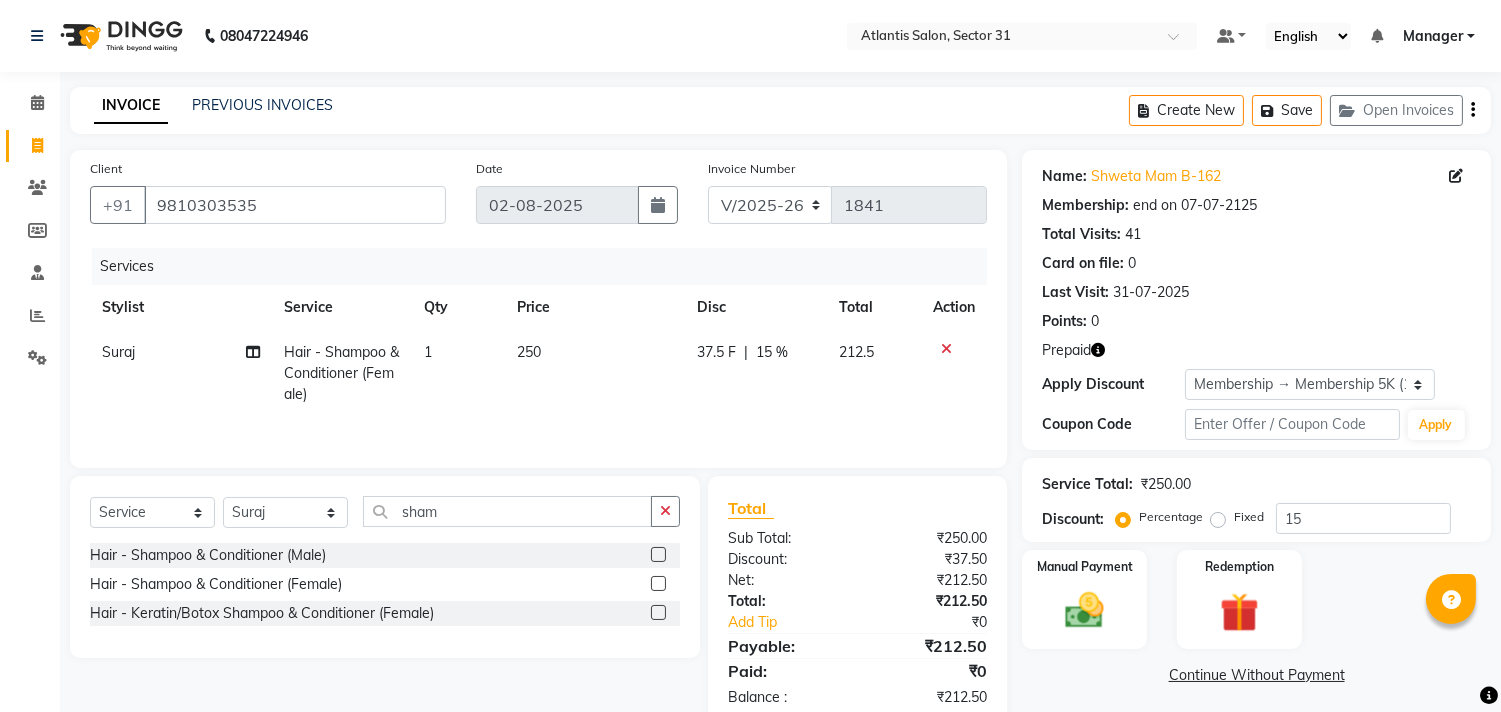 click on "Select  Service  Product  Membership  Package Voucher Prepaid Gift Card  Select Stylist Alka  Annu Chetan Farman Kavita Manager Staff 31 Staff ILD Suraj sham" 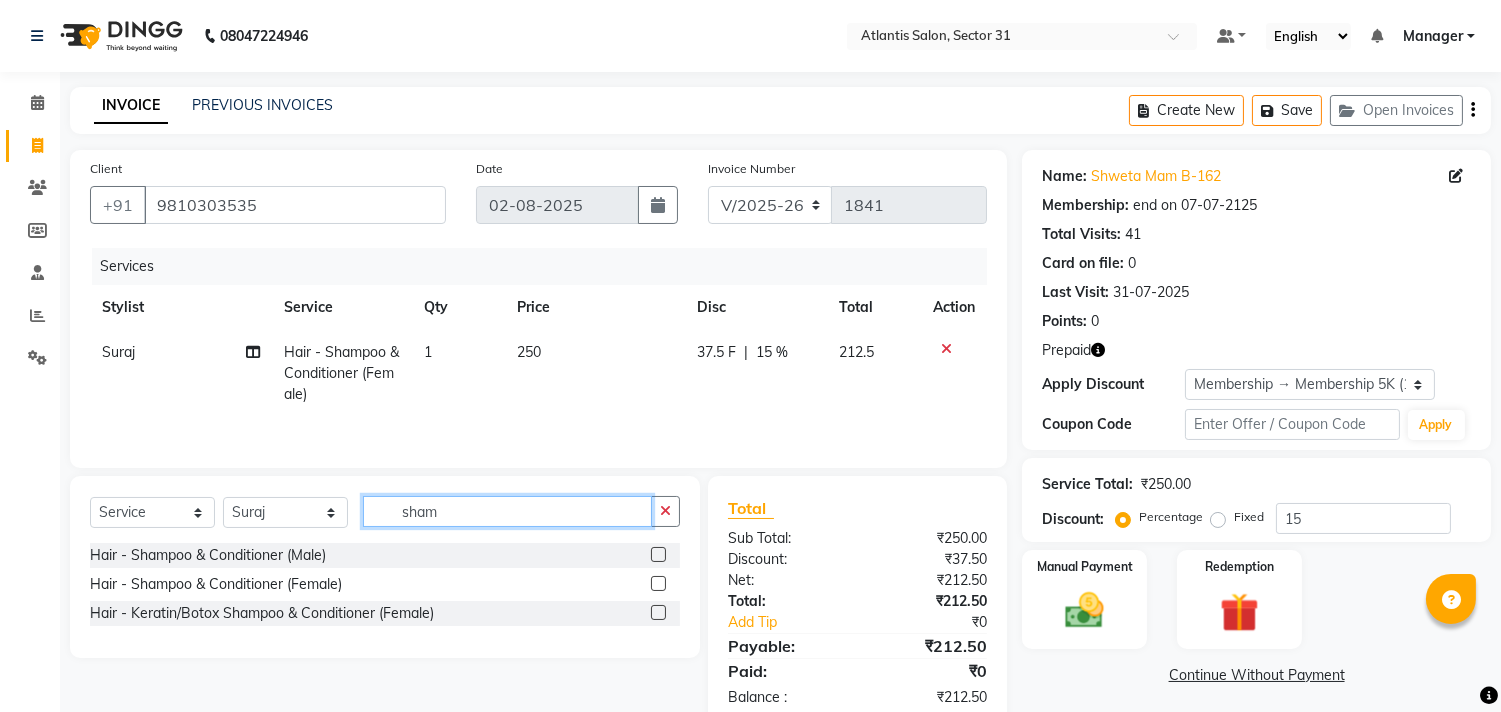 click on "sham" 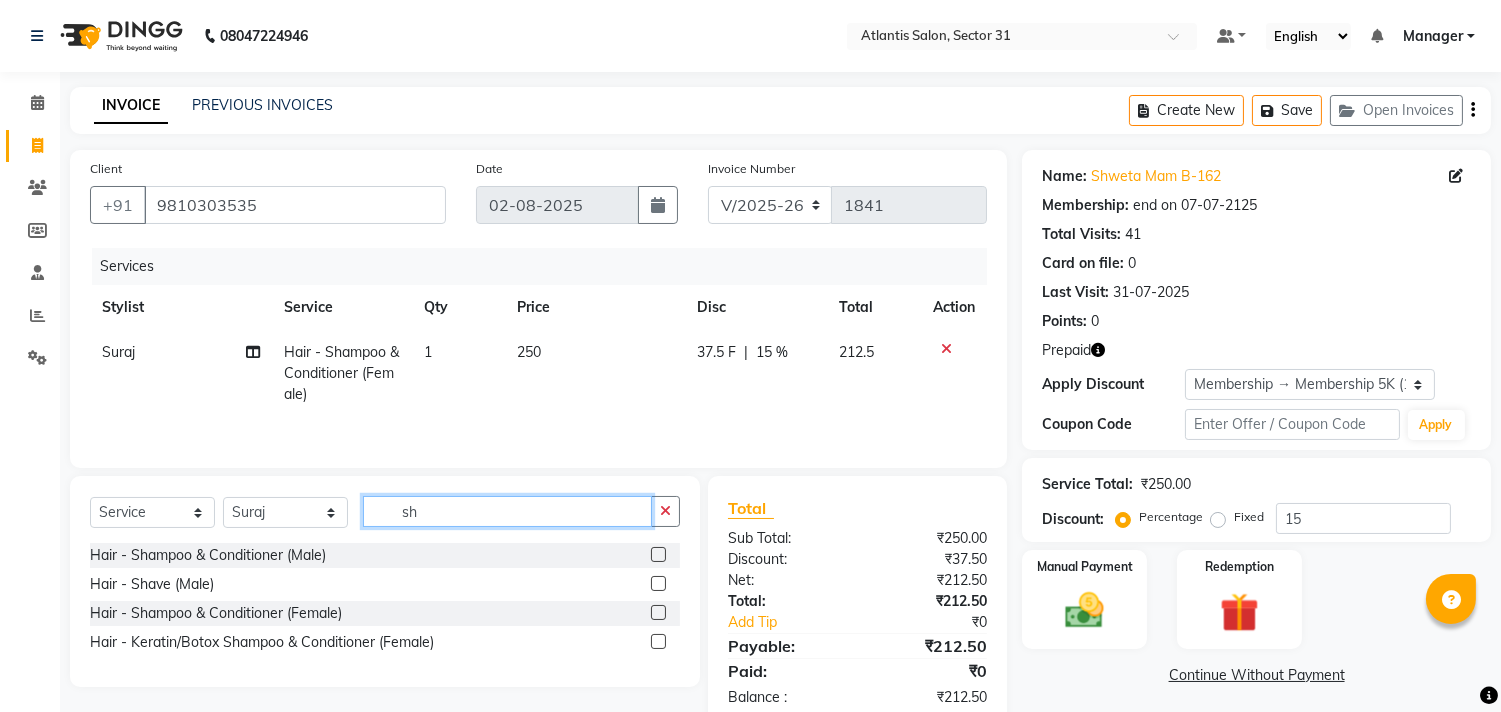 type on "s" 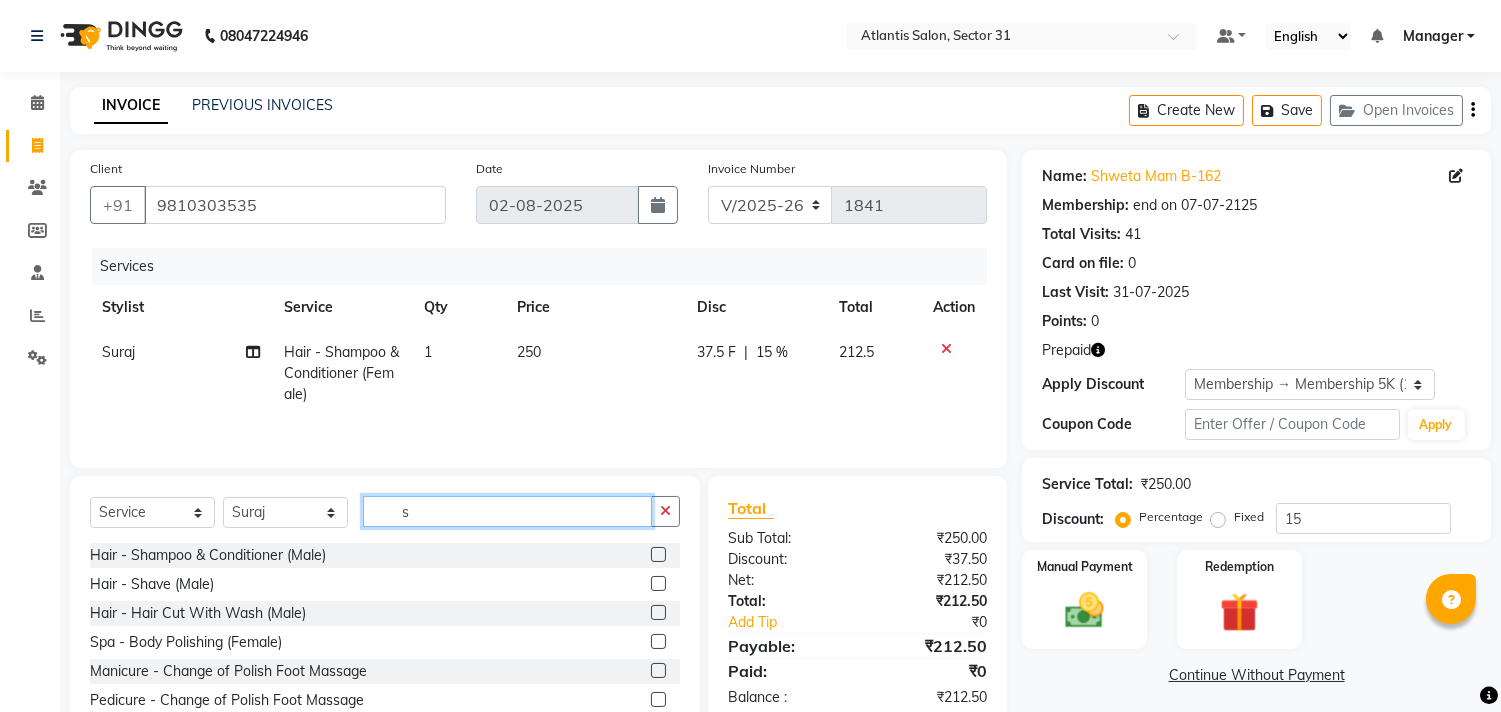 click on "s" 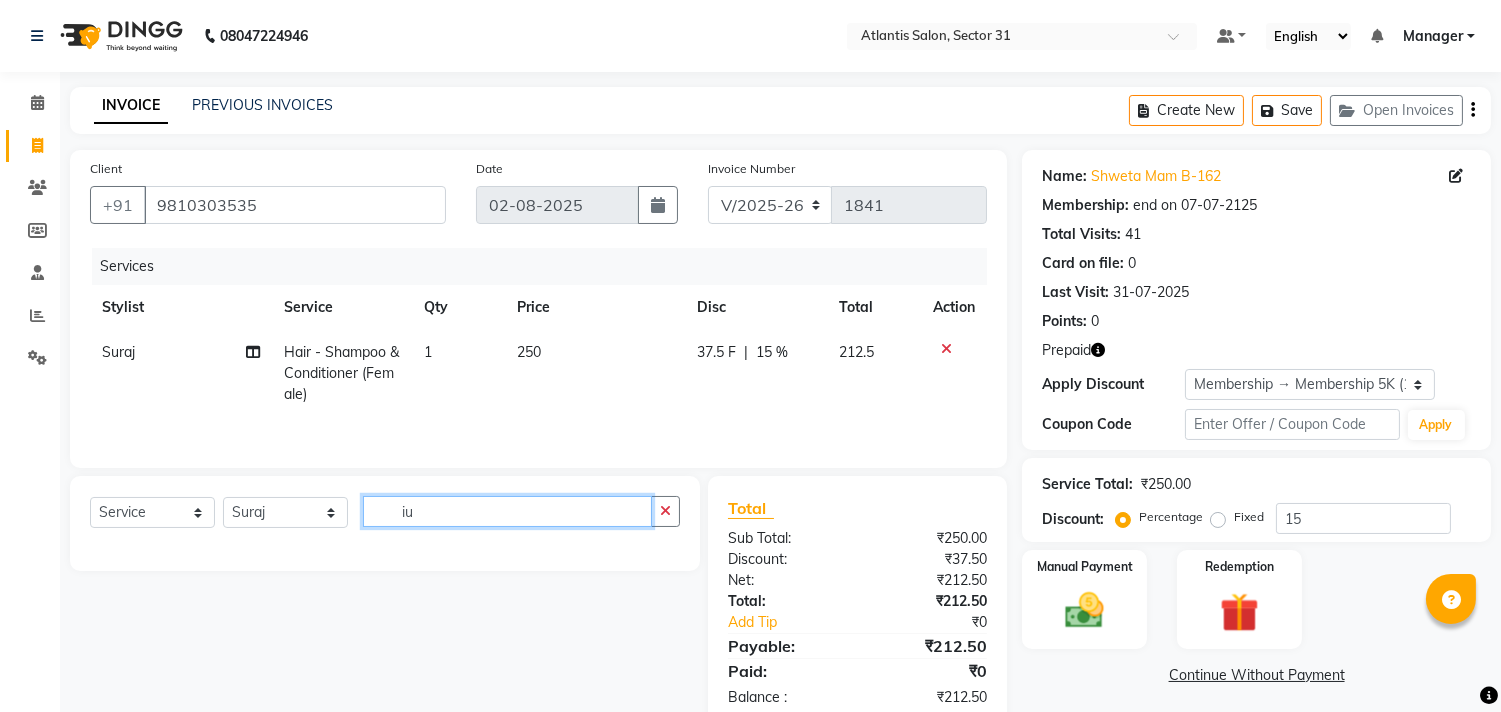 type on "i" 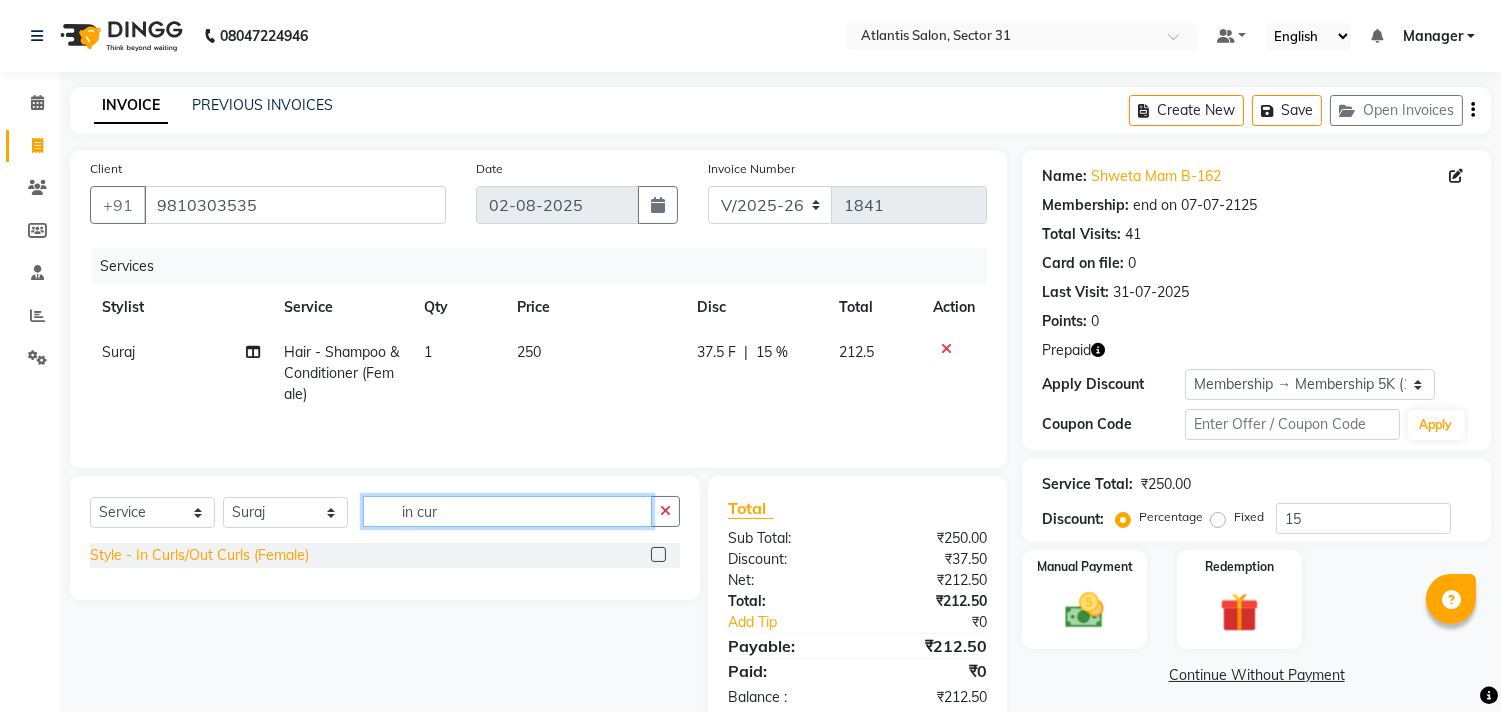 type on "in cur" 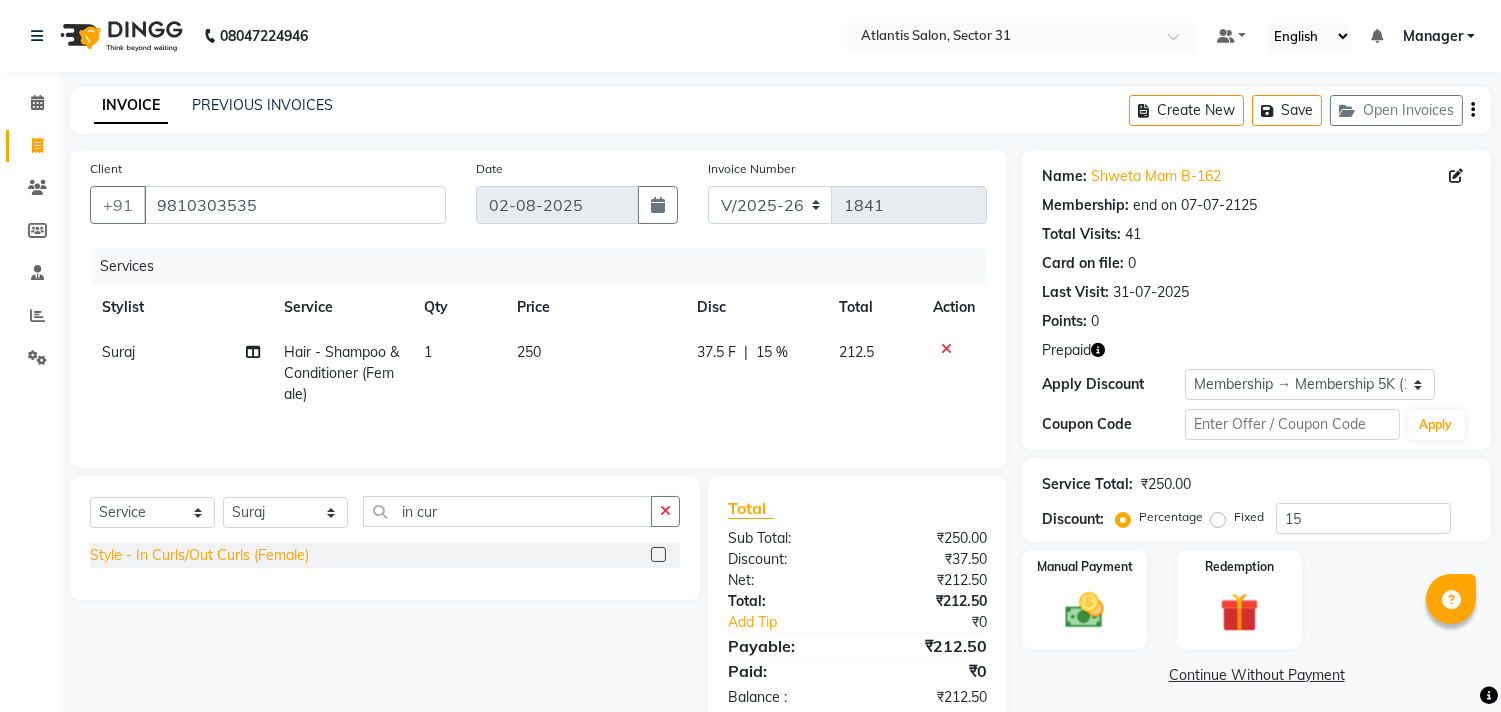 click on "Style - In Curls/Out Curls (Female)" 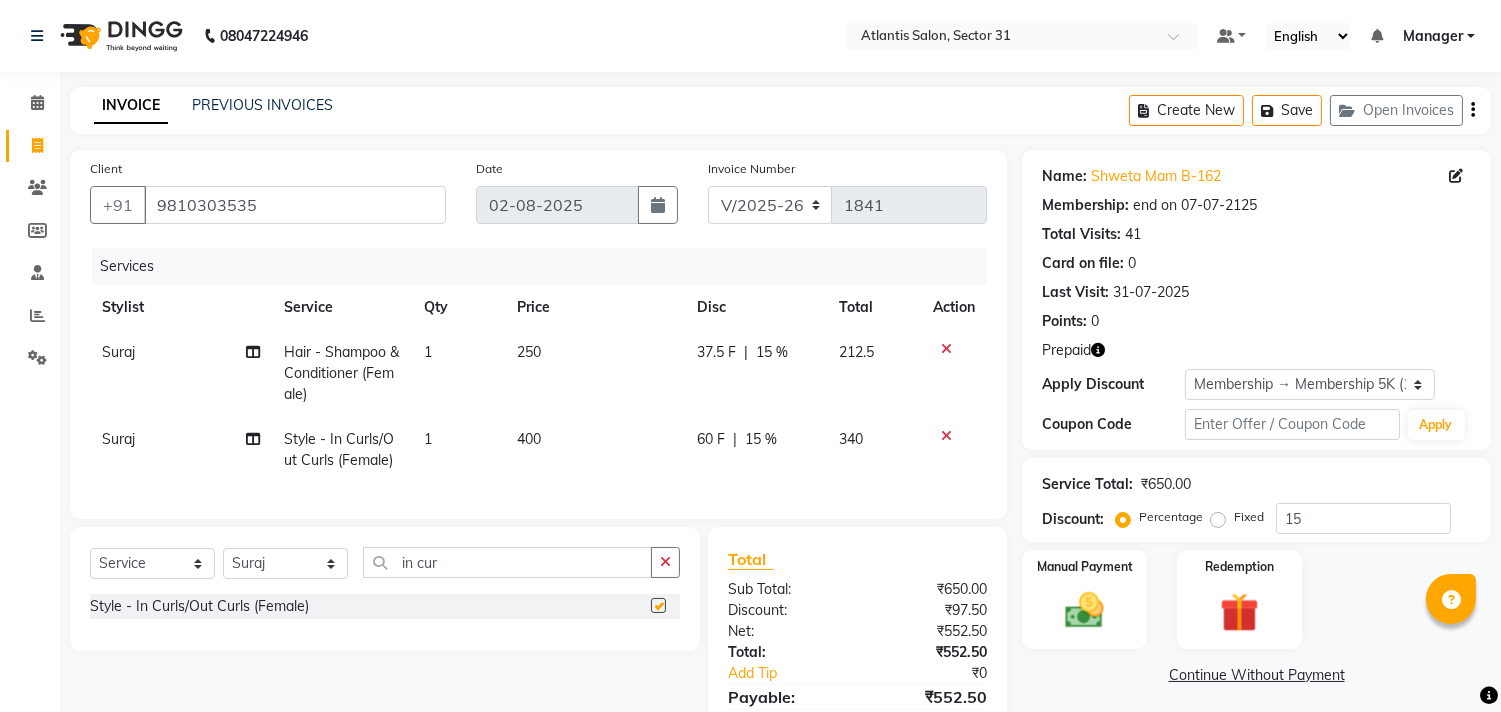 checkbox on "false" 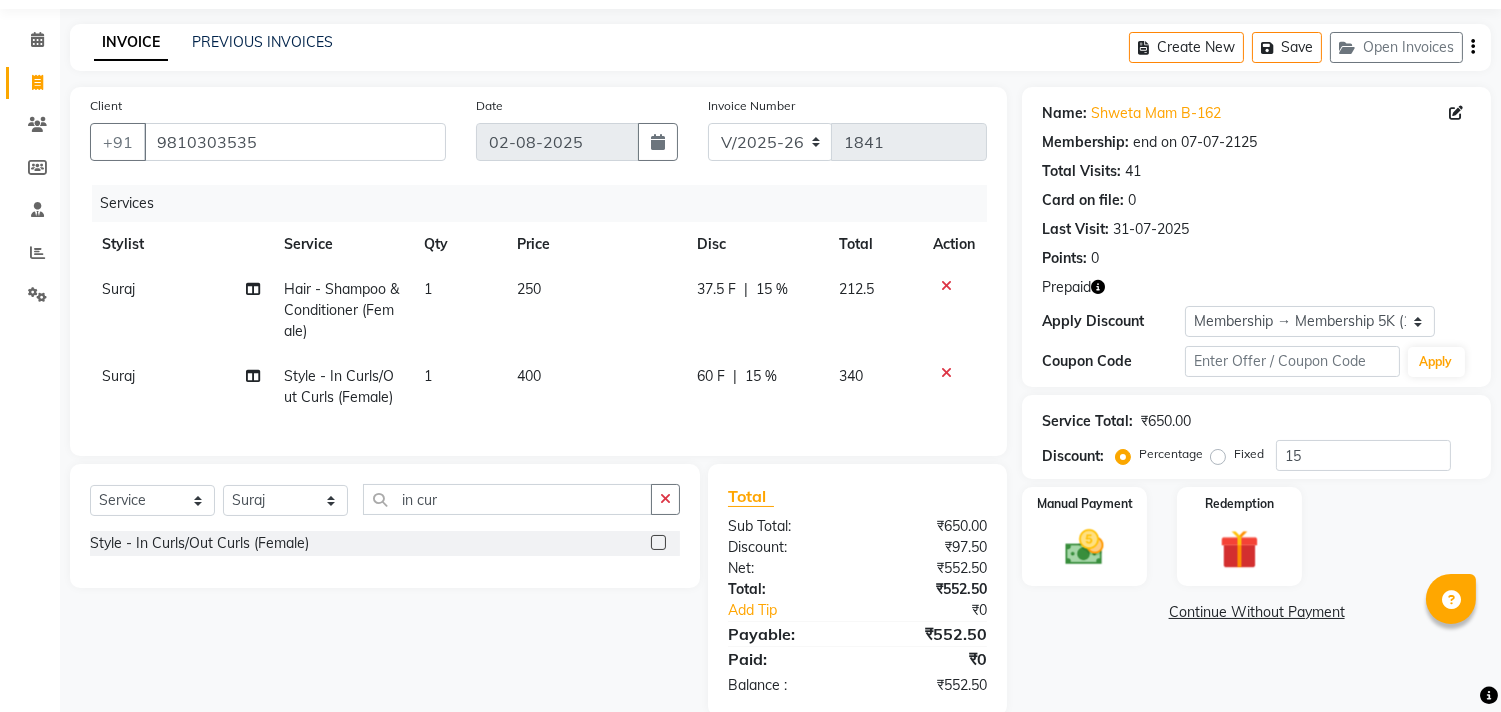 scroll, scrollTop: 113, scrollLeft: 0, axis: vertical 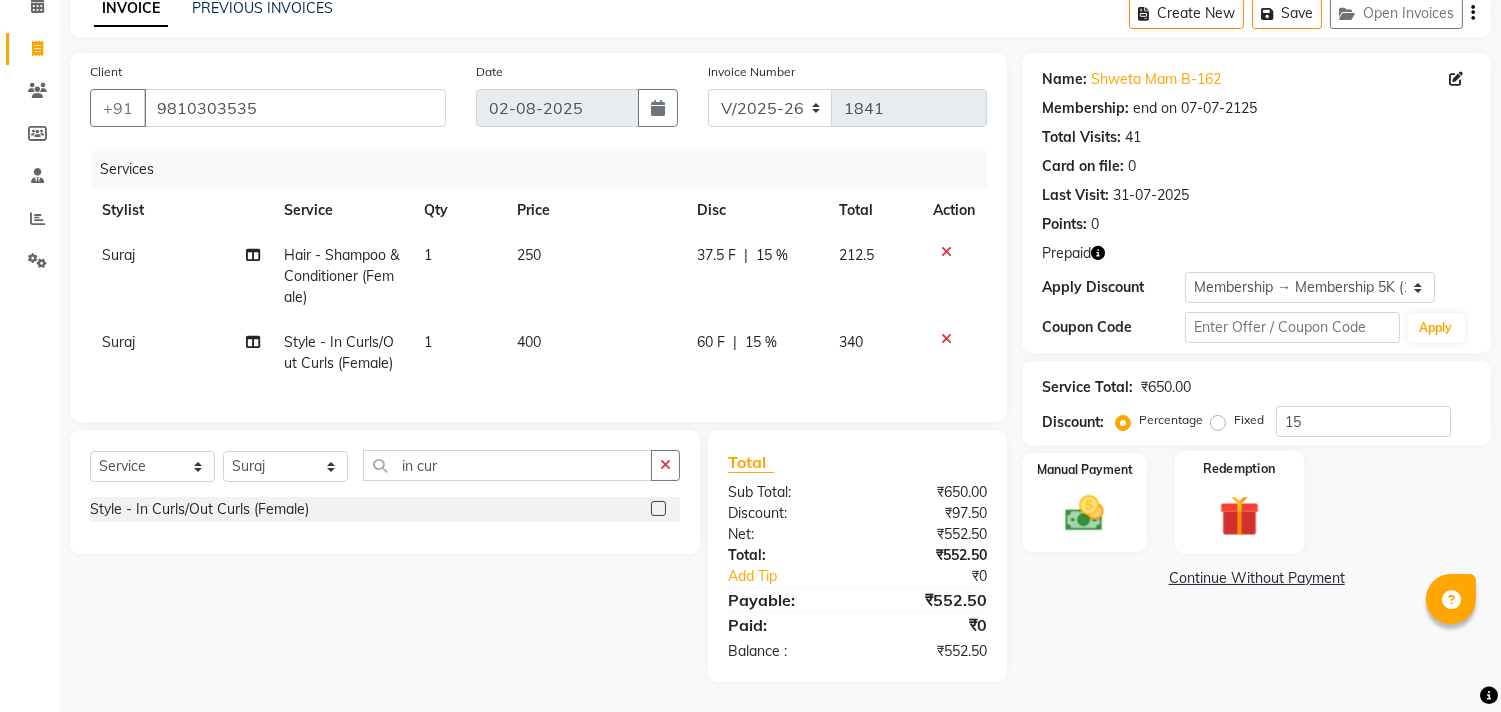 click on "Redemption" 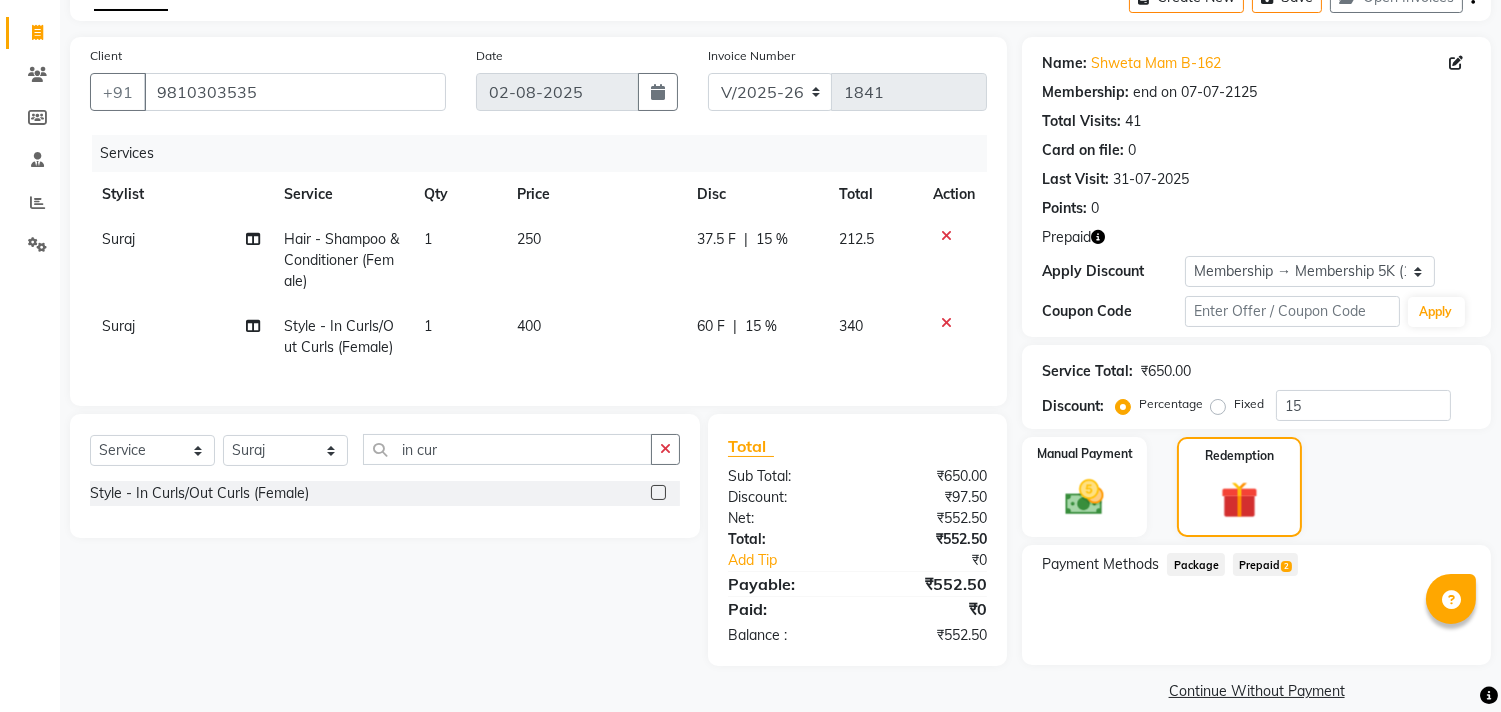 click on "Prepaid  2" 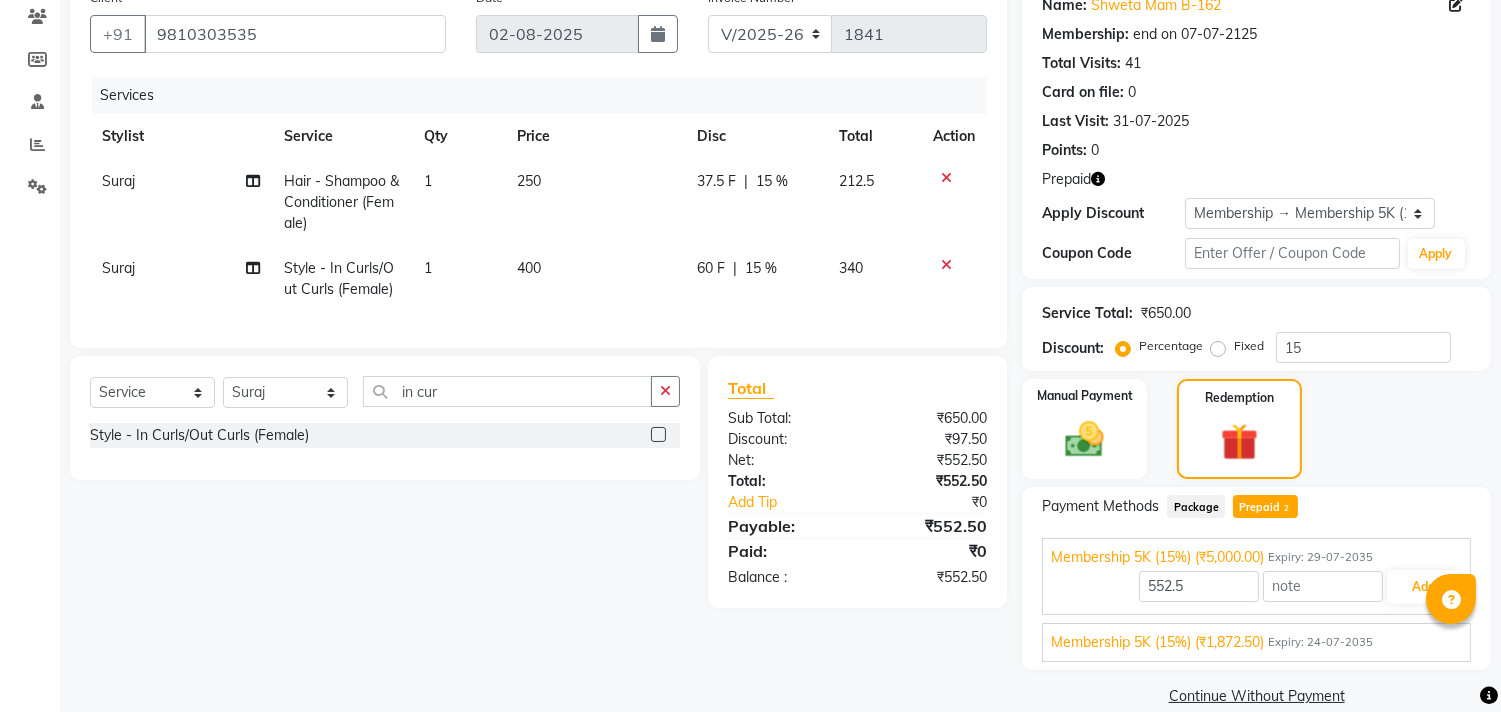 scroll, scrollTop: 198, scrollLeft: 0, axis: vertical 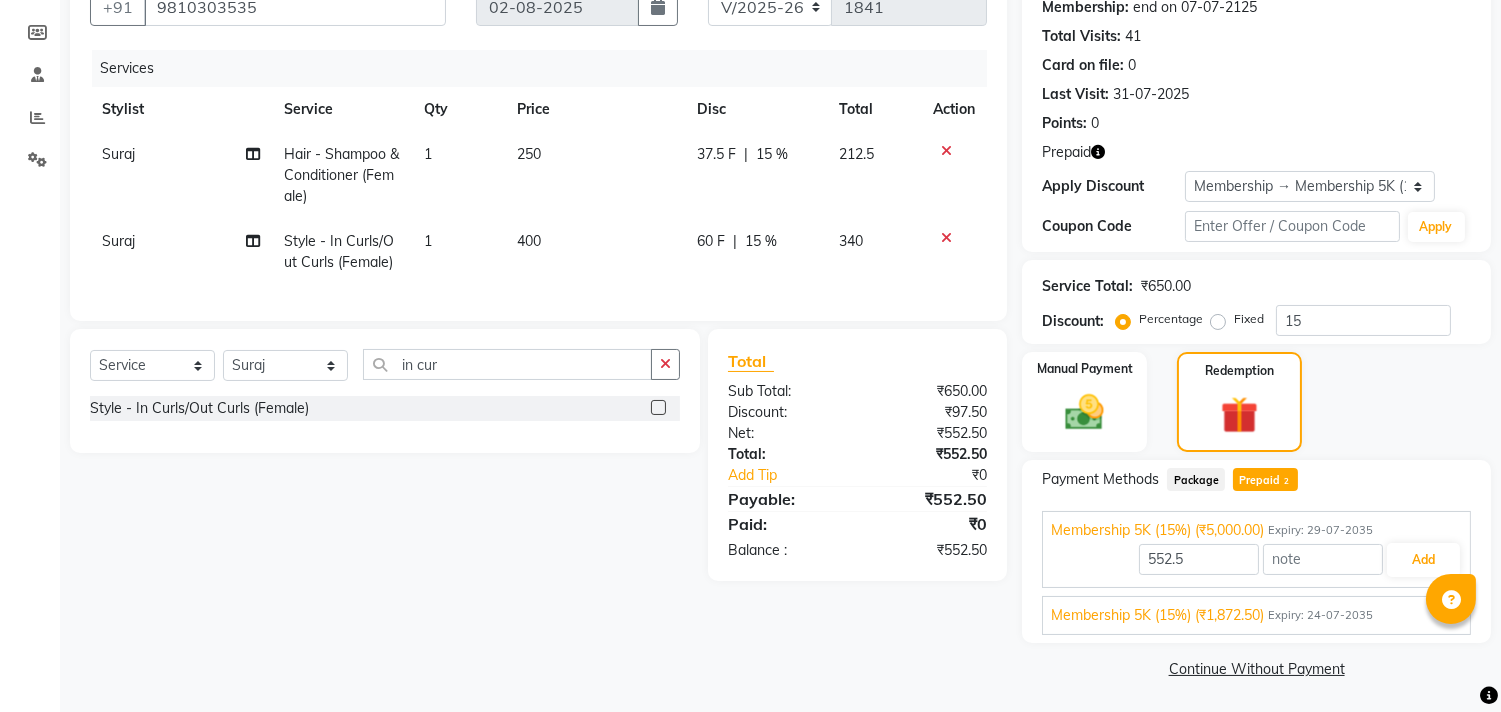 click on "Membership 5K (15%) (₹1,872.50) Expiry: 24-07-2035 552.5 Add" at bounding box center (1256, 615) 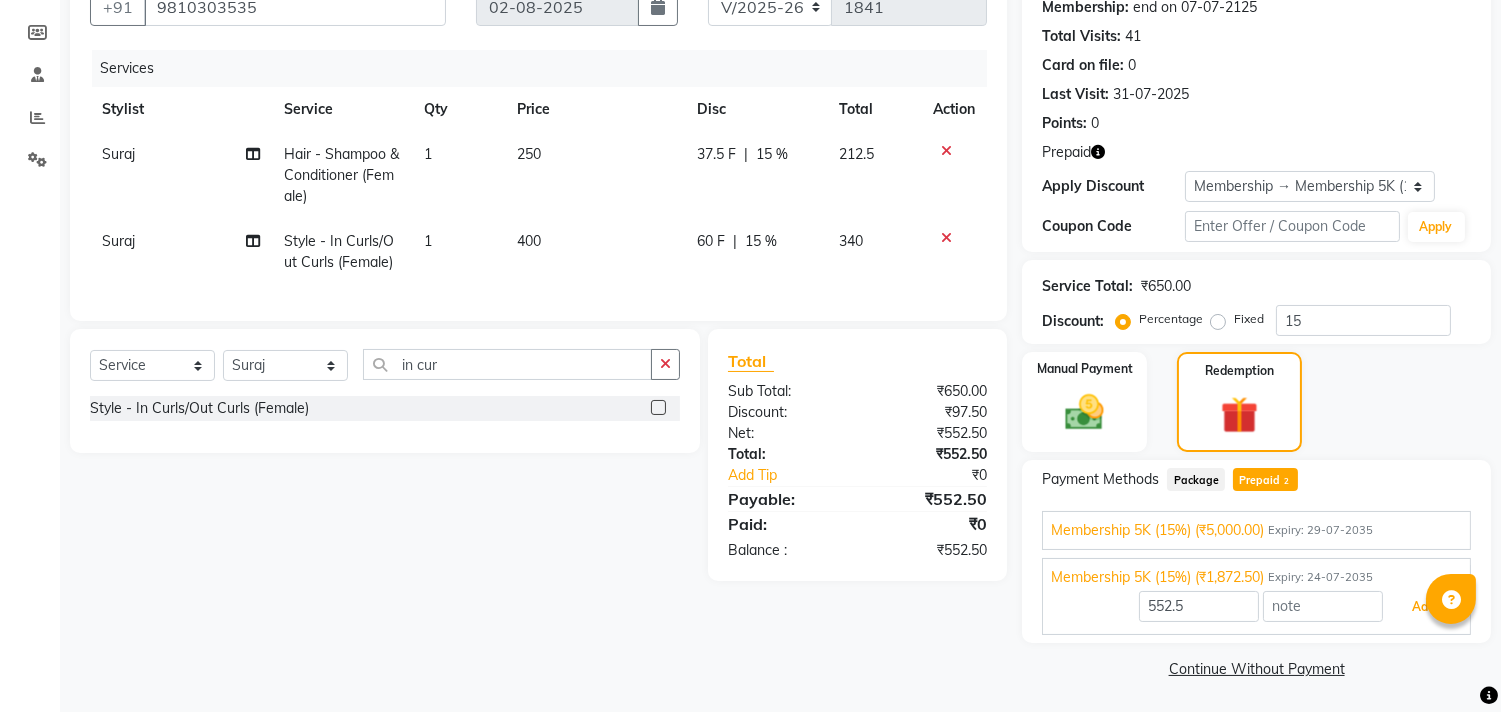 click on "Add" at bounding box center [1423, 607] 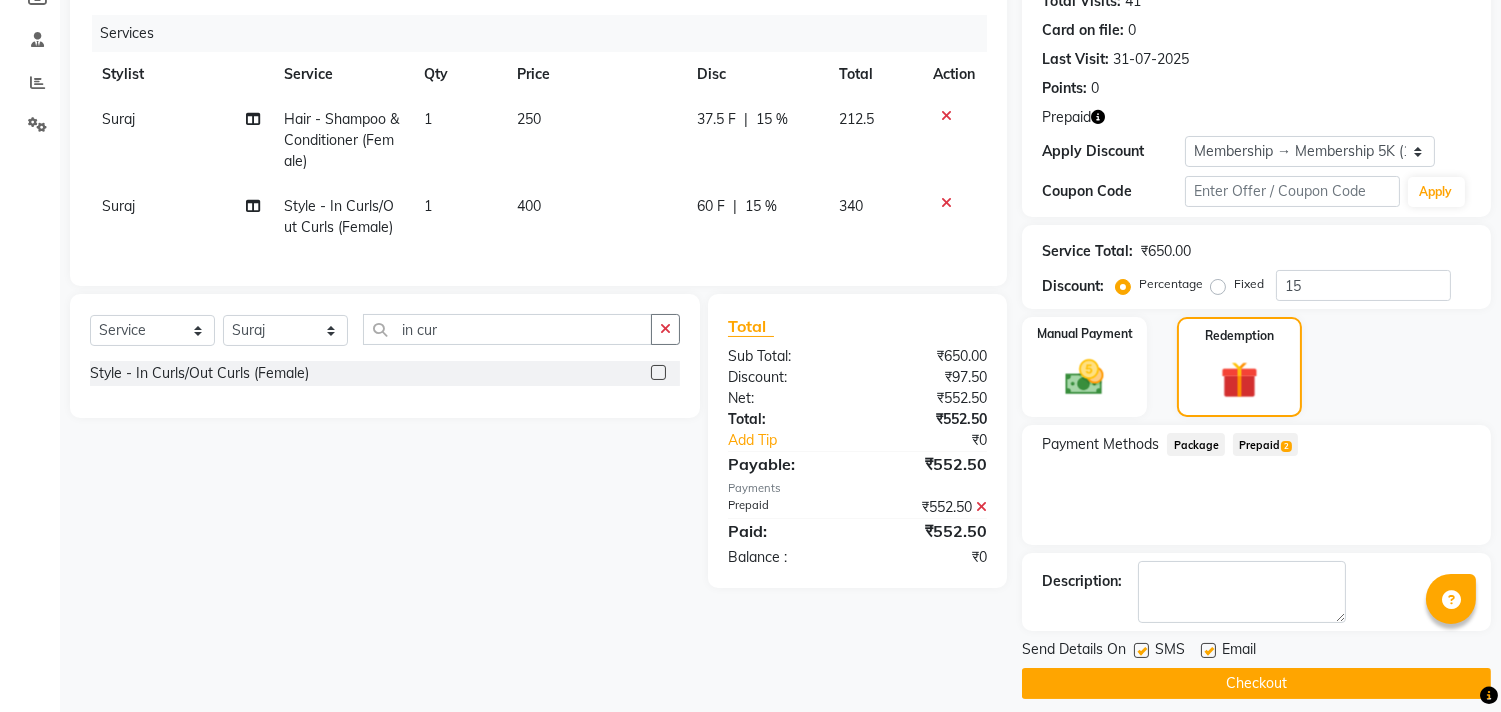scroll, scrollTop: 248, scrollLeft: 0, axis: vertical 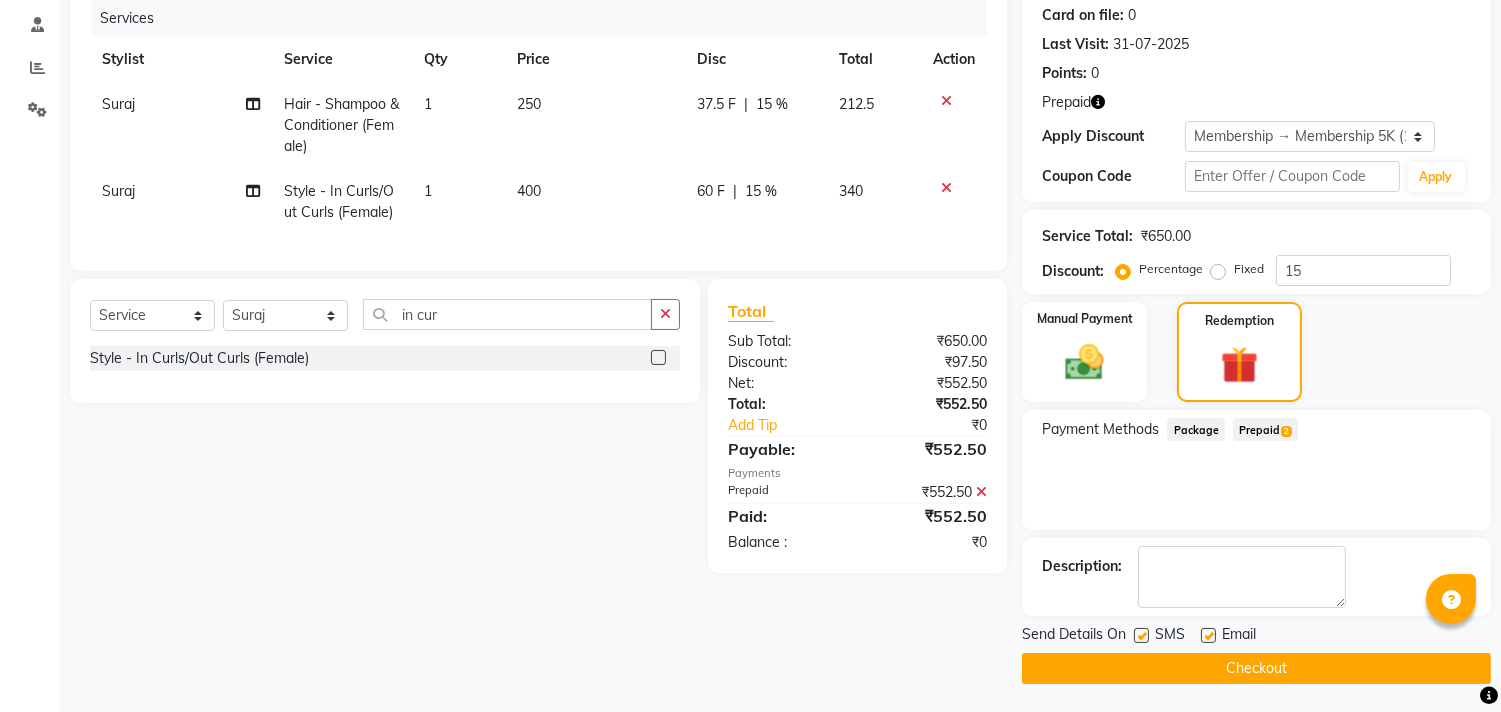 click on "Checkout" 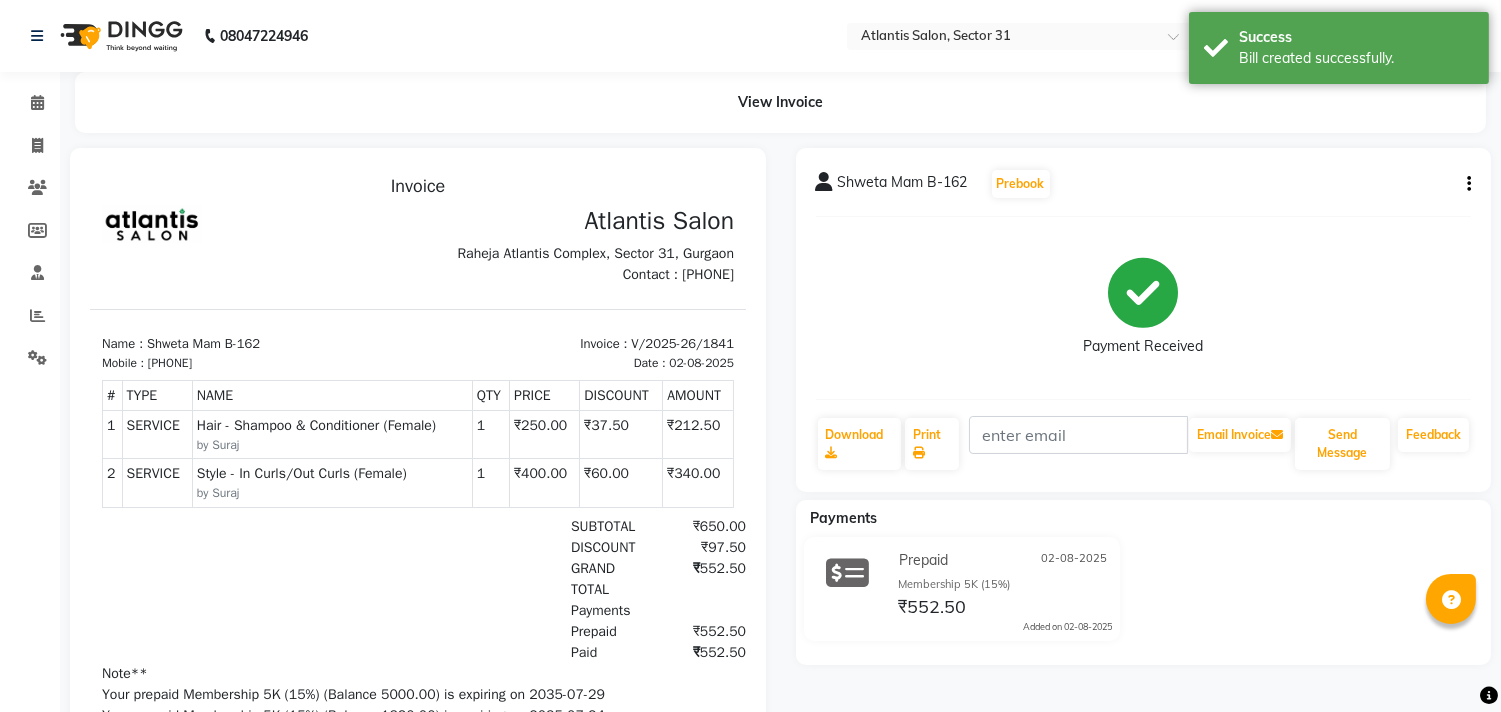 scroll, scrollTop: 0, scrollLeft: 0, axis: both 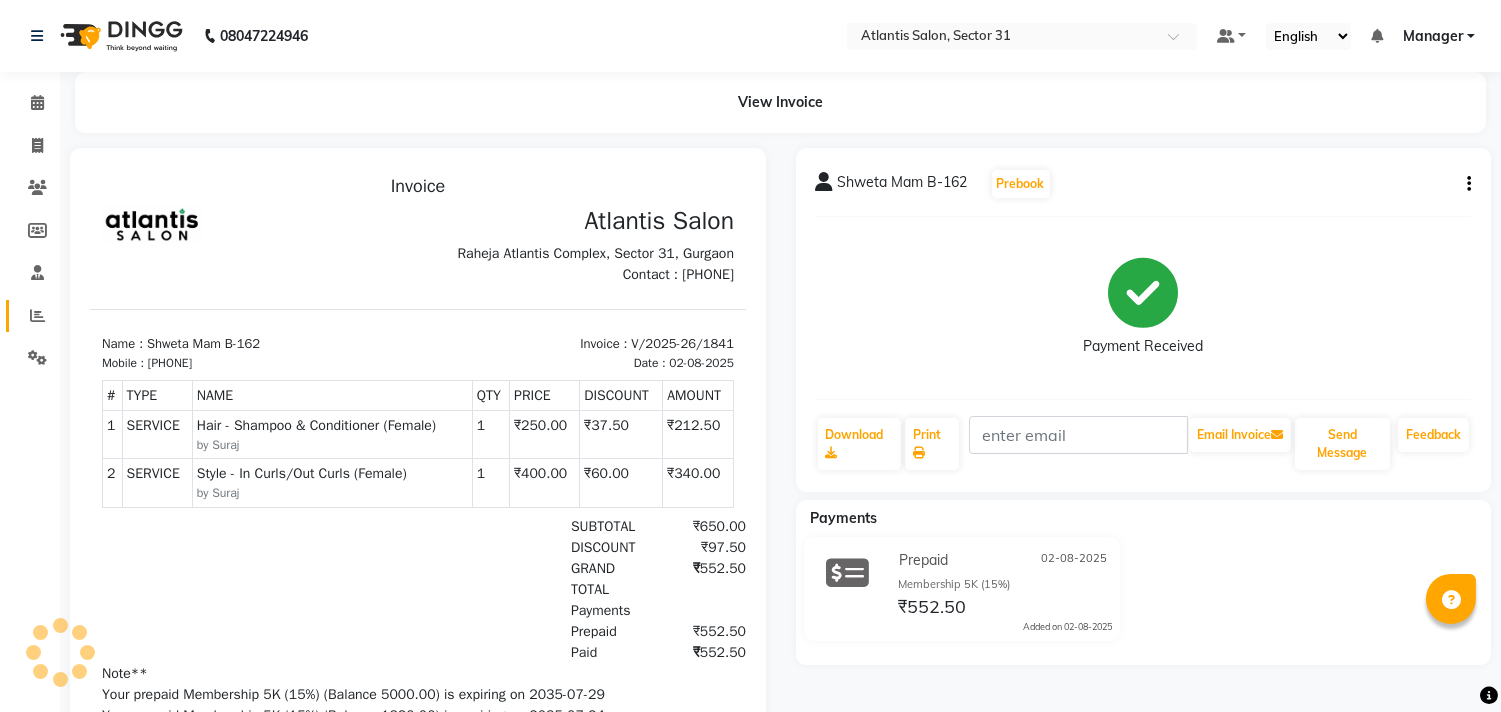 click 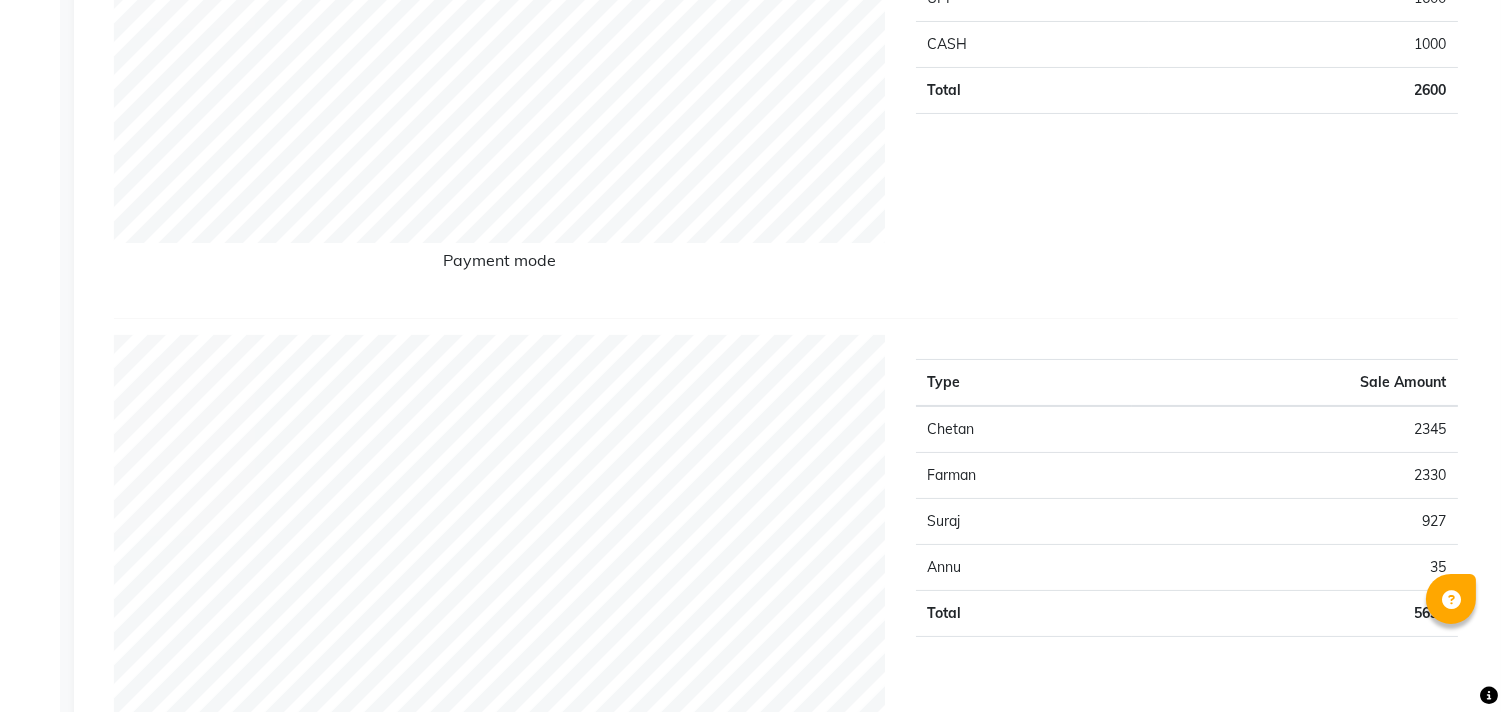 scroll, scrollTop: 0, scrollLeft: 0, axis: both 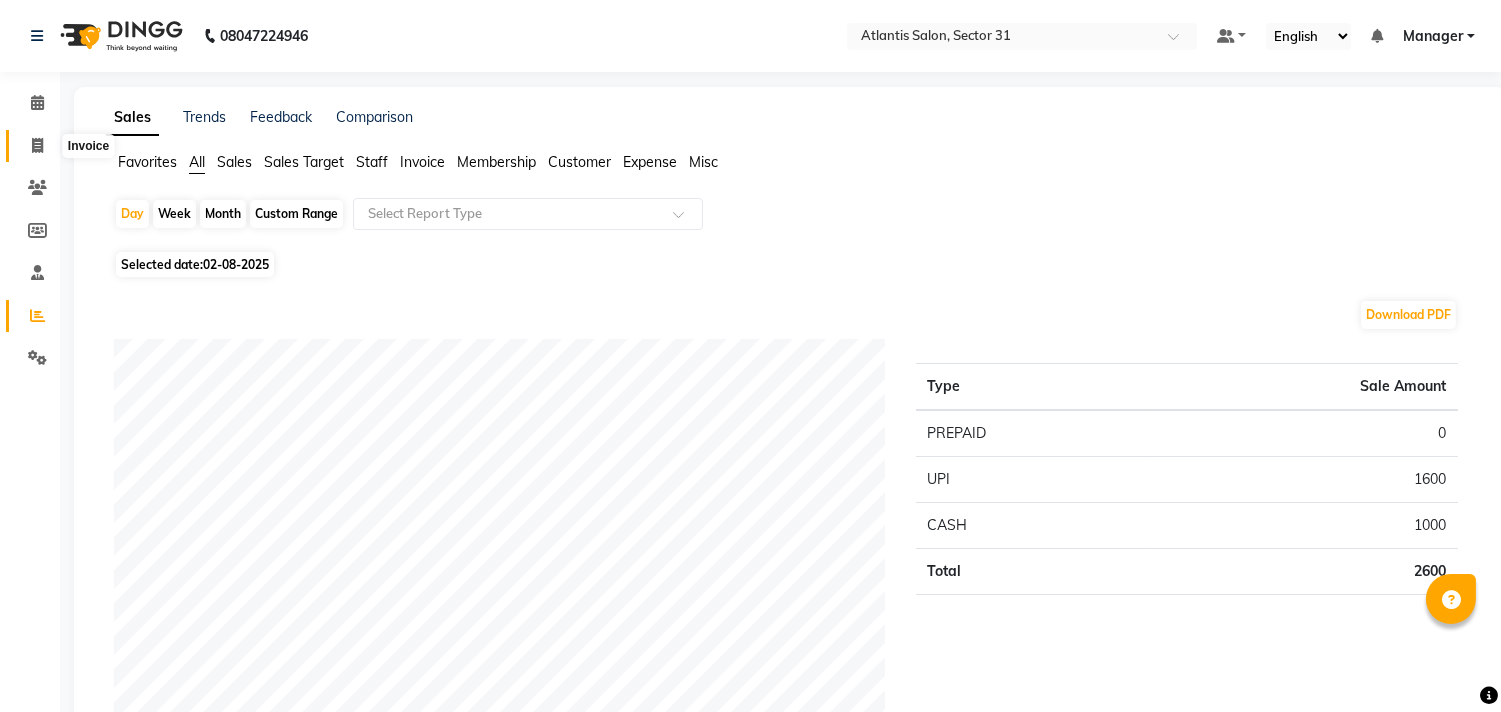 click 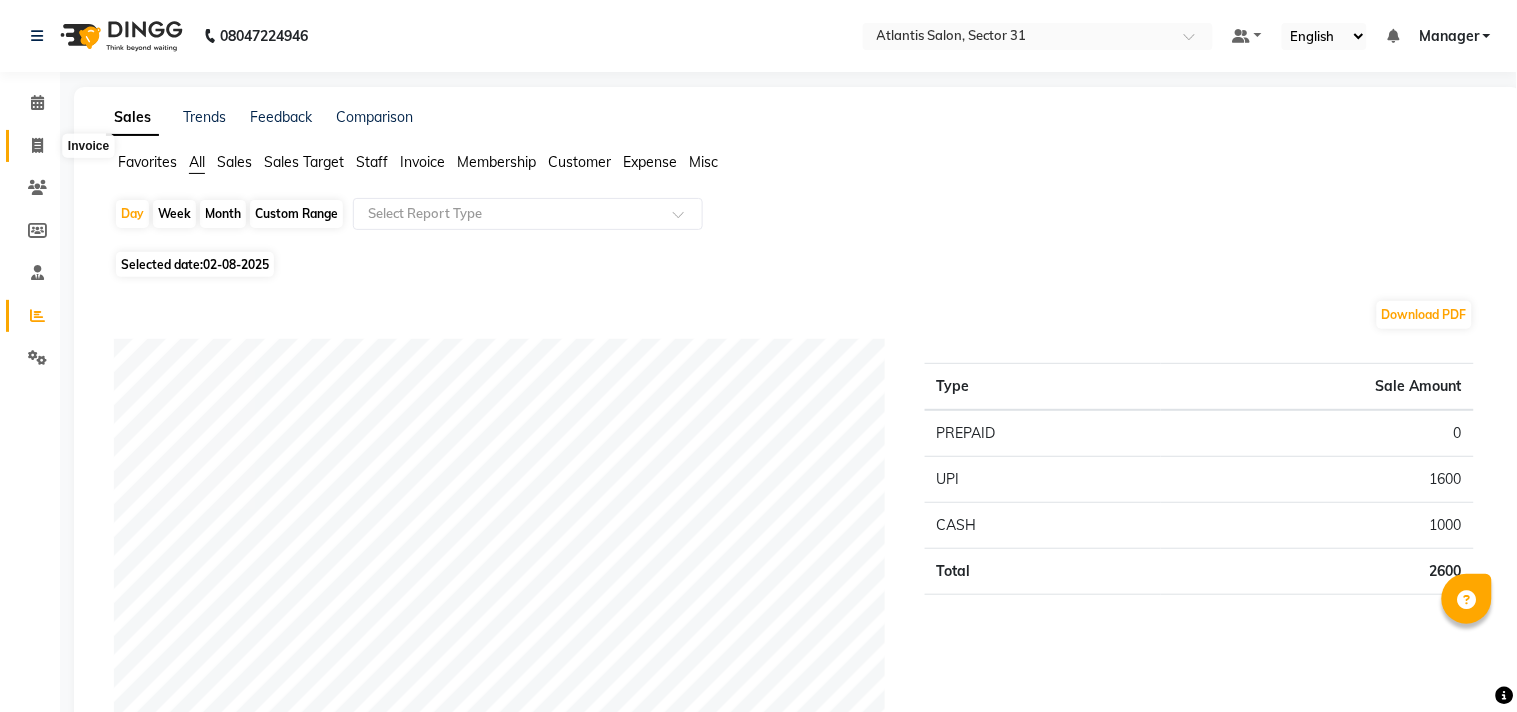 select on "service" 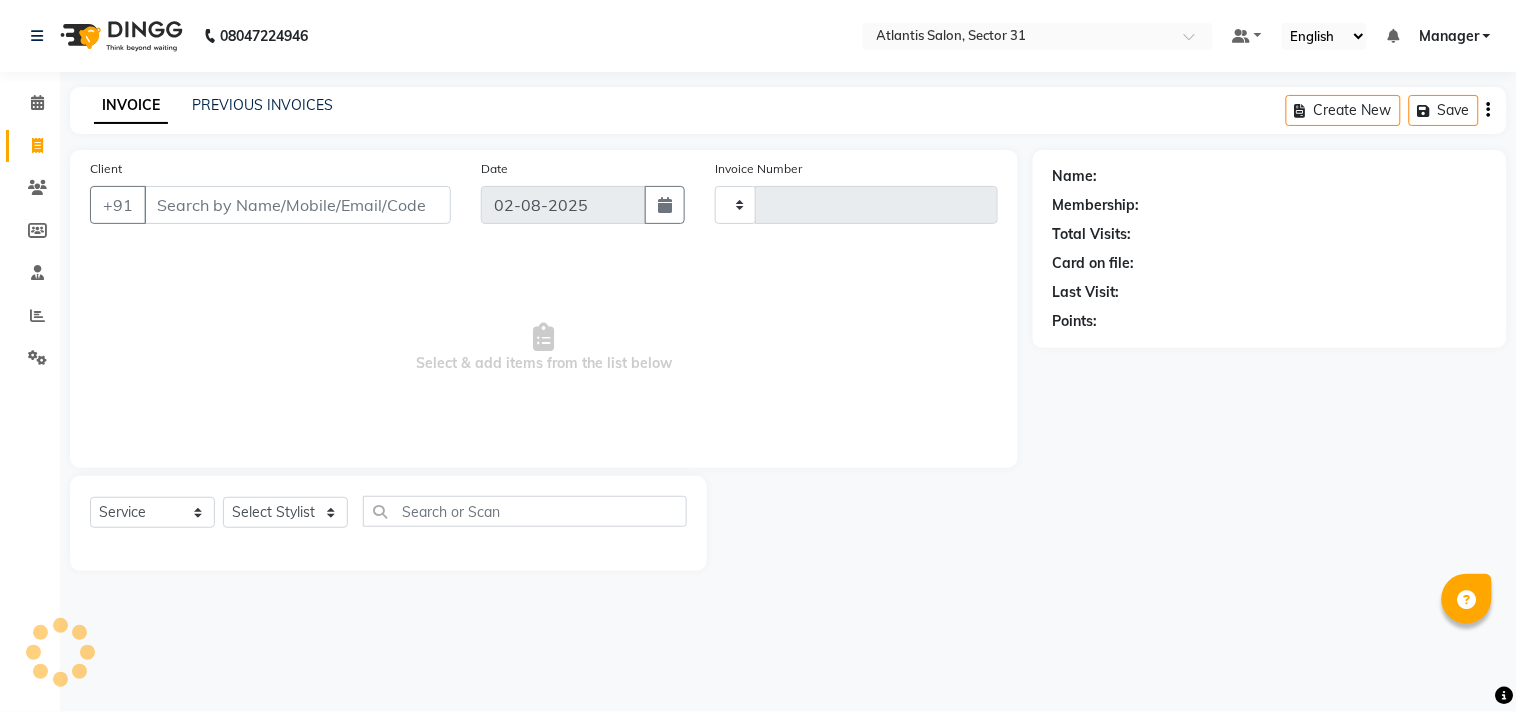 type on "1842" 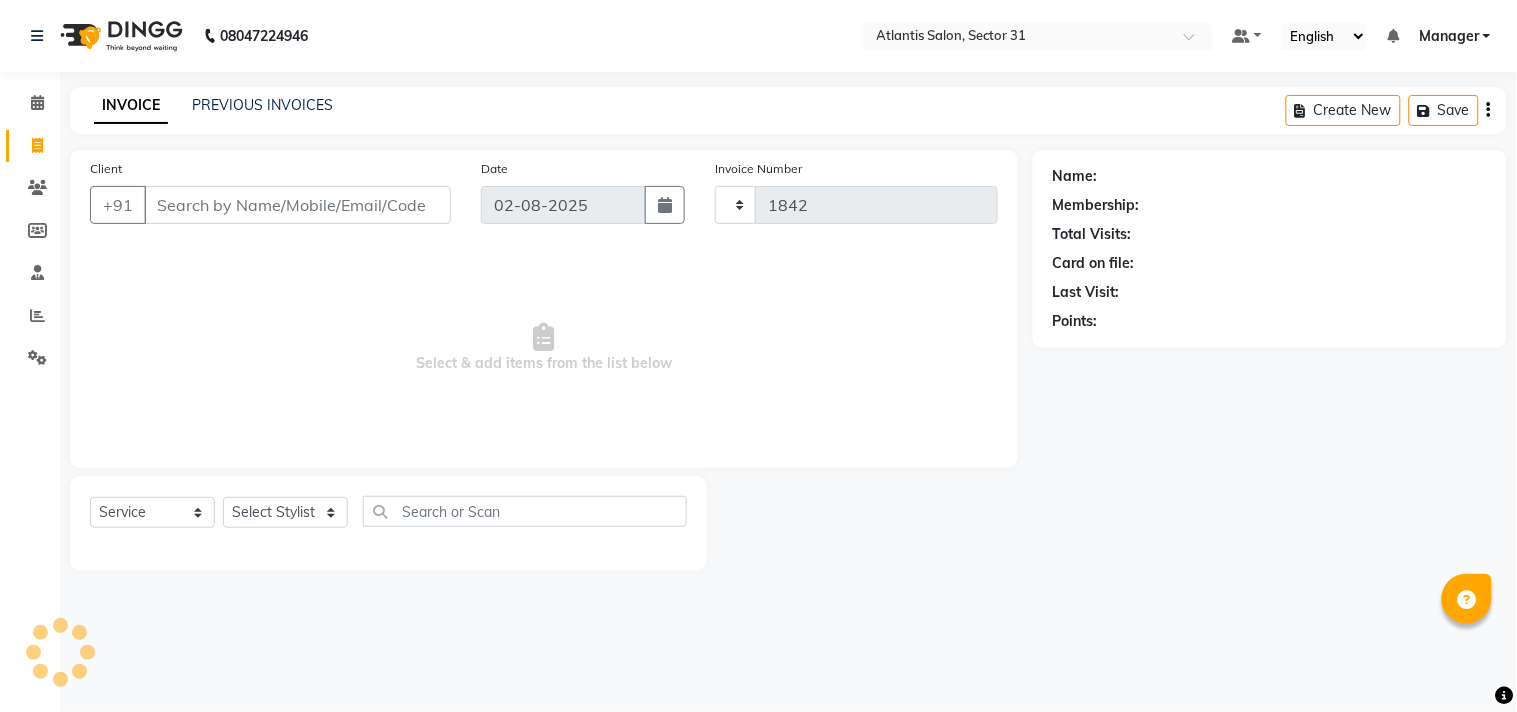 select on "4391" 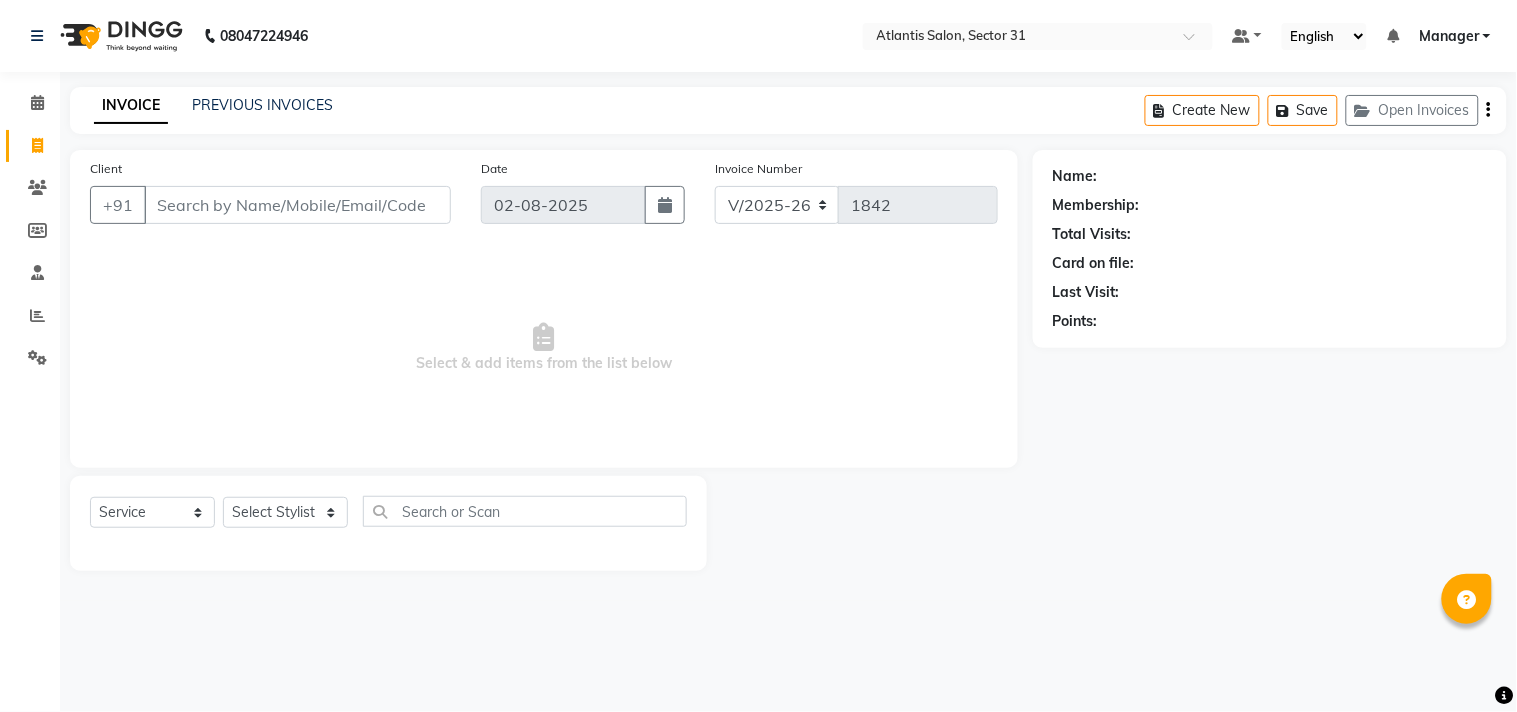 click on "Client" at bounding box center [297, 205] 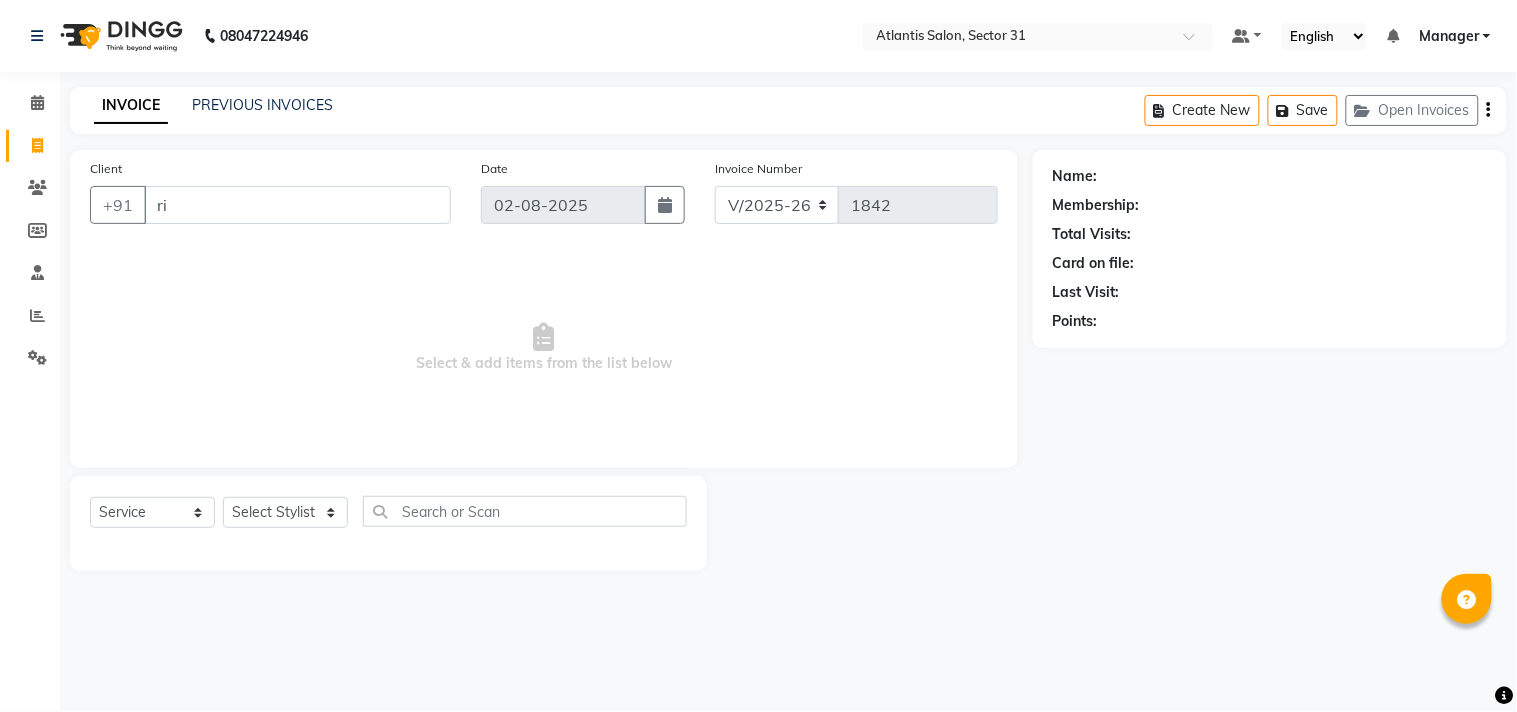 type on "r" 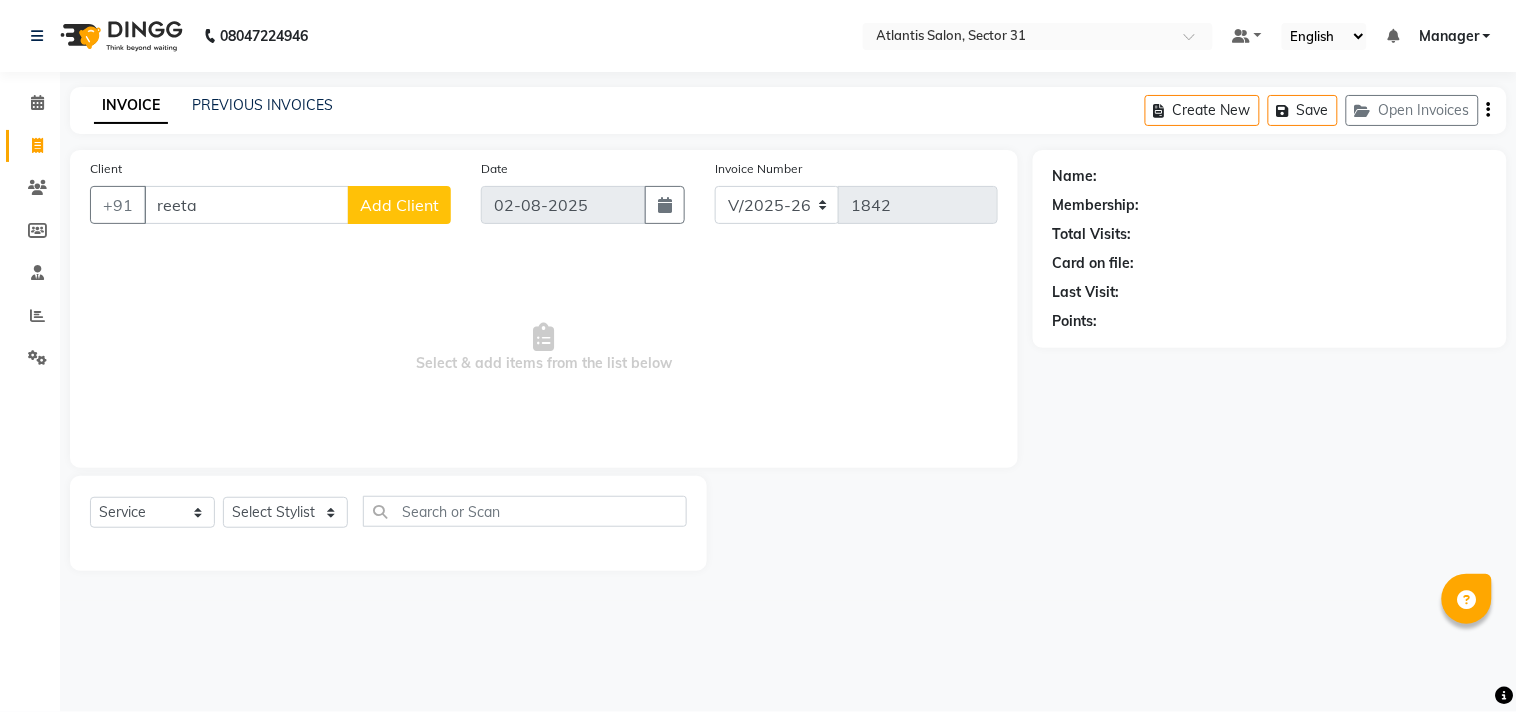 click on "reeta" at bounding box center [246, 205] 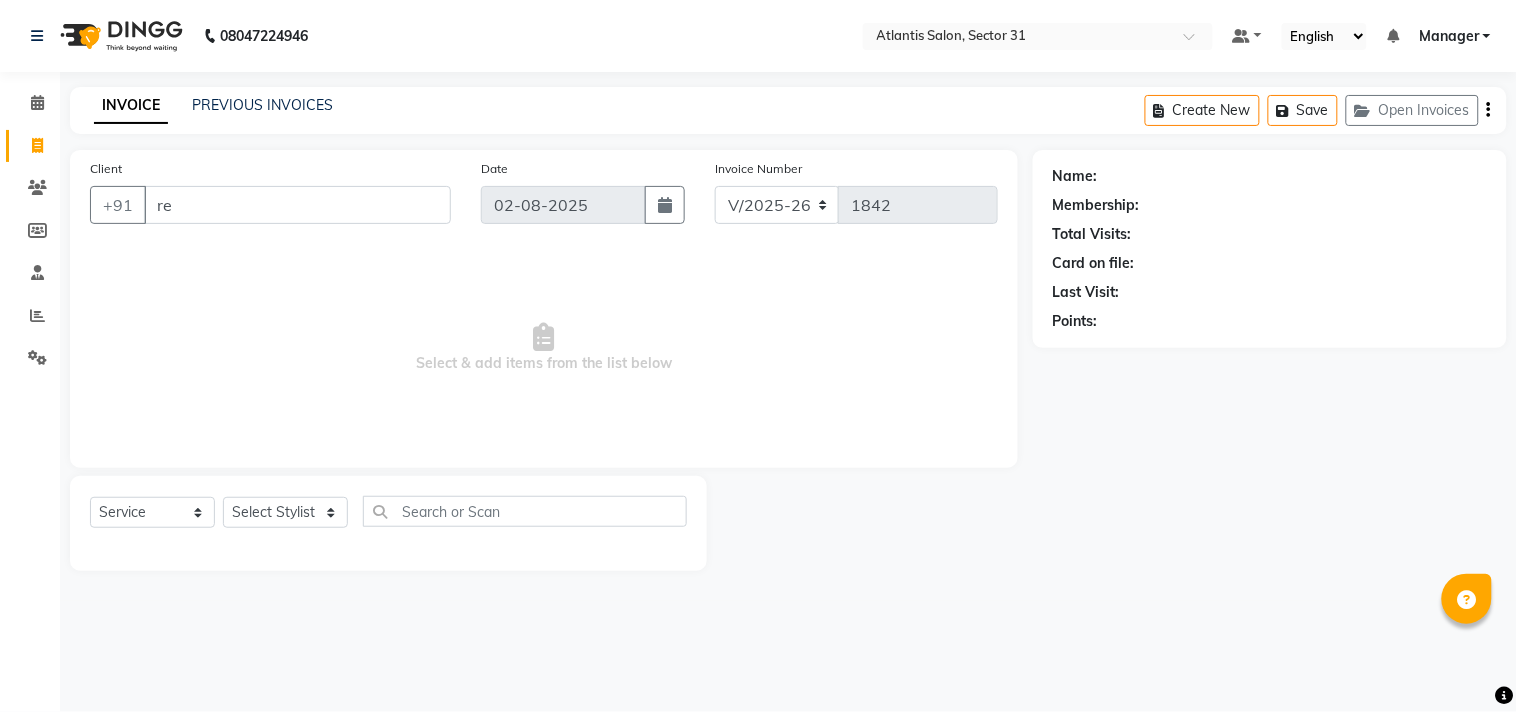type on "r" 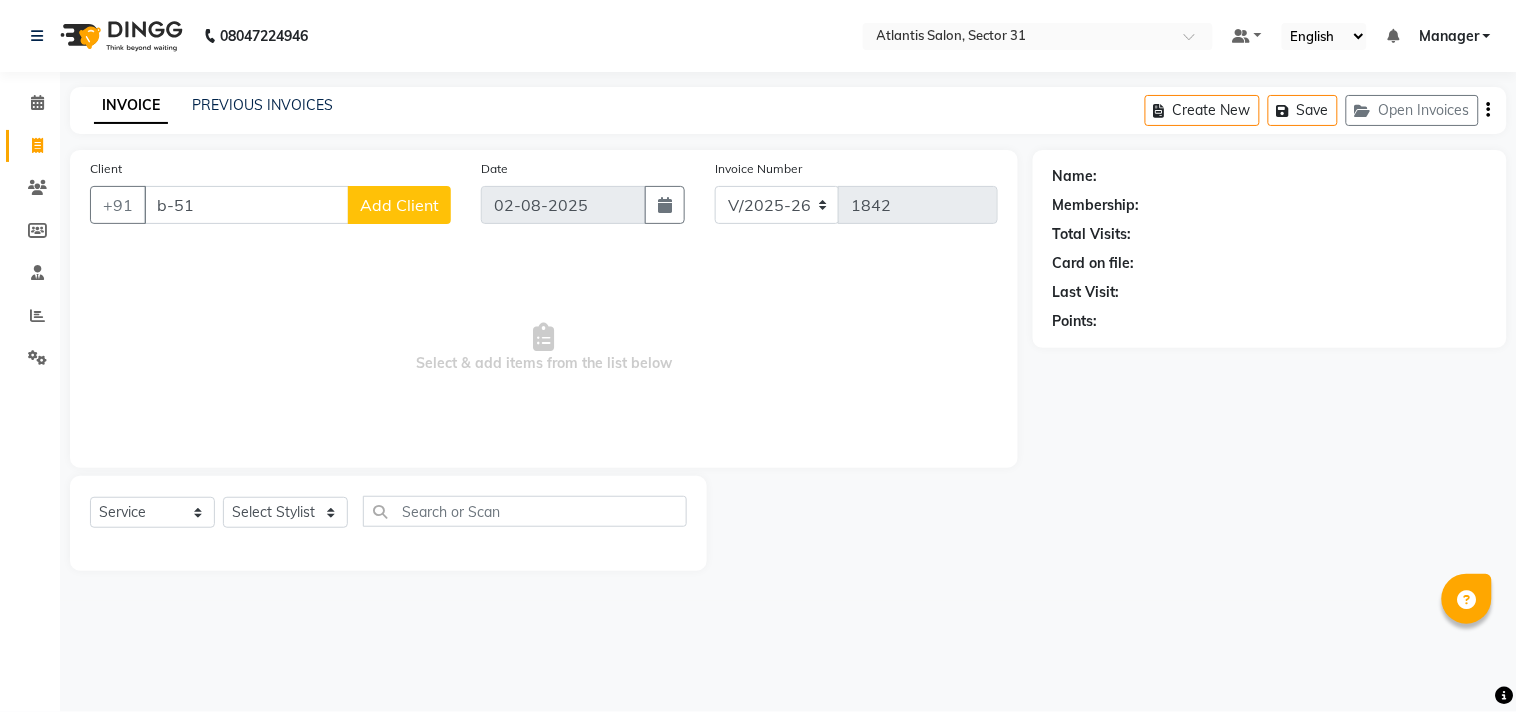 click on "08047224946 Select Location × Atlantis Salon, Sector 31 Default Panel My Panel English ENGLISH Español العربية मराठी हिंदी ગુજરાતી தமிழ் 中文 Notifications nothing to show Manager Manage Profile Change Password Sign out  Version:3.15.11" 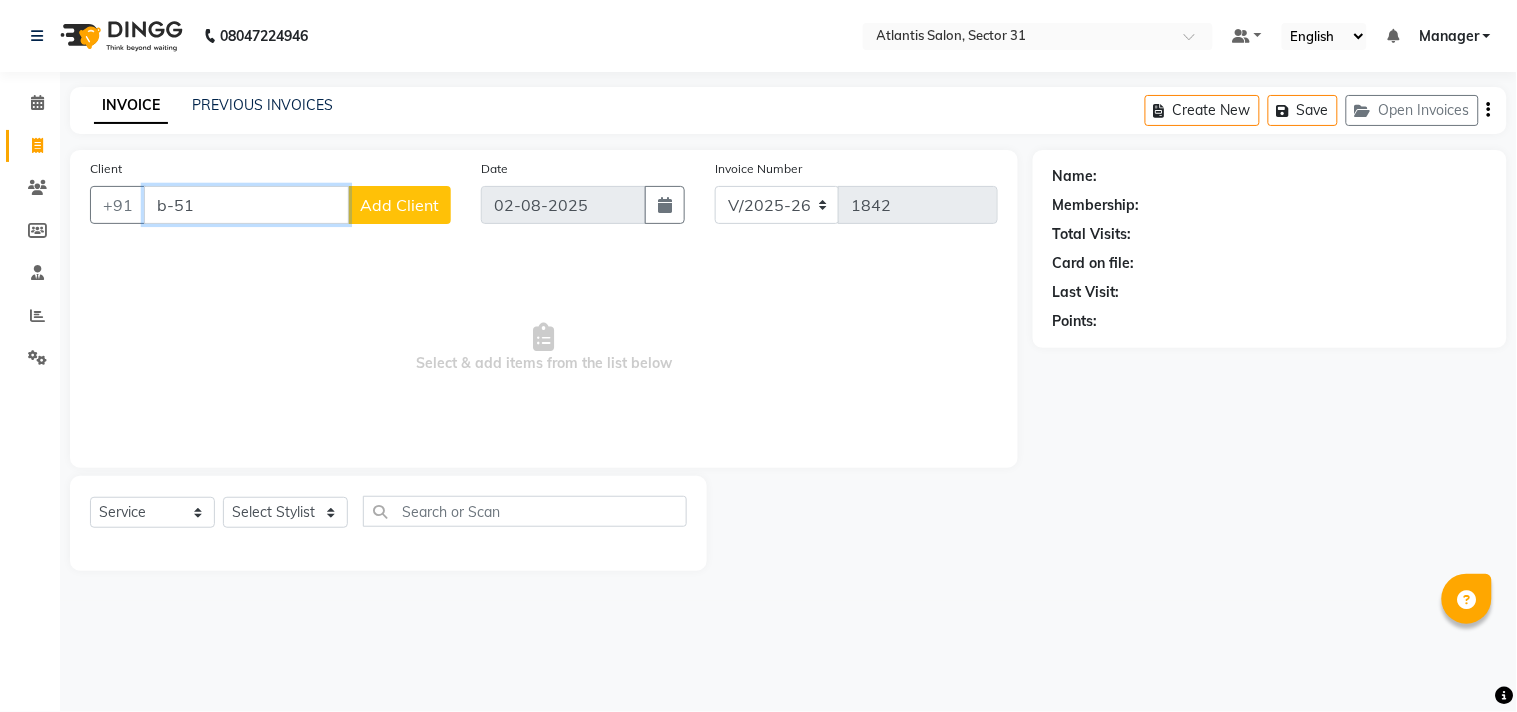 click on "b-51" at bounding box center (246, 205) 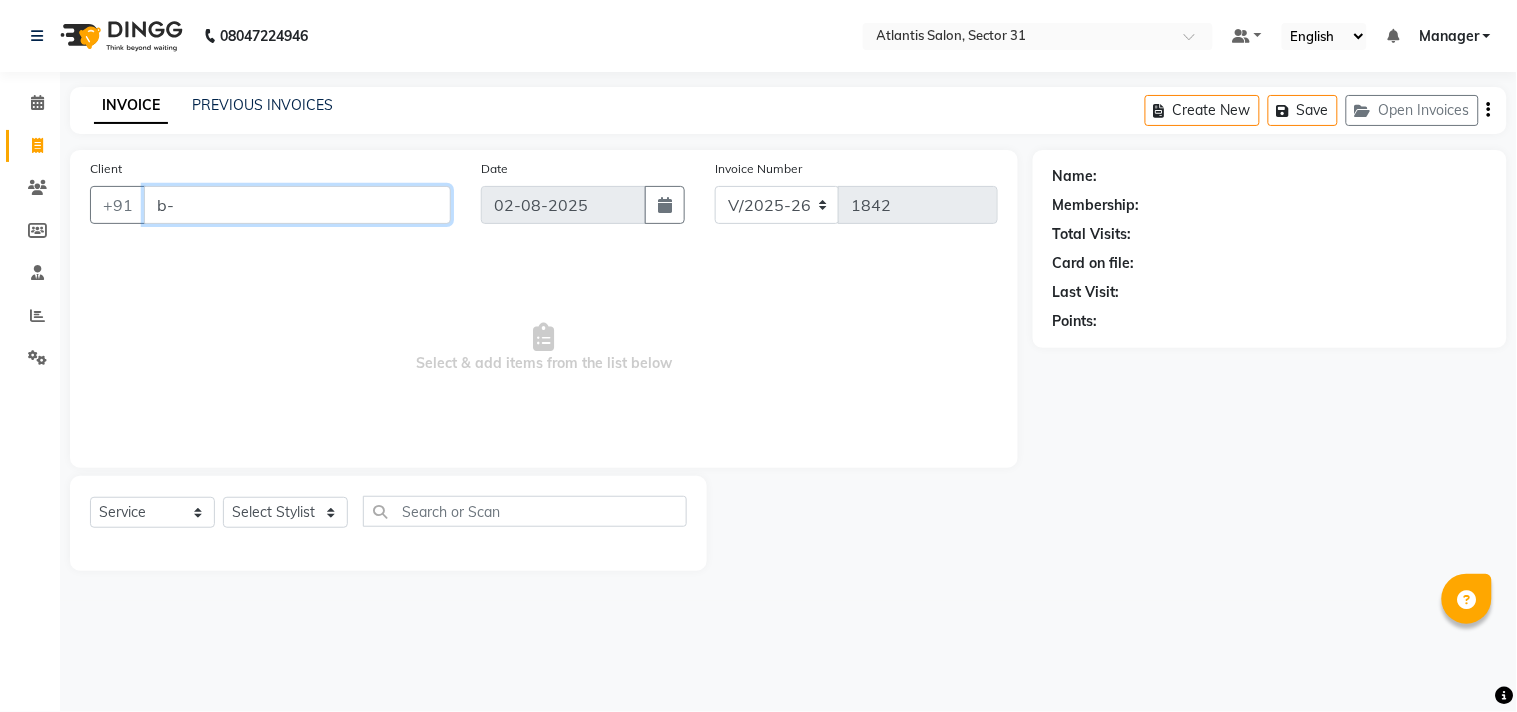 type on "b" 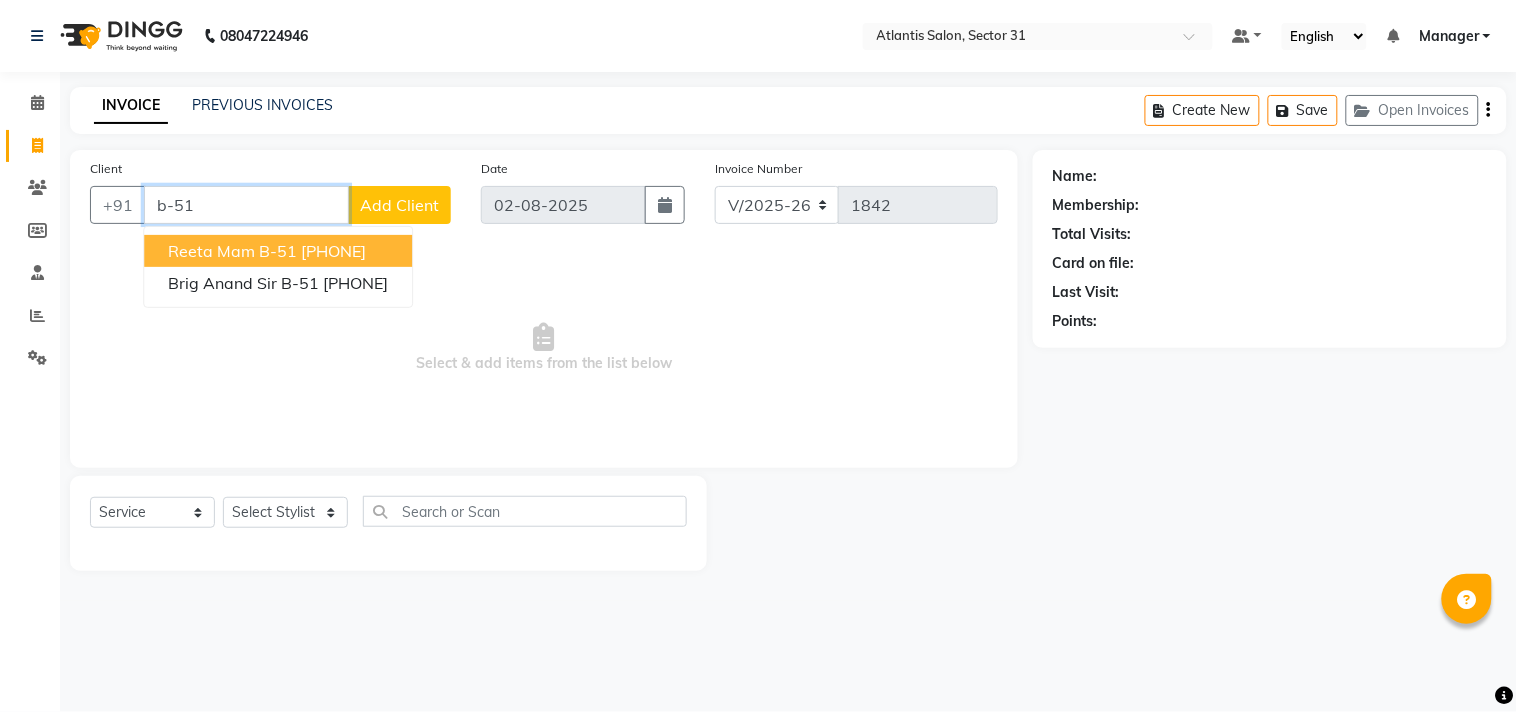 click on "Reeta mam B-51" at bounding box center [232, 251] 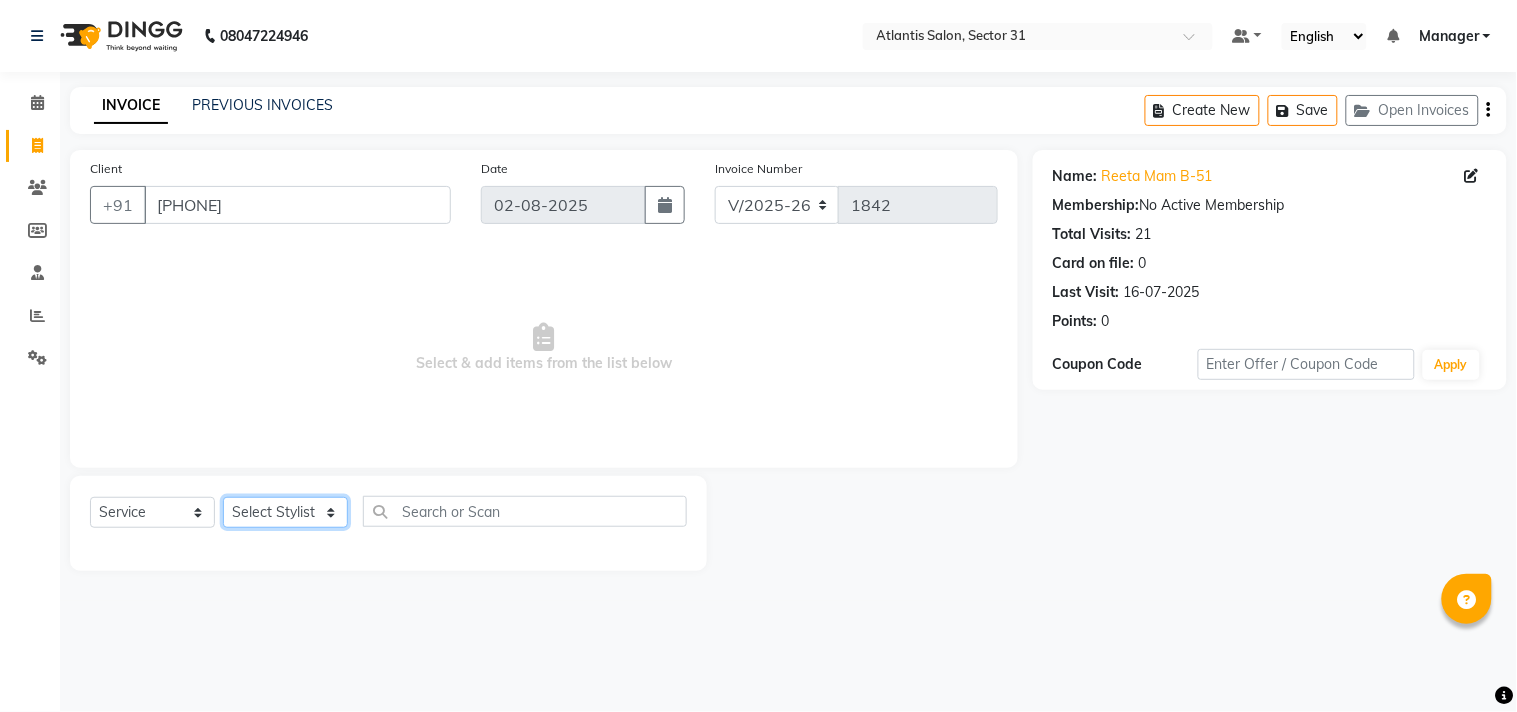 click on "Select Stylist Alka  Annu Chetan Farman Kavita Manager Staff 31 Staff ILD Suraj" 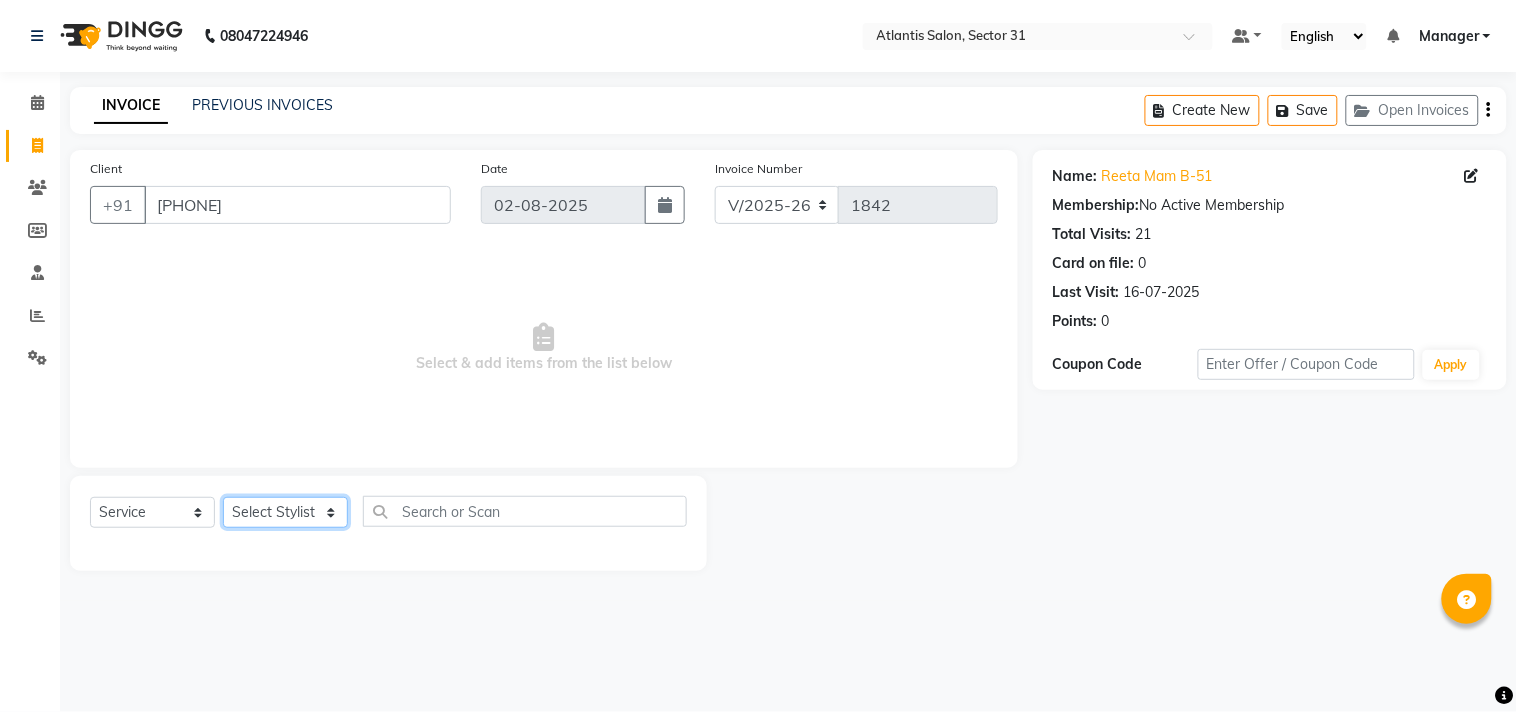 select on "33510" 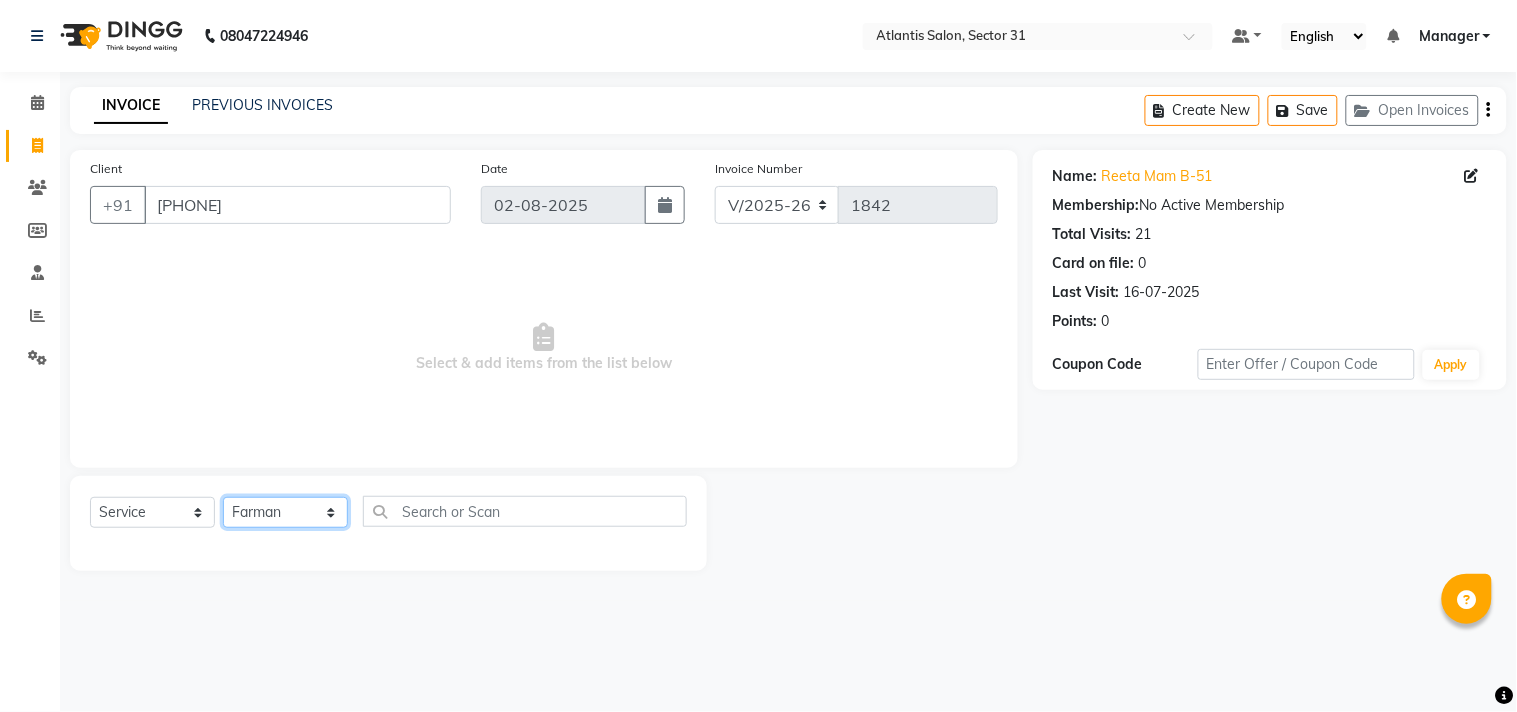 click on "Select Stylist Alka  Annu Chetan Farman Kavita Manager Staff 31 Staff ILD Suraj" 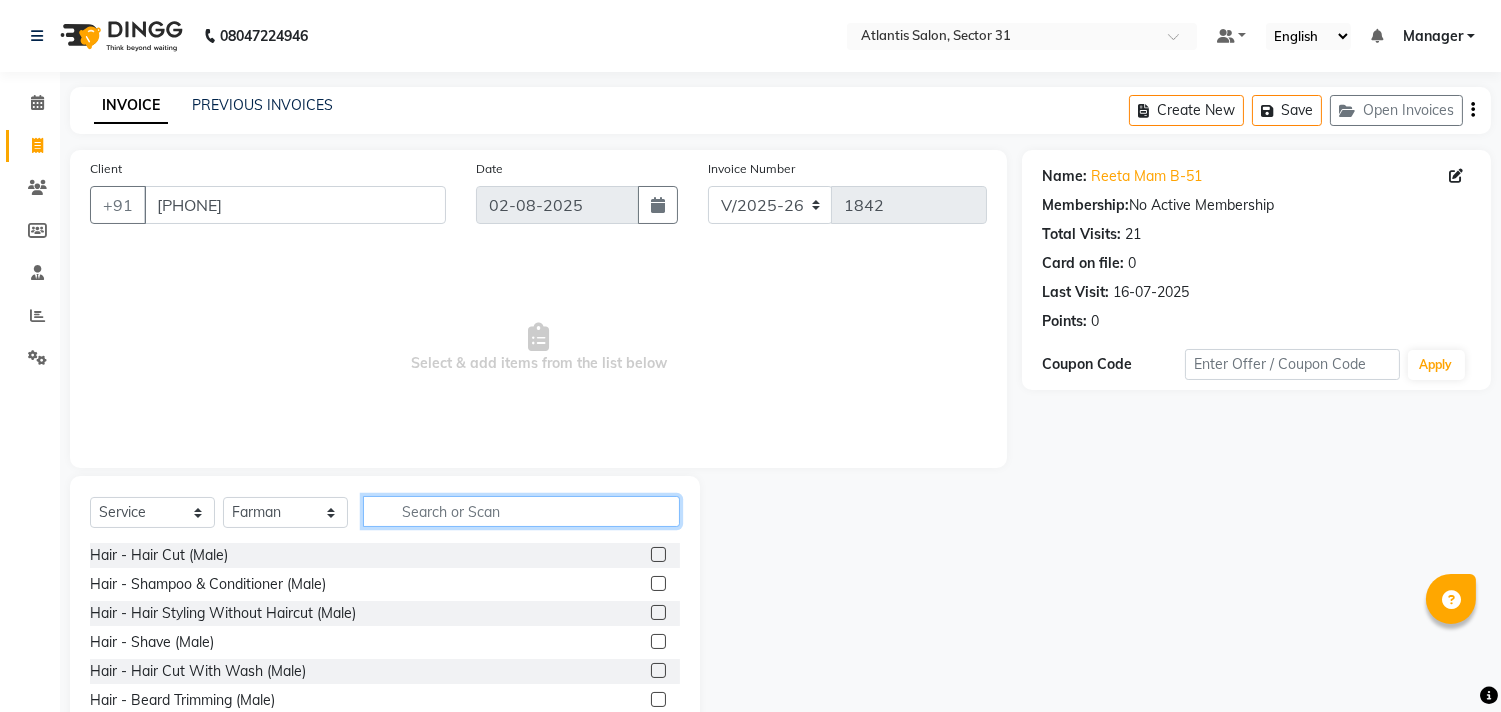 click 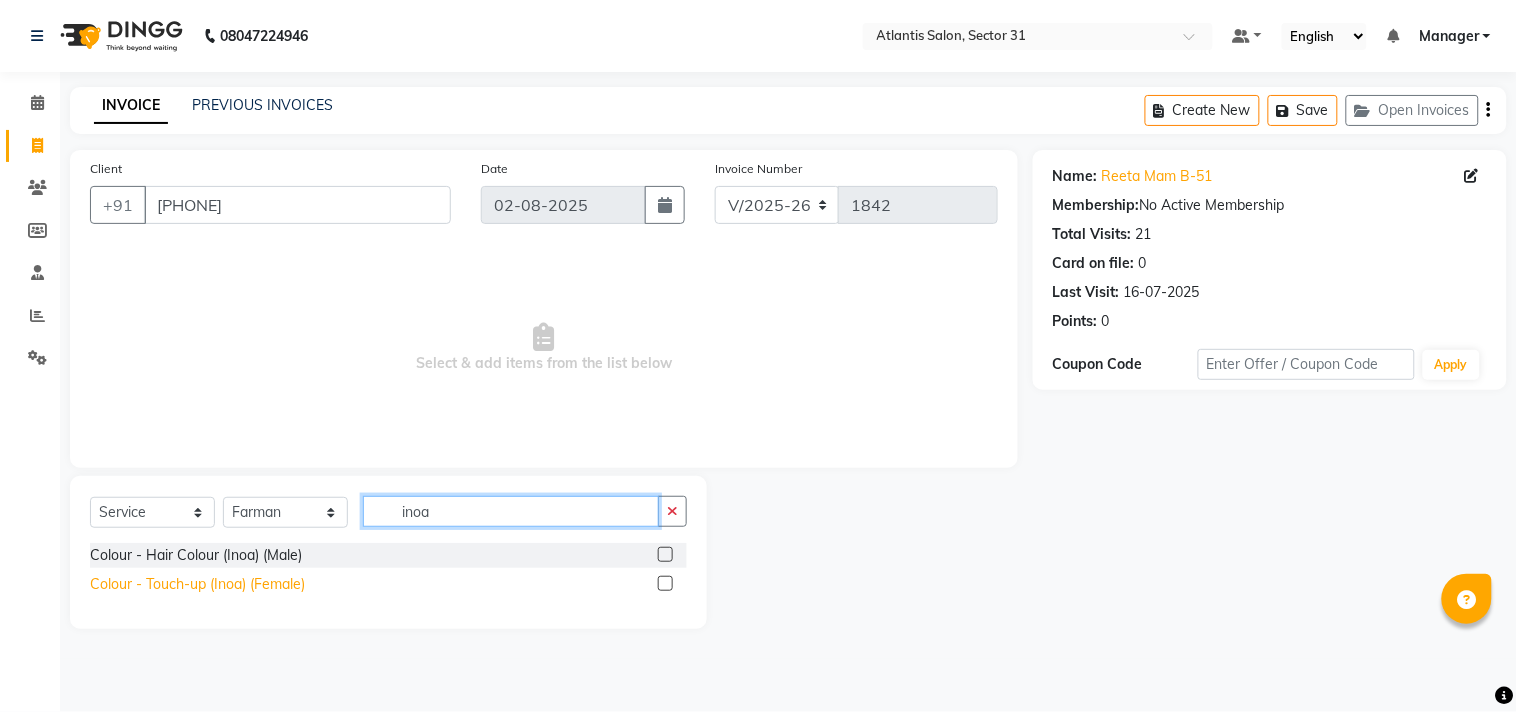 type on "inoa" 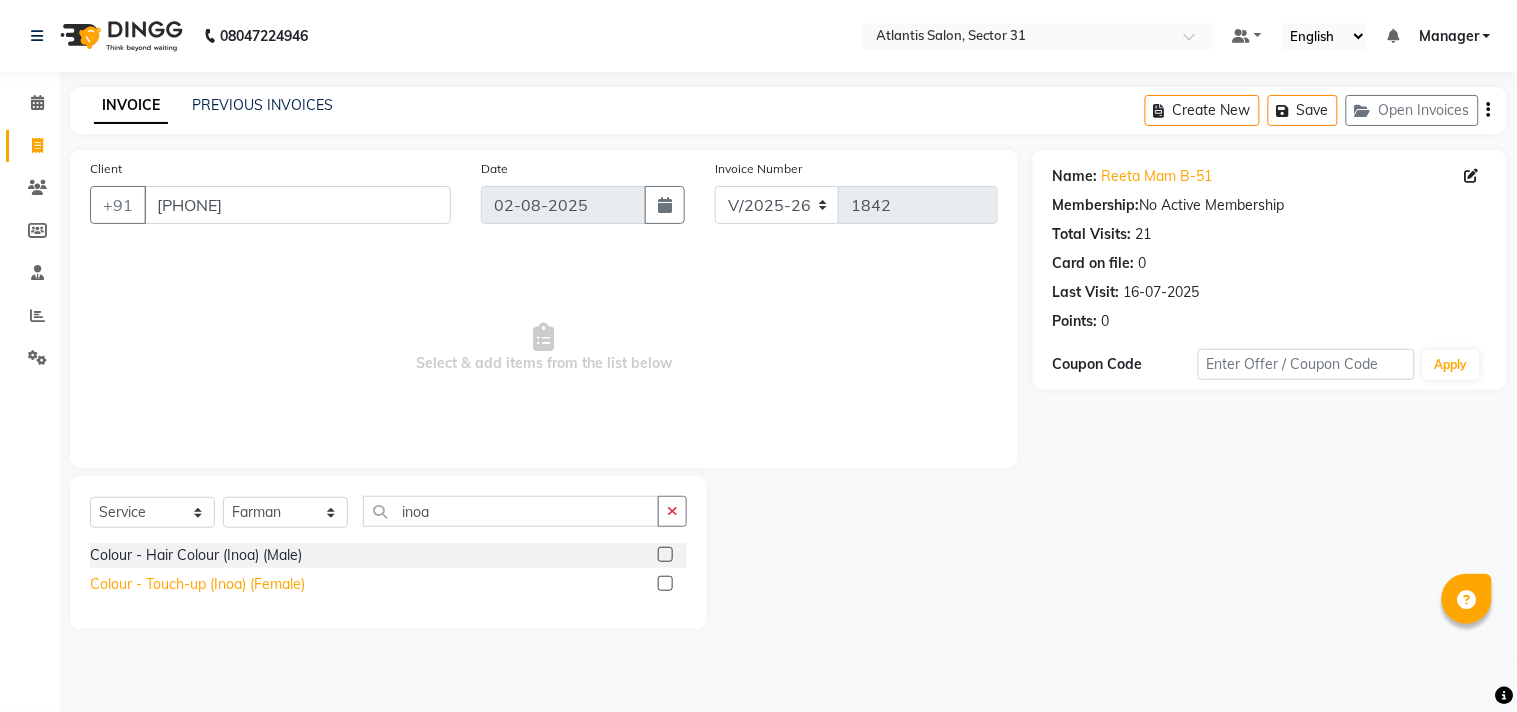 click on "Colour - Touch-up (Inoa) (Female)" 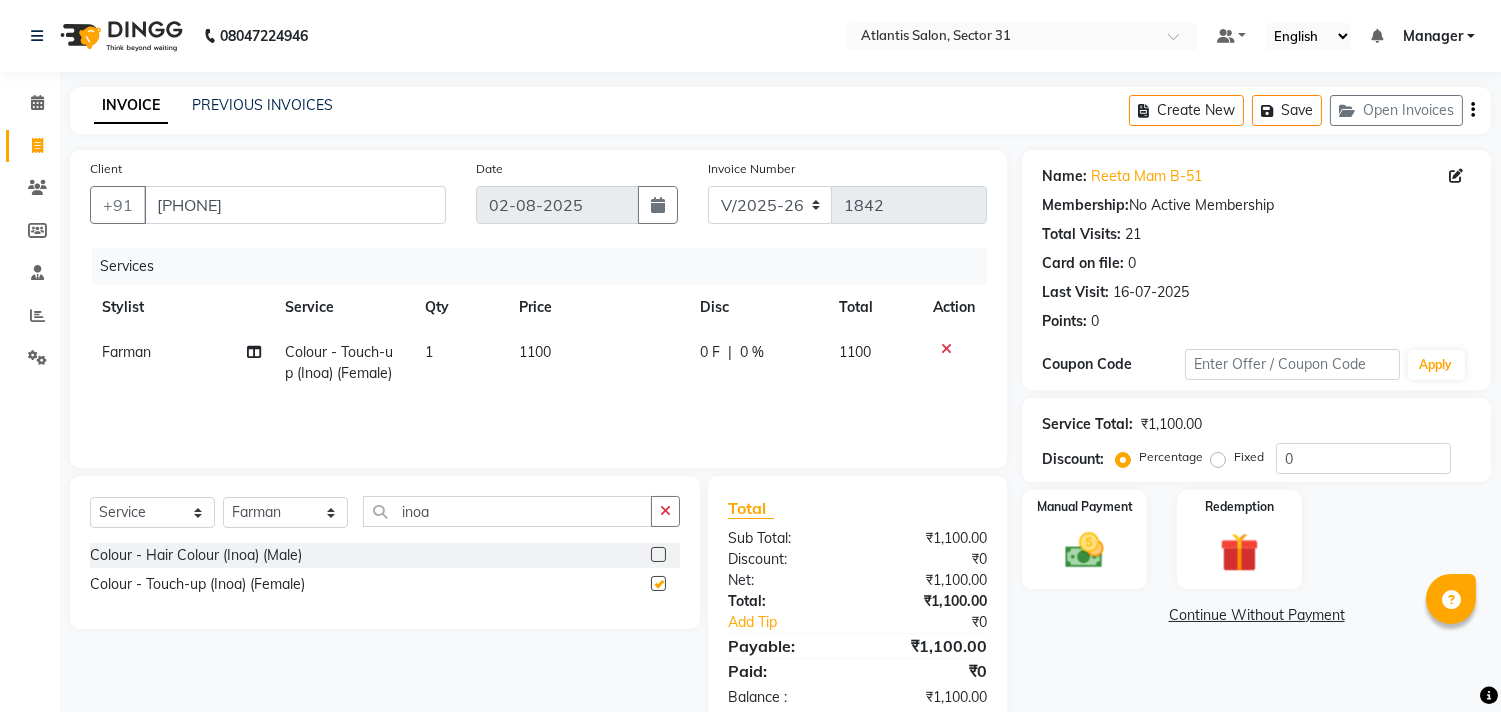 checkbox on "false" 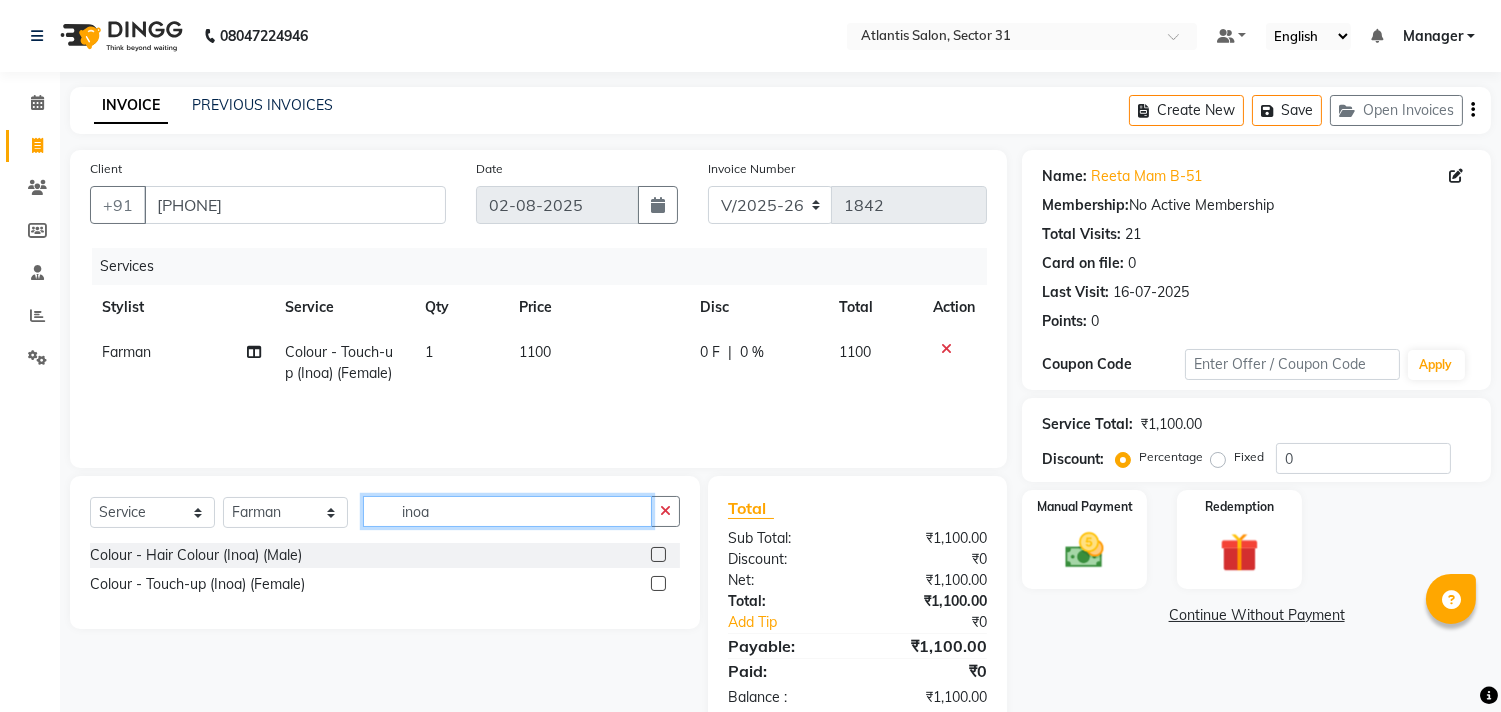 click on "inoa" 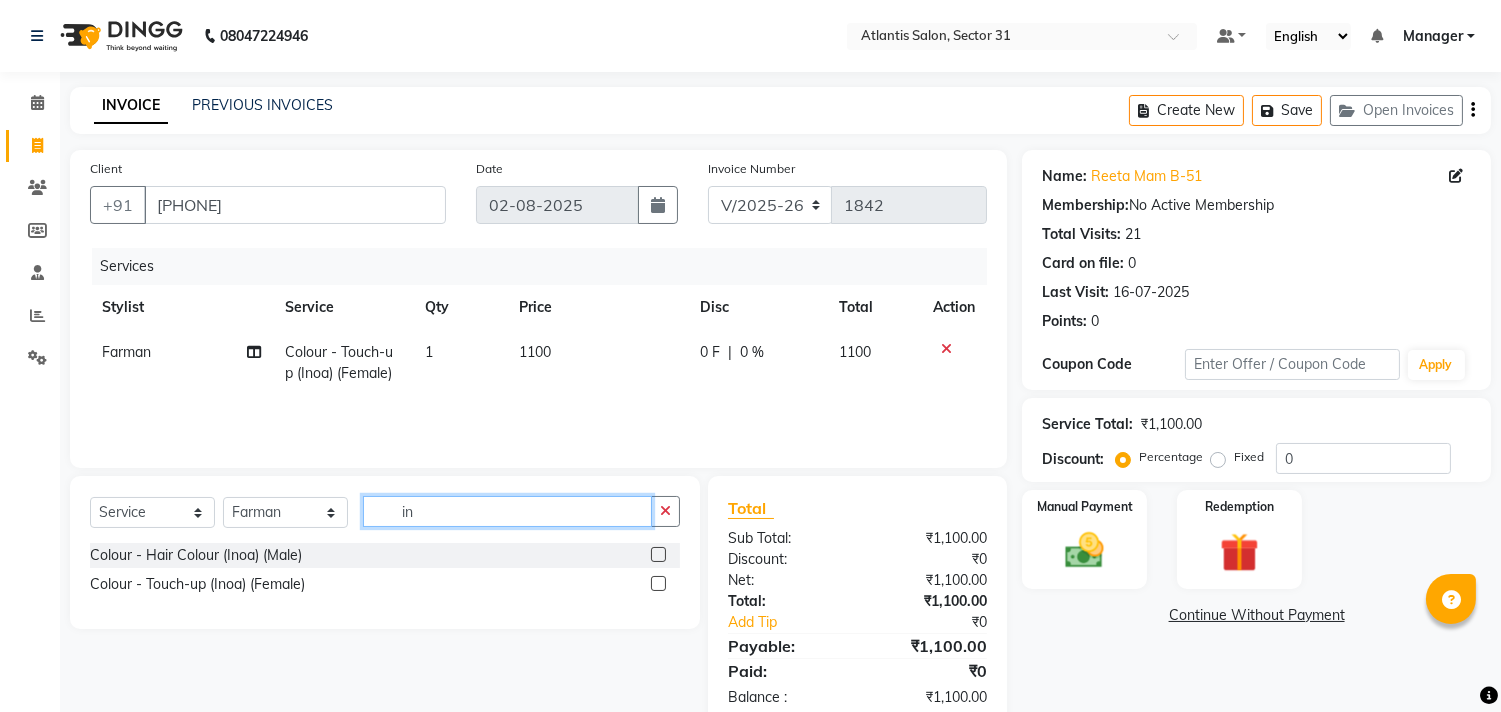 type on "i" 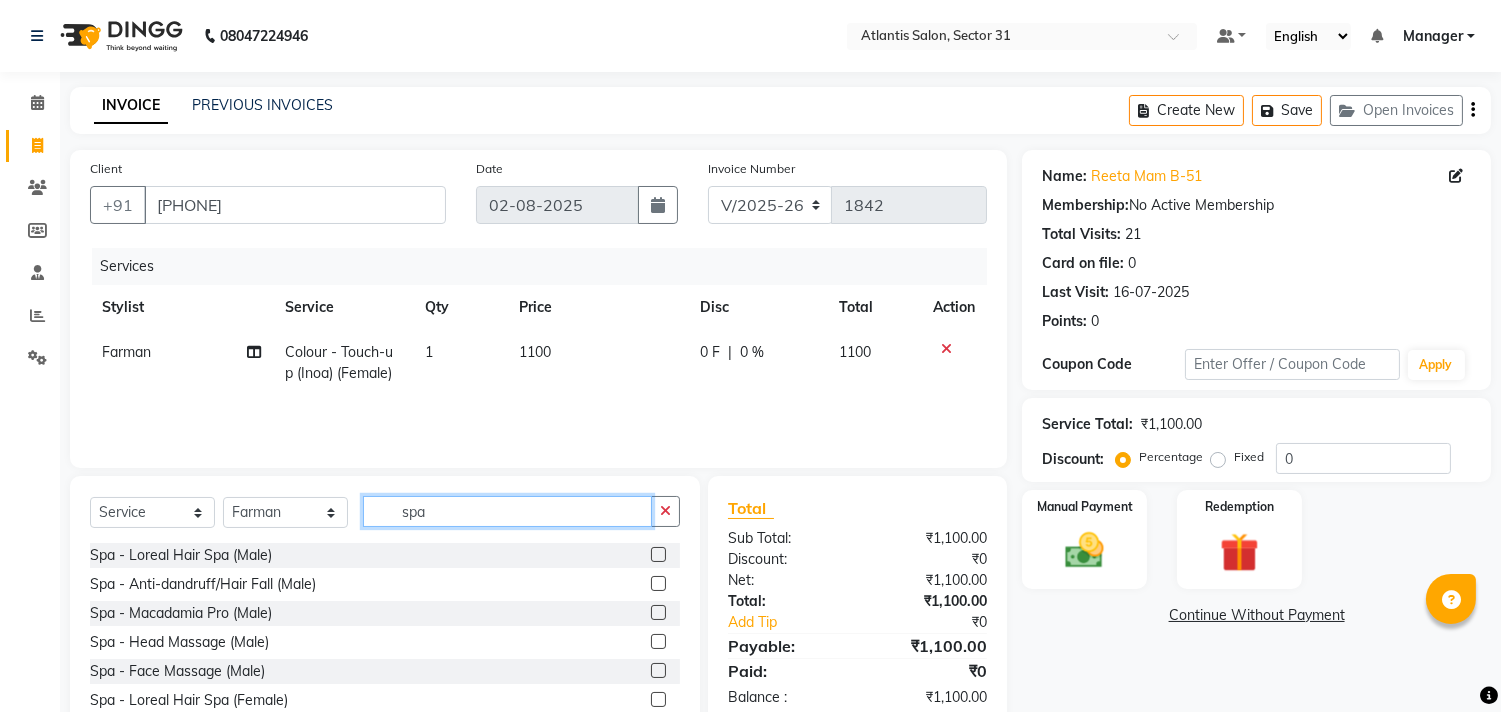 scroll, scrollTop: 263, scrollLeft: 0, axis: vertical 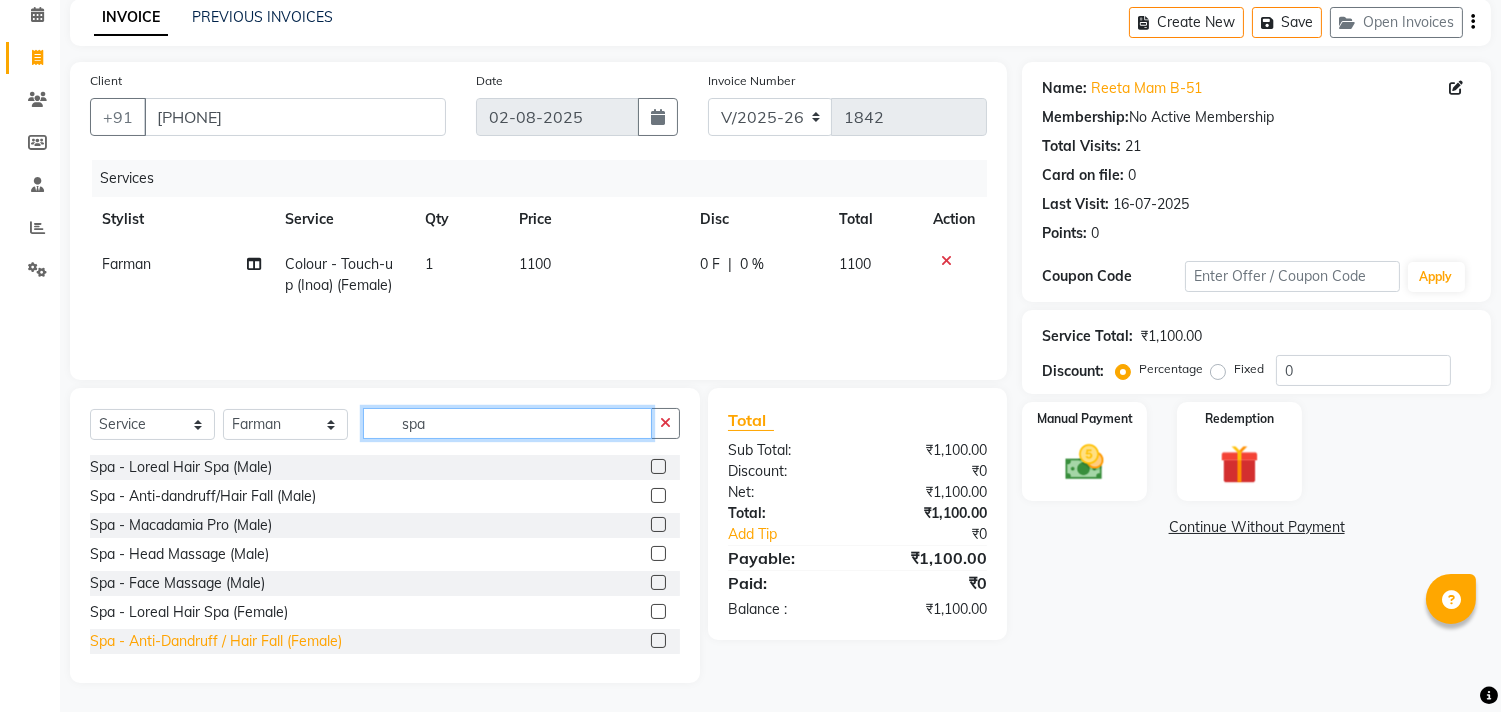 type on "spa" 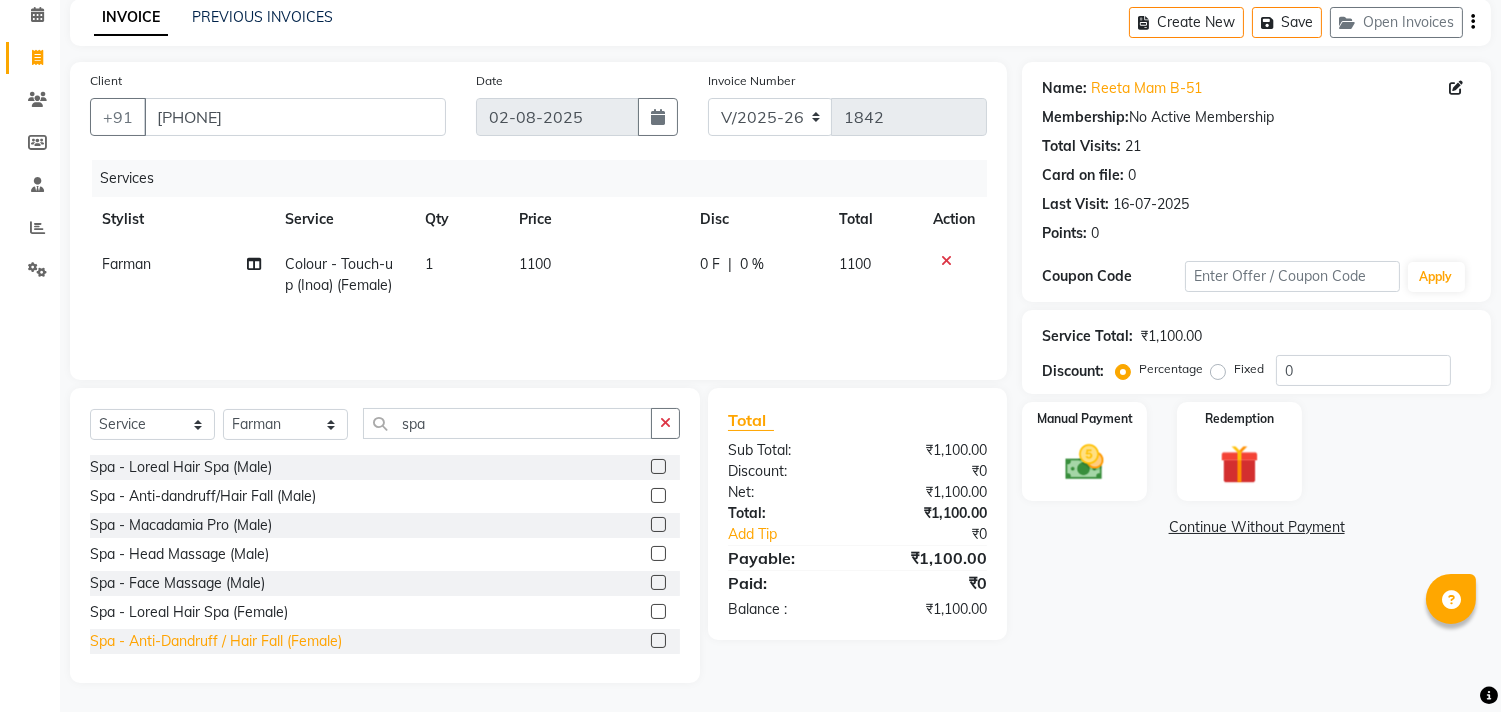 click on "Spa - Anti-Dandruff / Hair Fall (Female)" 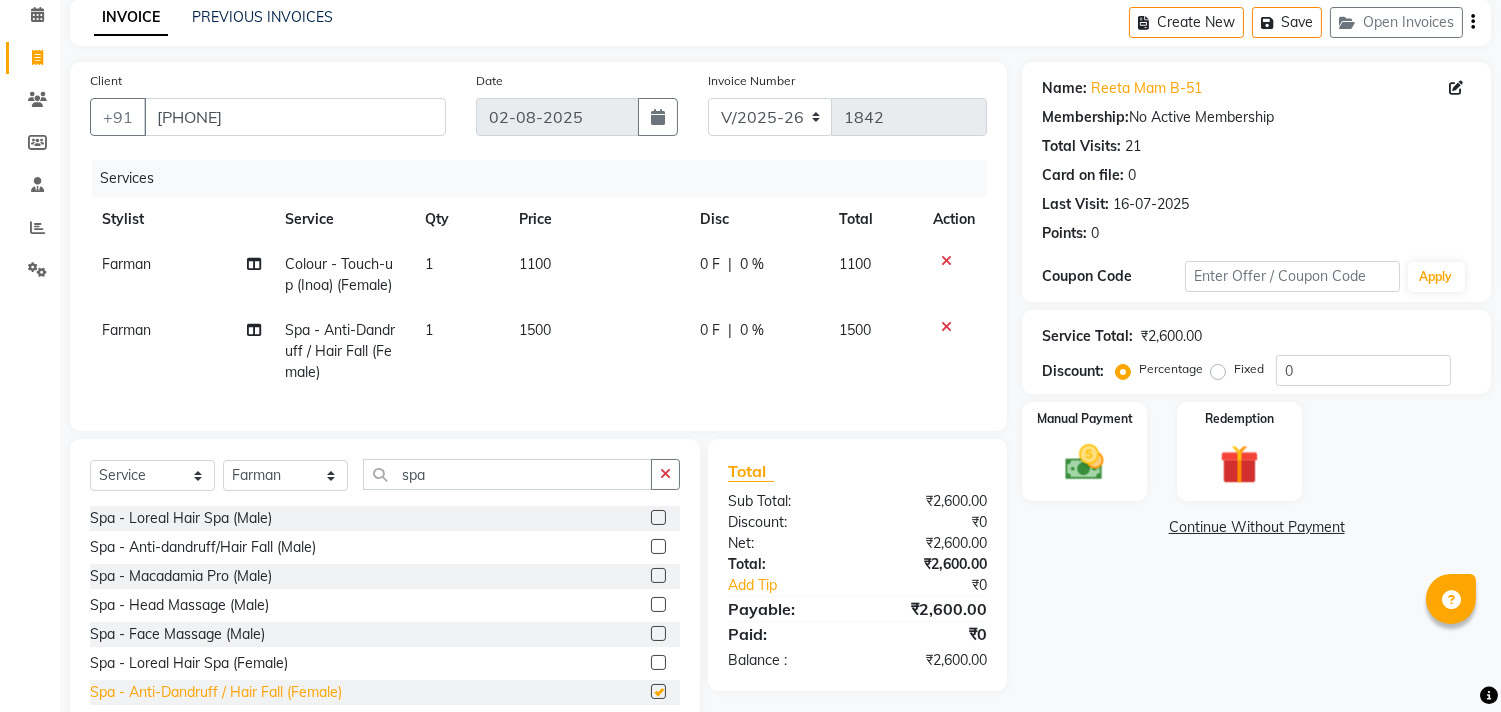 checkbox on "false" 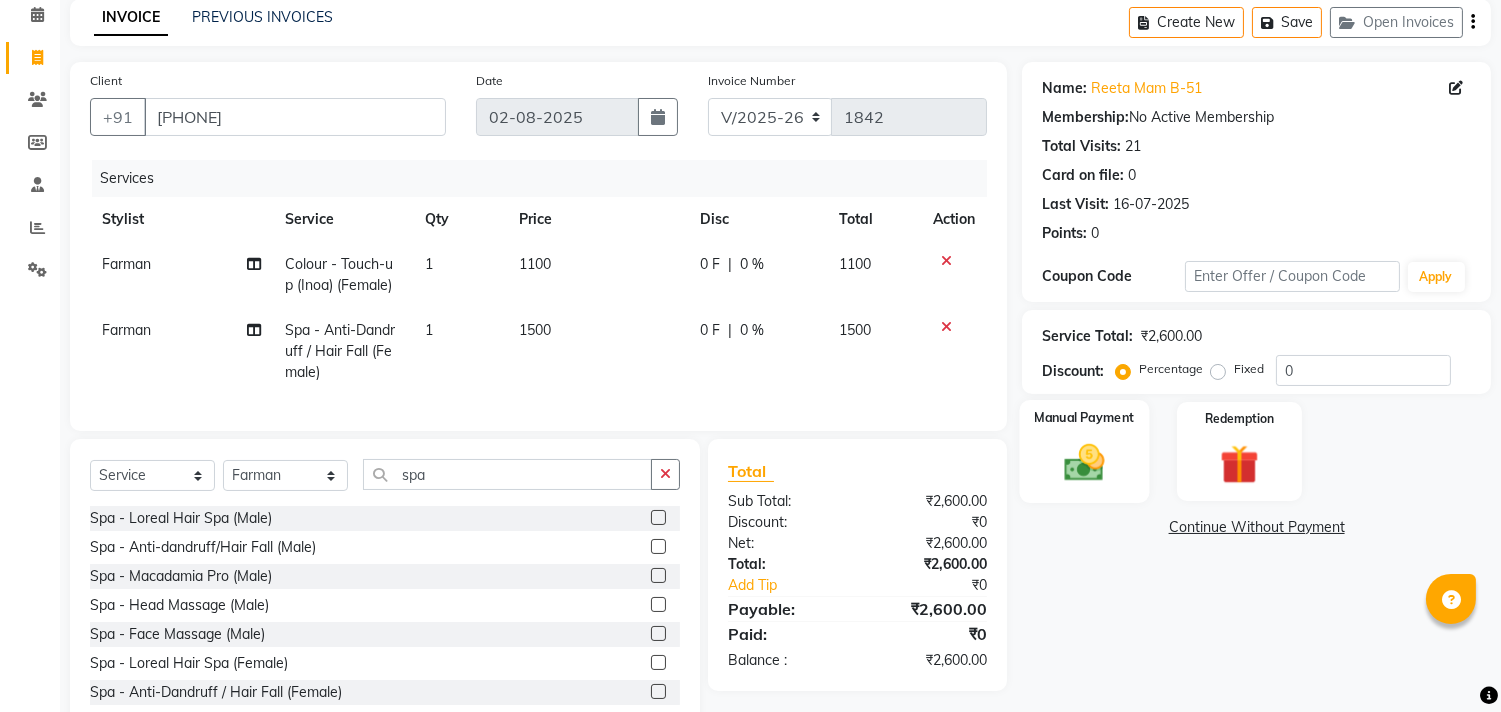 click 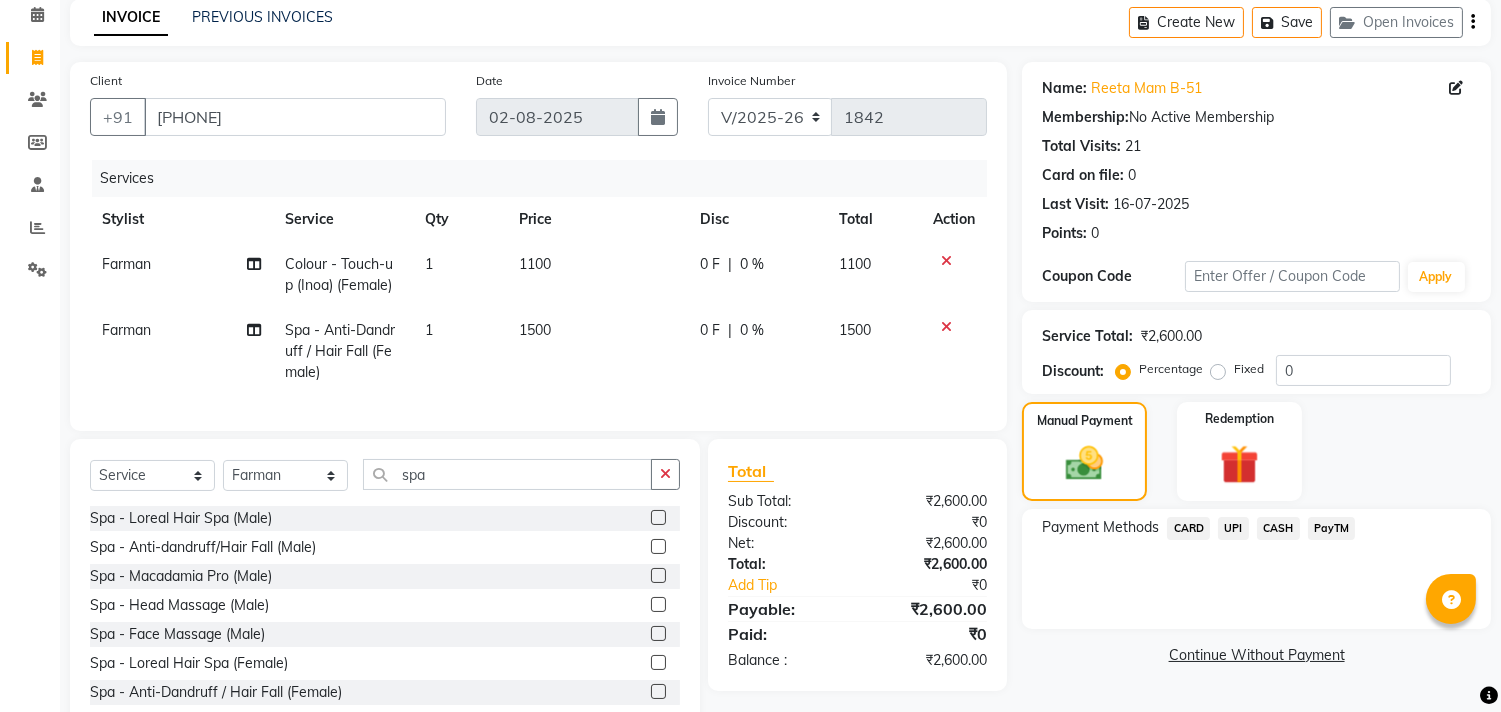 click on "UPI" 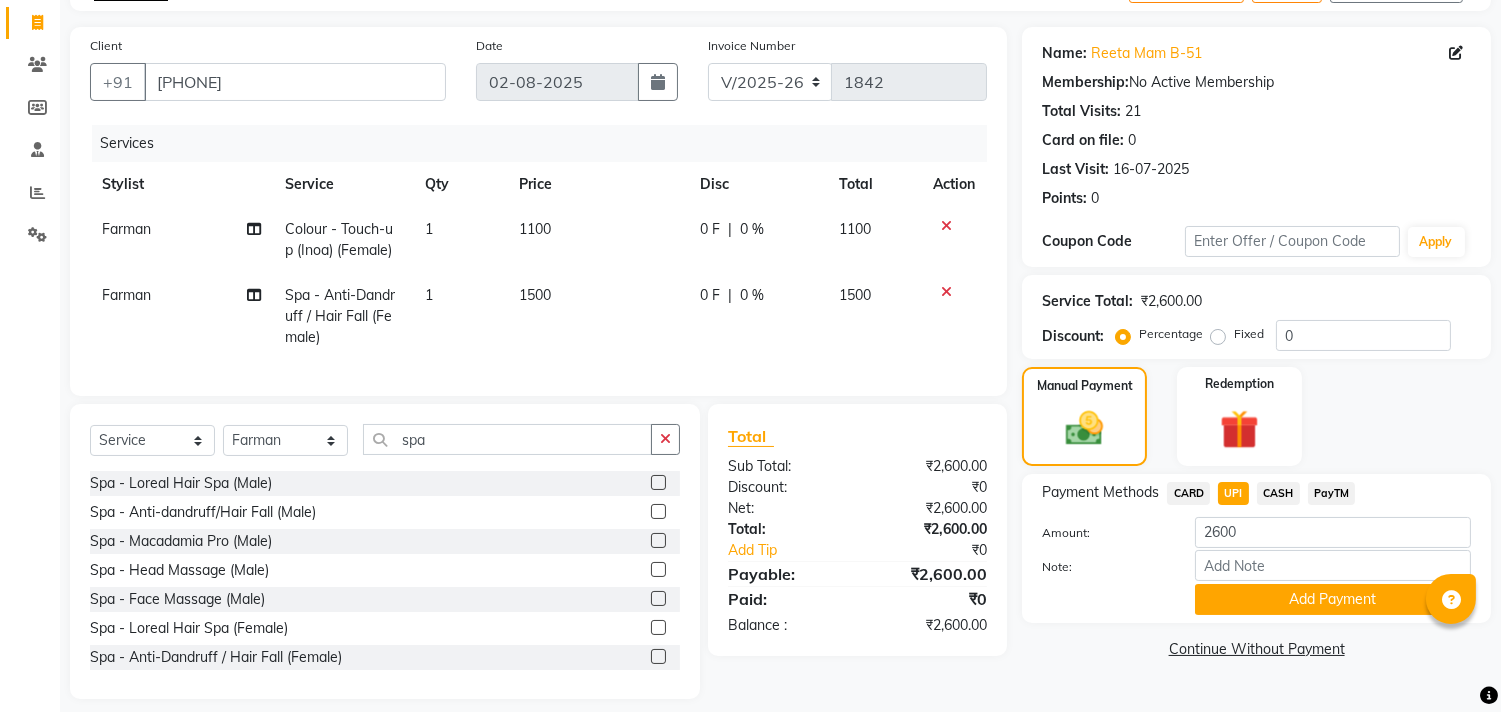 scroll, scrollTop: 156, scrollLeft: 0, axis: vertical 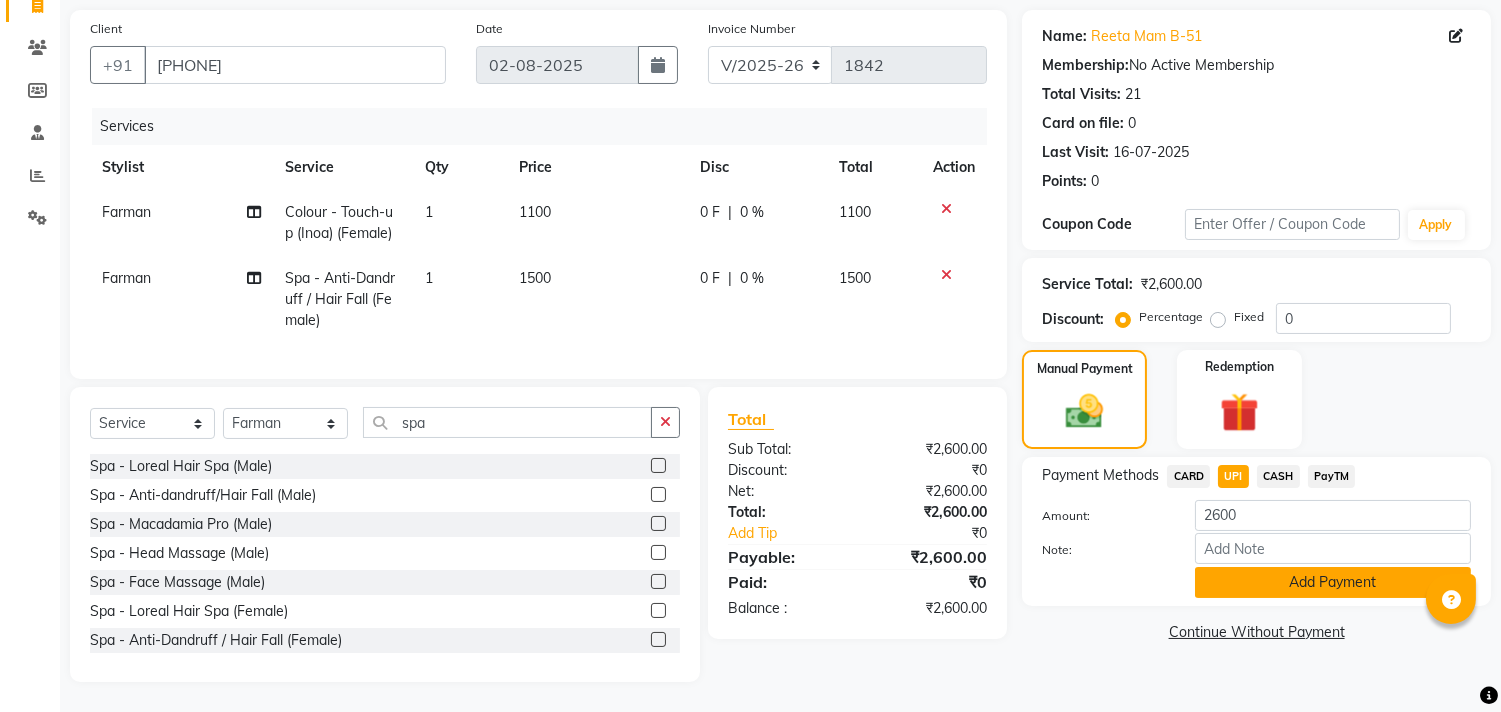 click on "Add Payment" 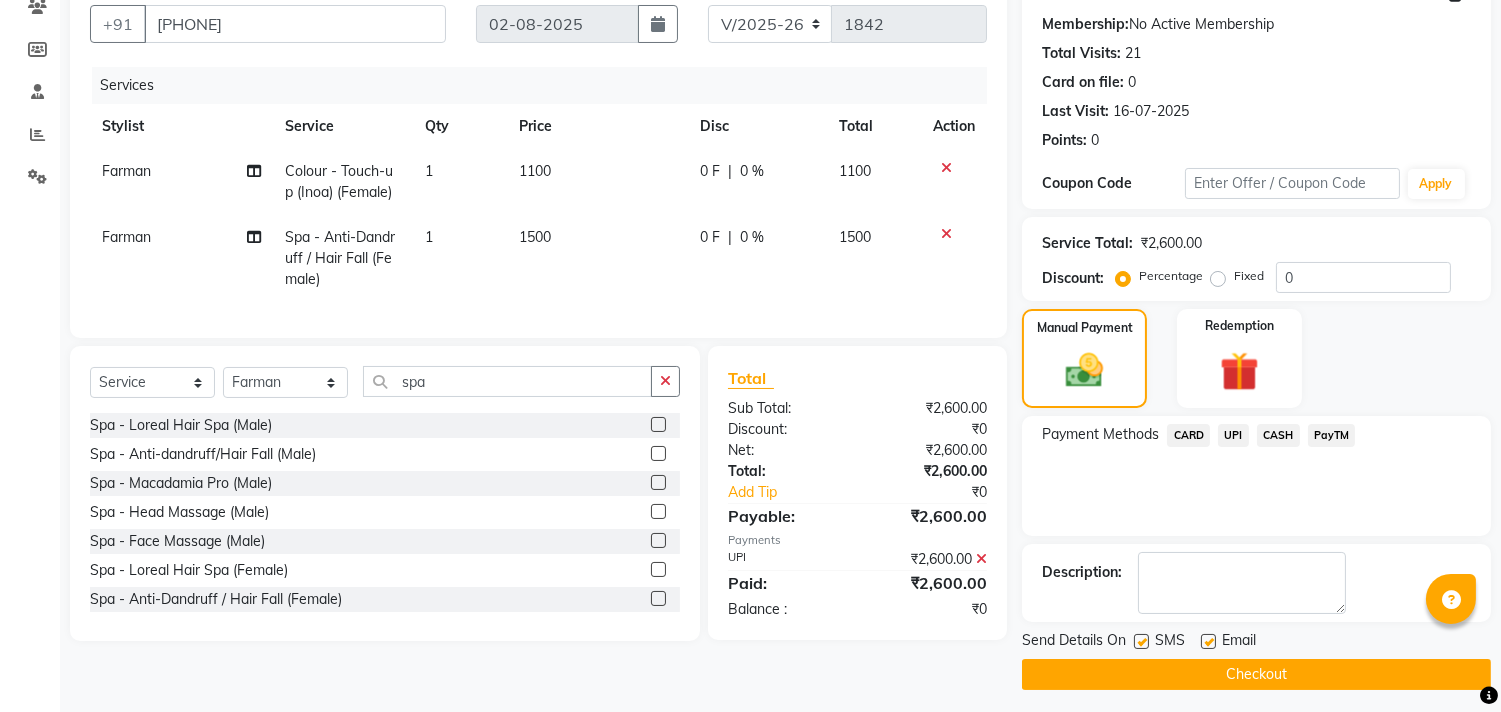 scroll, scrollTop: 187, scrollLeft: 0, axis: vertical 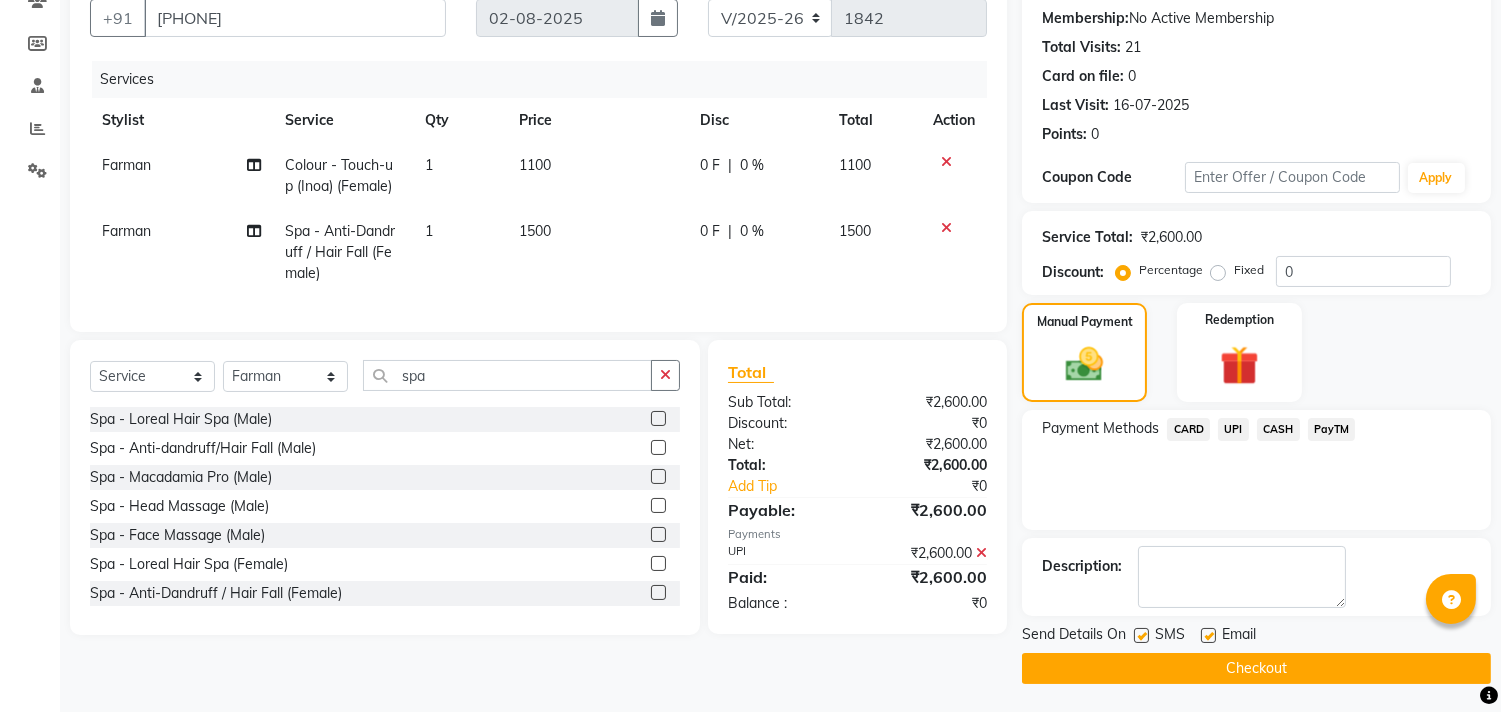 click on "Checkout" 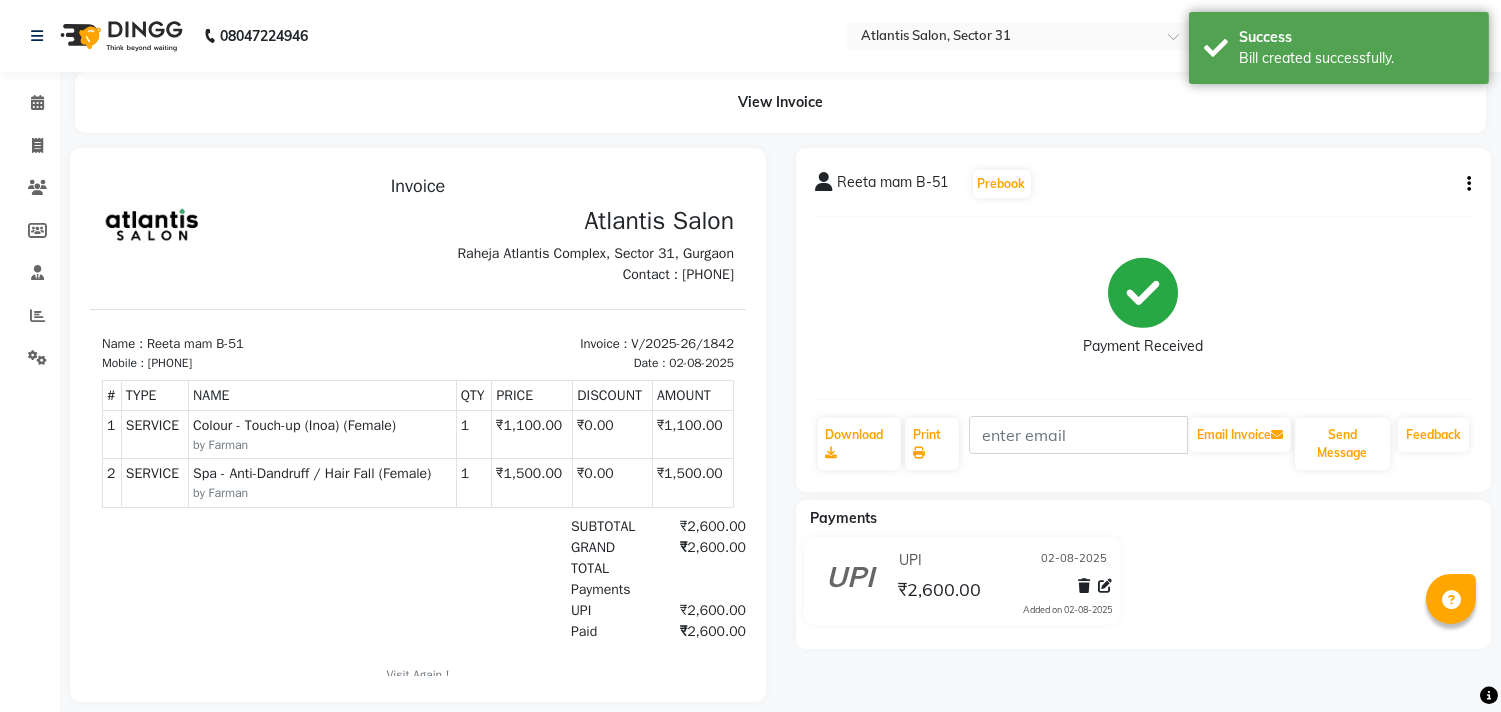 scroll, scrollTop: 0, scrollLeft: 0, axis: both 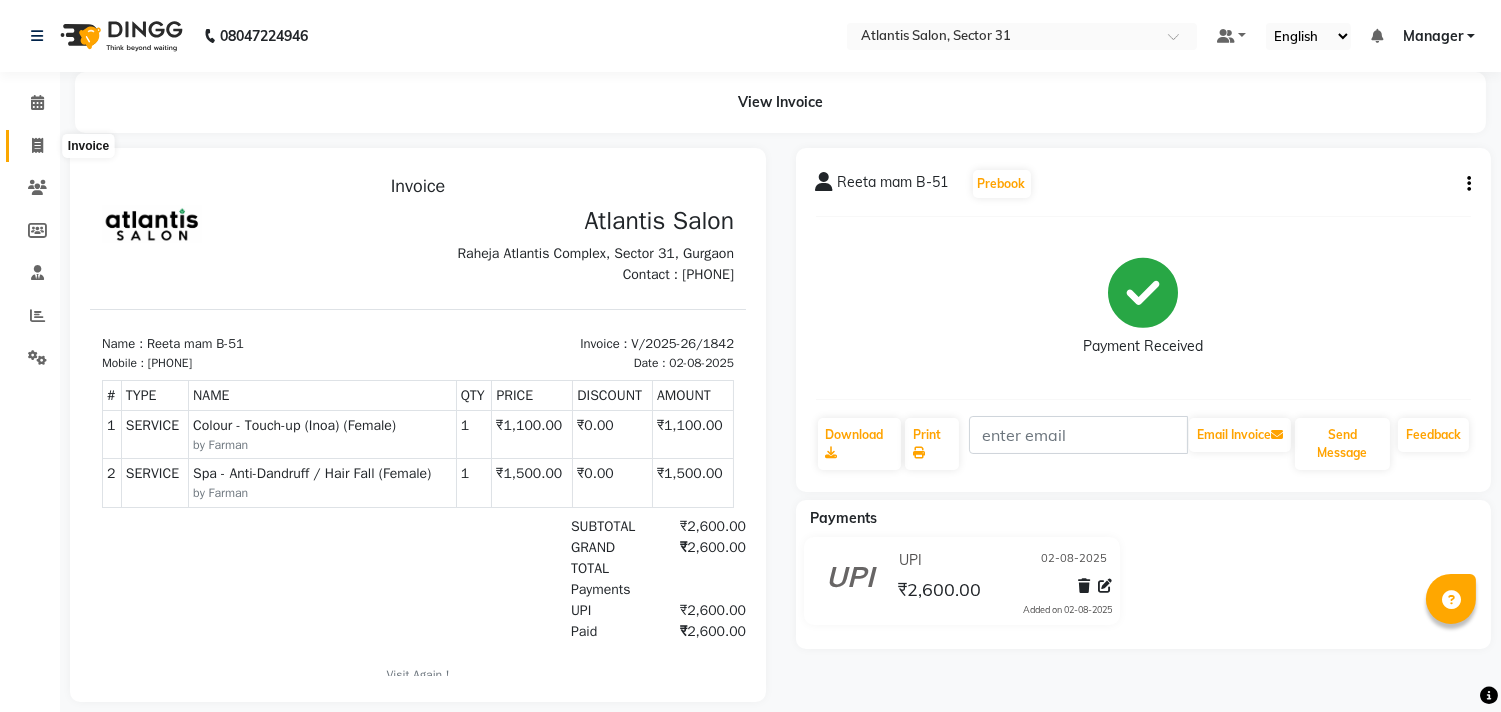 click 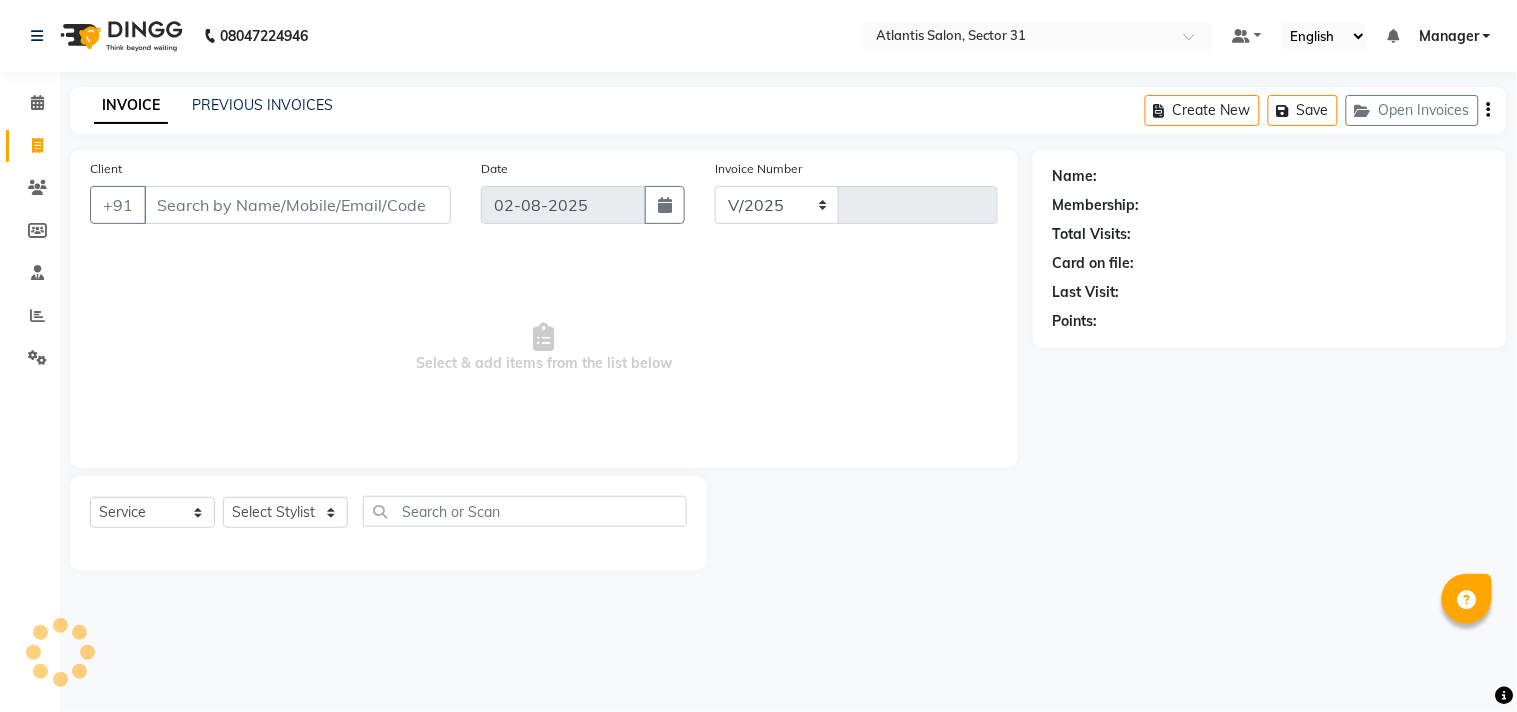 select on "4391" 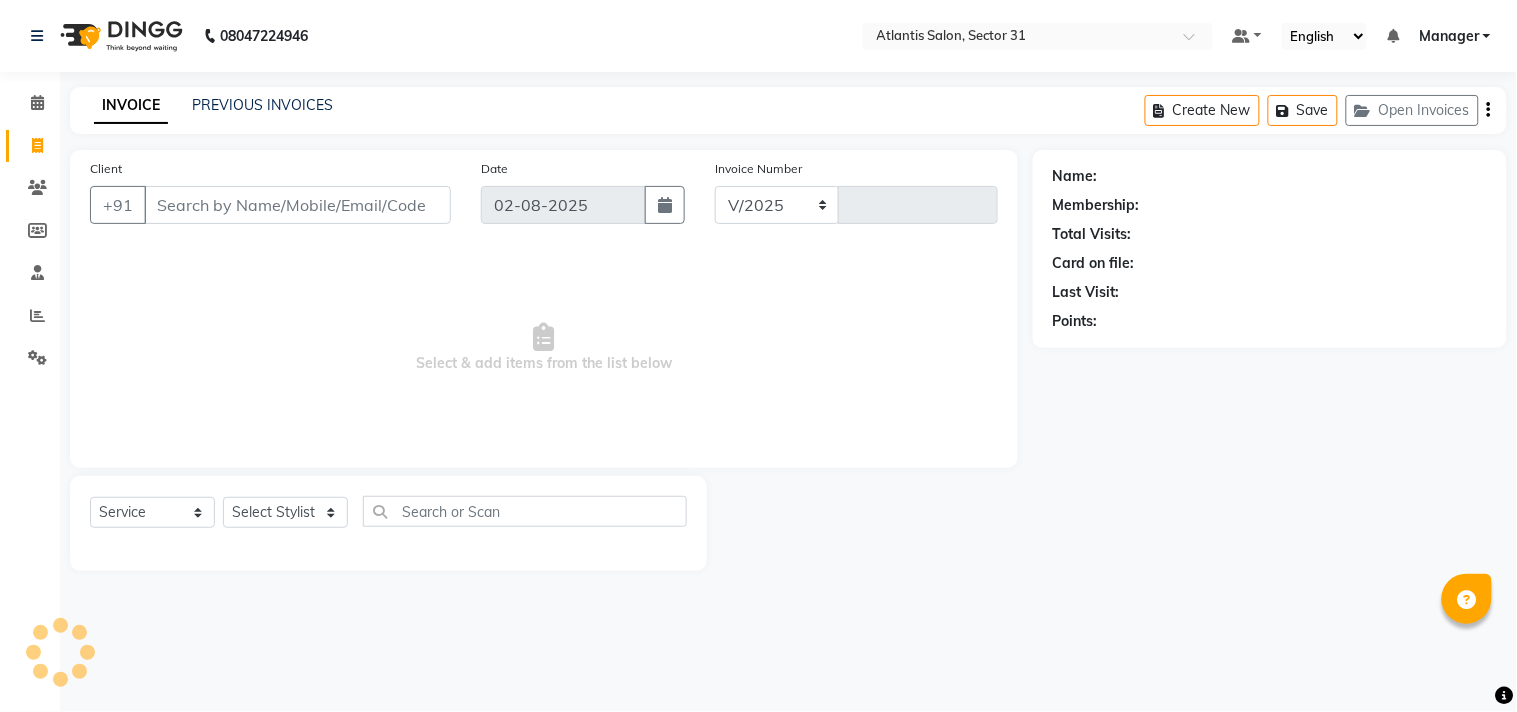 type on "1843" 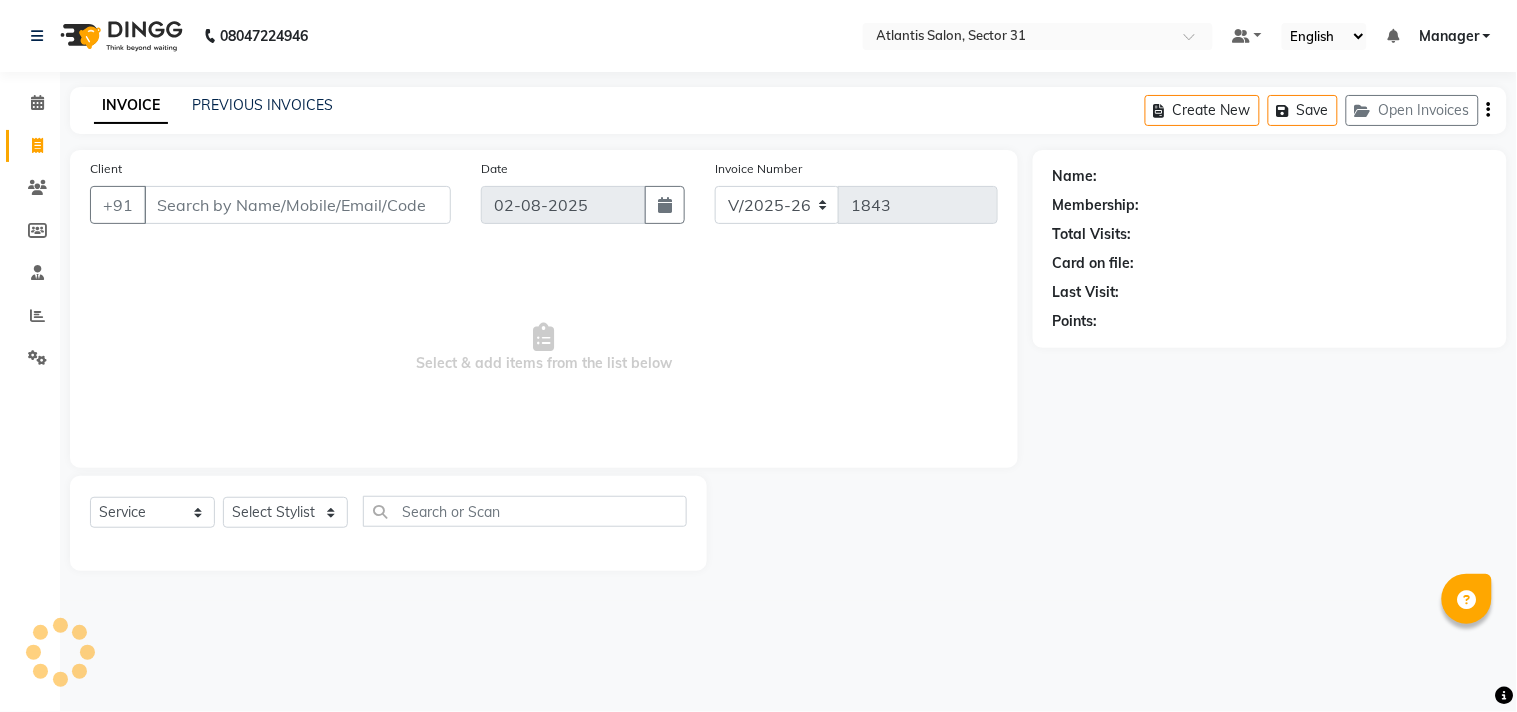 click on "Client" at bounding box center [297, 205] 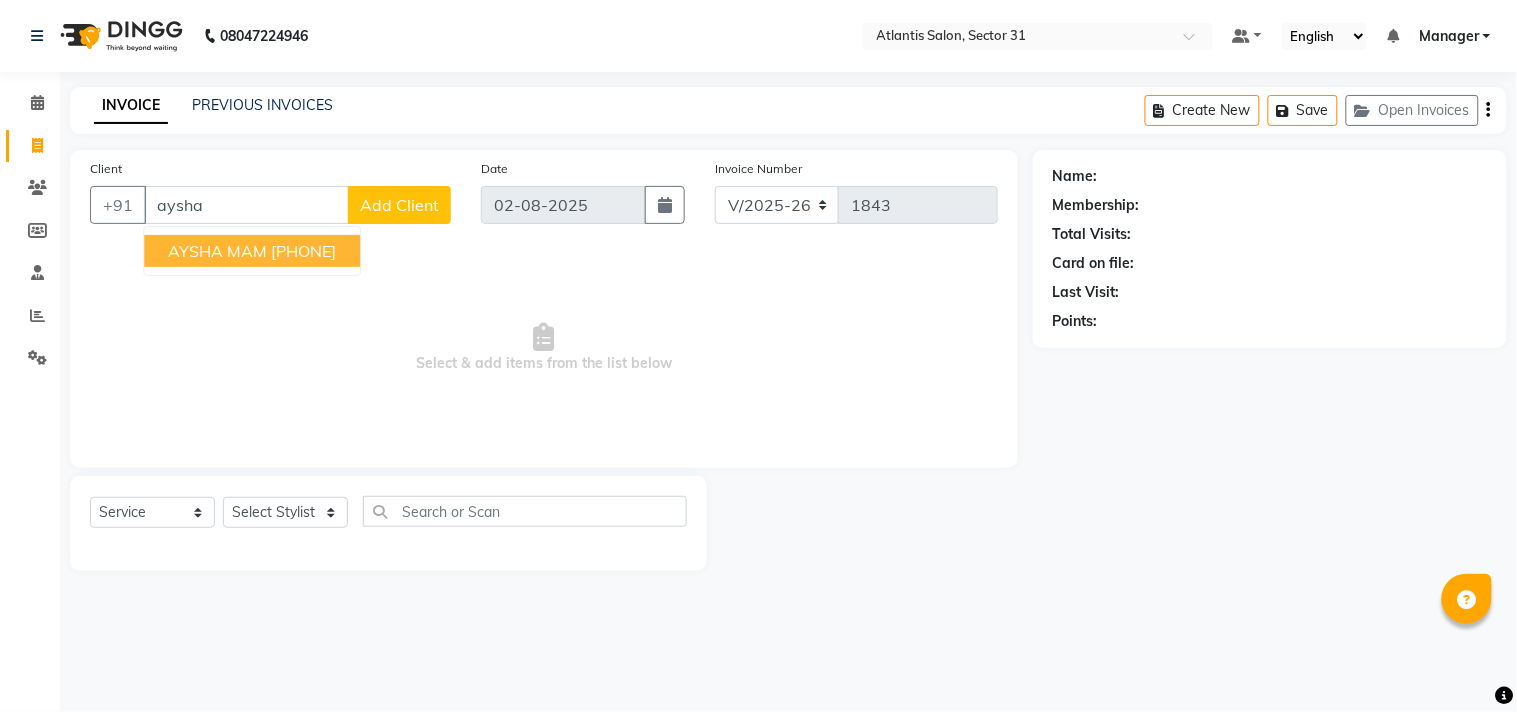 click on "AYSHA MAM [PHONE]" at bounding box center (252, 251) 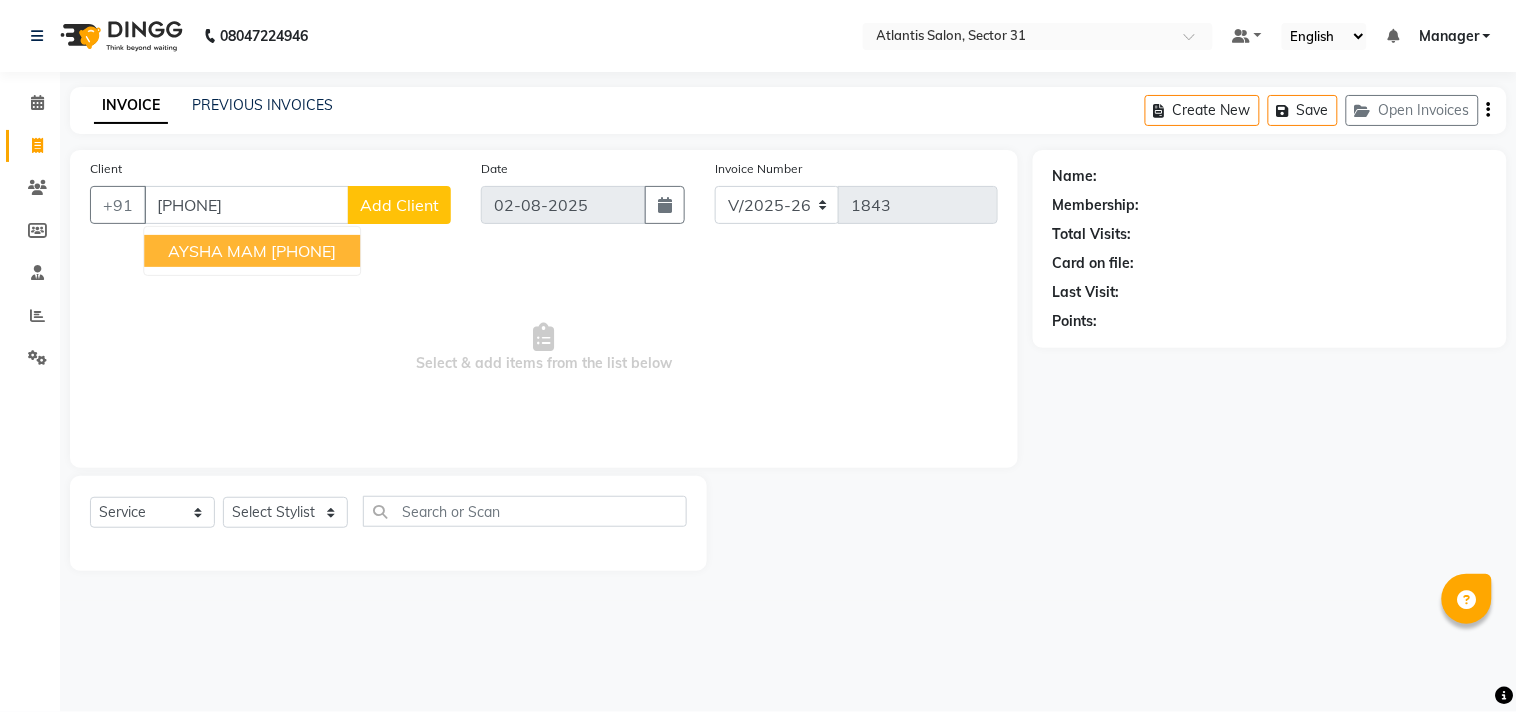 type on "[PHONE]" 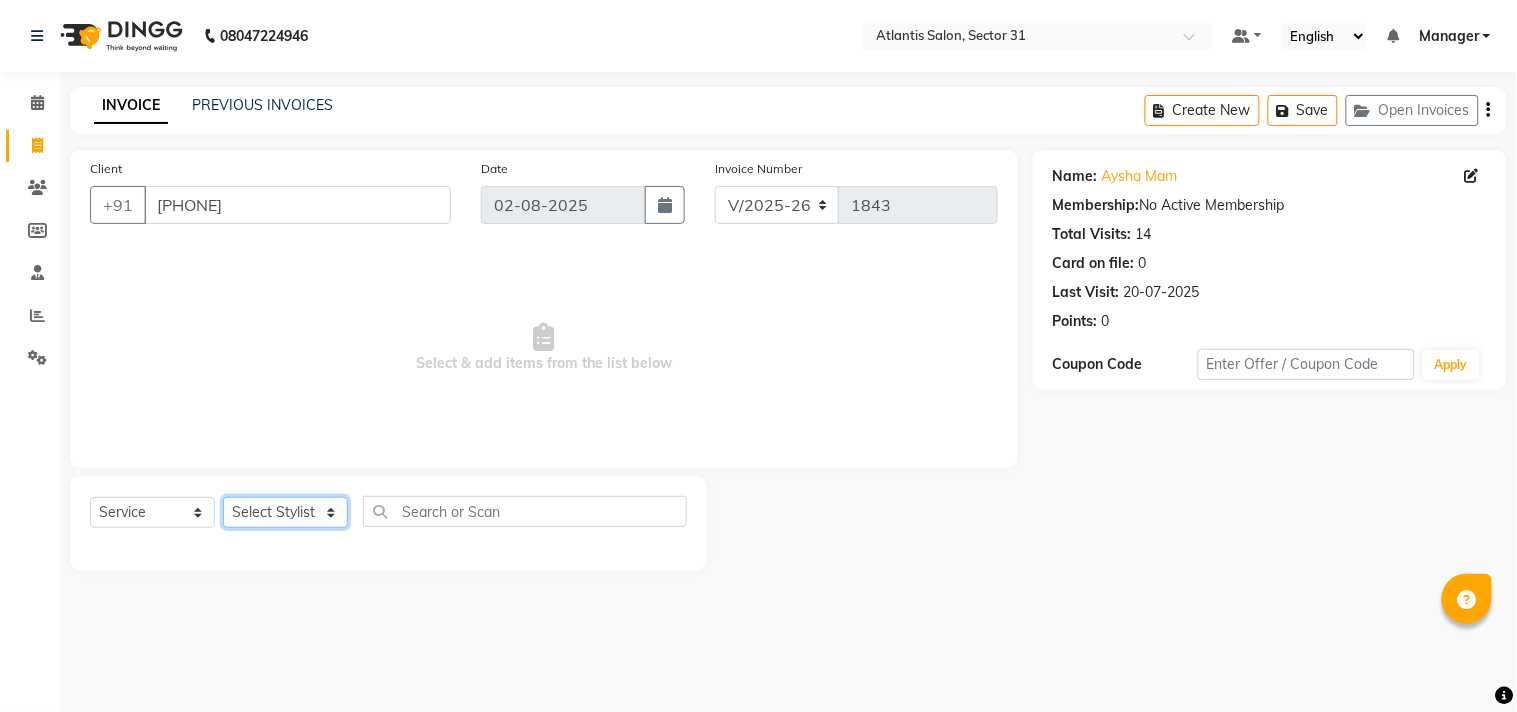 click on "Select Stylist Alka  Annu Chetan Farman Kavita Manager Staff 31 Staff ILD Suraj" 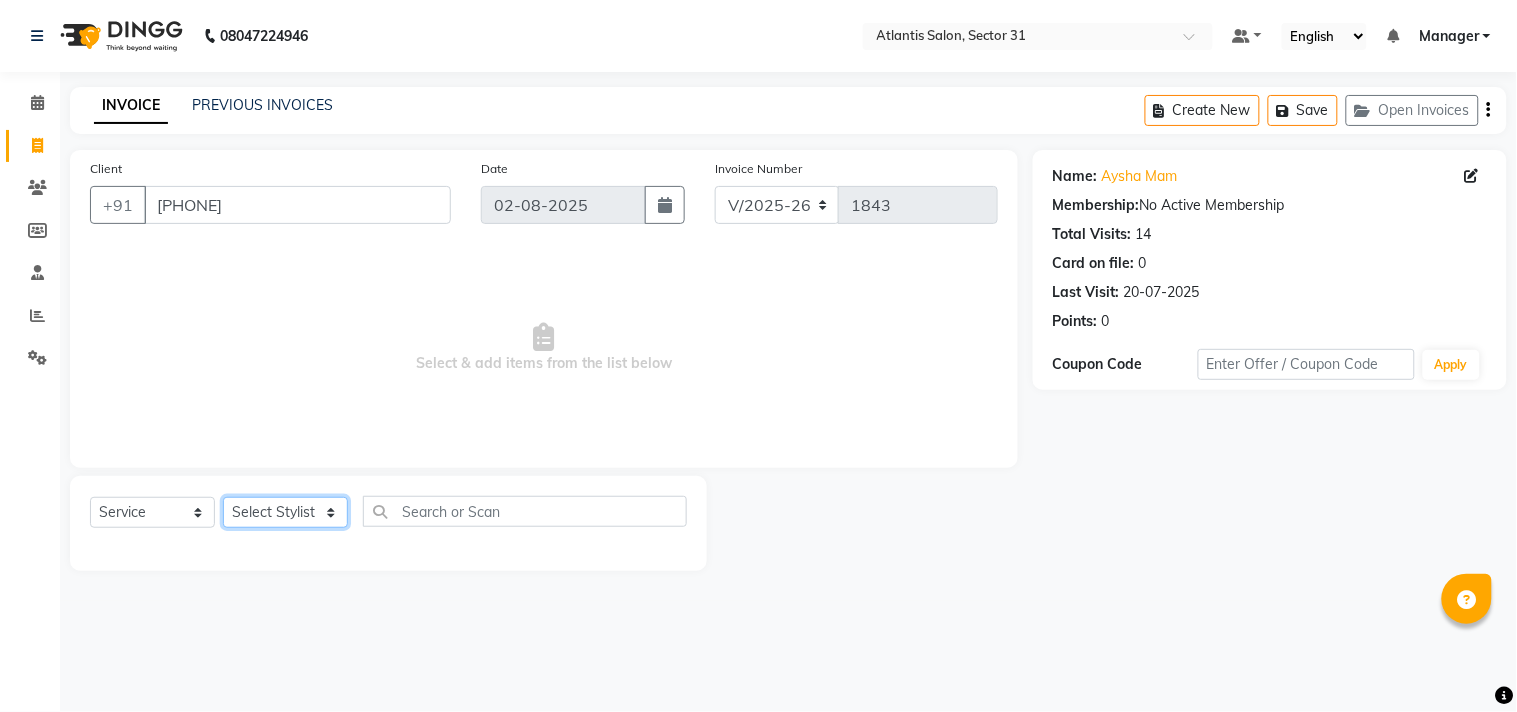 select on "50009" 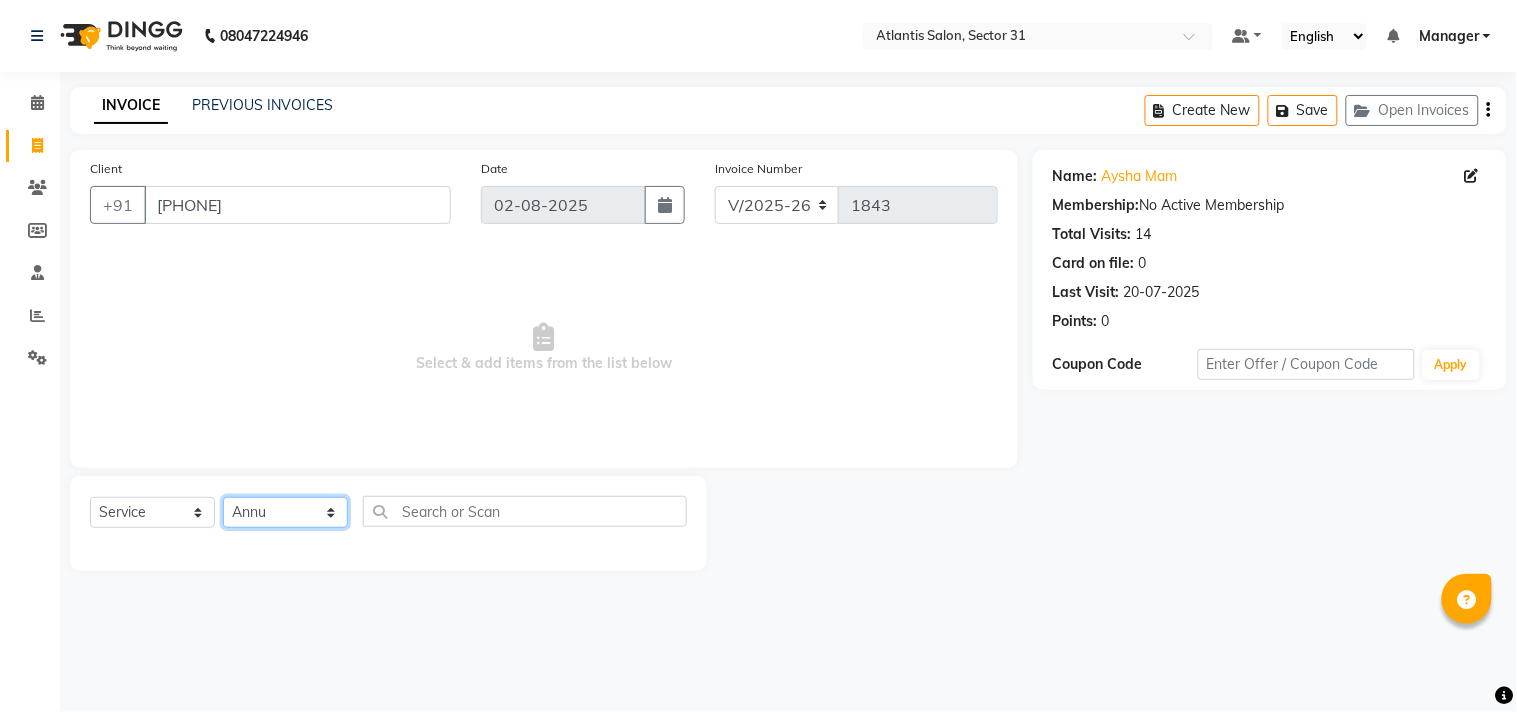 click on "Select Stylist Alka  Annu Chetan Farman Kavita Manager Staff 31 Staff ILD Suraj" 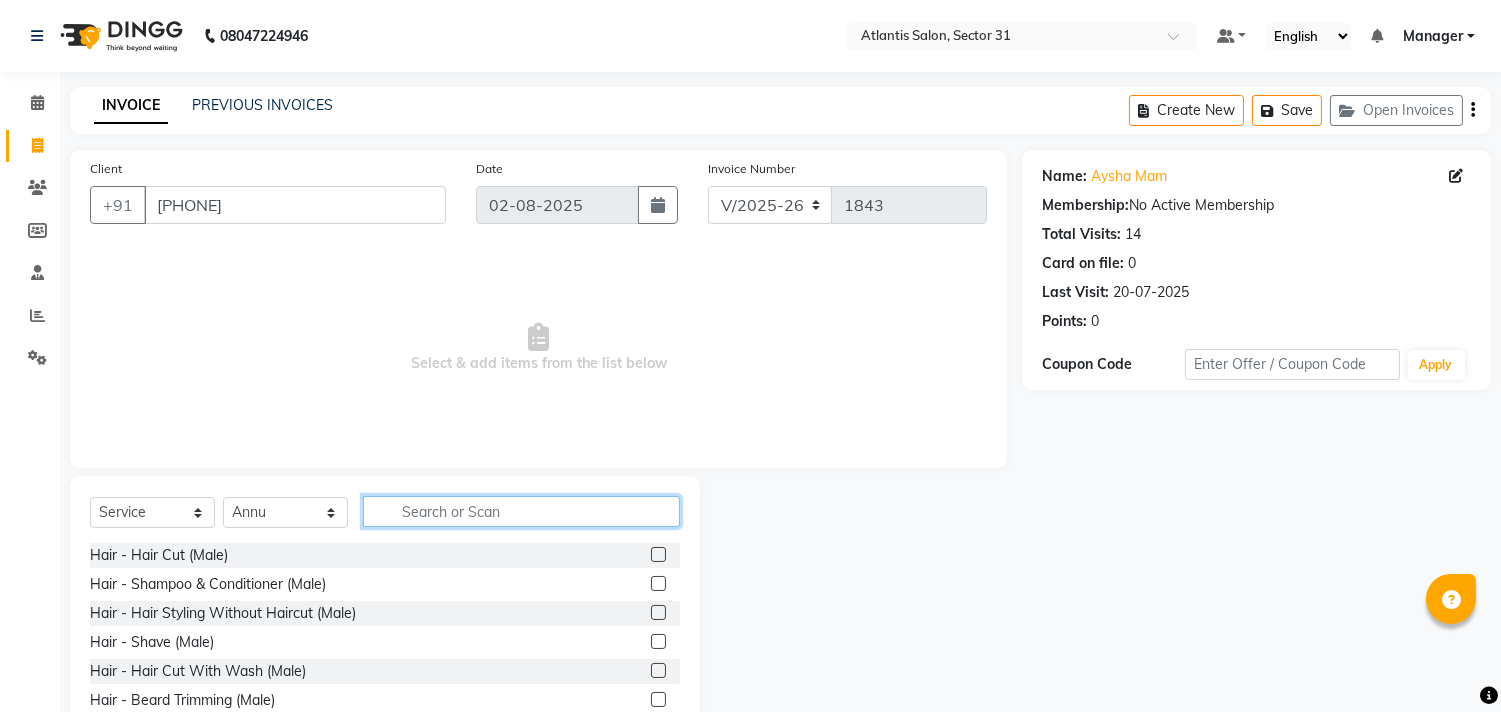 click 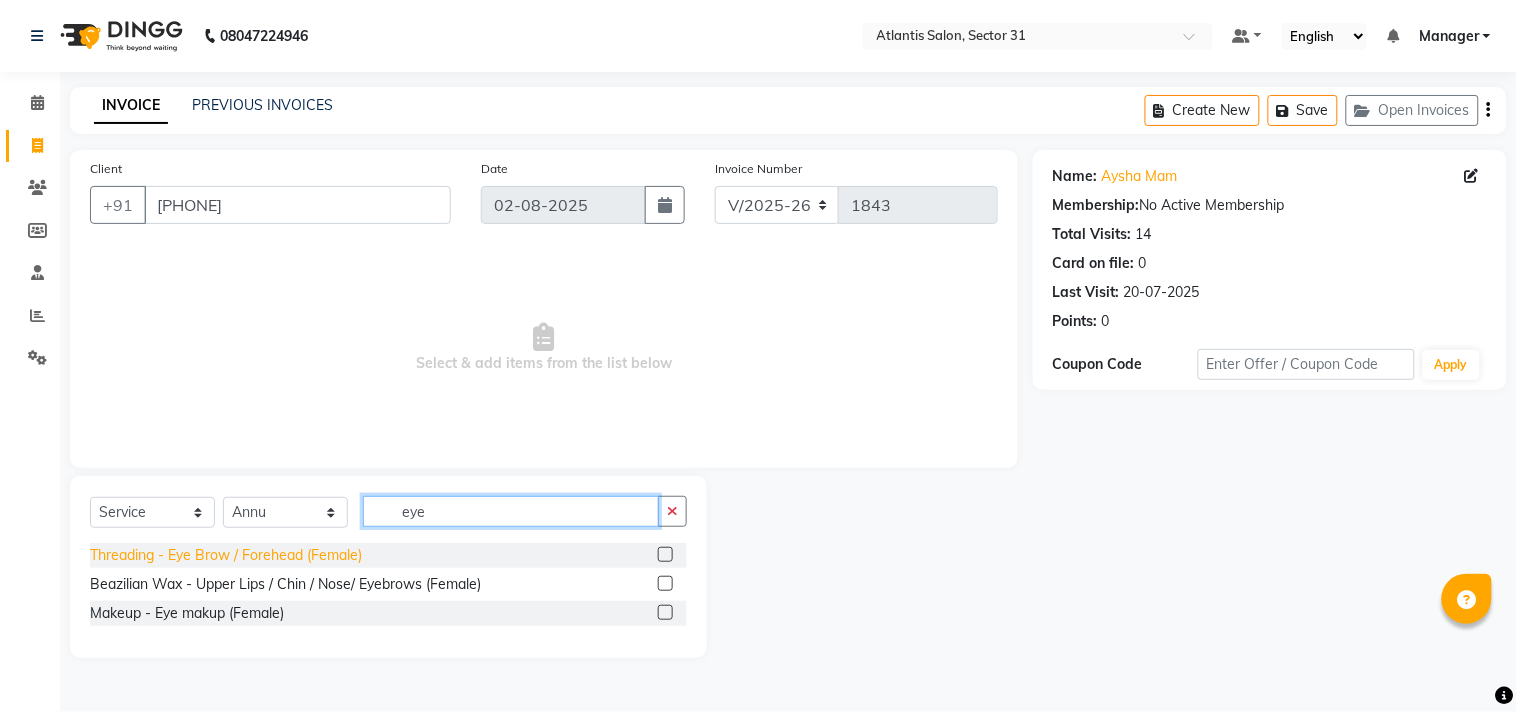 type on "eye" 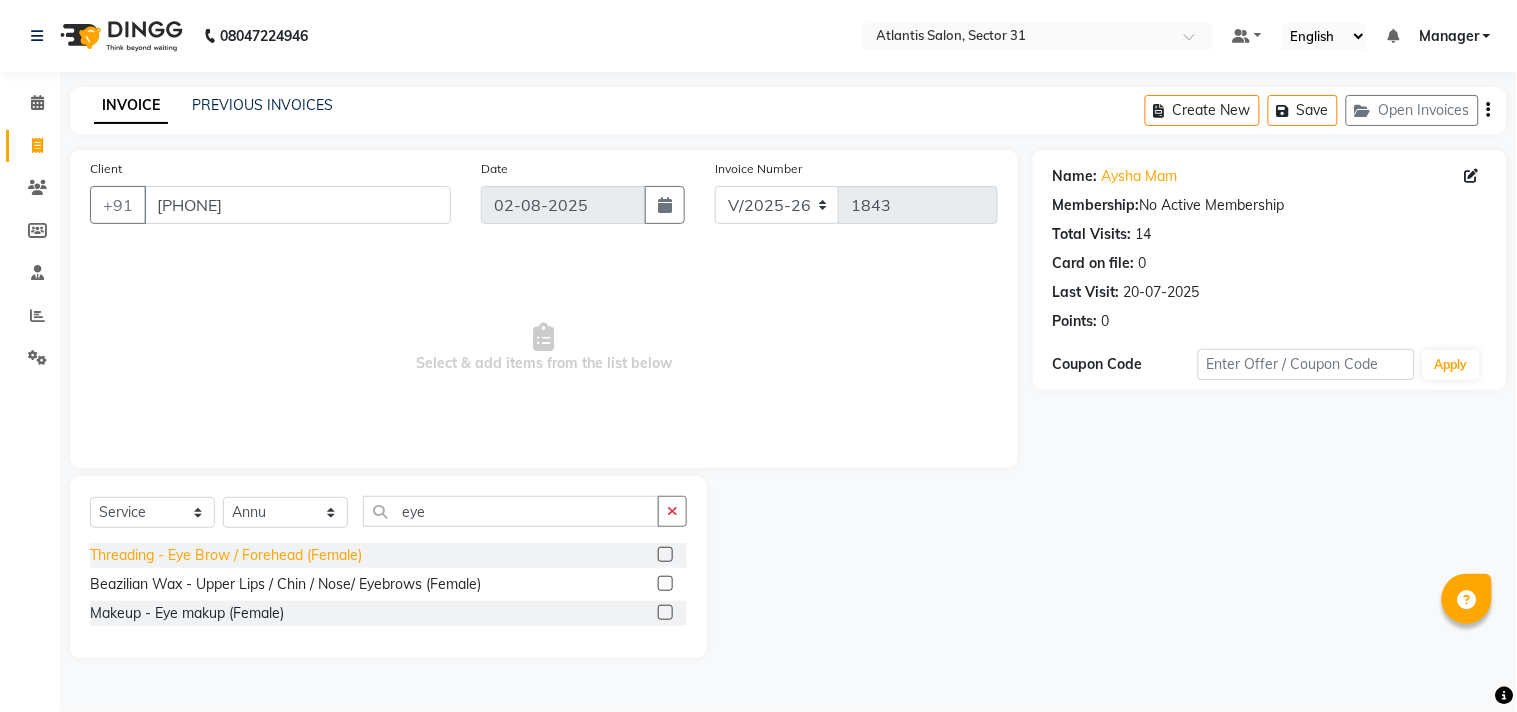 click on "Threading - Eye Brow / Forehead (Female)" 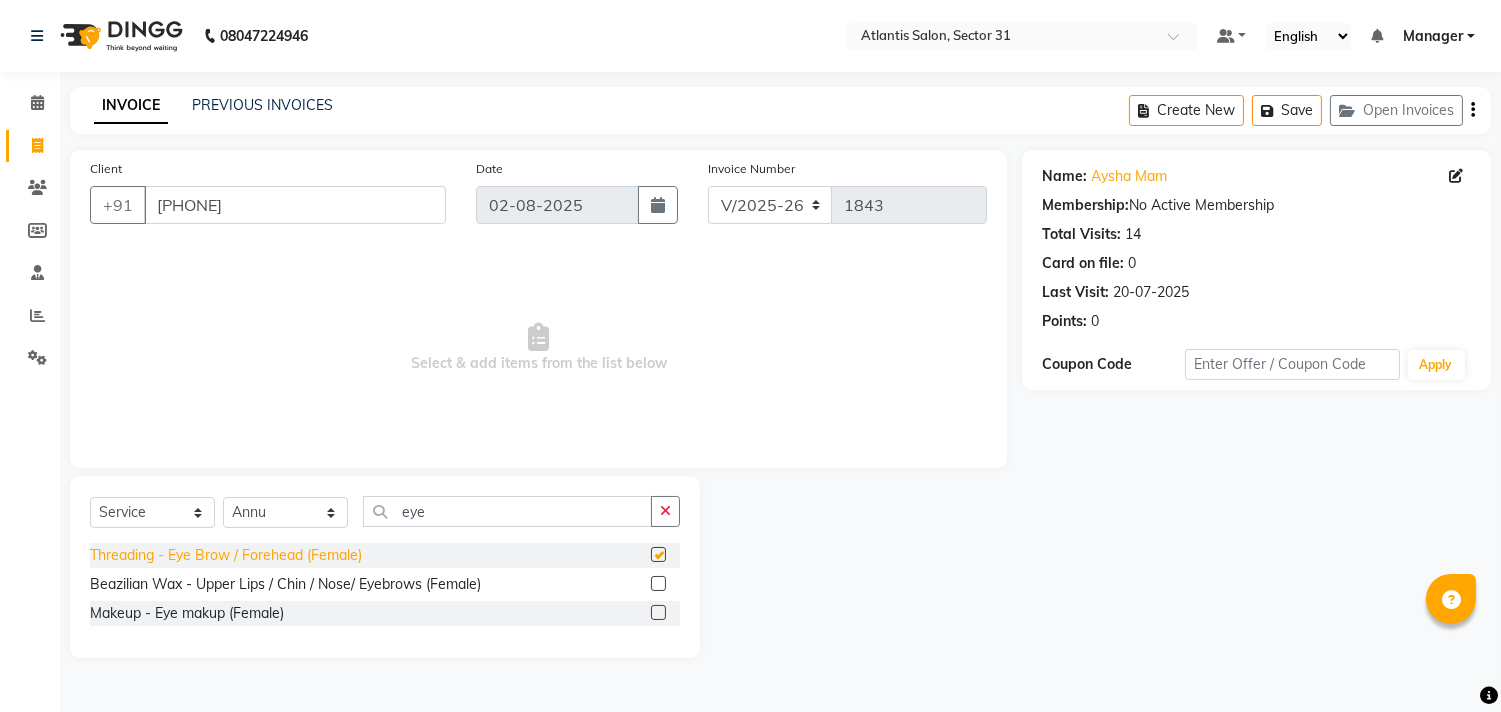 checkbox on "false" 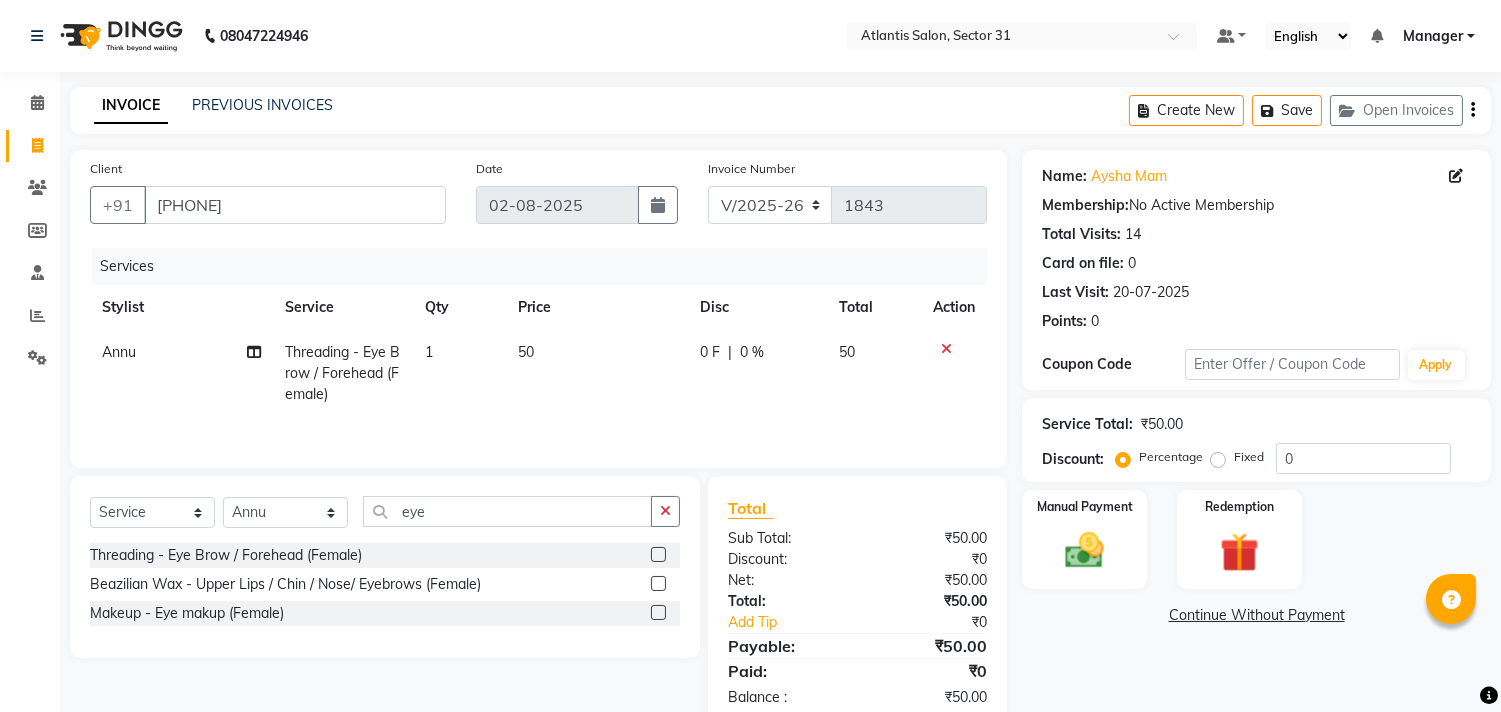 scroll, scrollTop: 47, scrollLeft: 0, axis: vertical 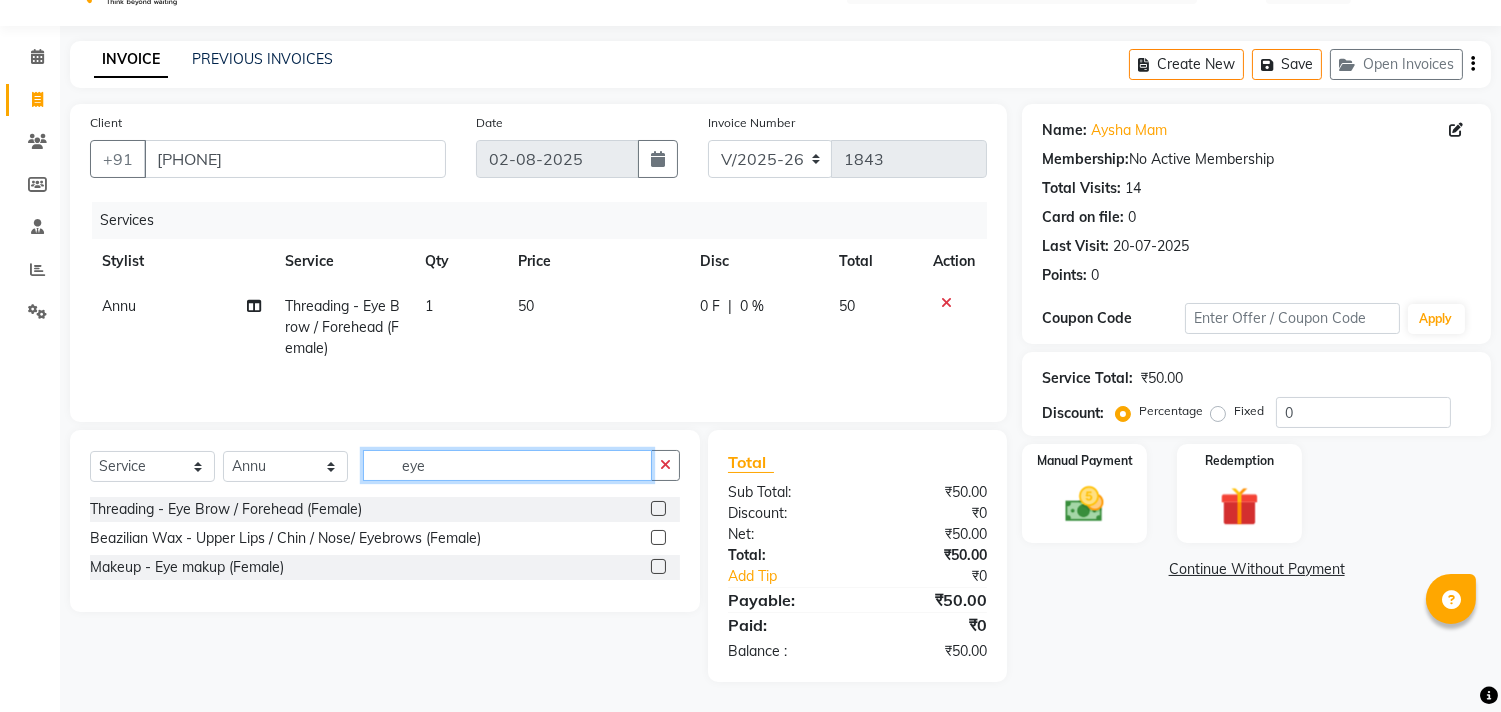 click on "eye" 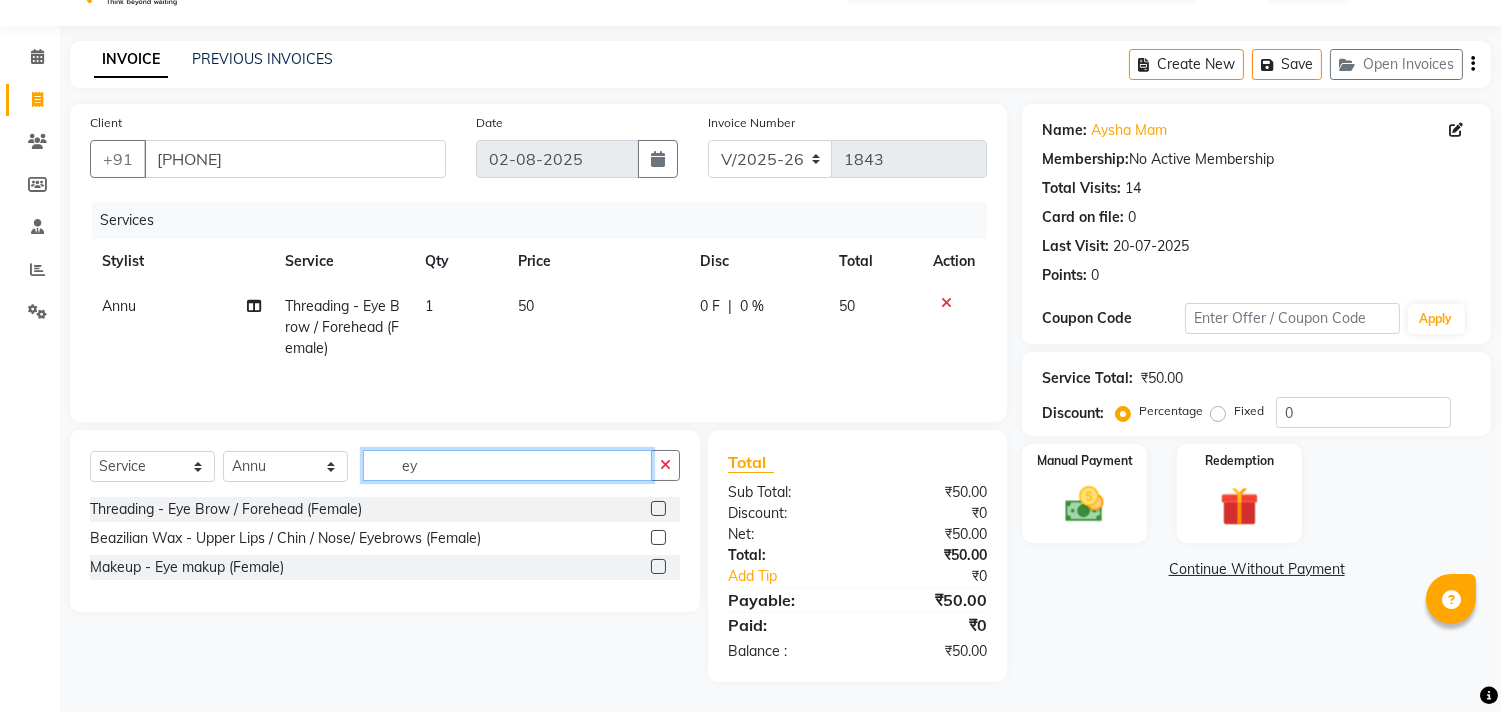 type on "e" 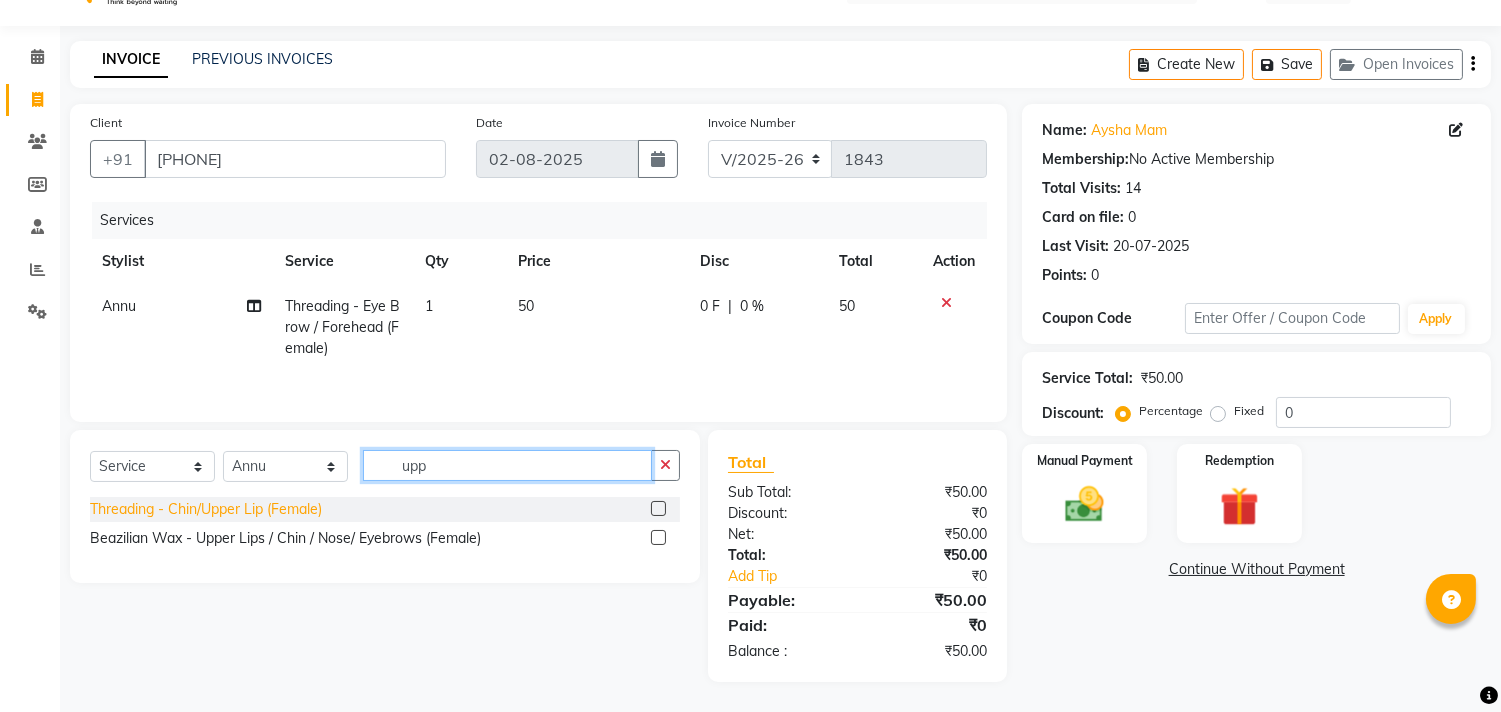 type on "upp" 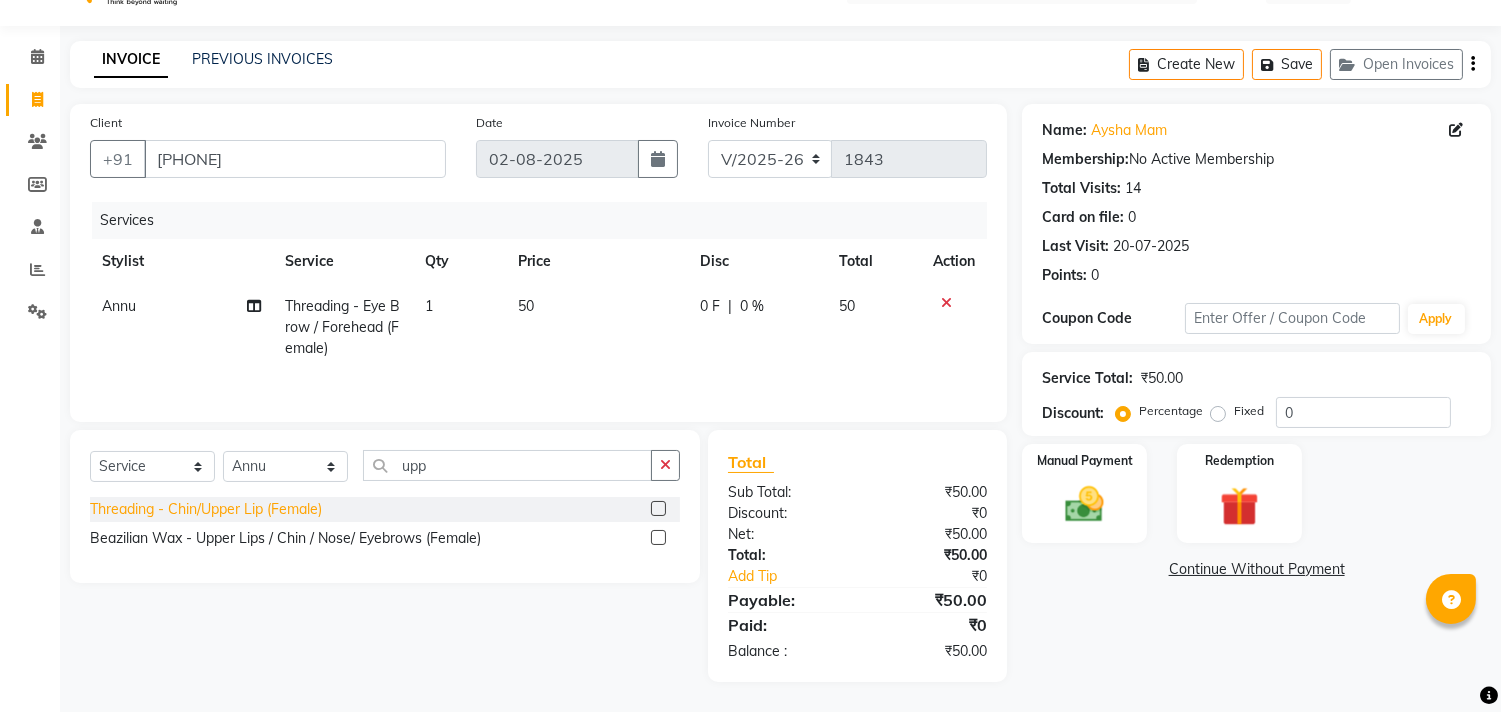 click on "Threading - Chin/Upper Lip (Female)" 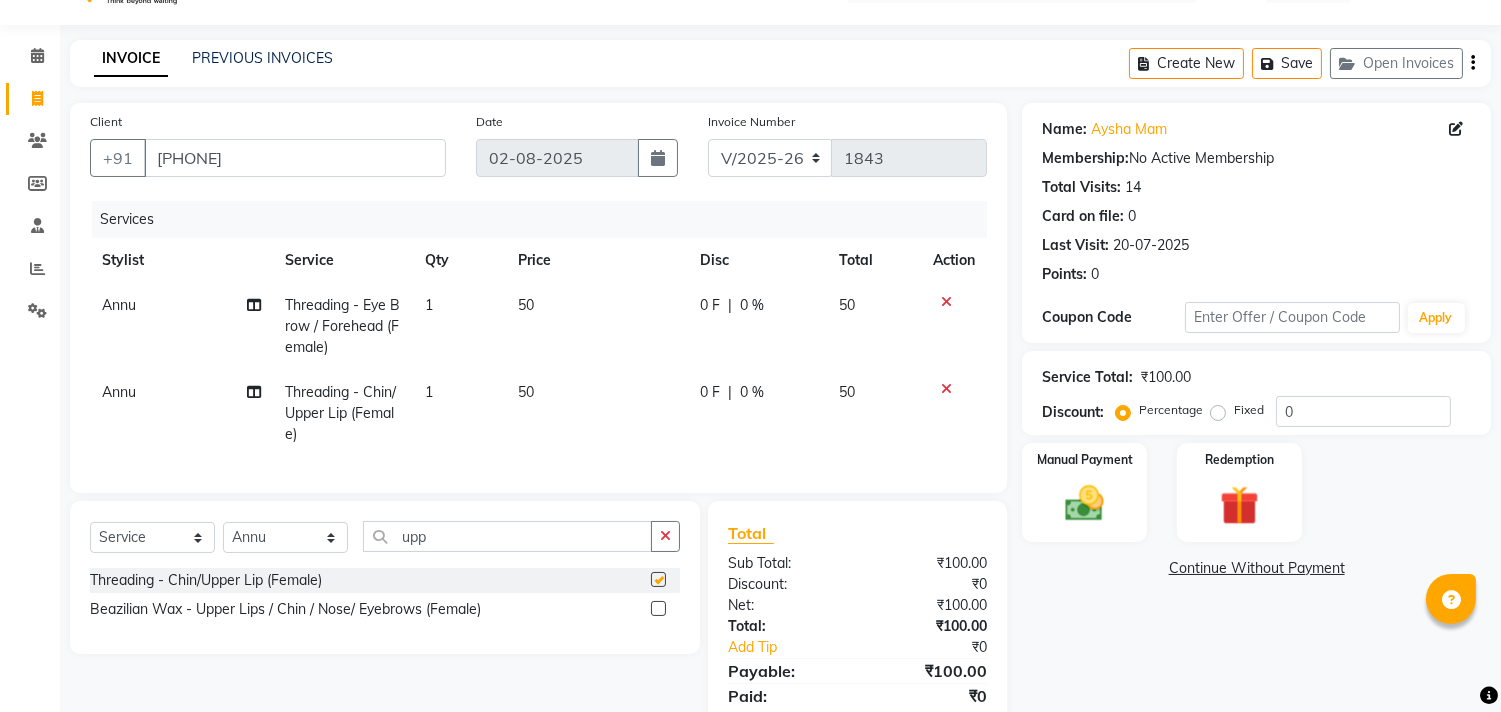 checkbox on "false" 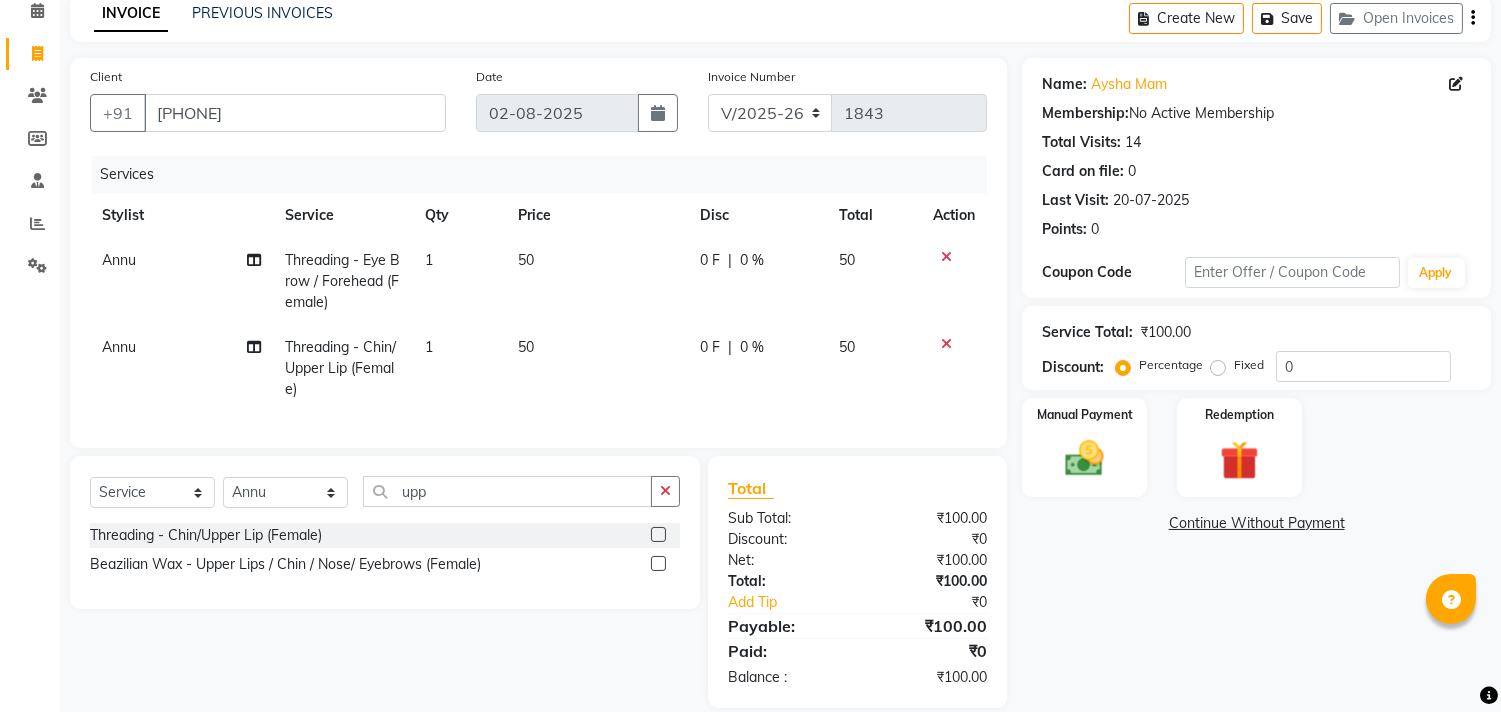scroll, scrollTop: 134, scrollLeft: 0, axis: vertical 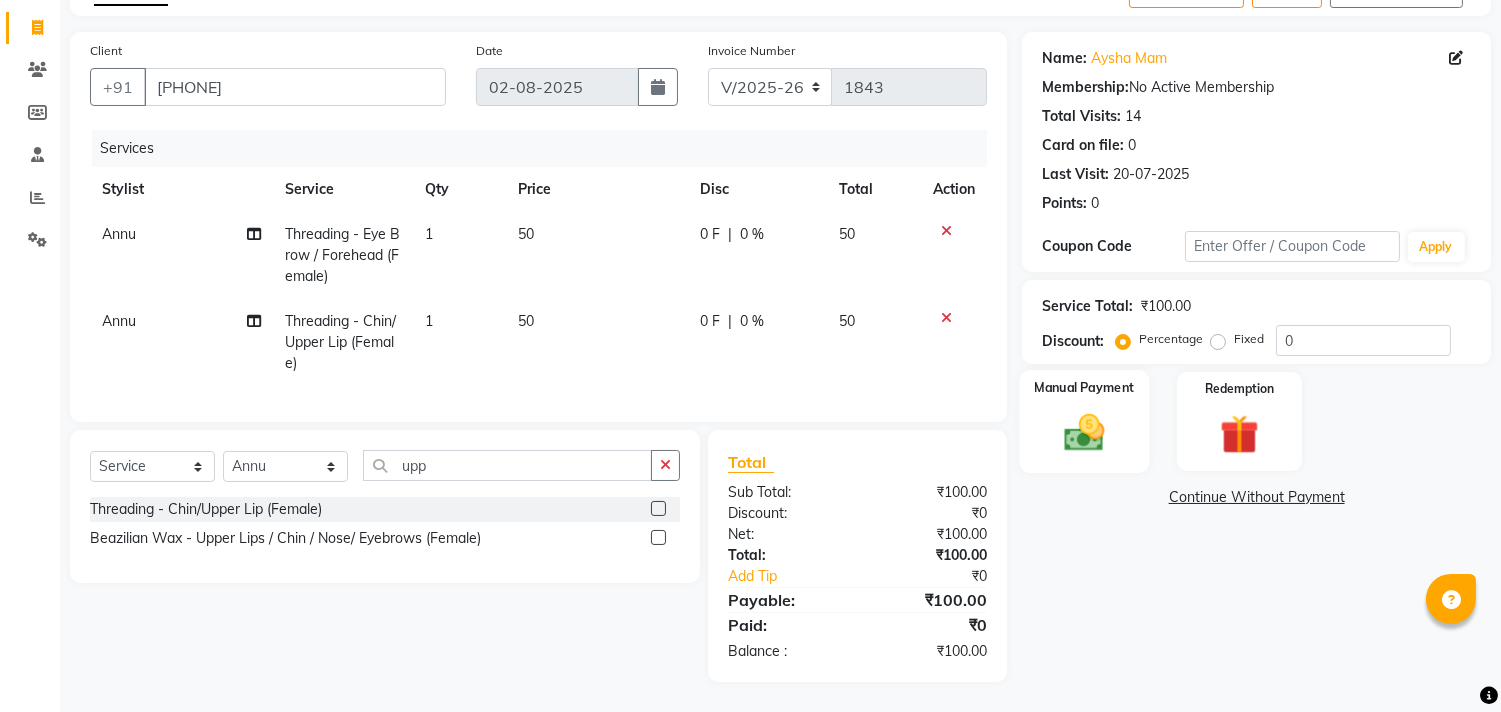 click 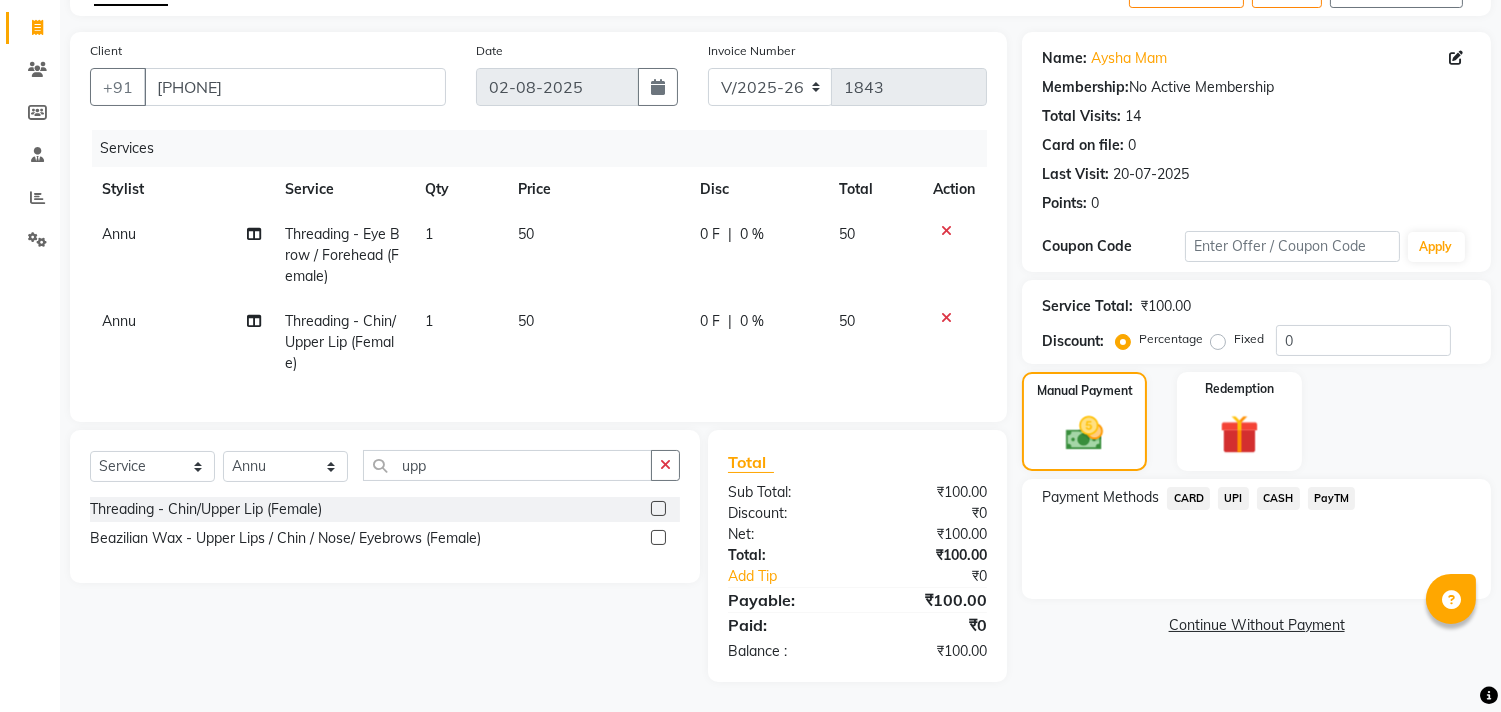 click on "CARD" 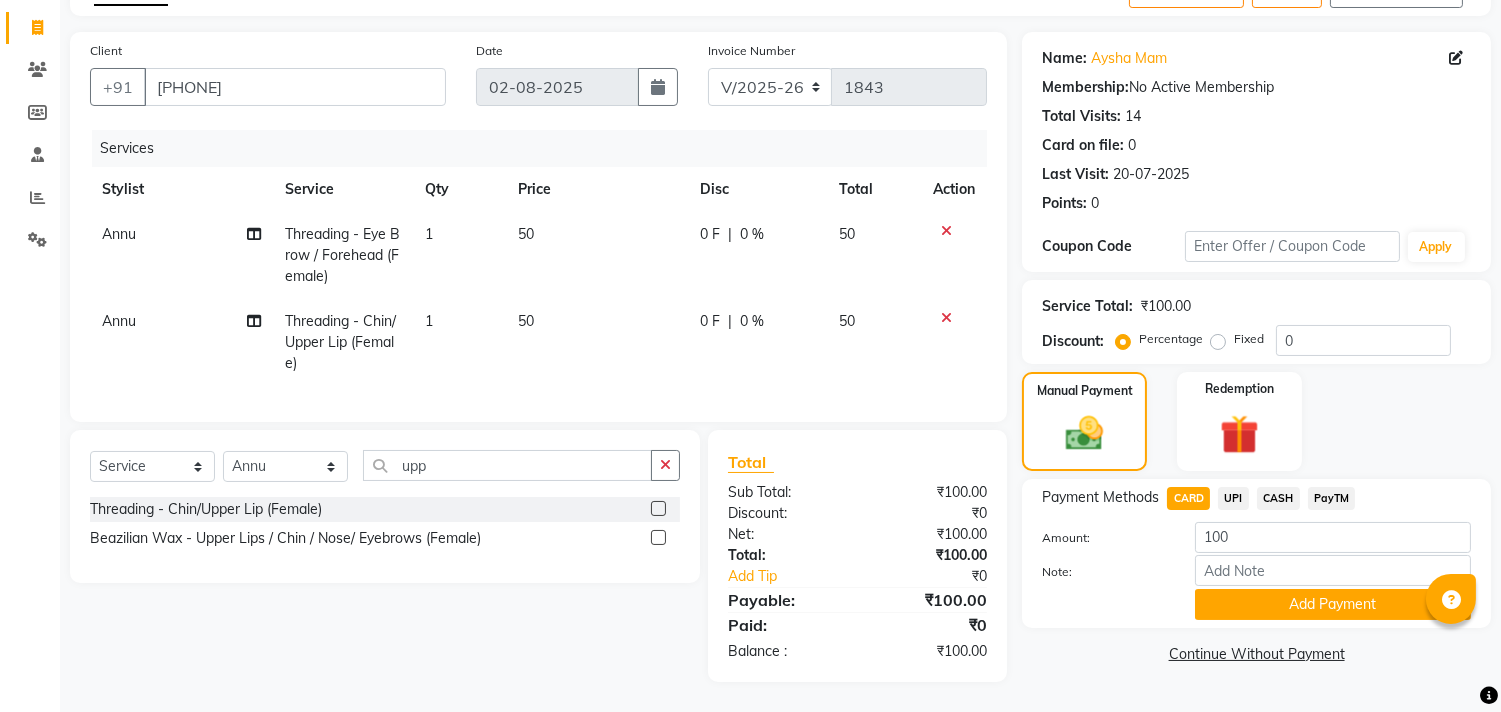 click on "UPI" 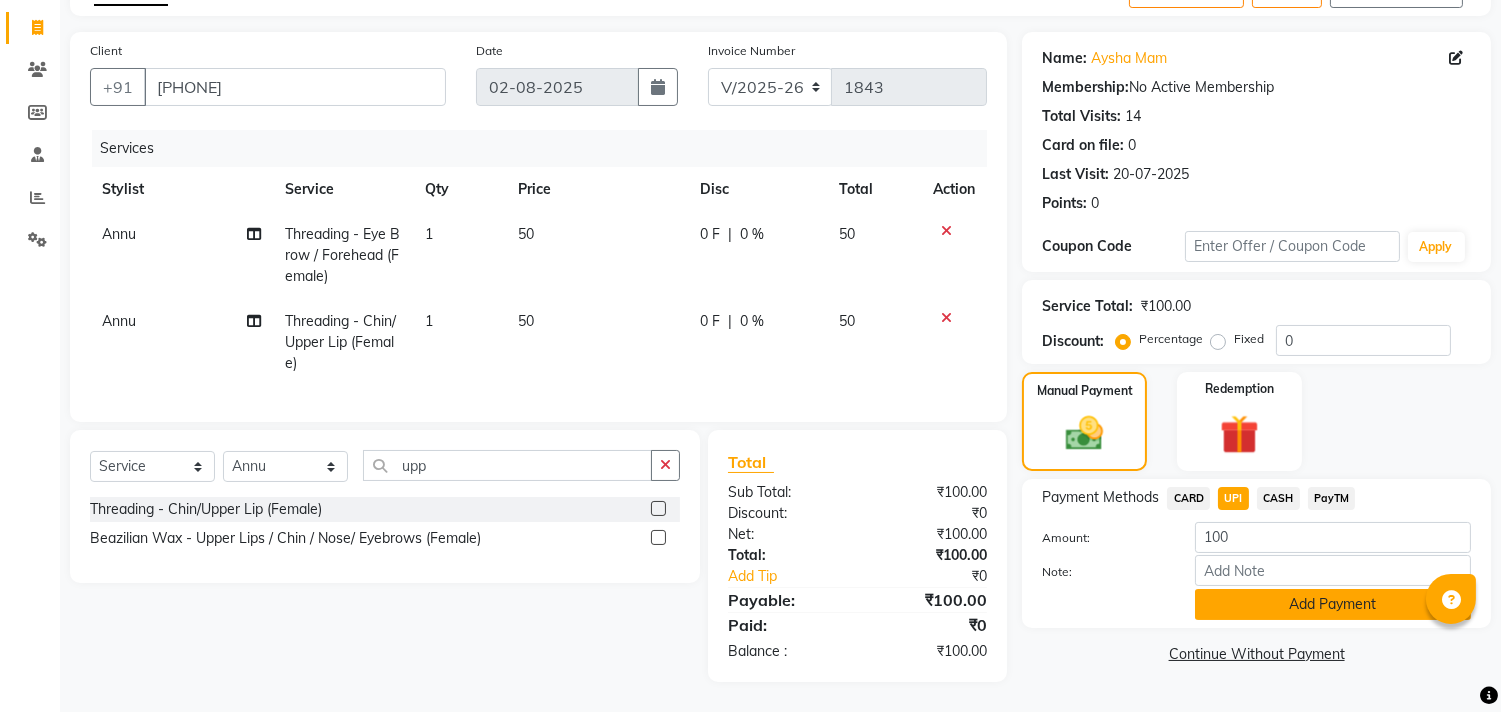 click on "Add Payment" 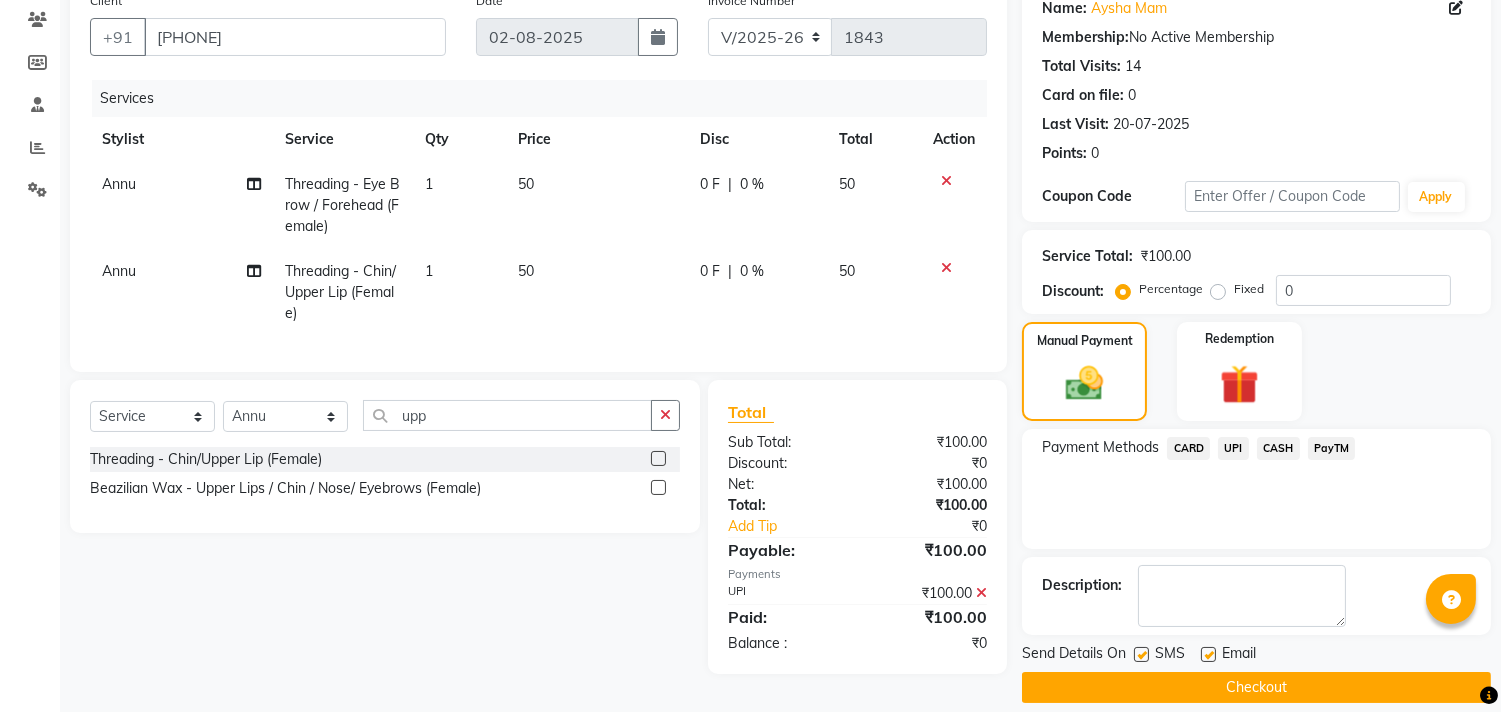 scroll, scrollTop: 187, scrollLeft: 0, axis: vertical 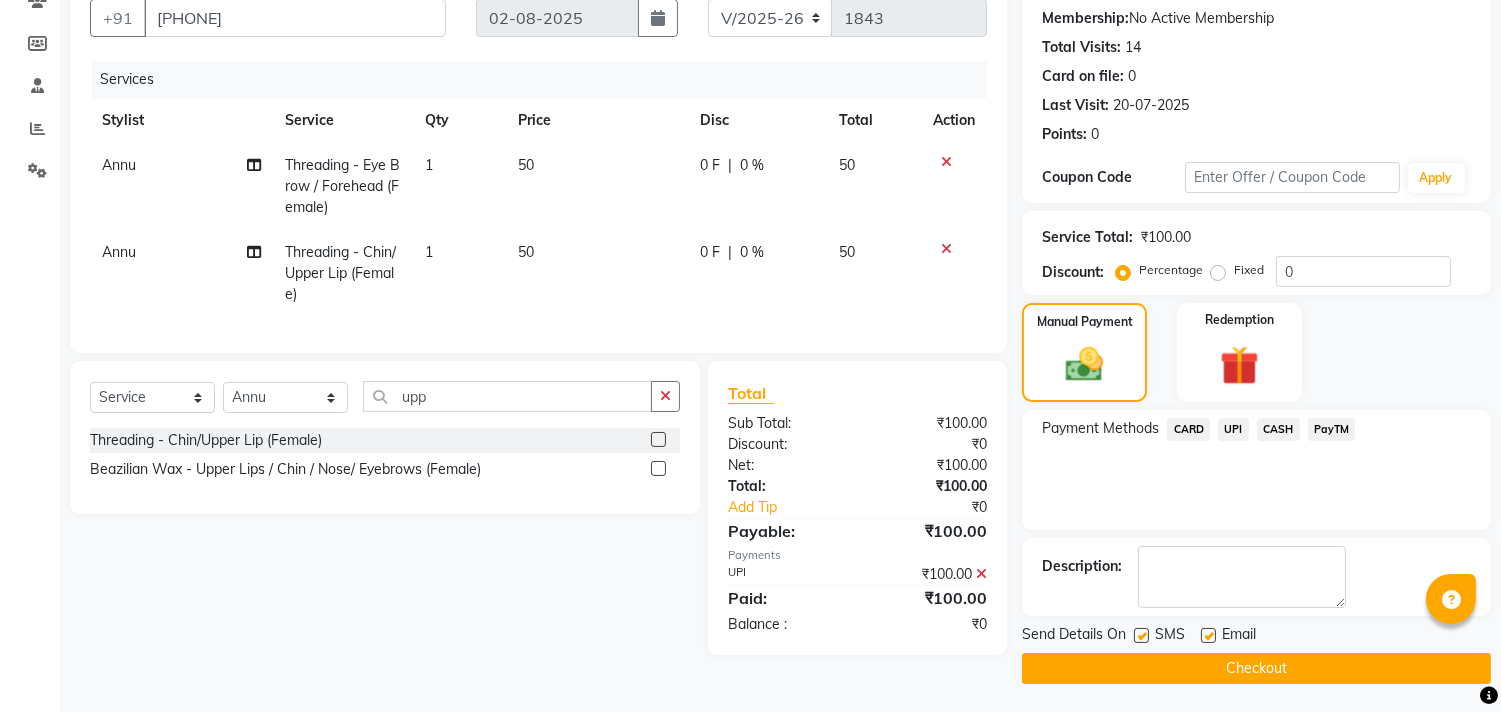 click on "Checkout" 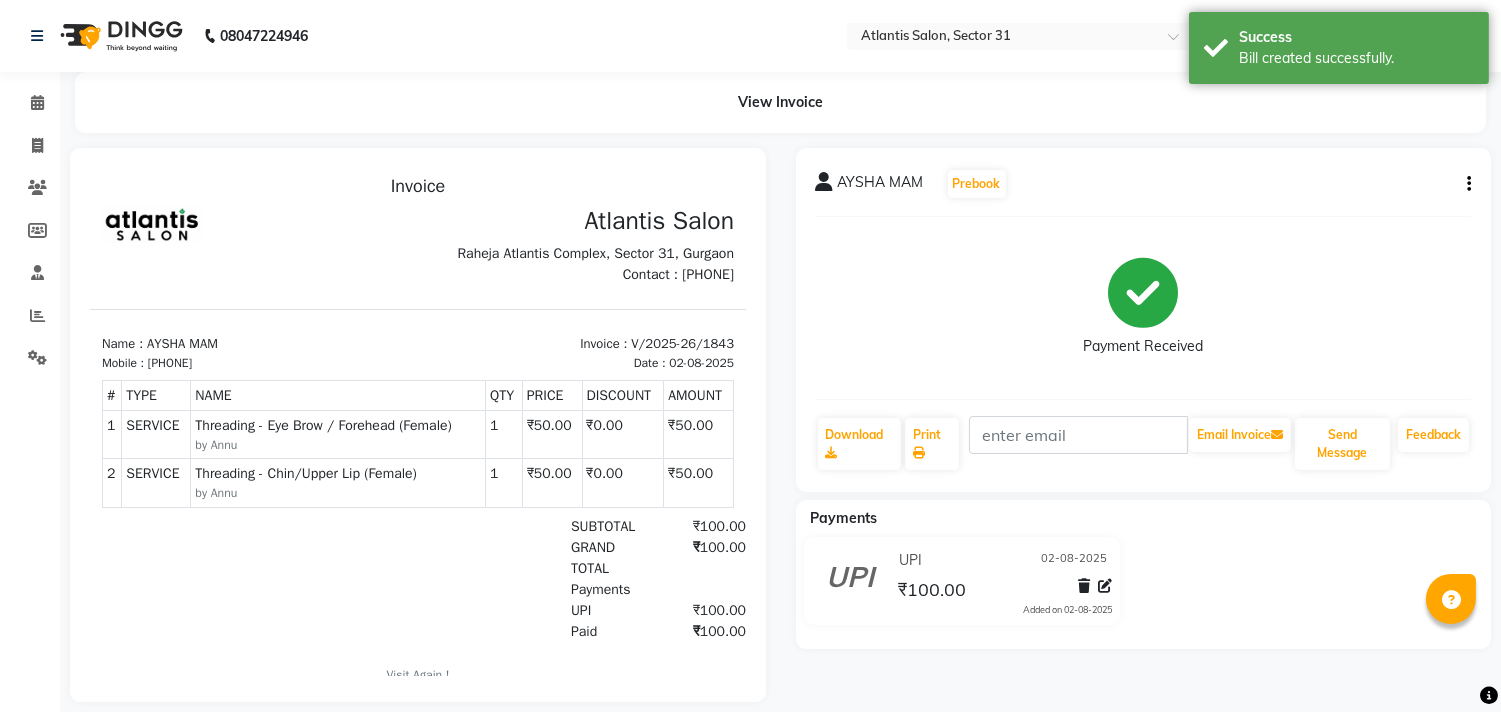 scroll, scrollTop: 0, scrollLeft: 0, axis: both 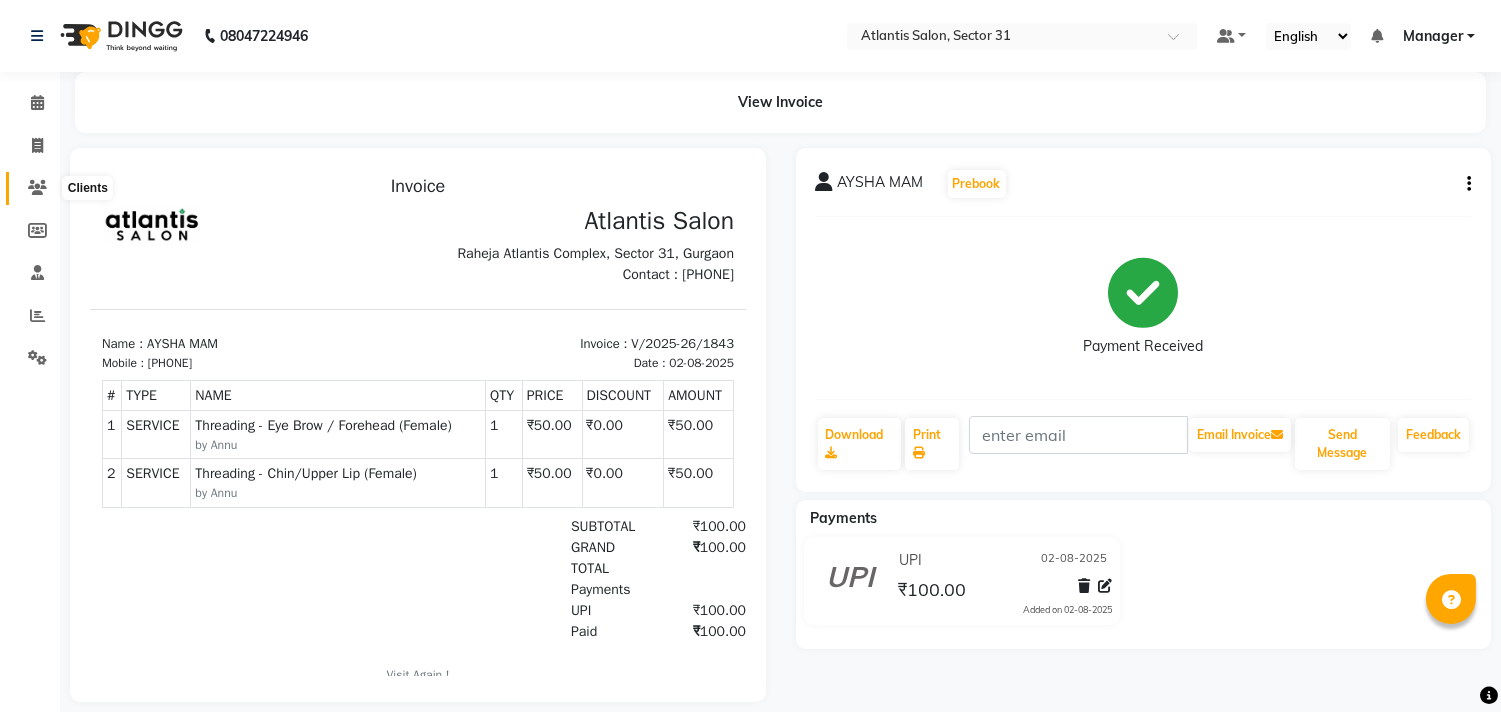 click 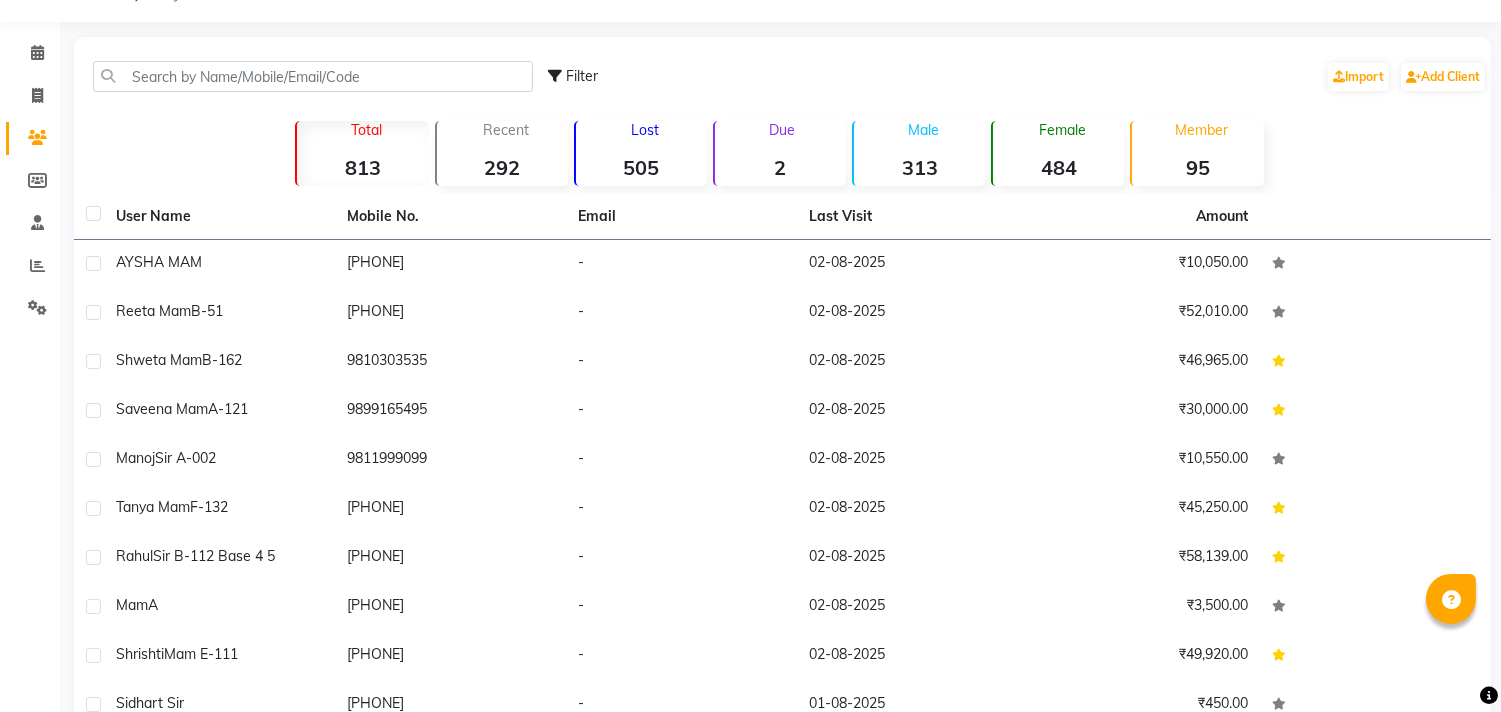 scroll, scrollTop: 0, scrollLeft: 0, axis: both 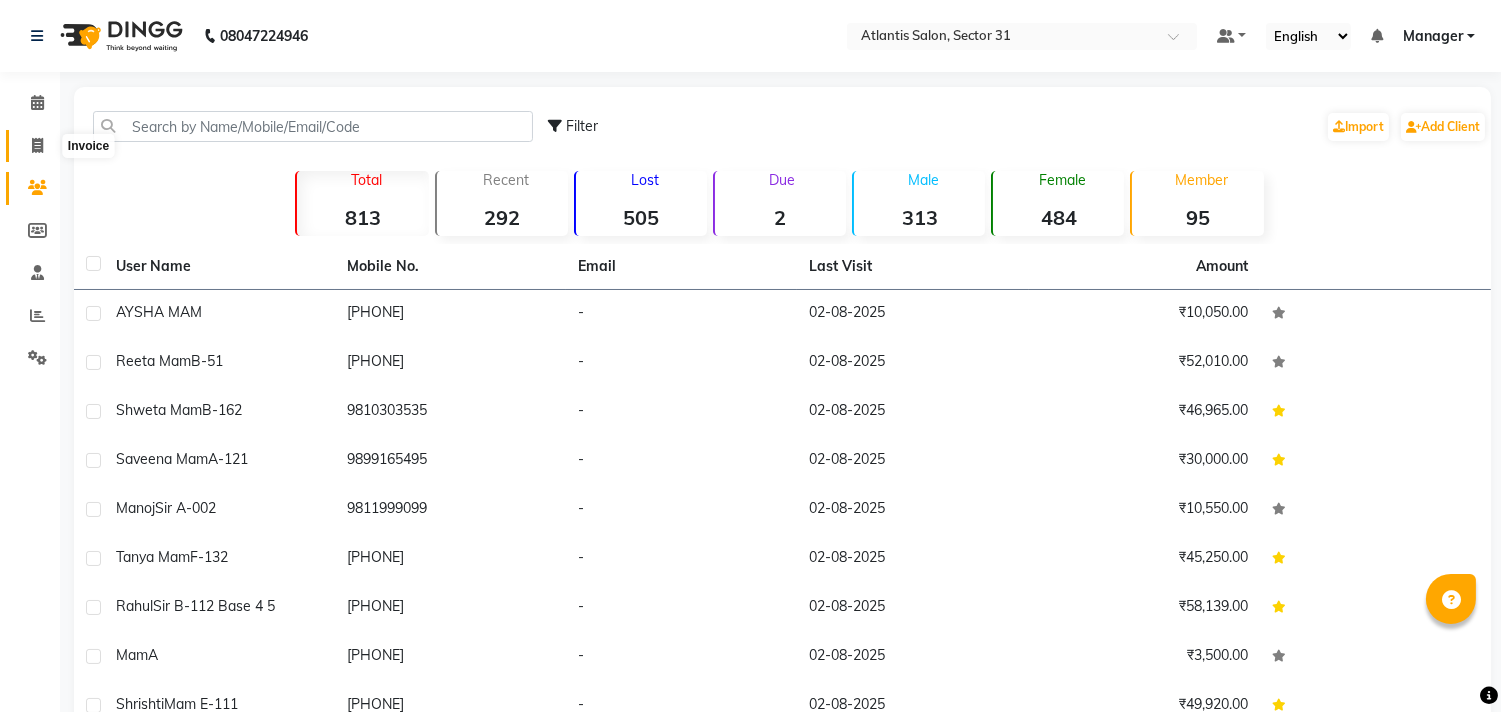 click 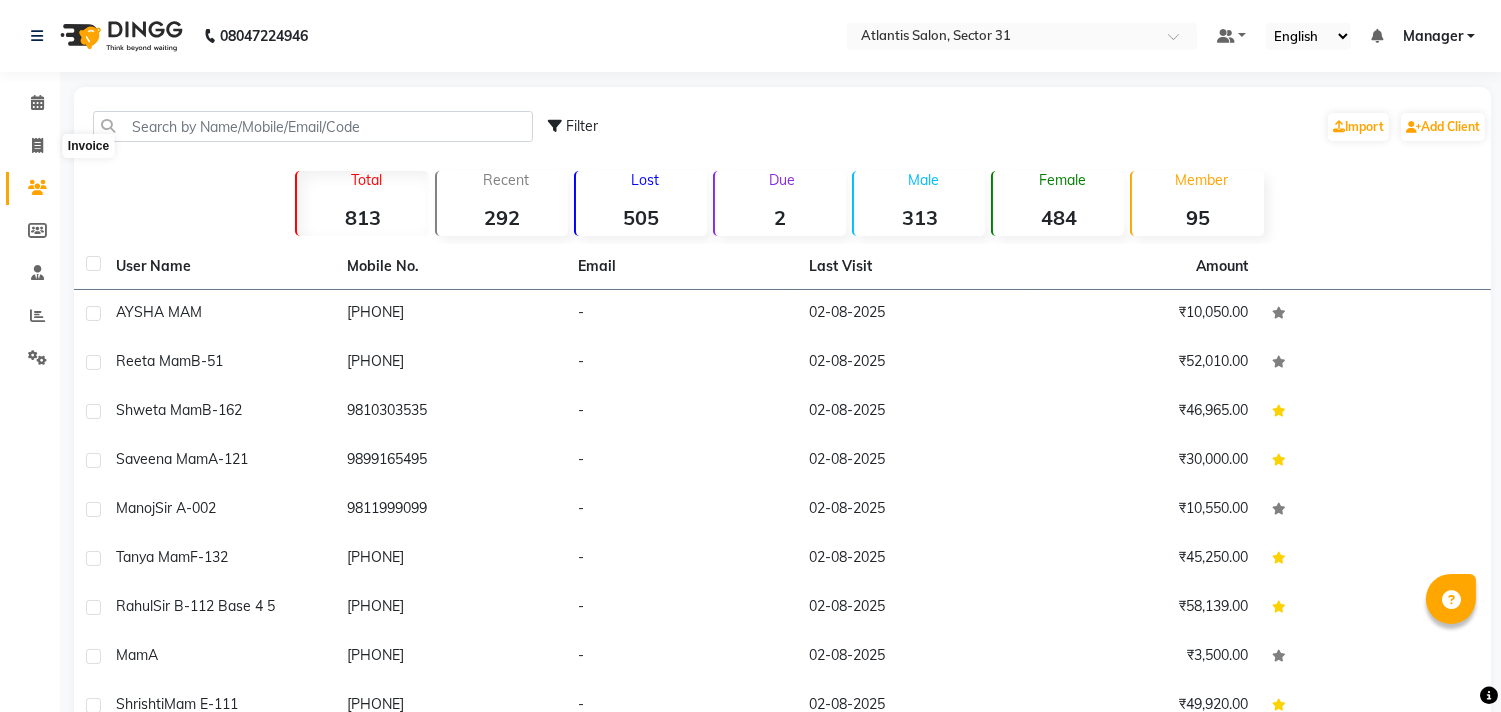 select on "service" 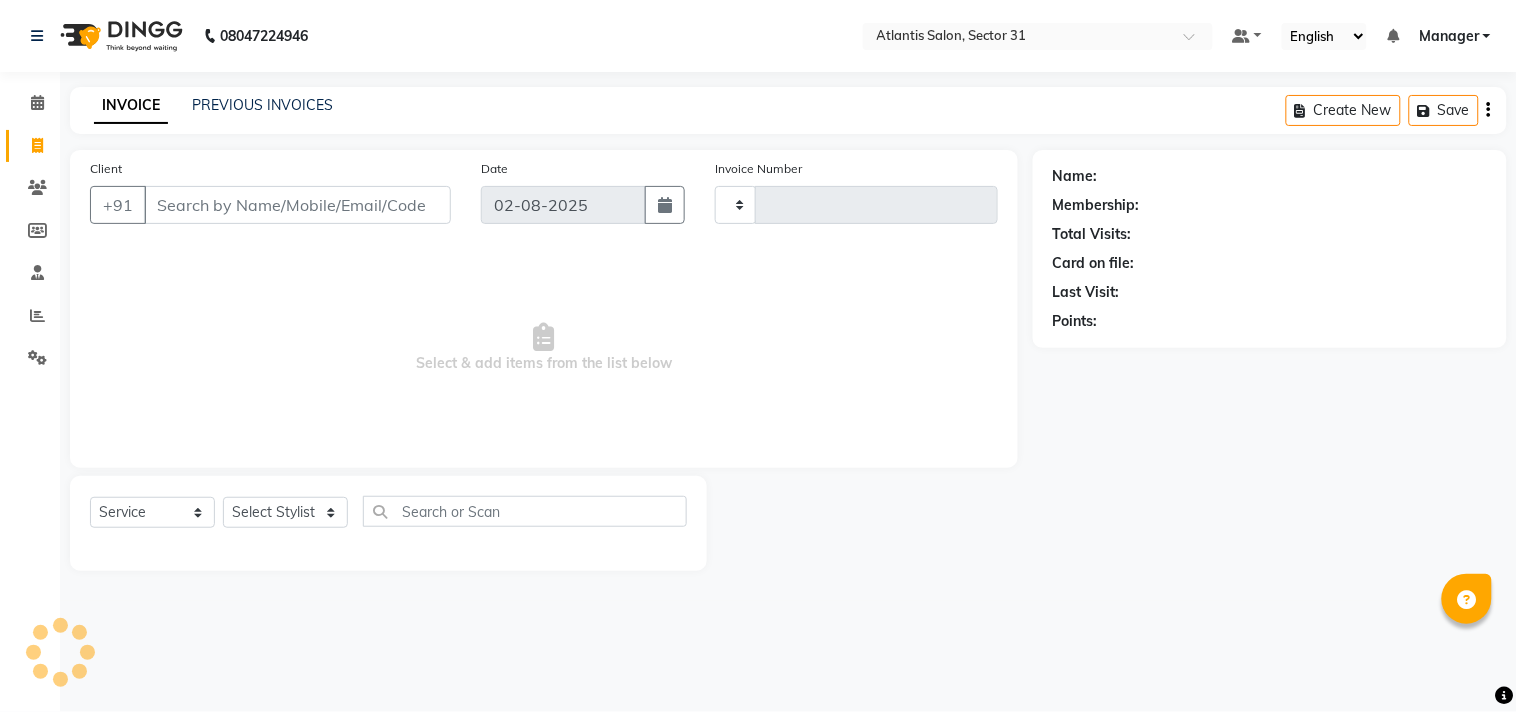 type on "1844" 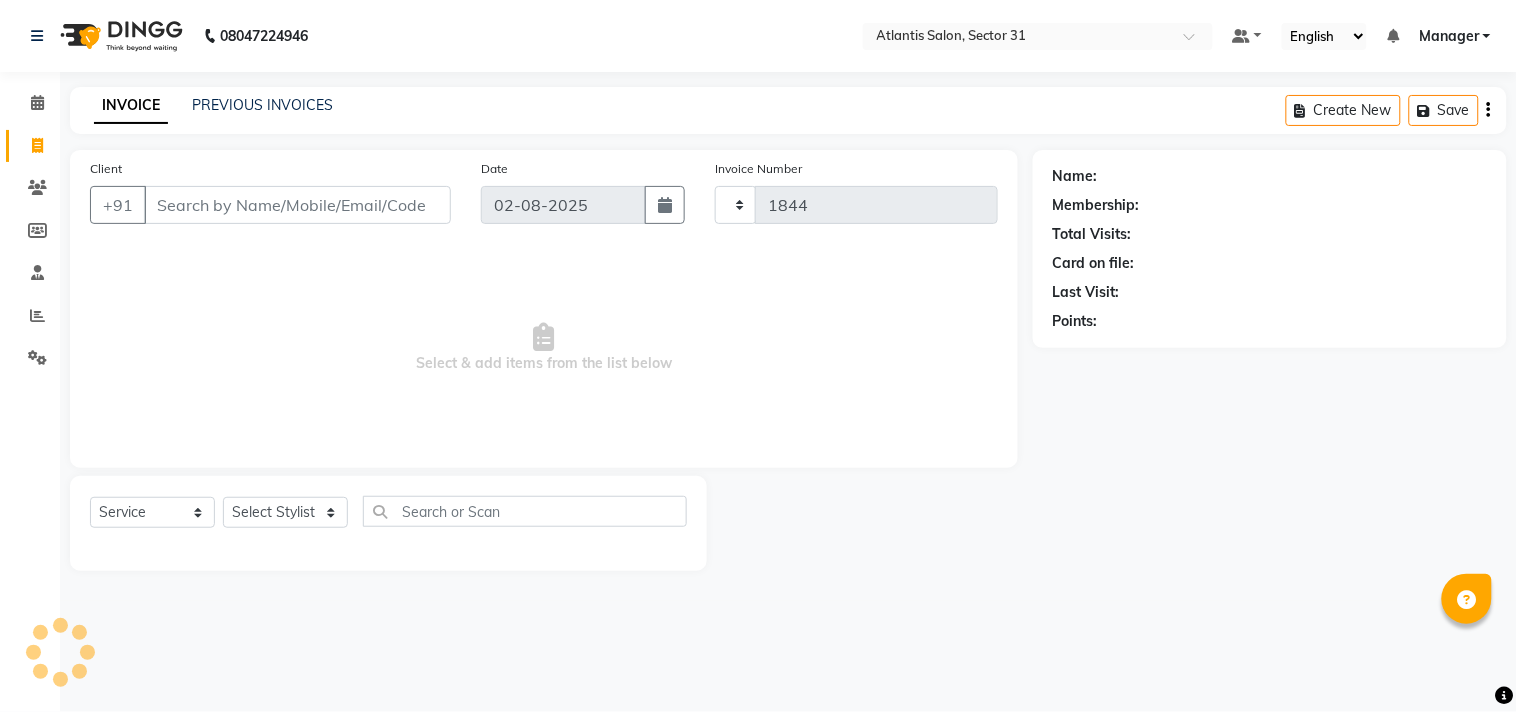 select on "4391" 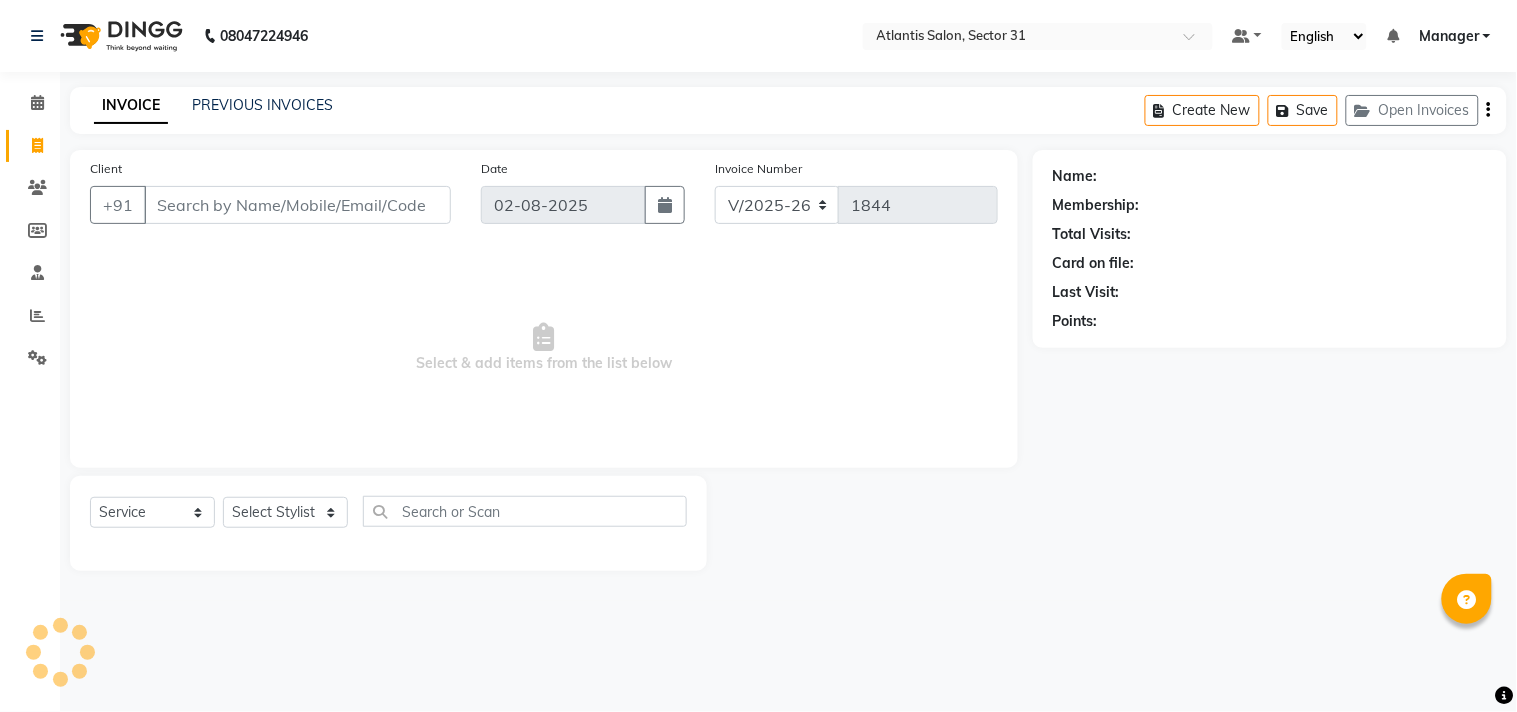click on "Client" at bounding box center [297, 205] 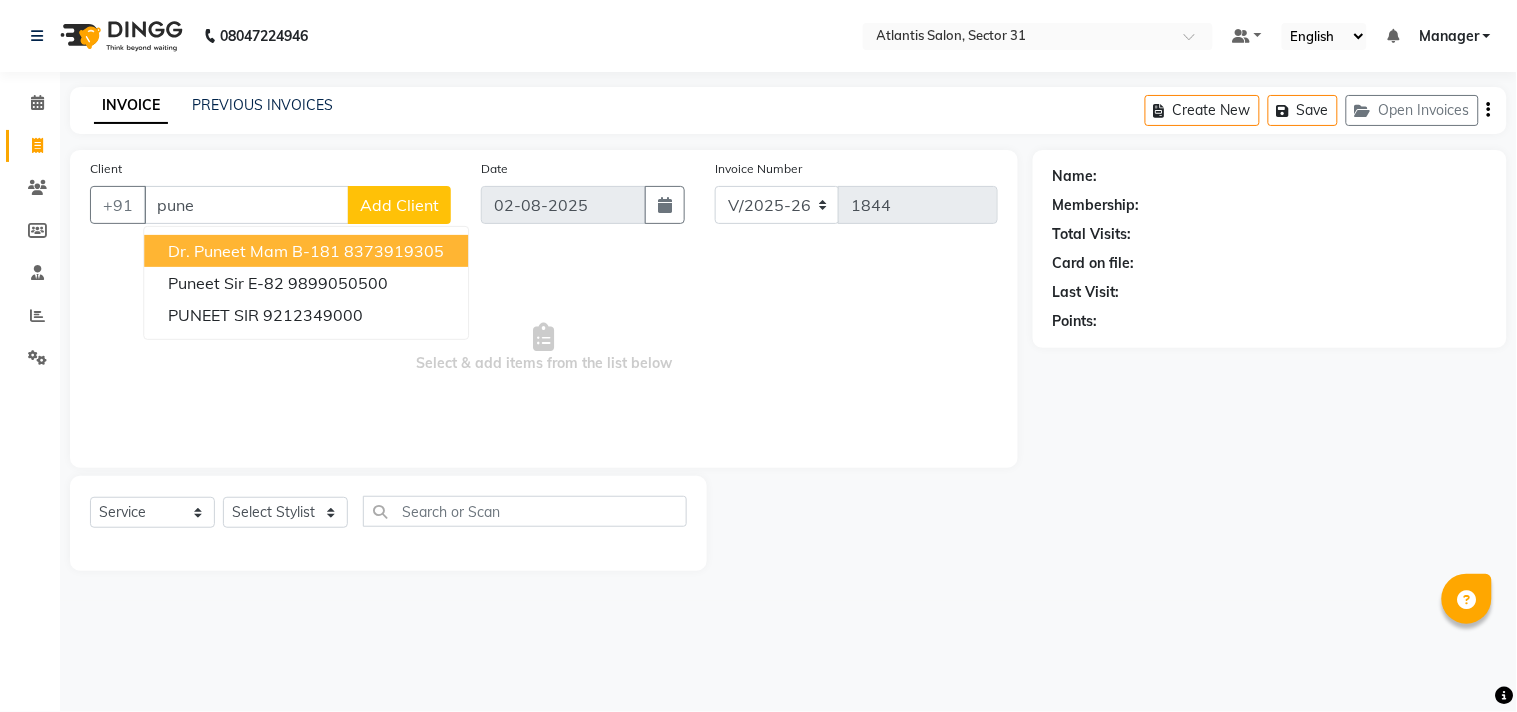 click on "Dr. Puneet mam B-181" at bounding box center [254, 251] 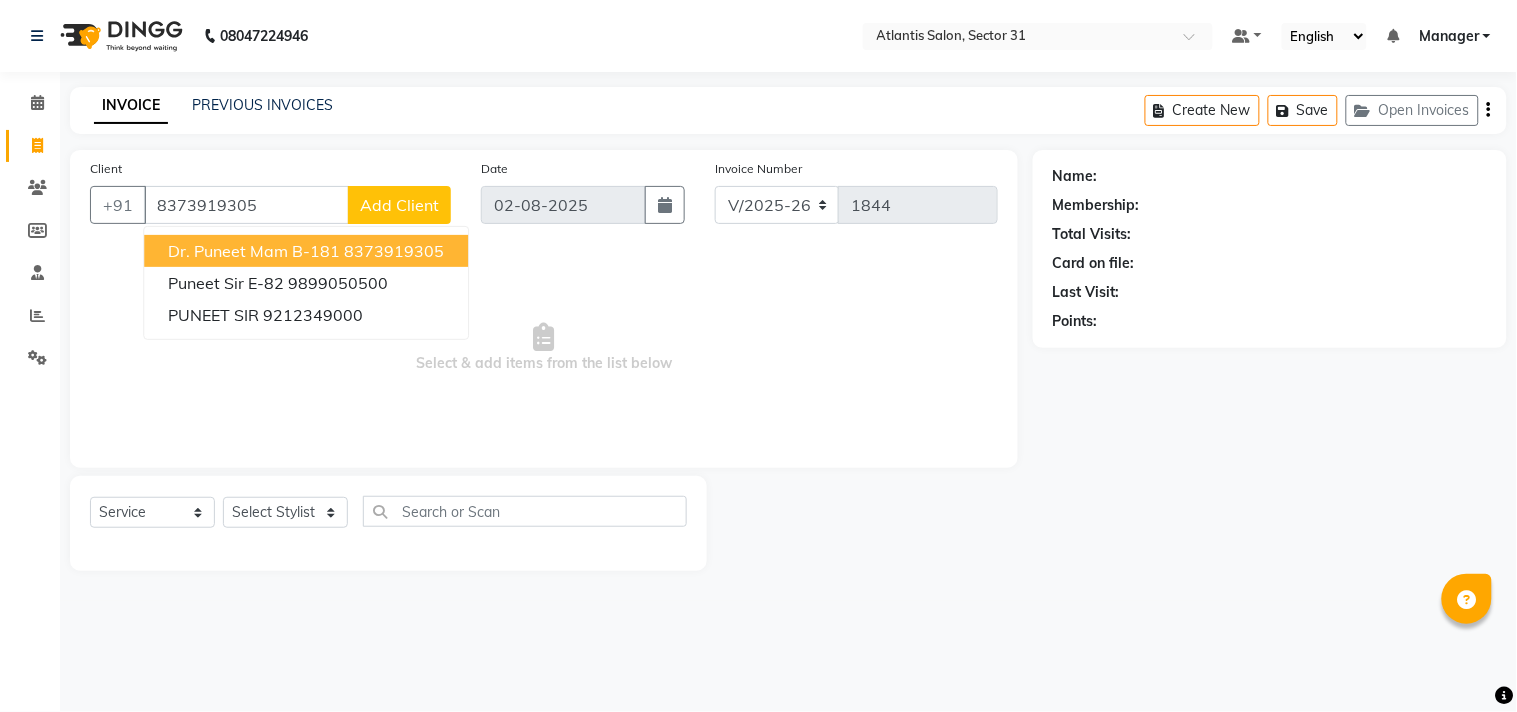 type on "8373919305" 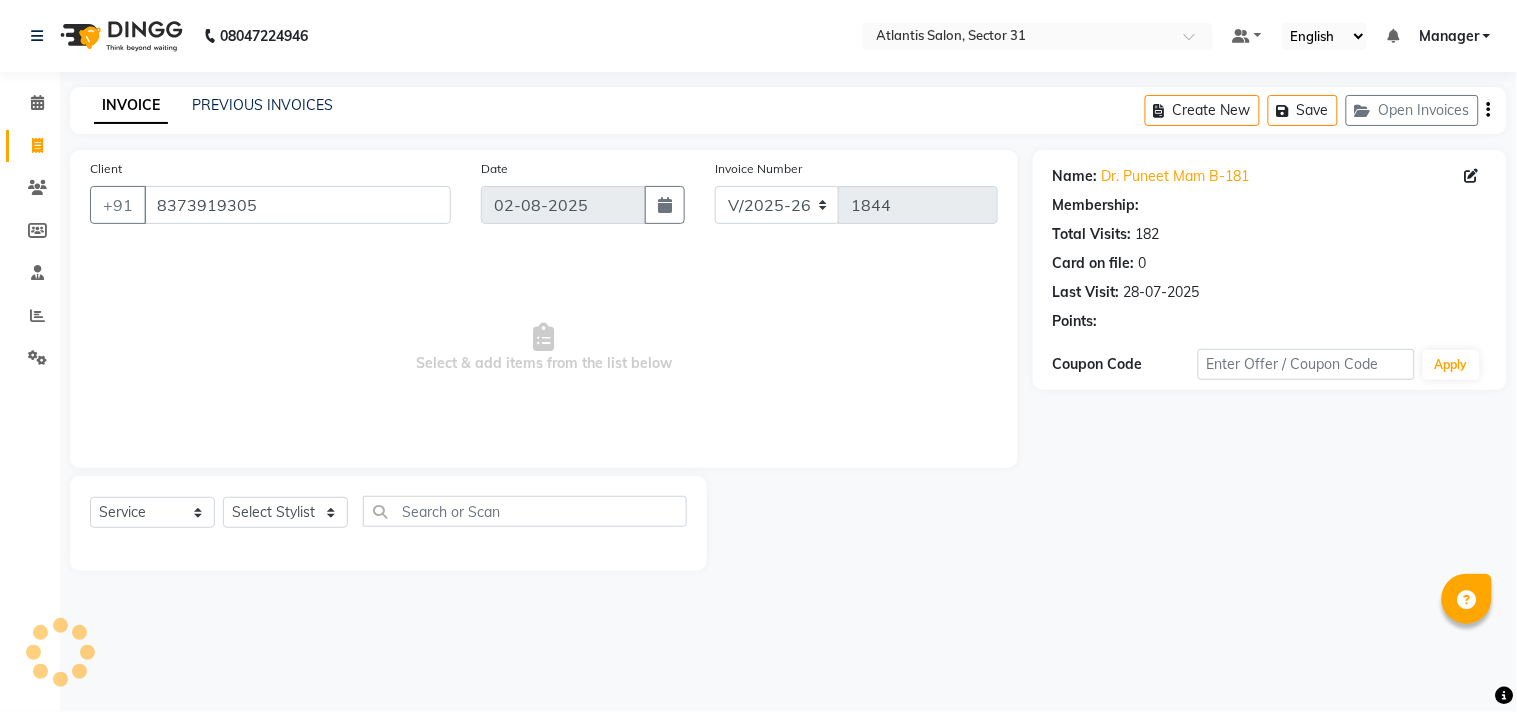 select on "1: Object" 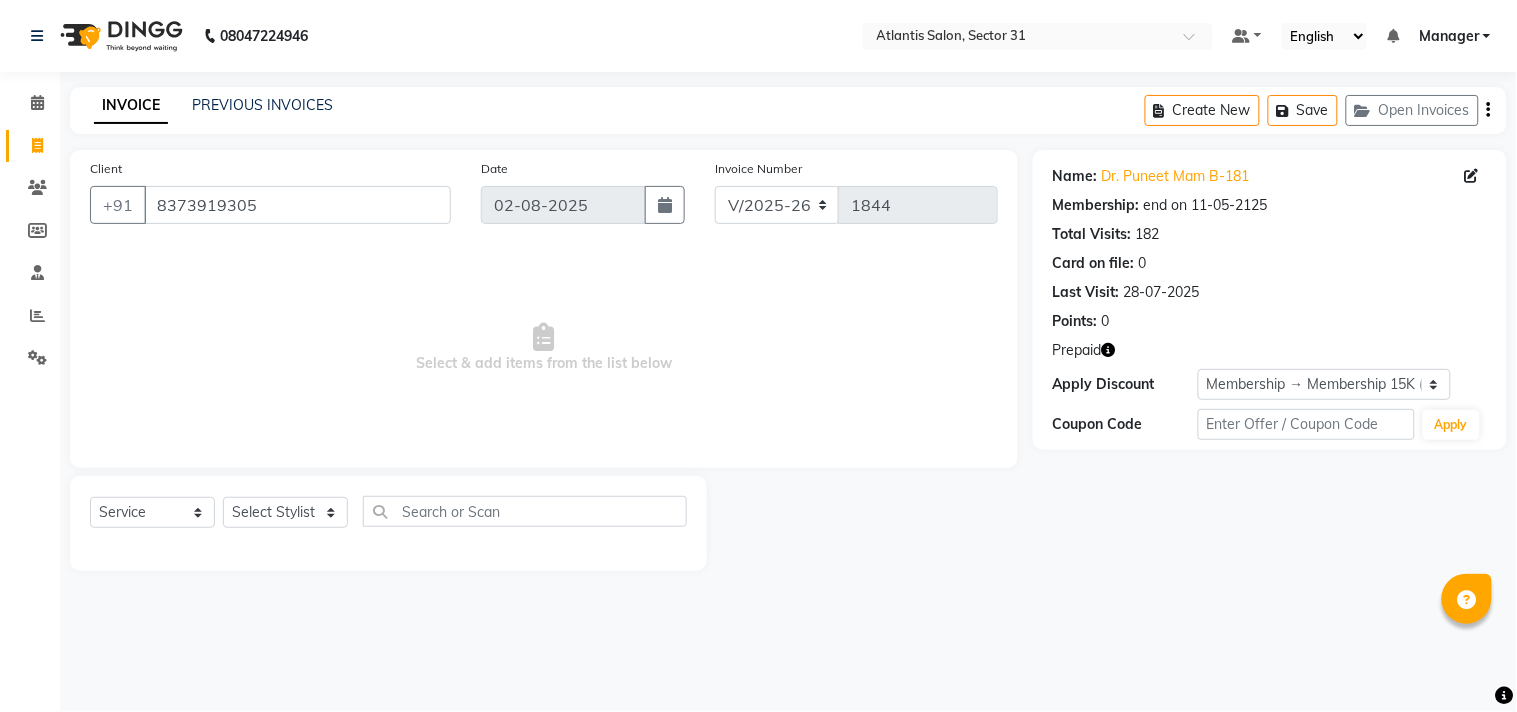 drag, startPoint x: 1112, startPoint y: 353, endPoint x: 1106, endPoint y: 343, distance: 11.661903 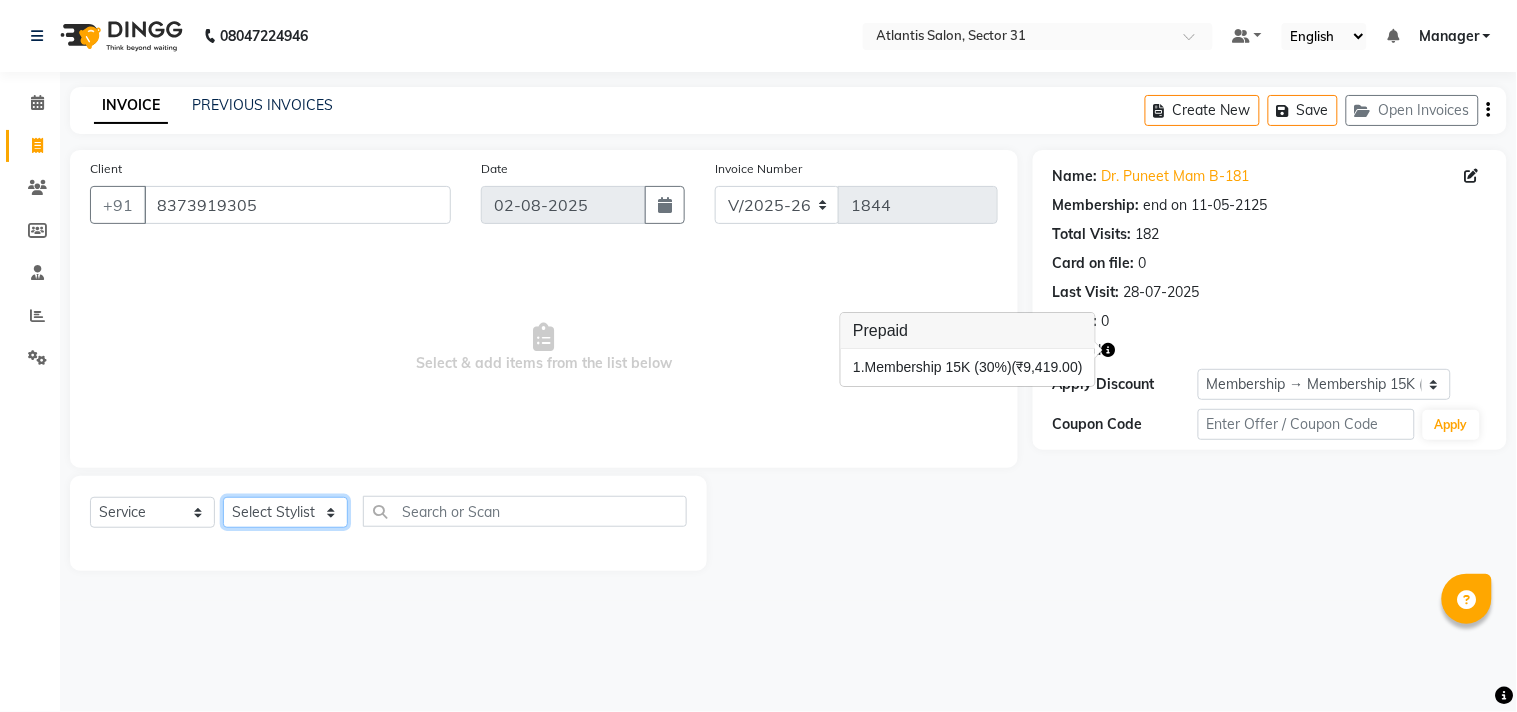 click on "Select Stylist Alka  Annu Chetan Farman Kavita Manager Staff 31 Staff ILD Suraj" 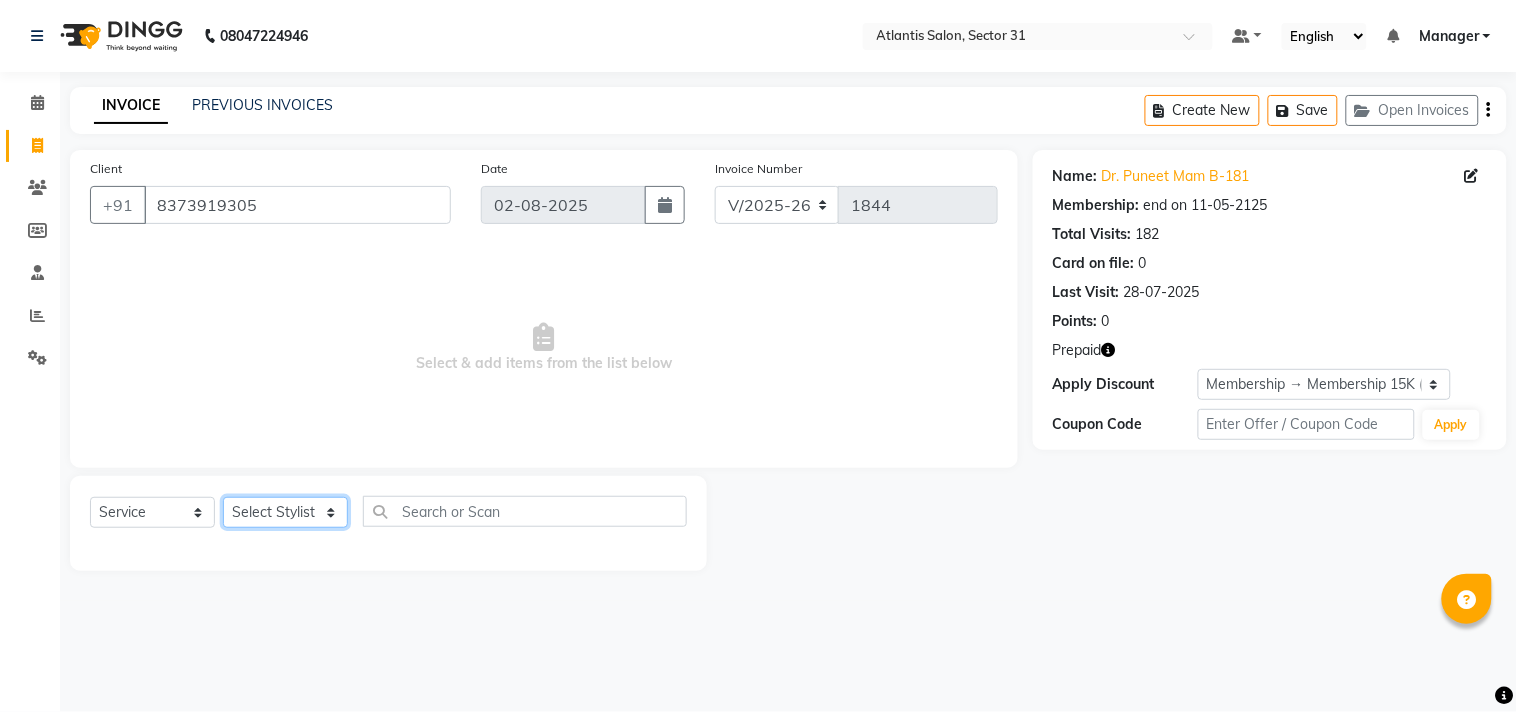 select on "69420" 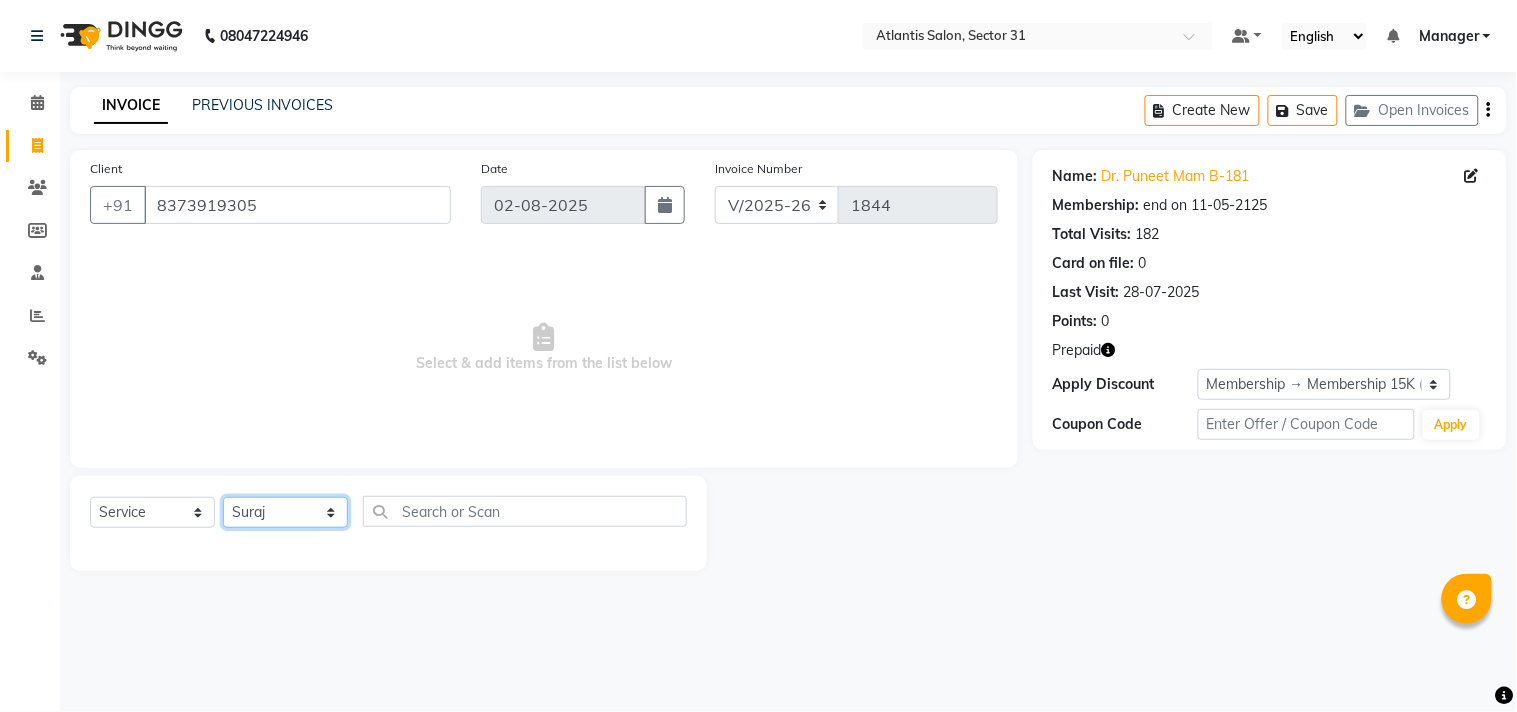 click on "Select Stylist Alka  Annu Chetan Farman Kavita Manager Staff 31 Staff ILD Suraj" 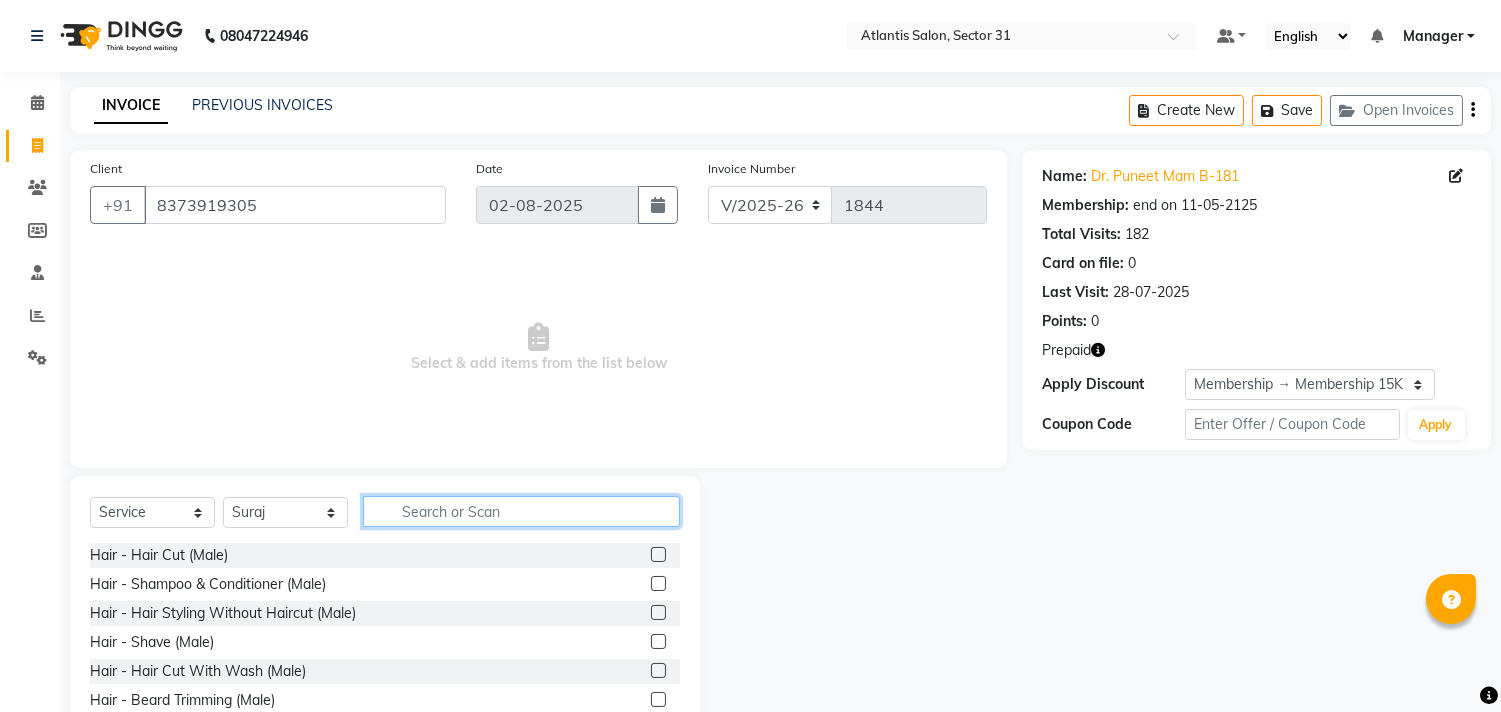 click 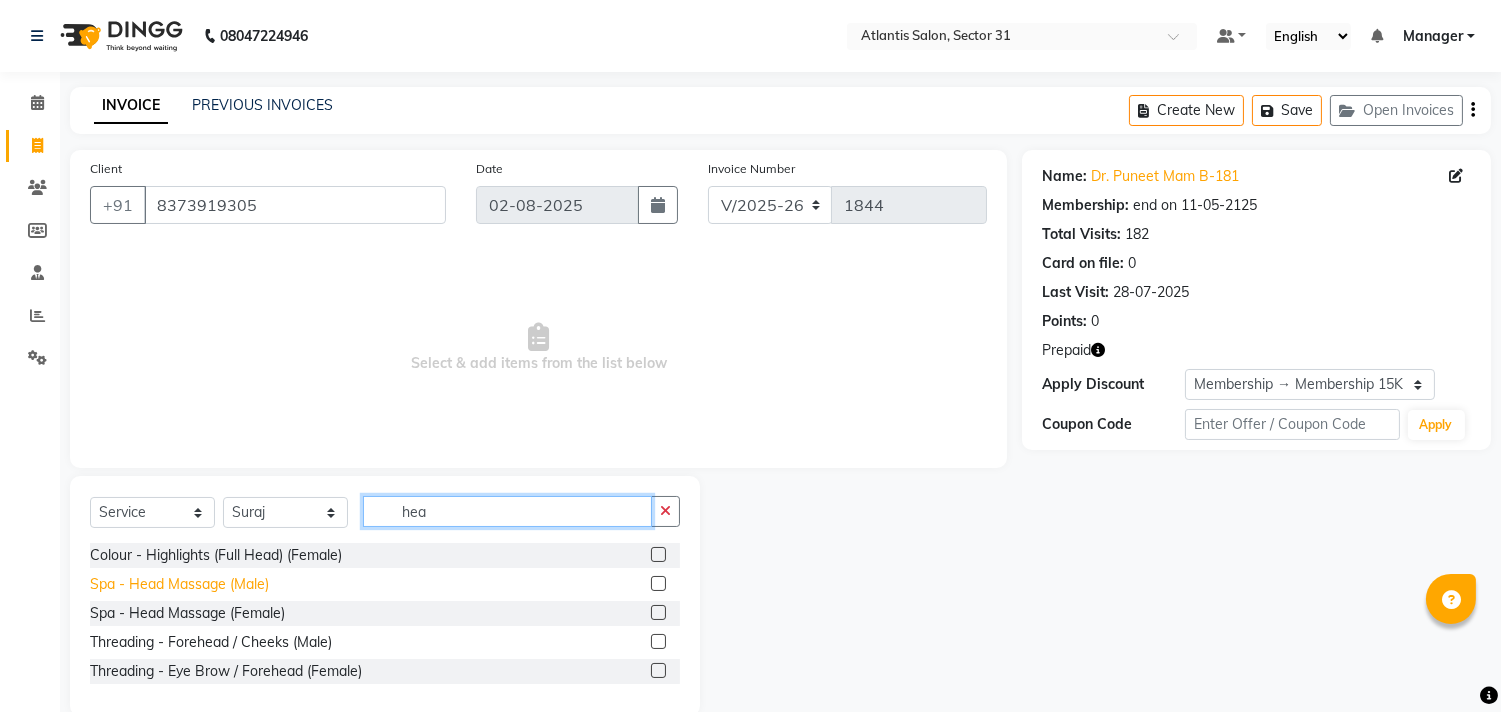 type on "hea" 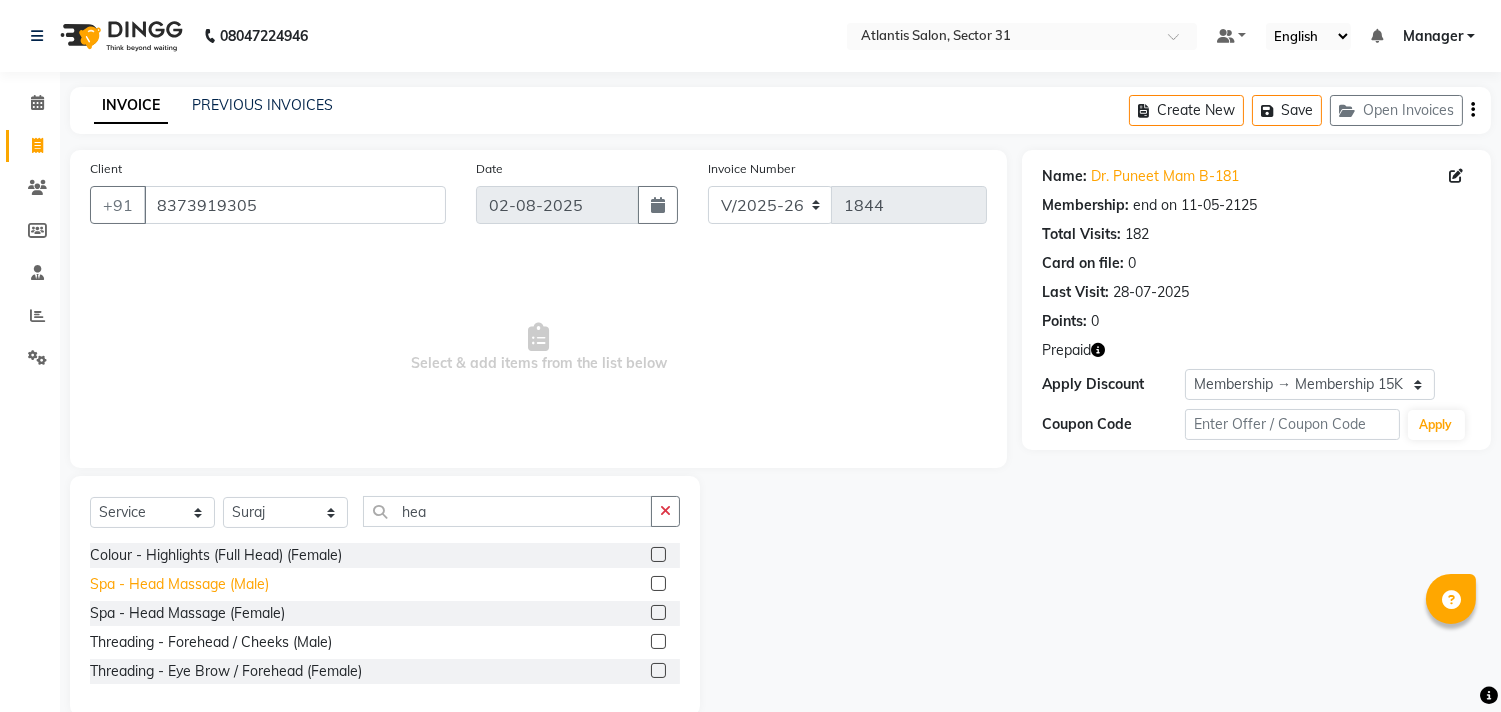 click on "Spa - Head Massage  (Male)" 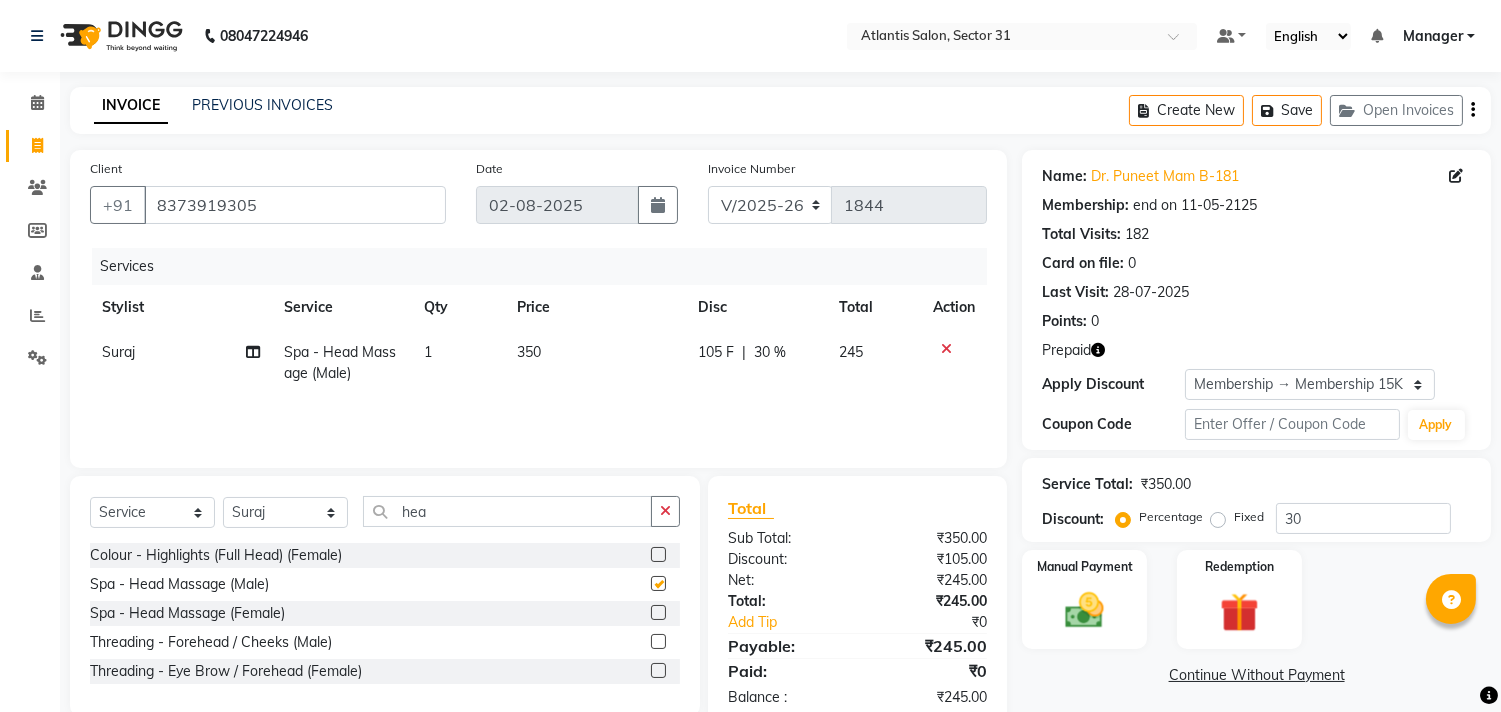 checkbox on "false" 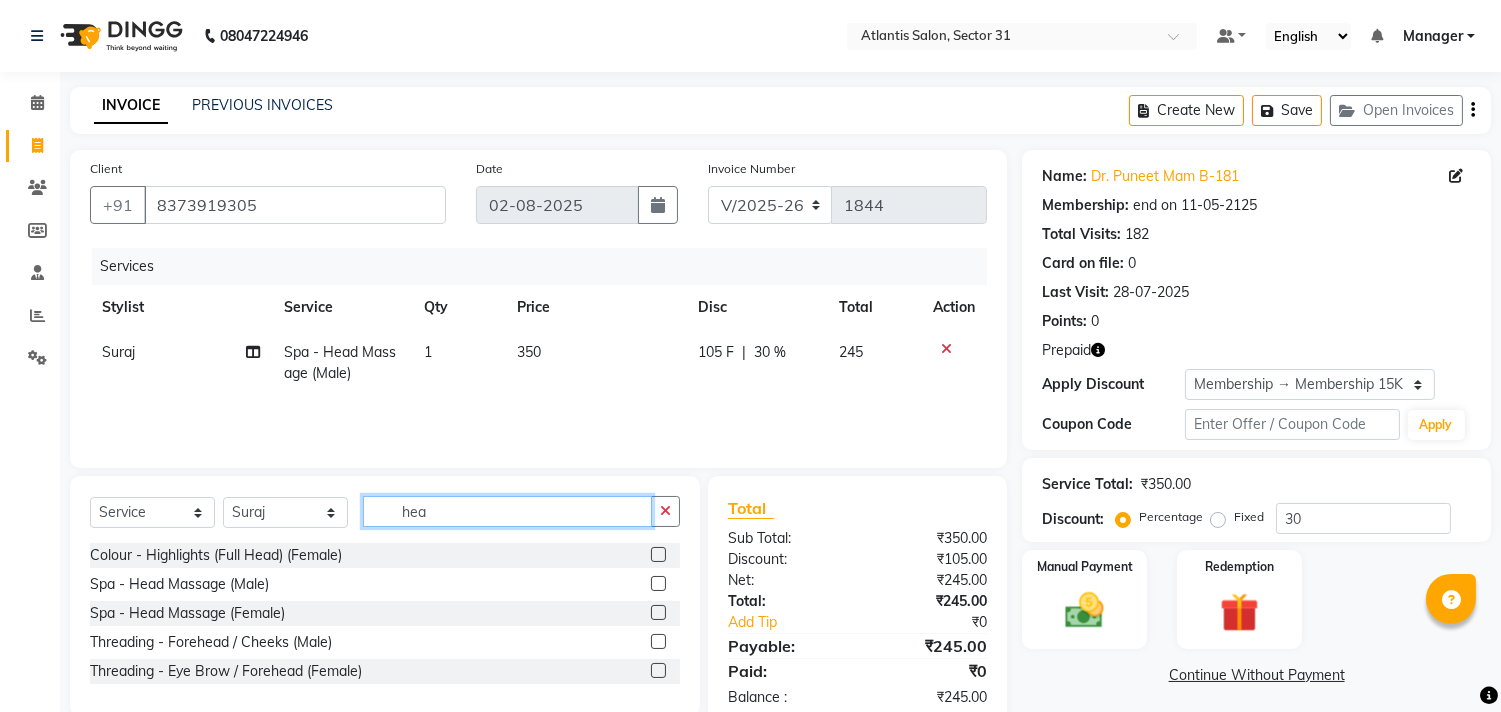 click on "hea" 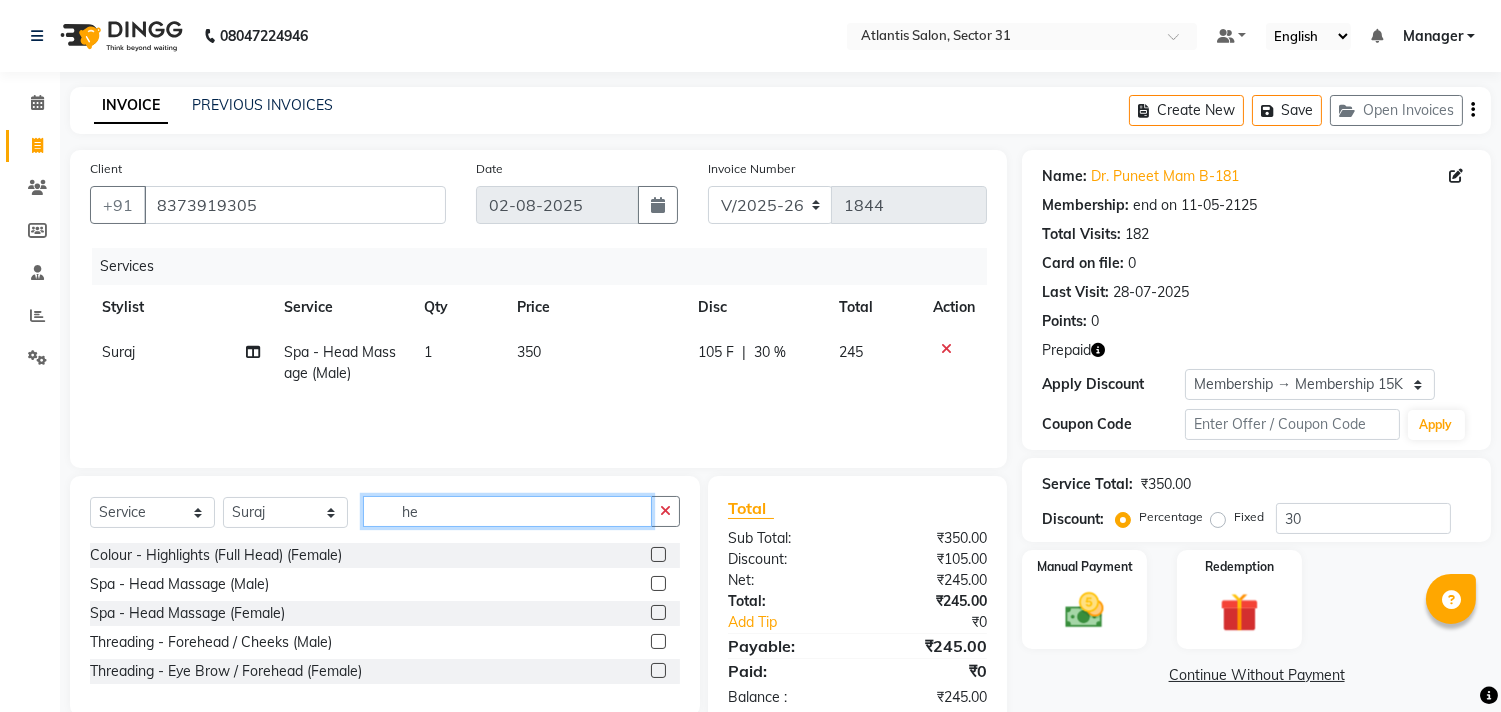 type on "h" 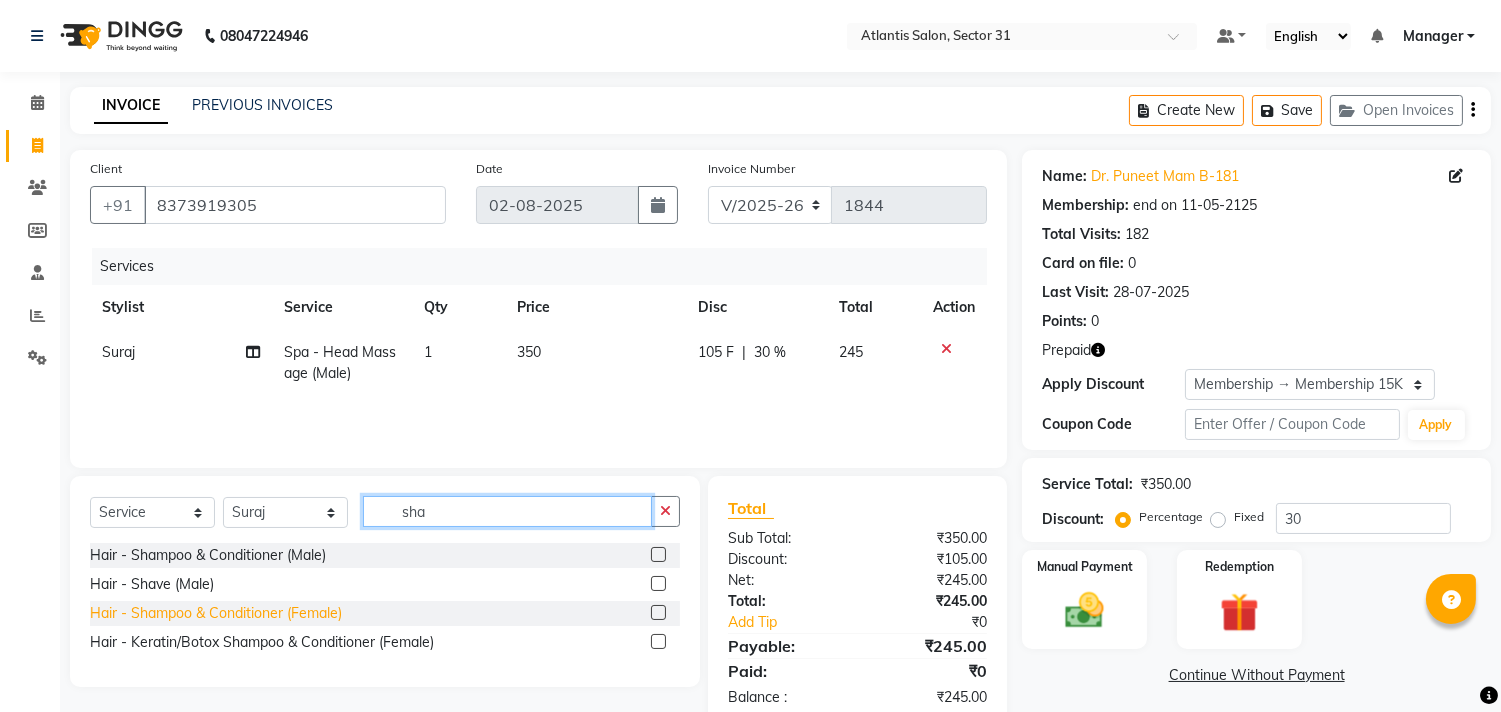 type on "sha" 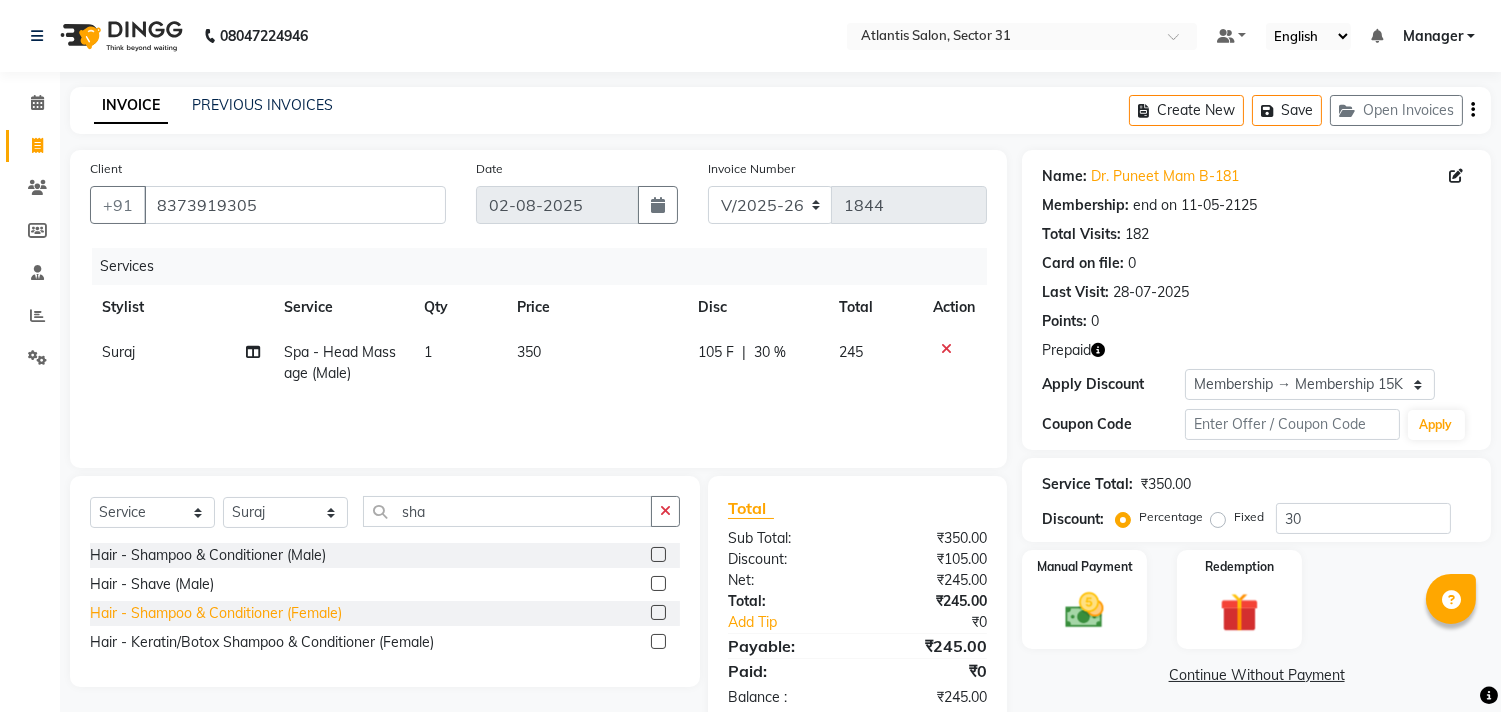 click on "Hair - Shampoo & Conditioner  (Female)" 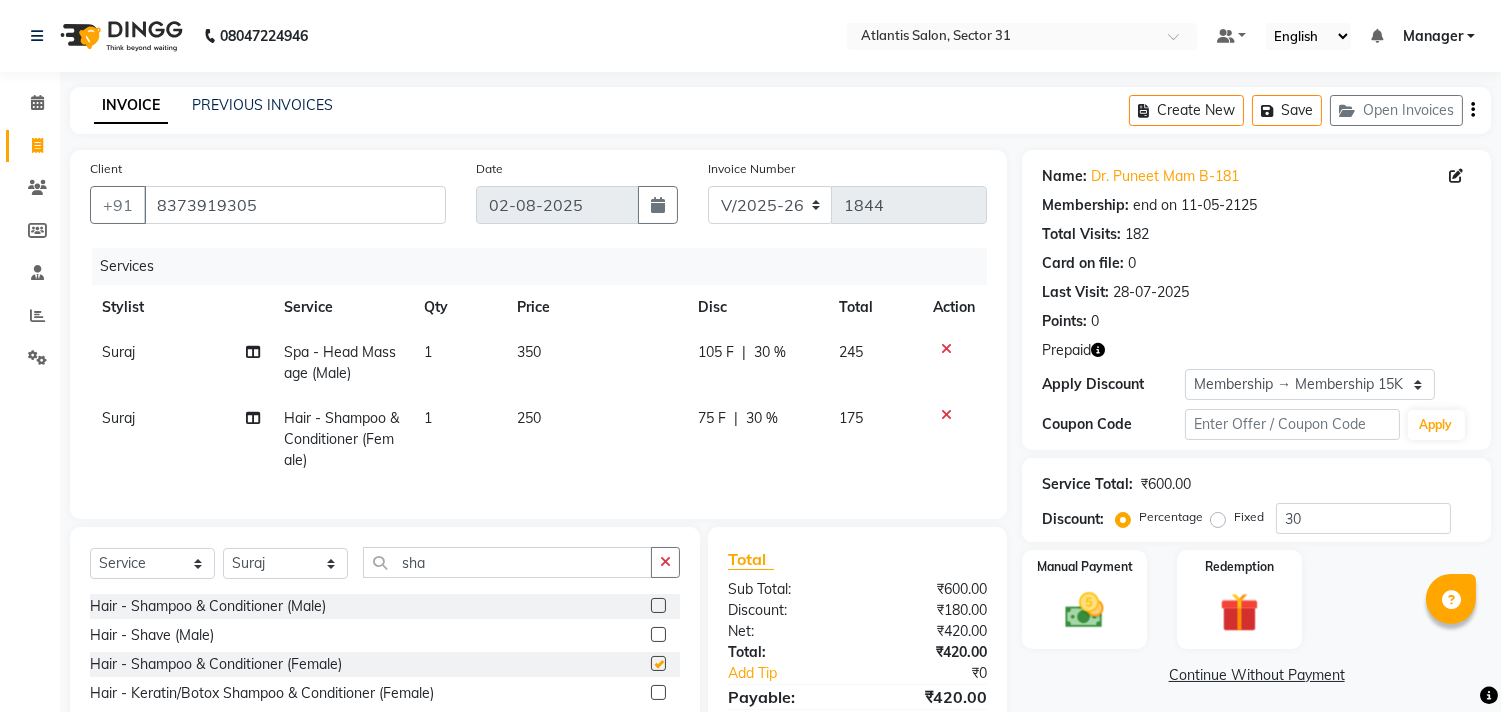 checkbox on "false" 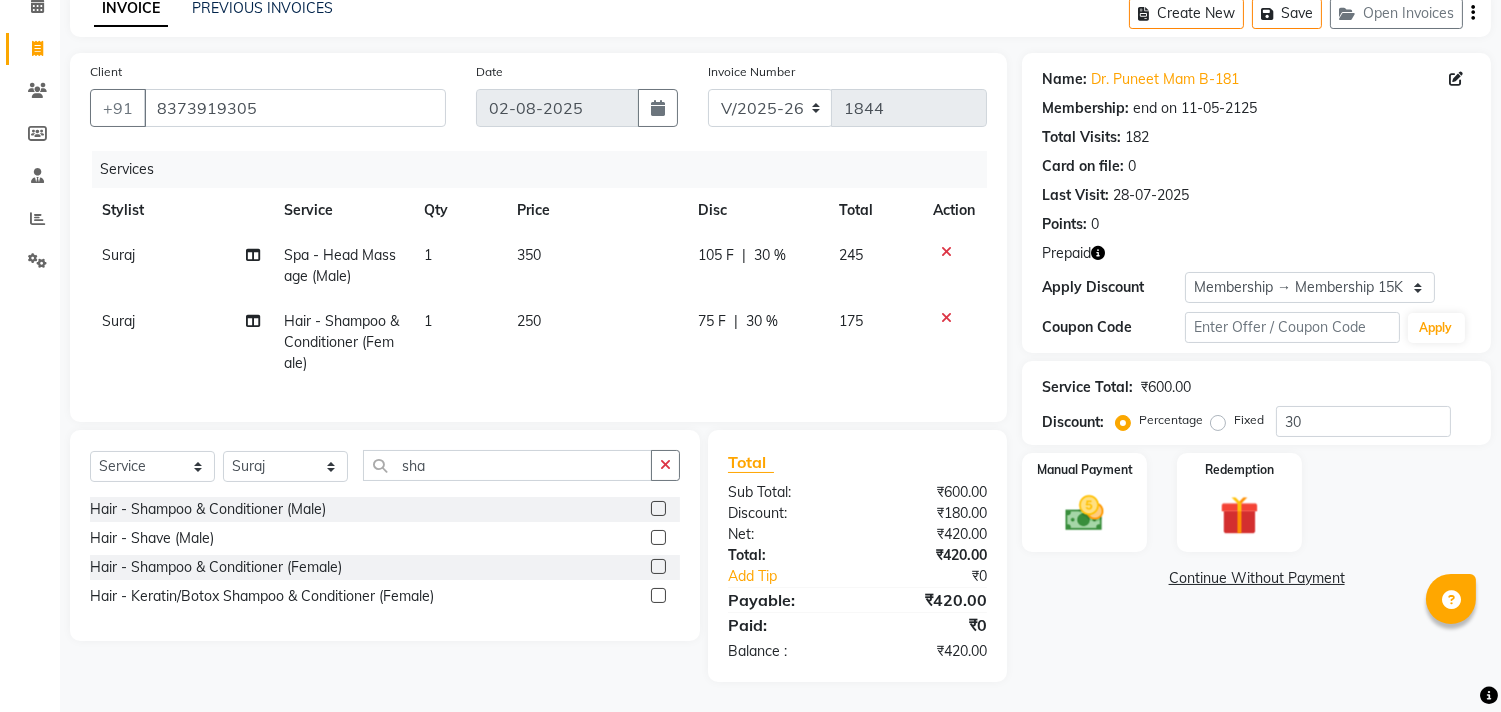 scroll, scrollTop: 113, scrollLeft: 0, axis: vertical 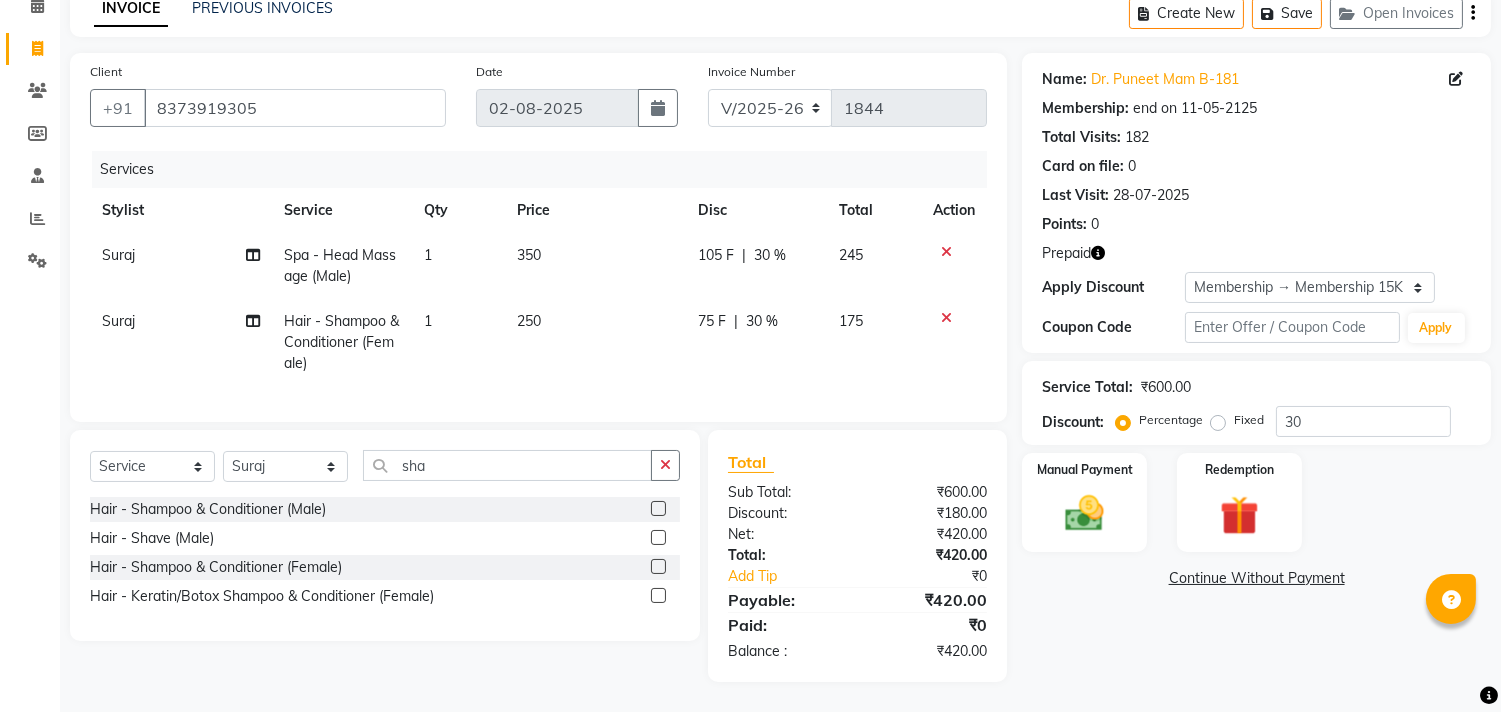 click 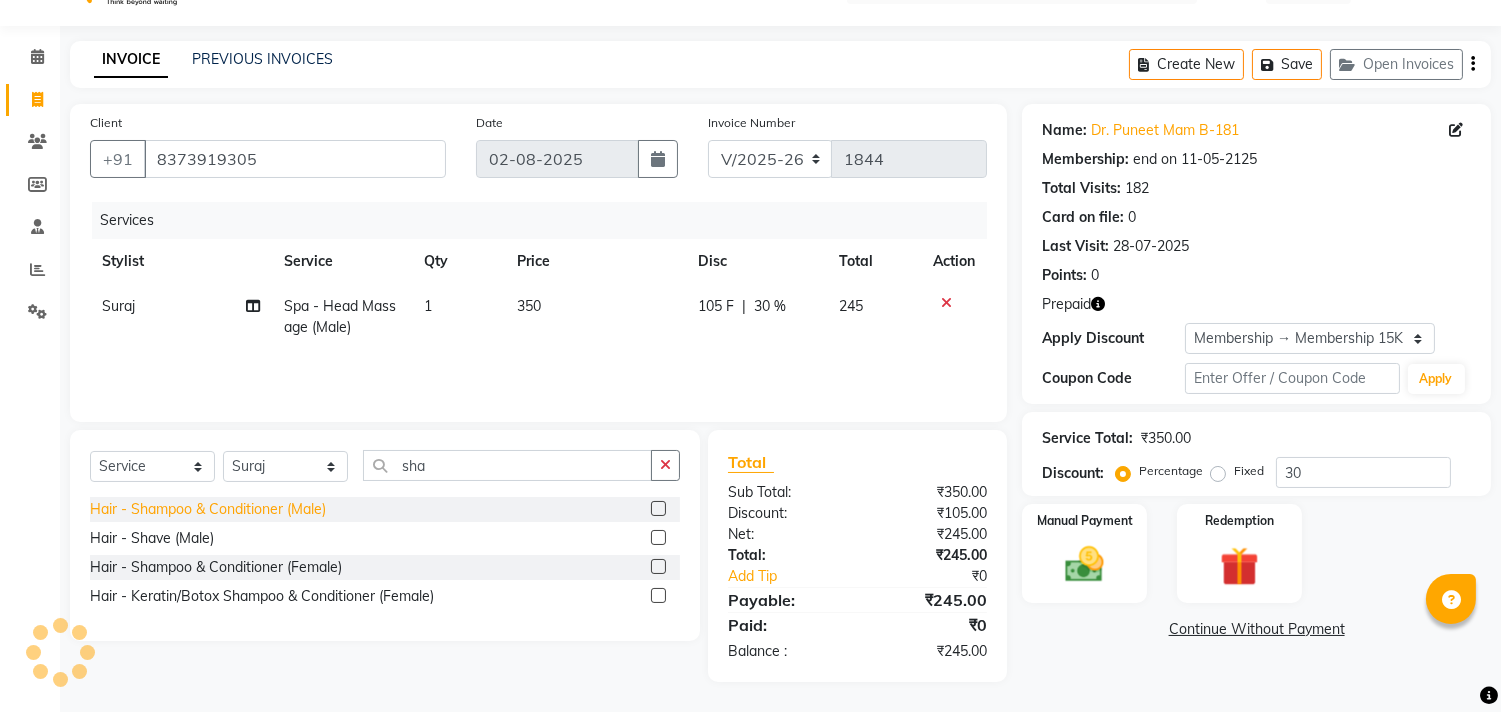 click on "Hair - Shampoo & Conditioner (Male)" 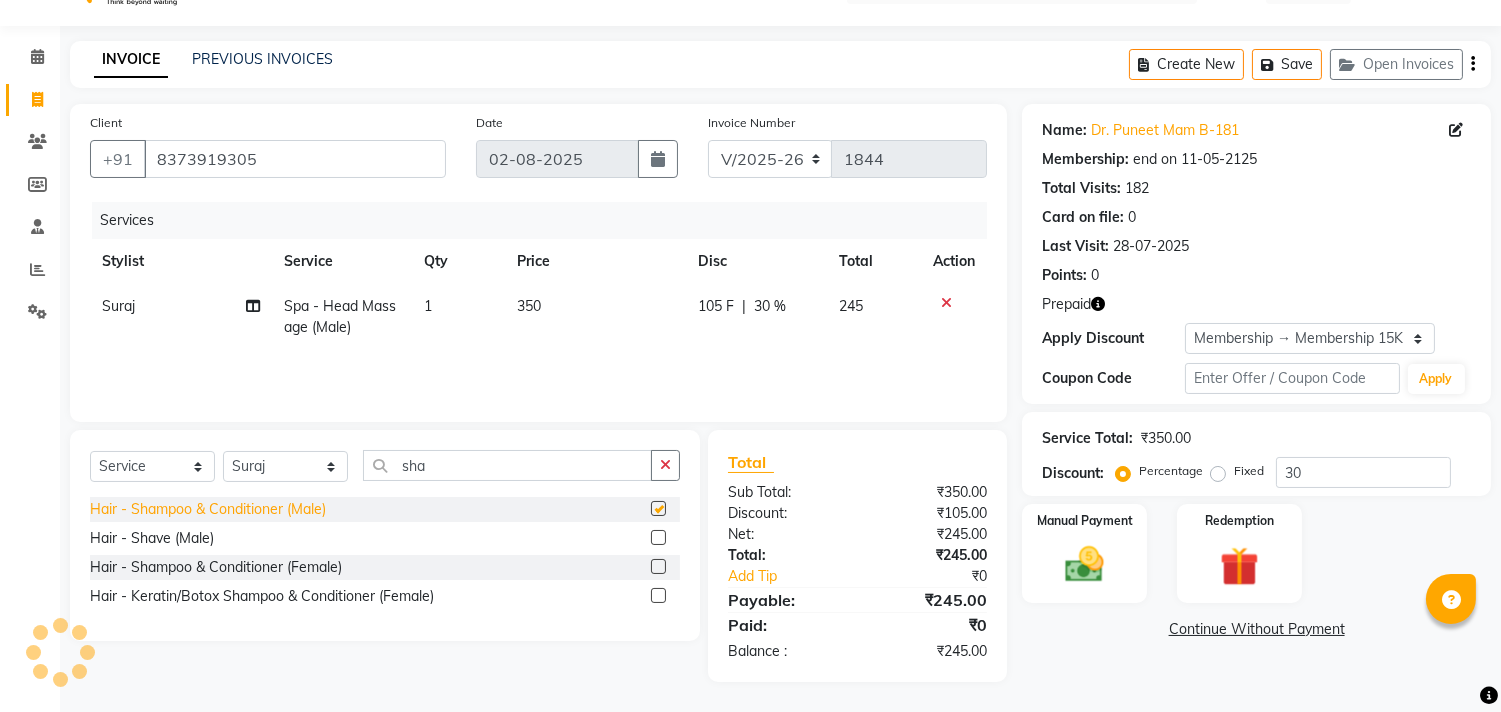 scroll, scrollTop: 113, scrollLeft: 0, axis: vertical 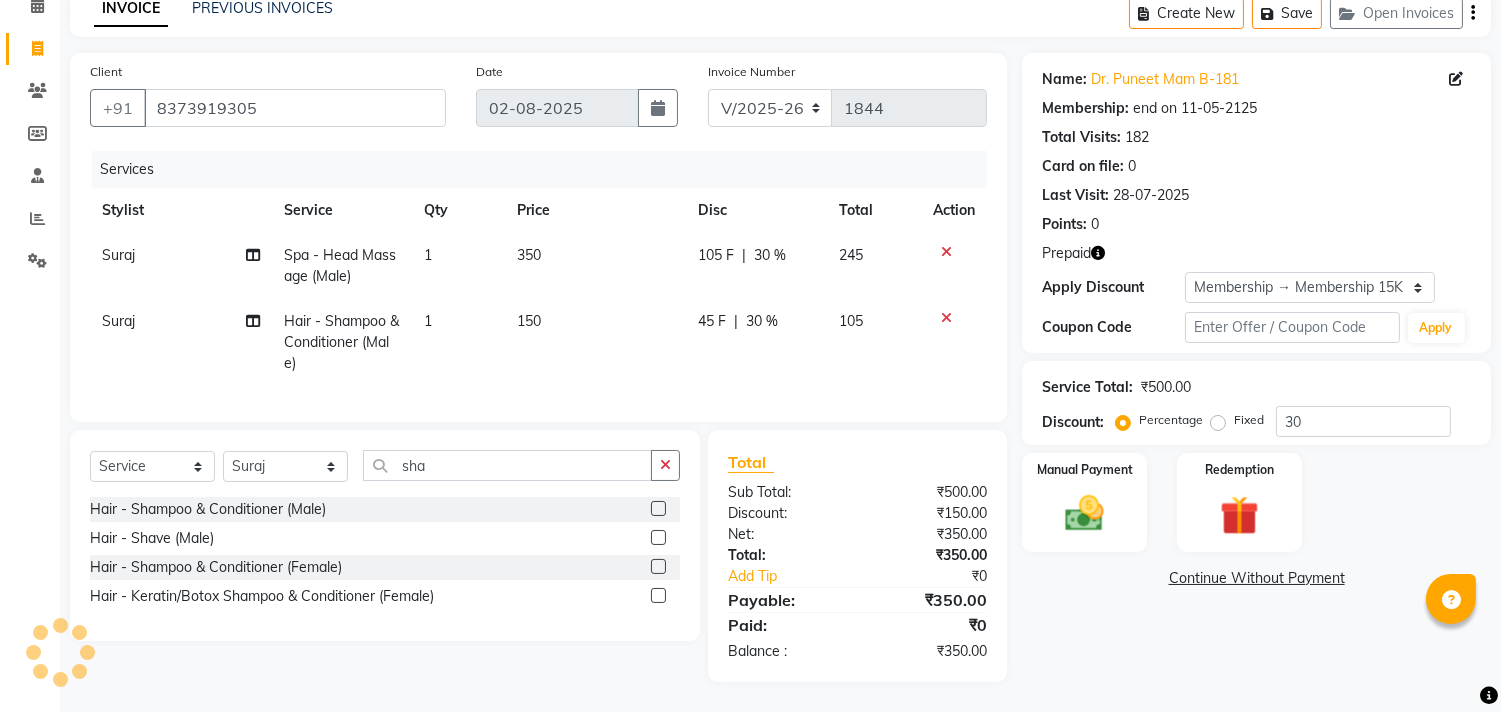 checkbox on "false" 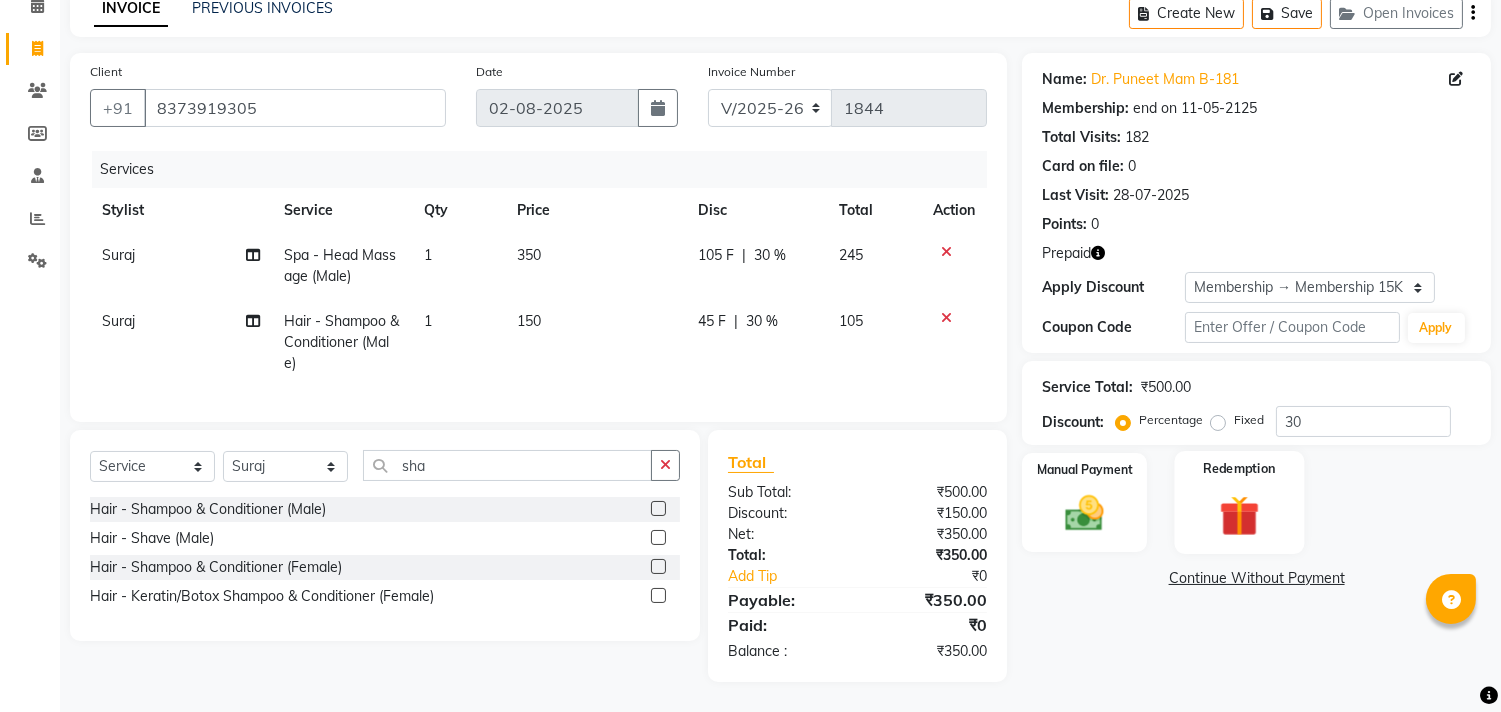 click on "Redemption" 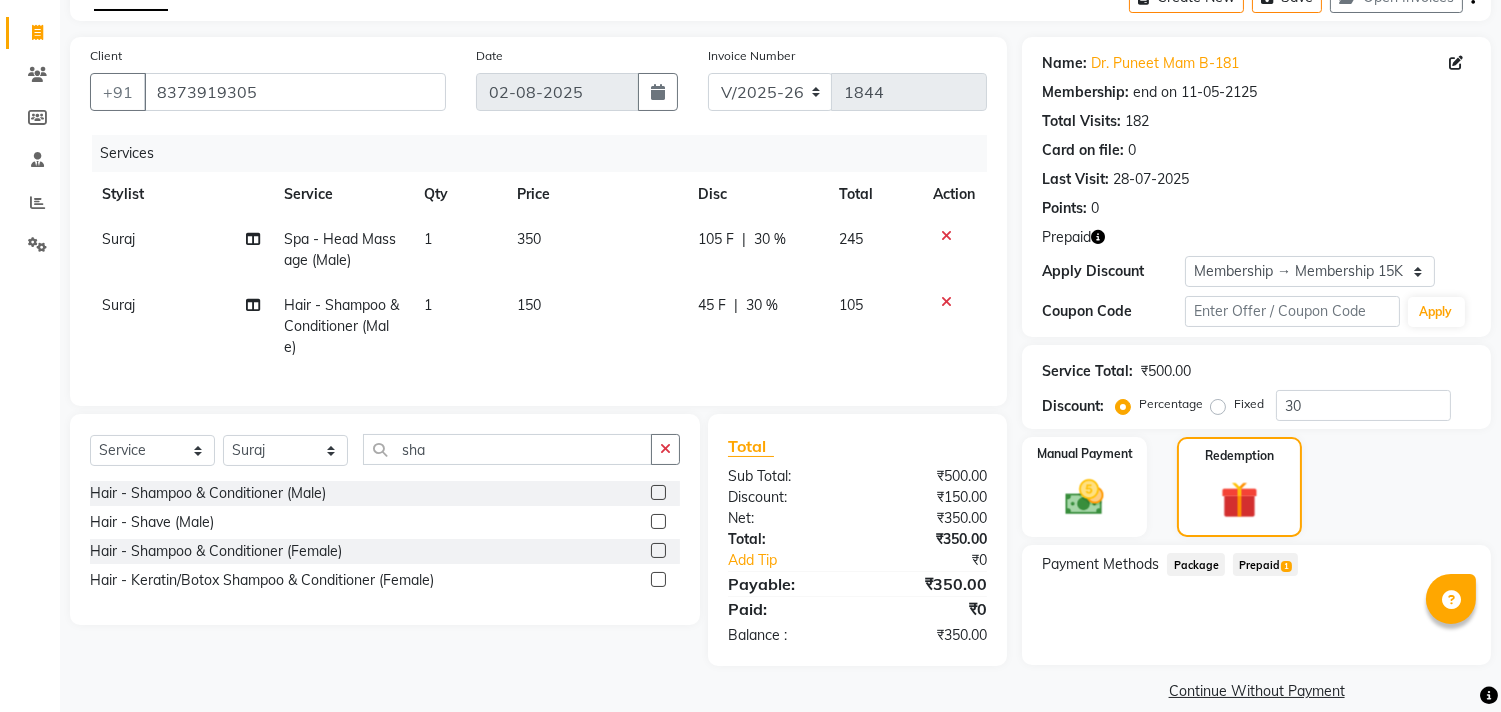 click on "1" 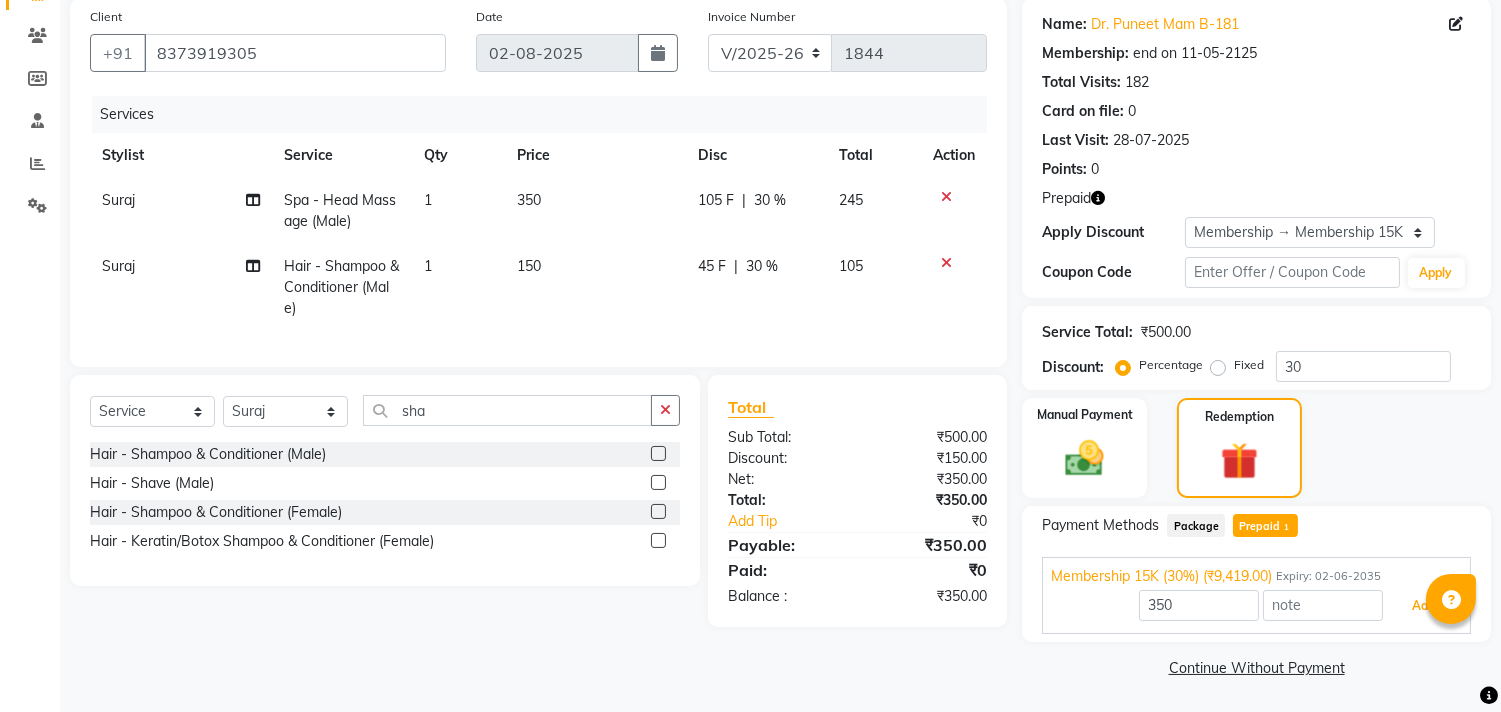 click on "Add" at bounding box center [1423, 606] 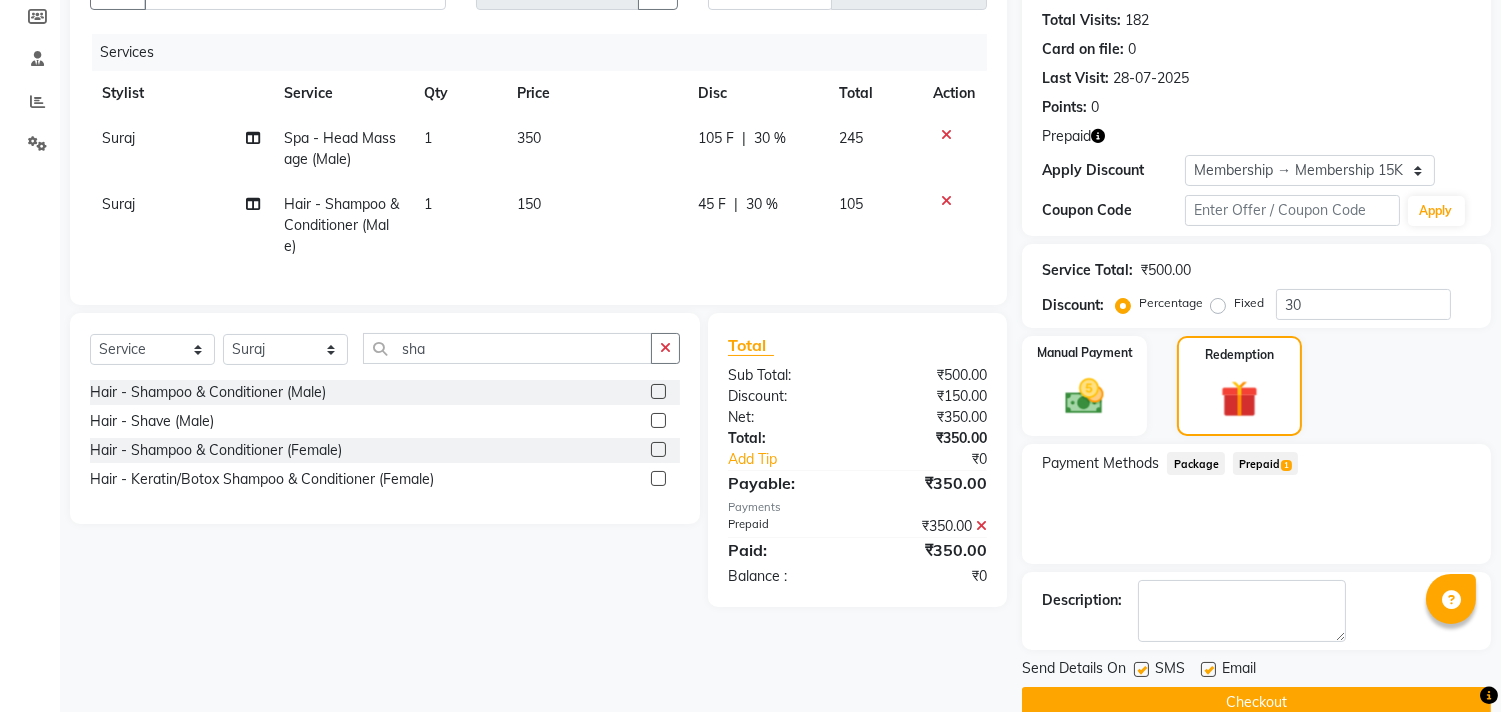 scroll, scrollTop: 248, scrollLeft: 0, axis: vertical 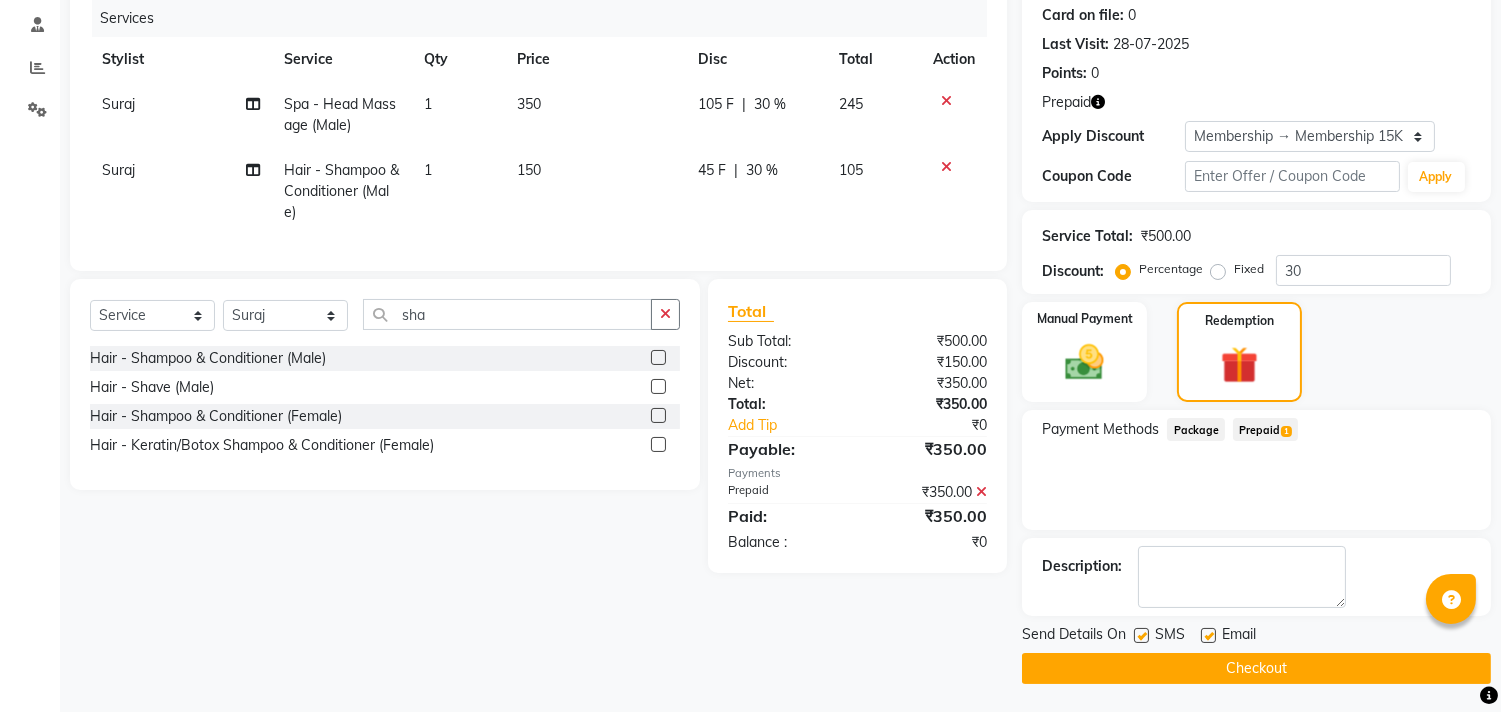 click on "Checkout" 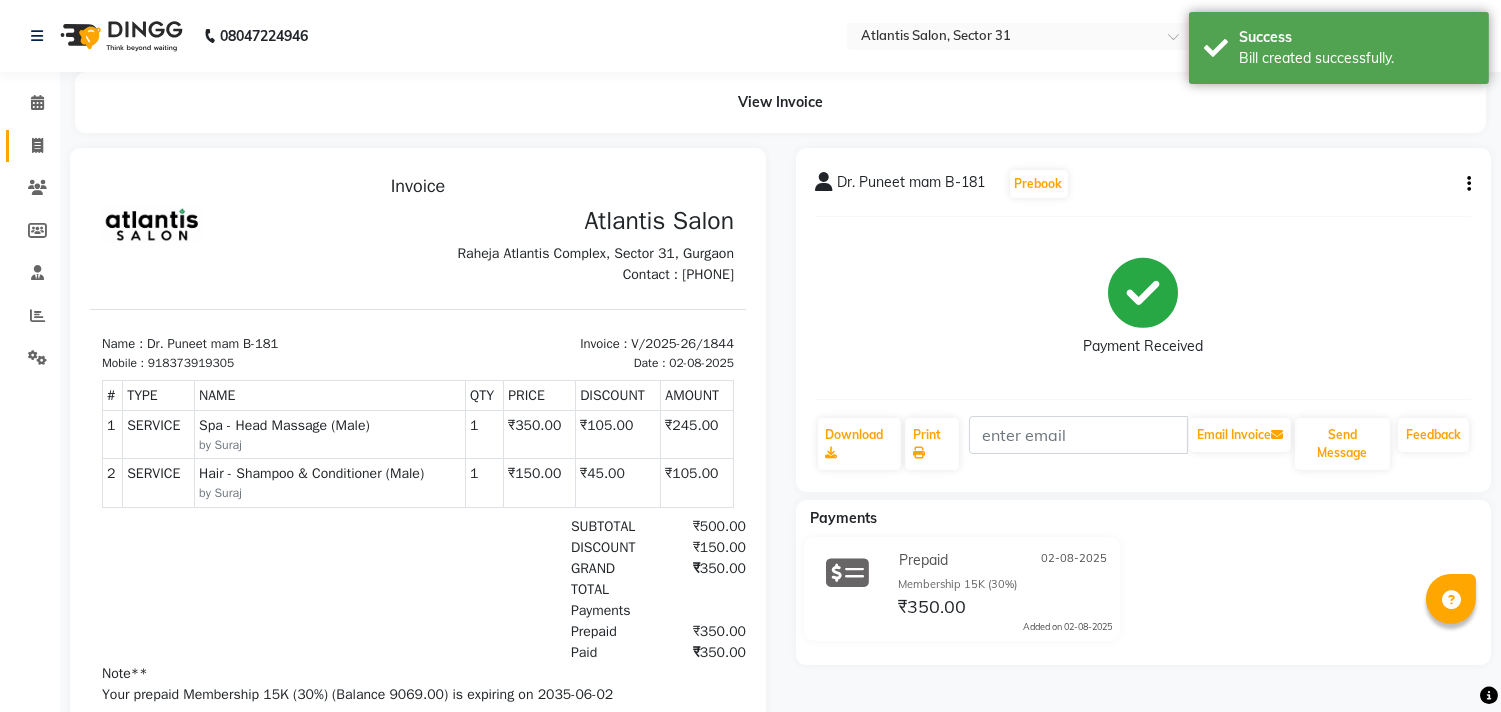 scroll, scrollTop: 0, scrollLeft: 0, axis: both 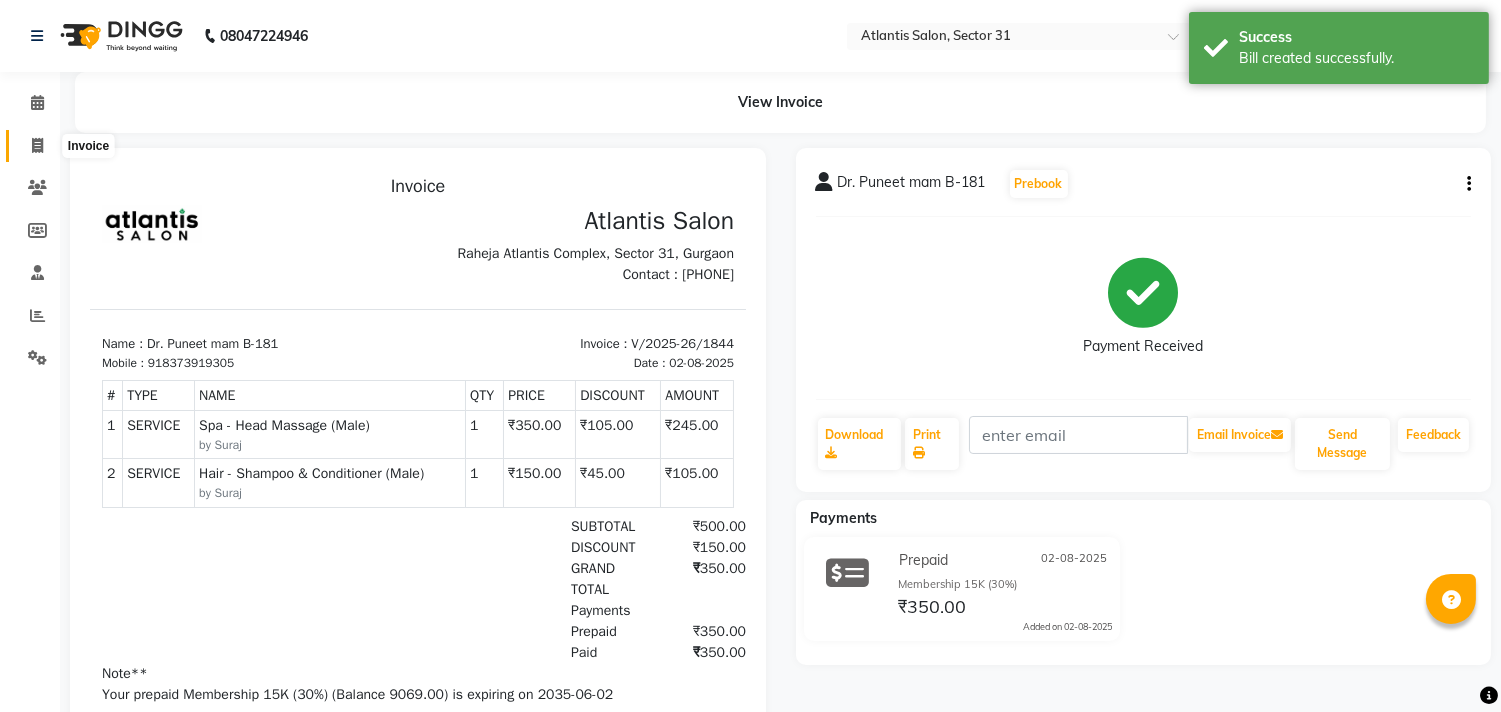 click 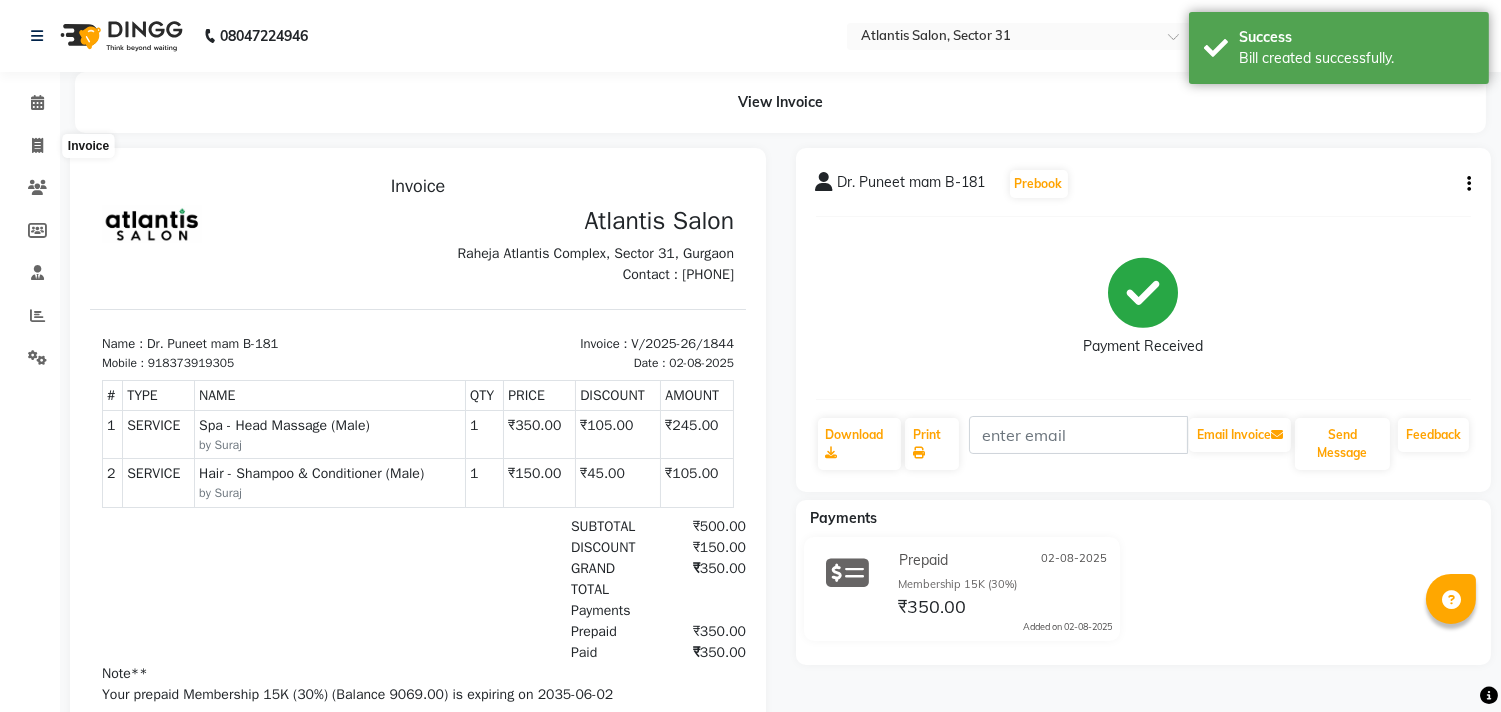select on "service" 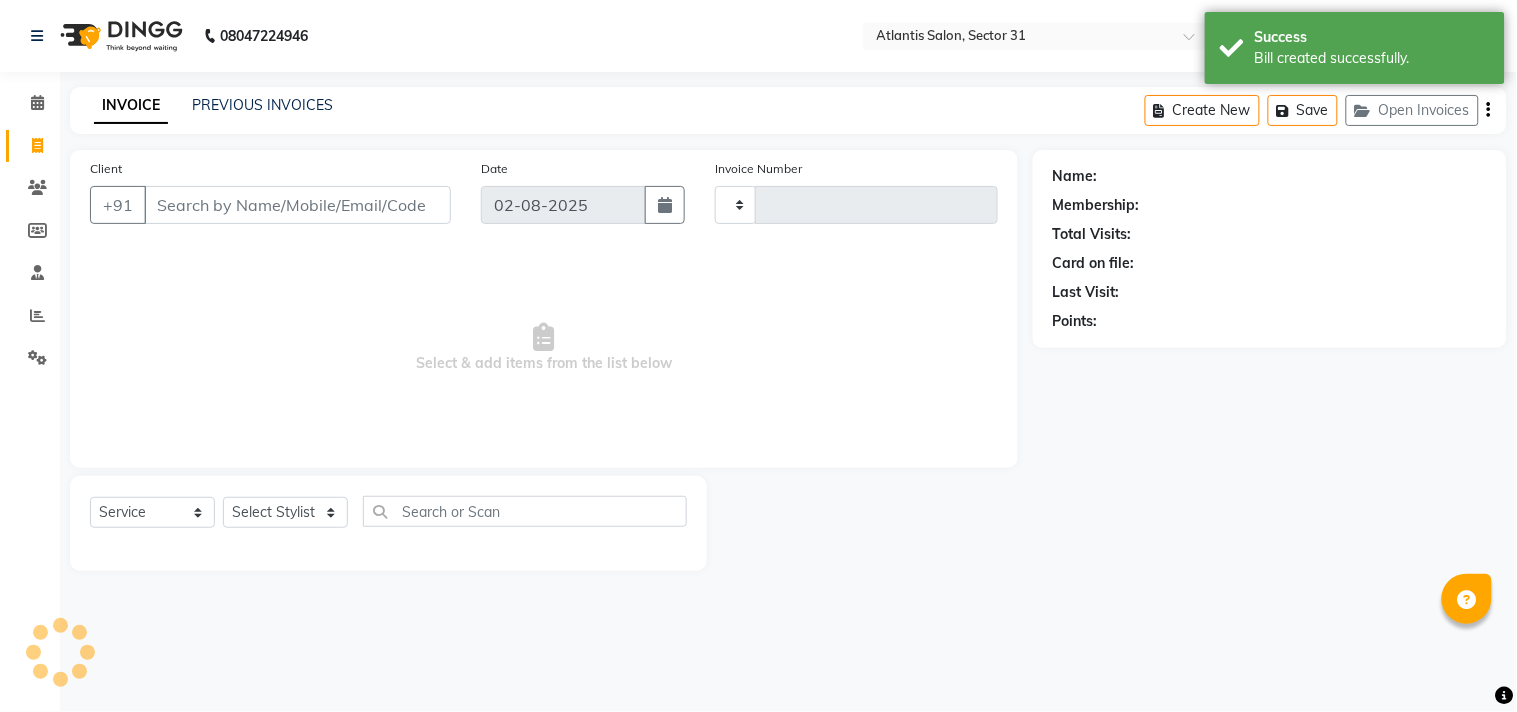 type on "1845" 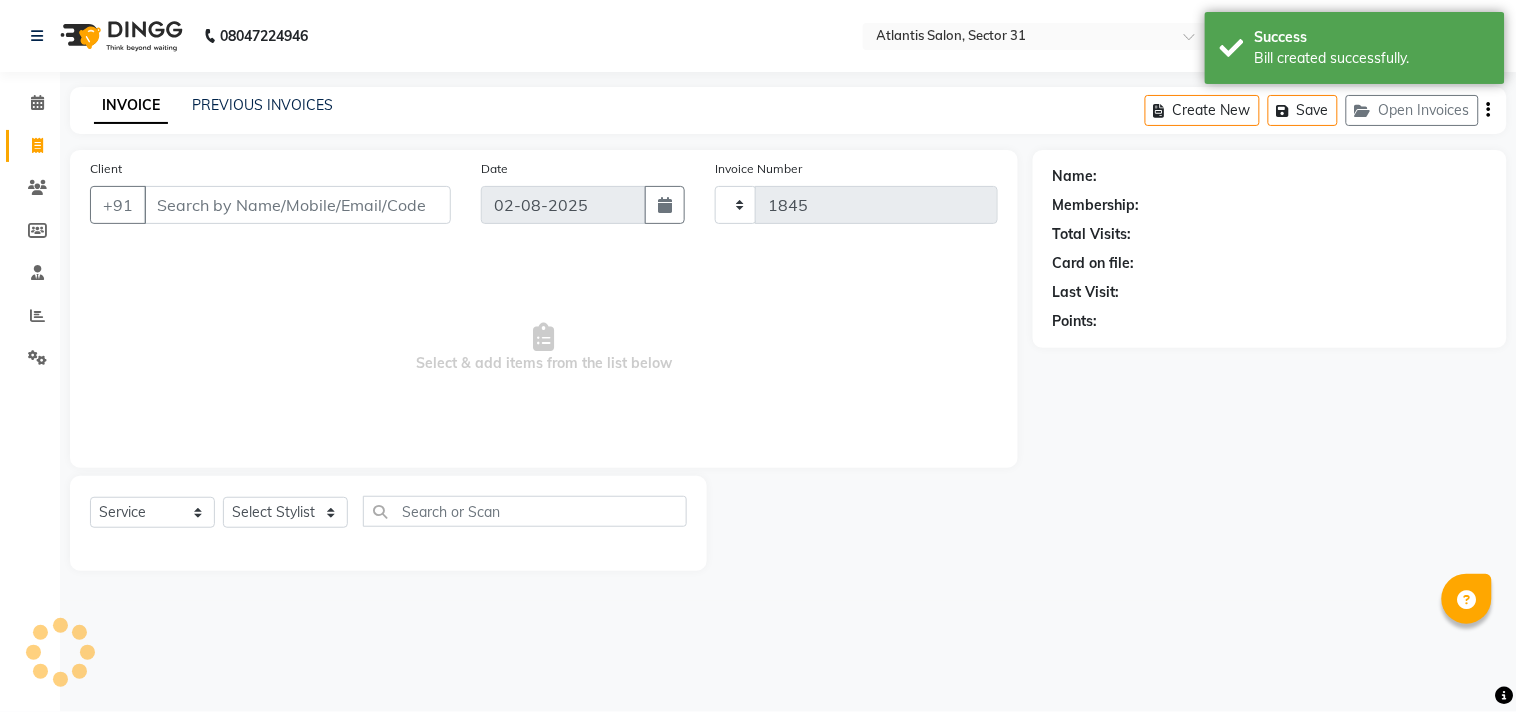 select on "4391" 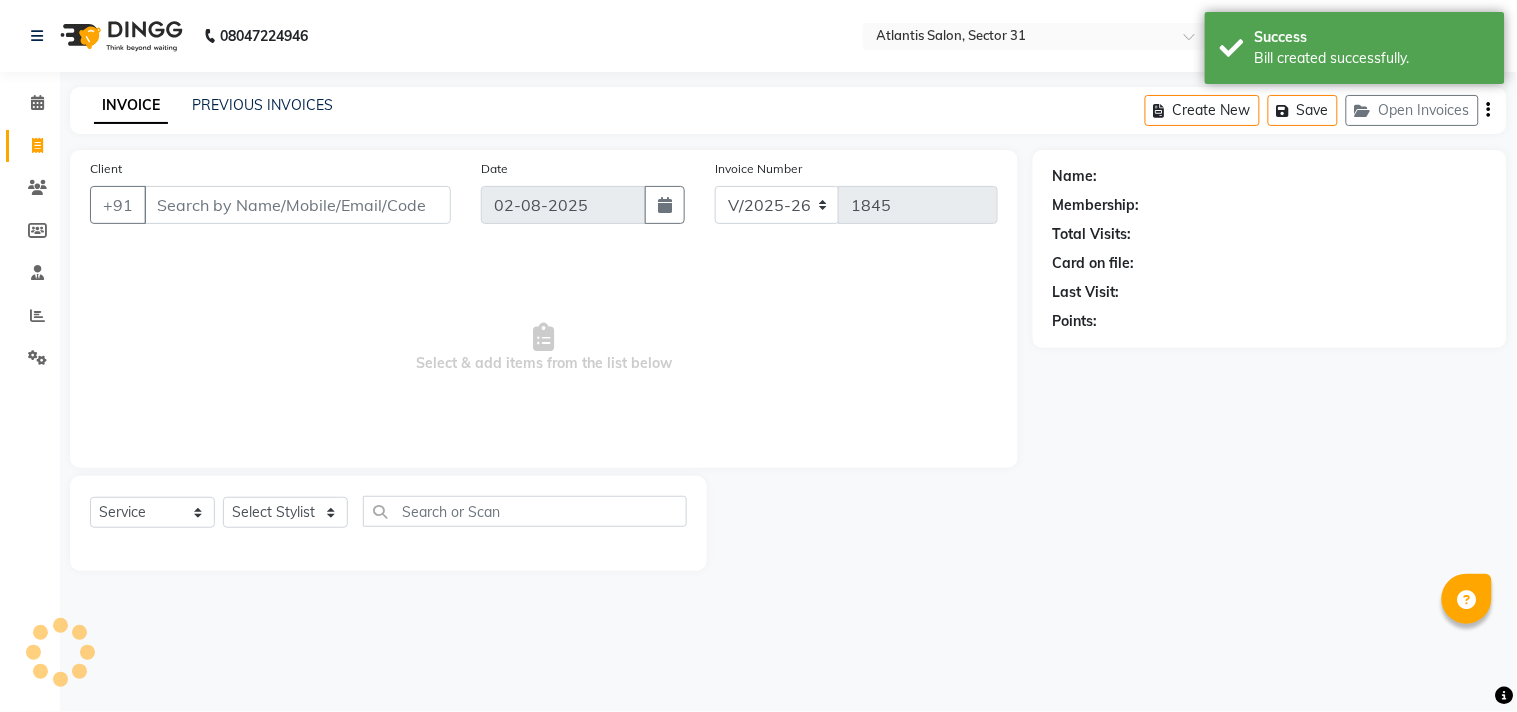 click on "Client" at bounding box center (297, 205) 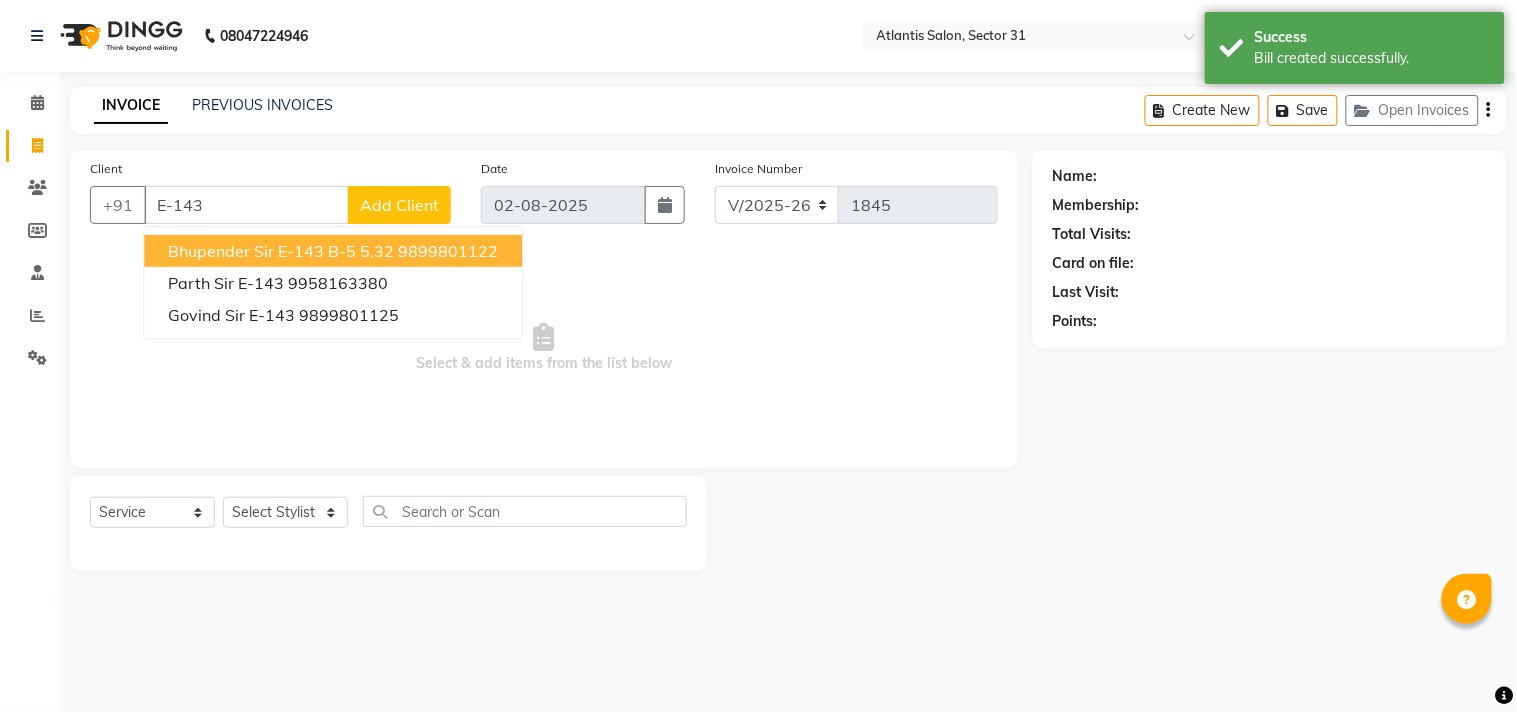 click on "Bhupender Sir E-143 B-5  5.32" at bounding box center [281, 251] 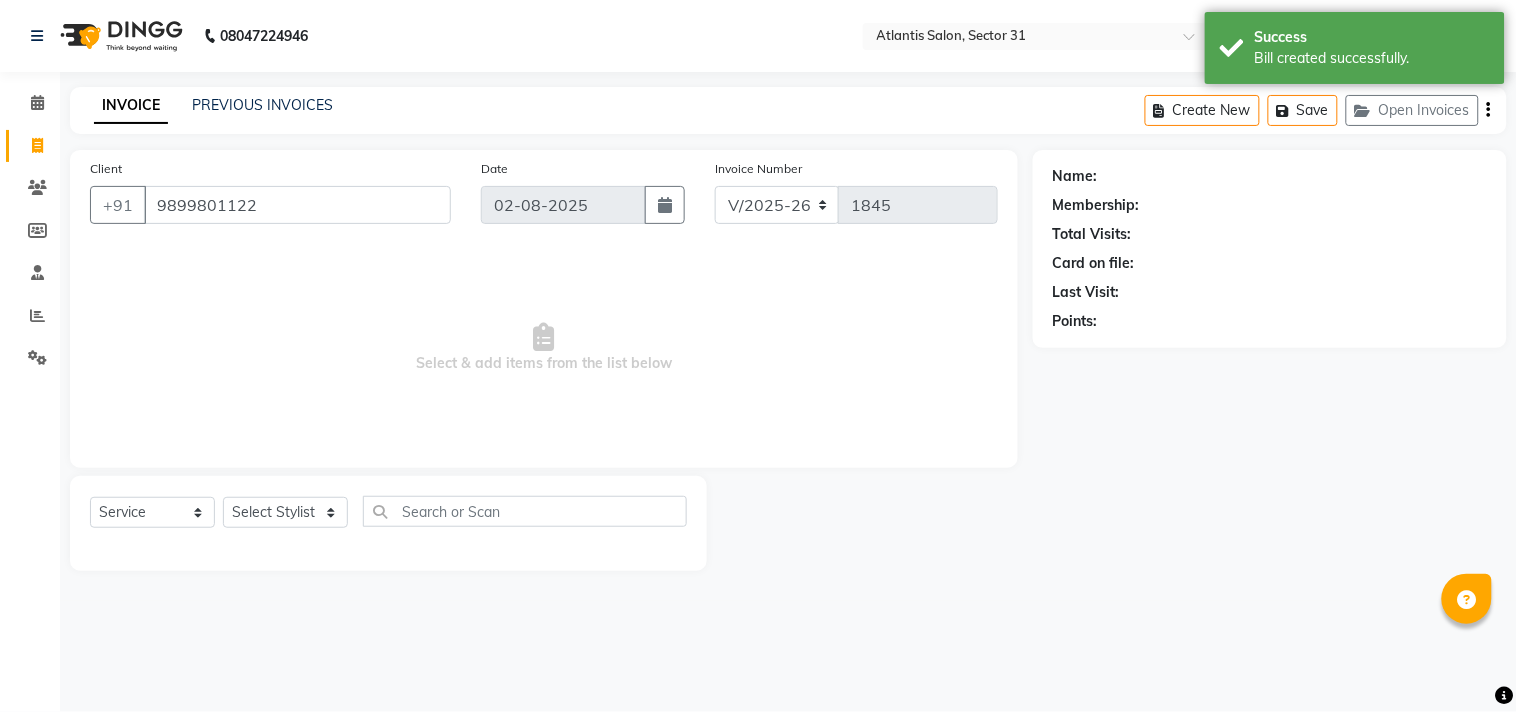 type on "9899801122" 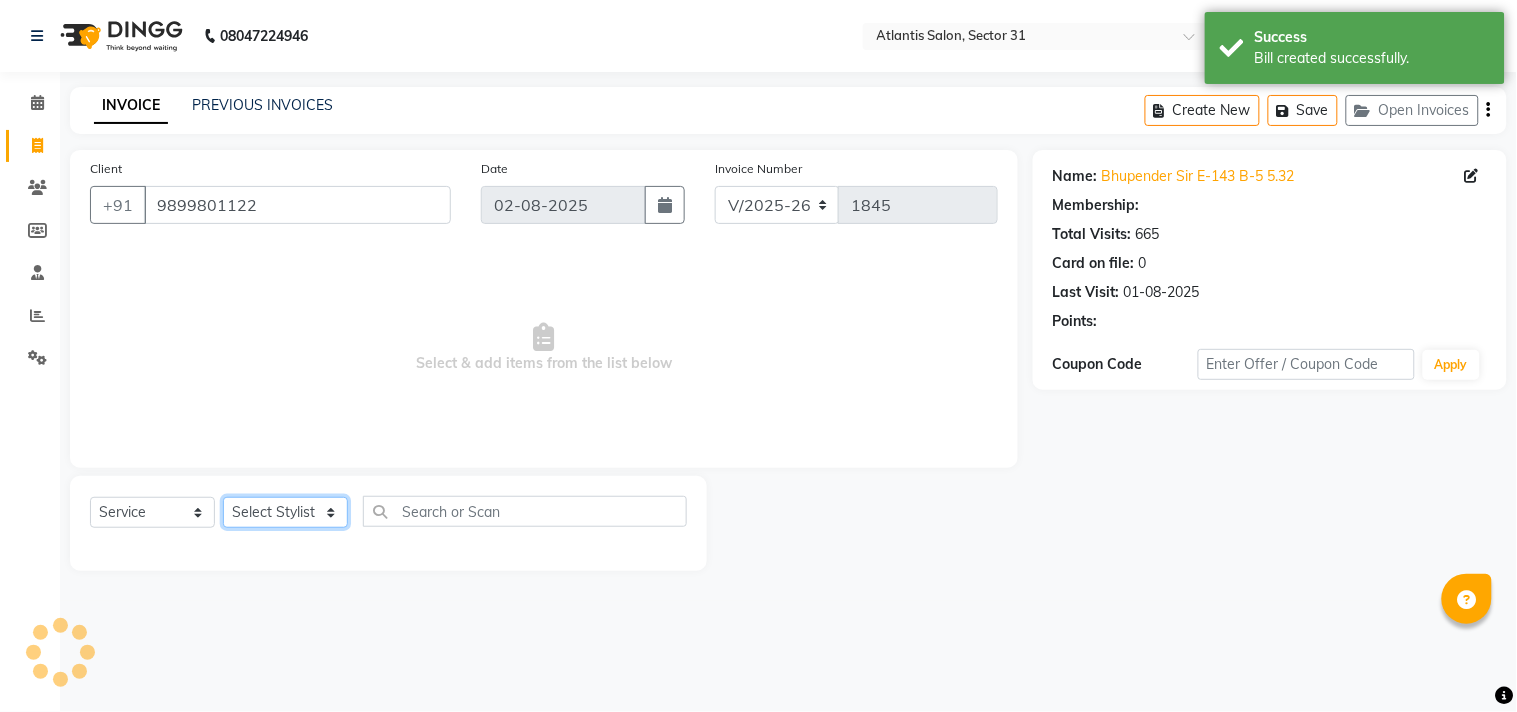 click on "Select Stylist Alka  Annu Chetan Farman Kavita Manager Staff 31 Staff ILD Suraj" 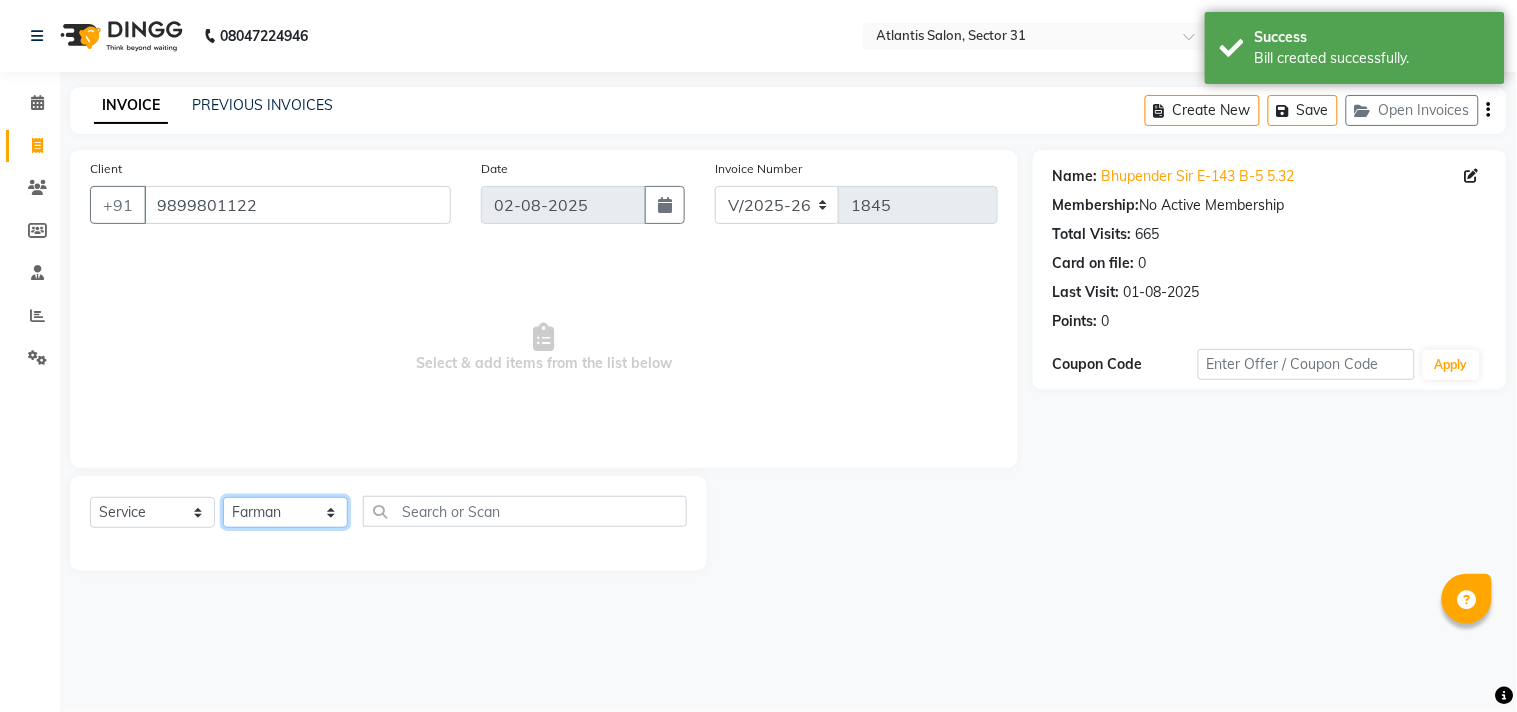 click on "Select Stylist Alka  Annu Chetan Farman Kavita Manager Staff 31 Staff ILD Suraj" 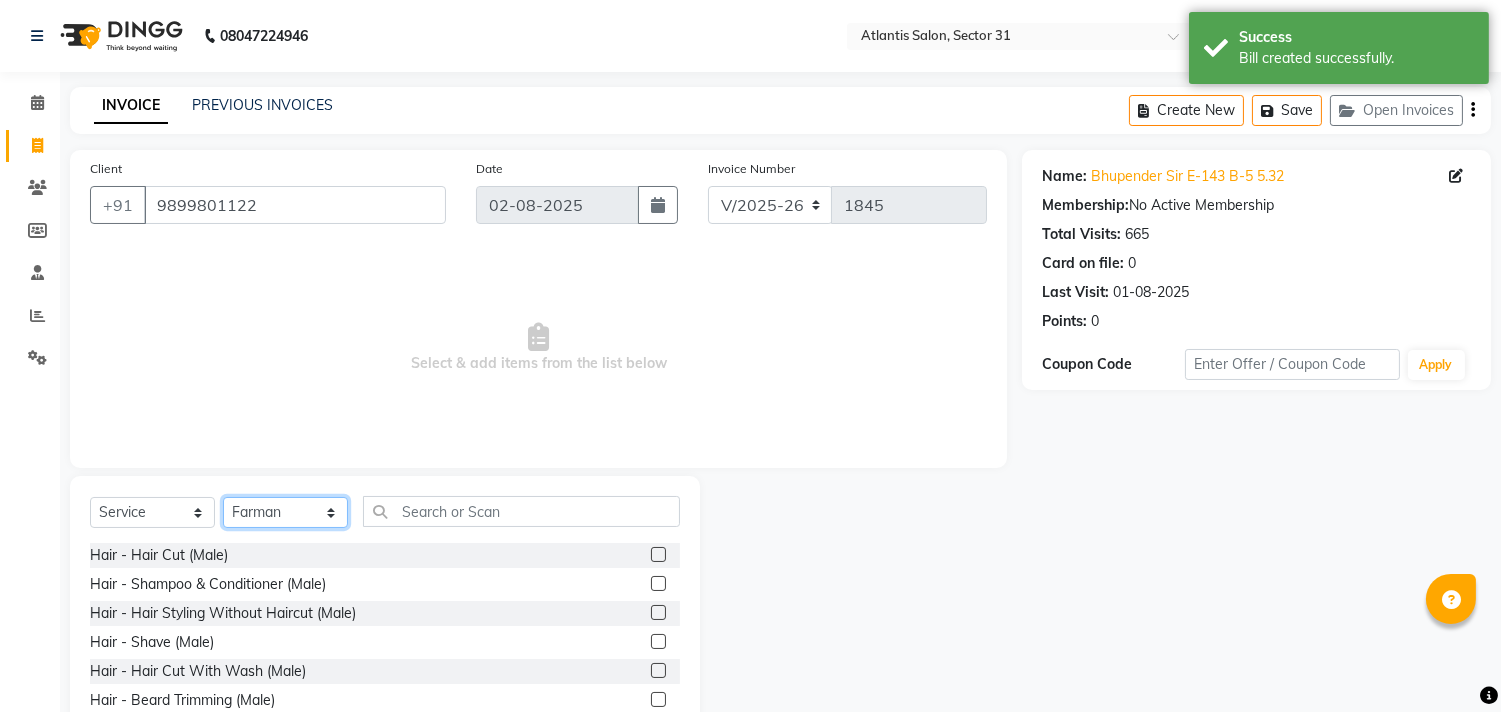 click on "Select Stylist Alka  Annu Chetan Farman Kavita Manager Staff 31 Staff ILD Suraj" 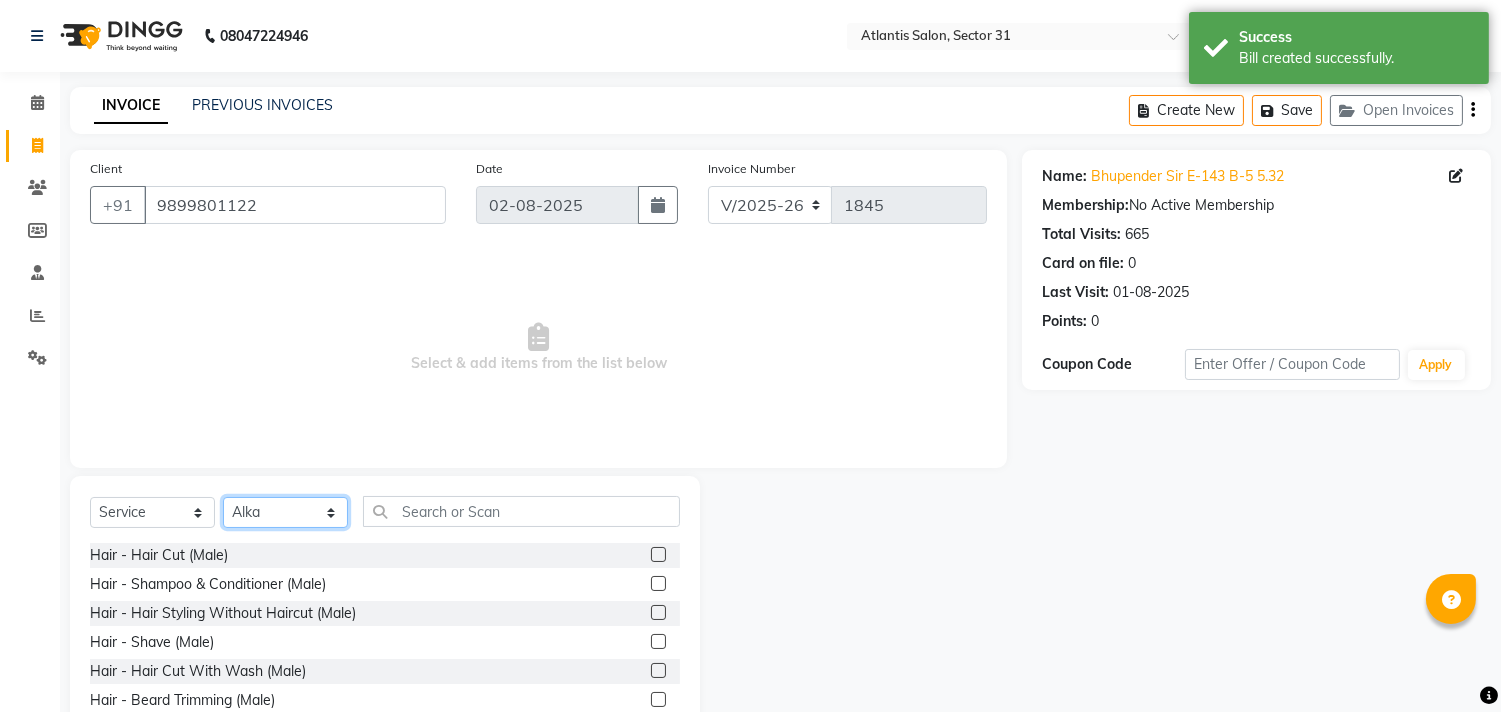 click on "Select Stylist Alka  Annu Chetan Farman Kavita Manager Staff 31 Staff ILD Suraj" 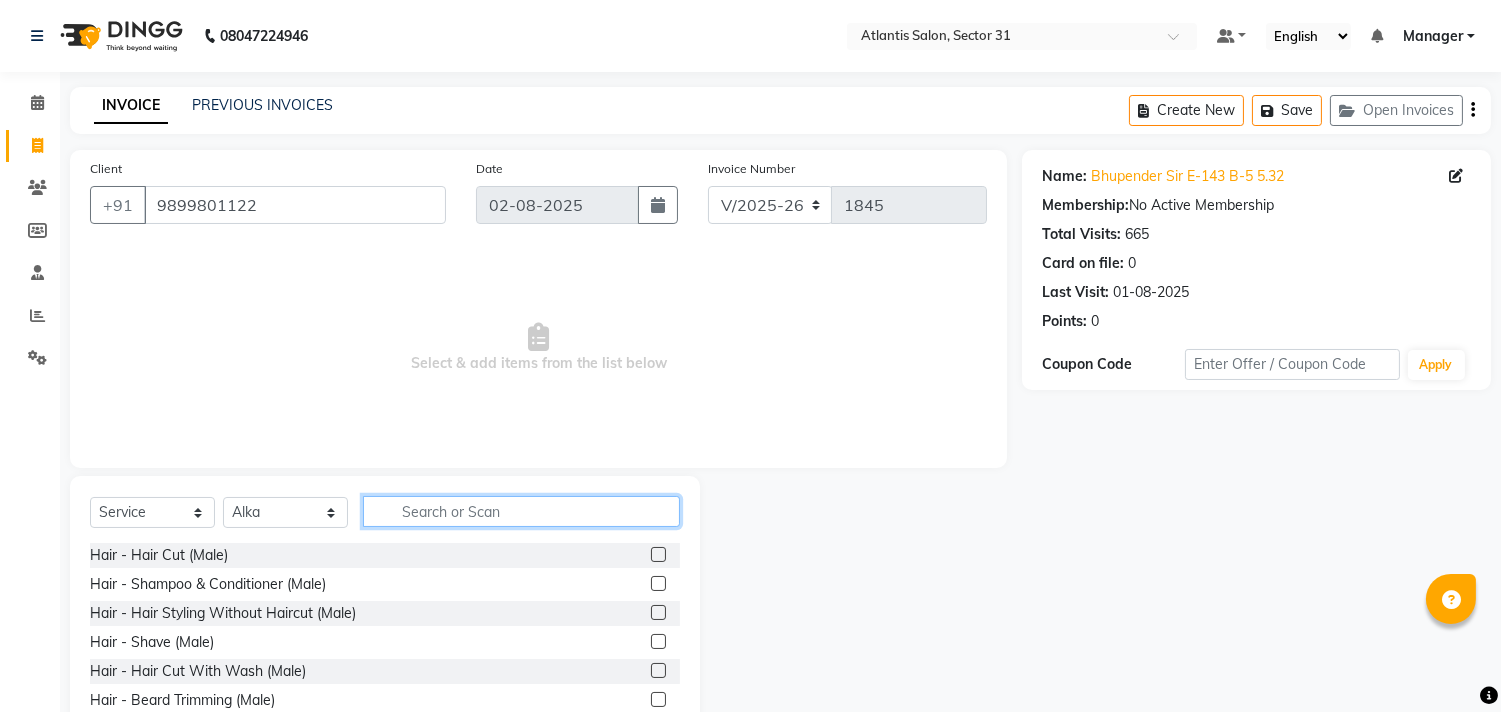 click 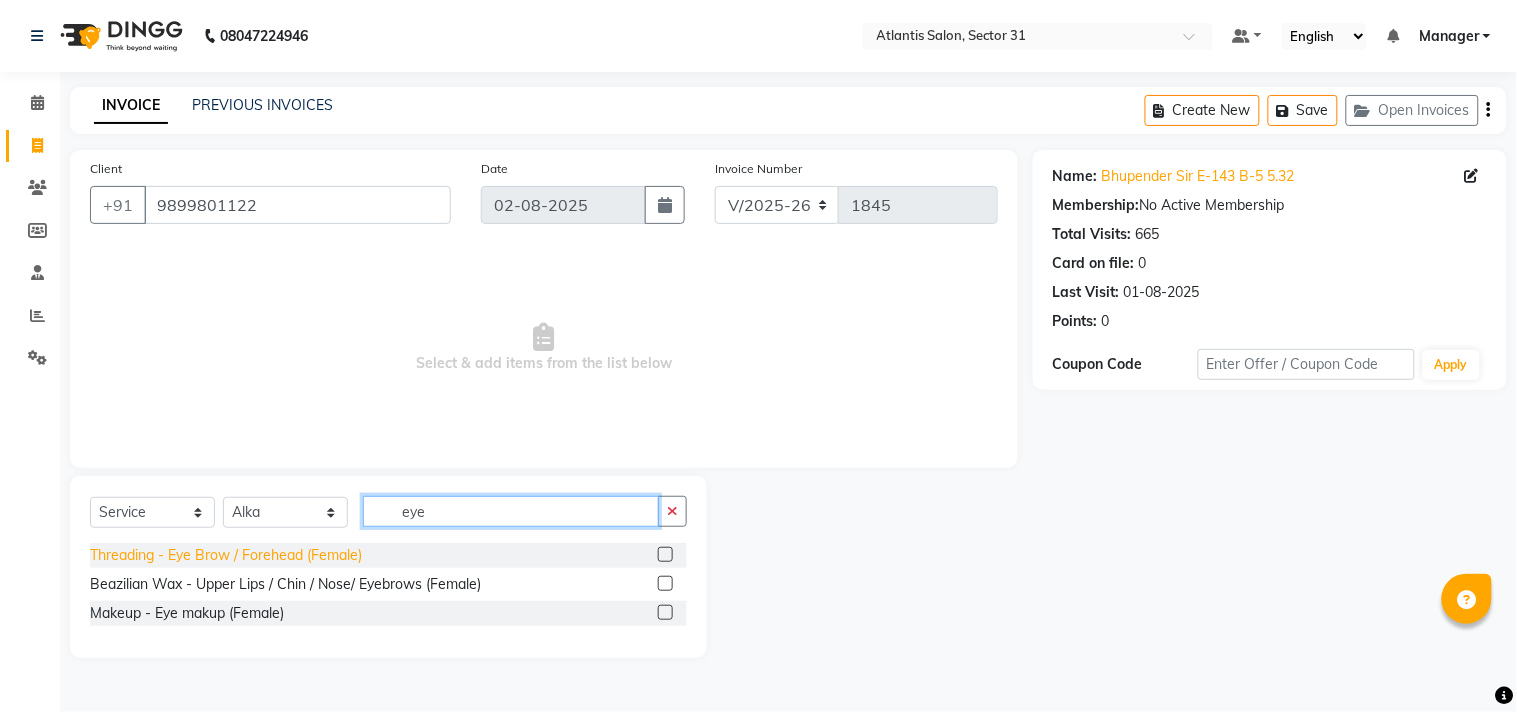 type on "eye" 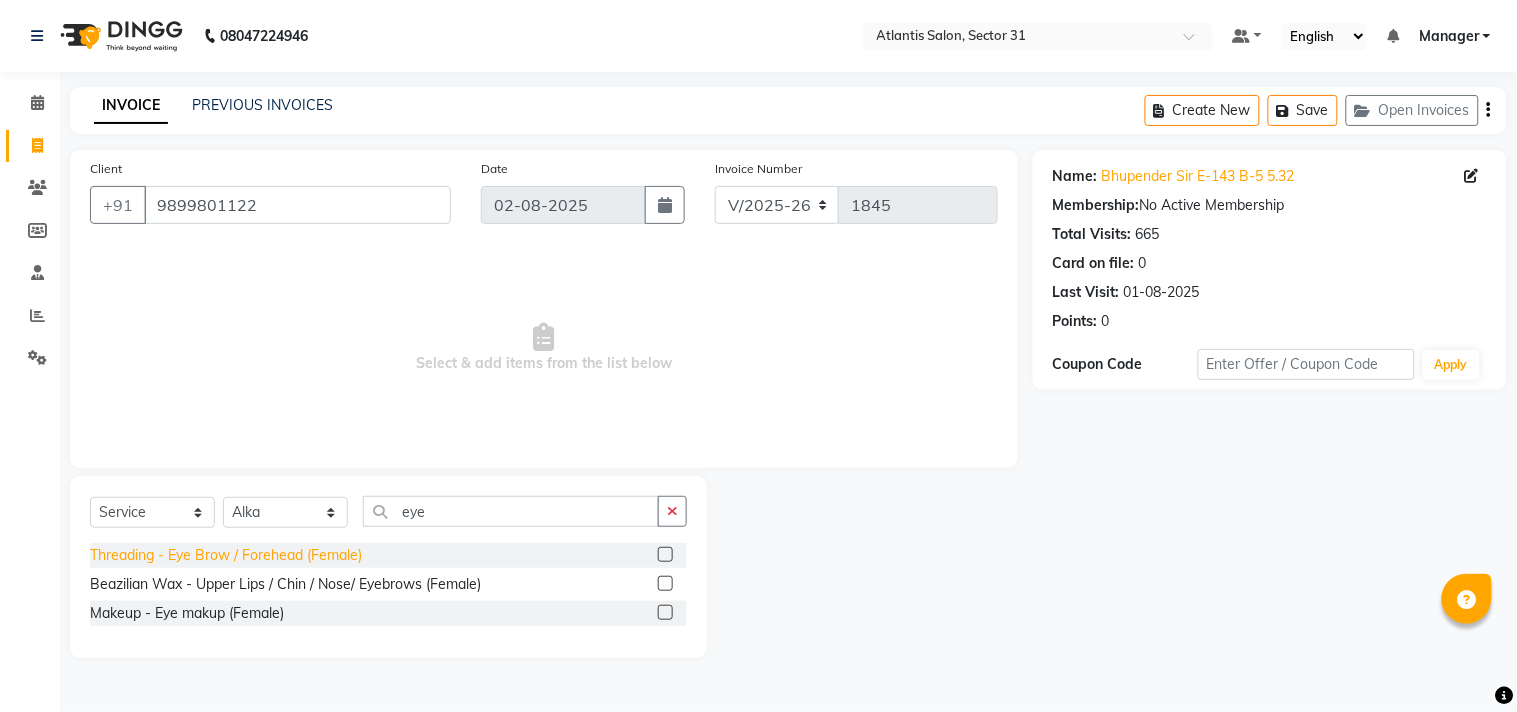 click on "Threading - Eye Brow / Forehead (Female)" 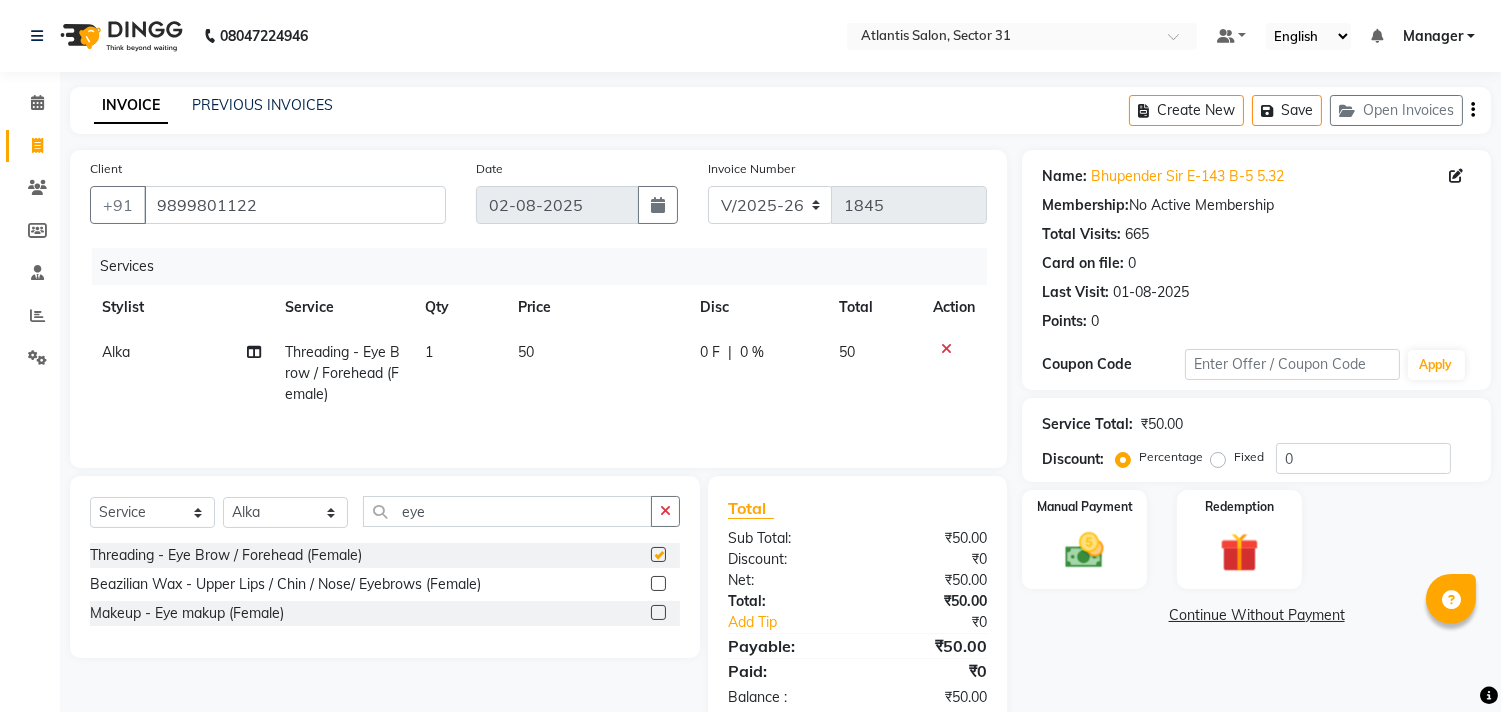 checkbox on "false" 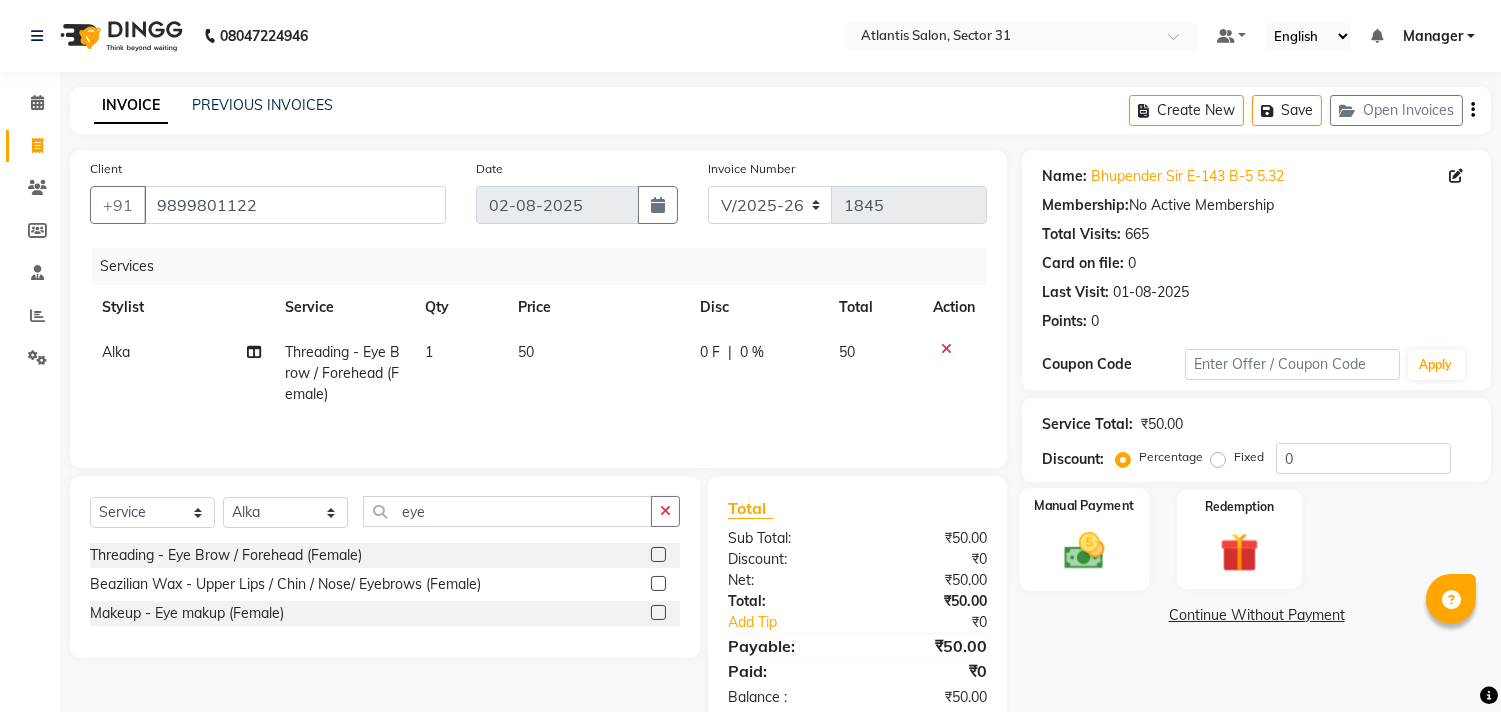click 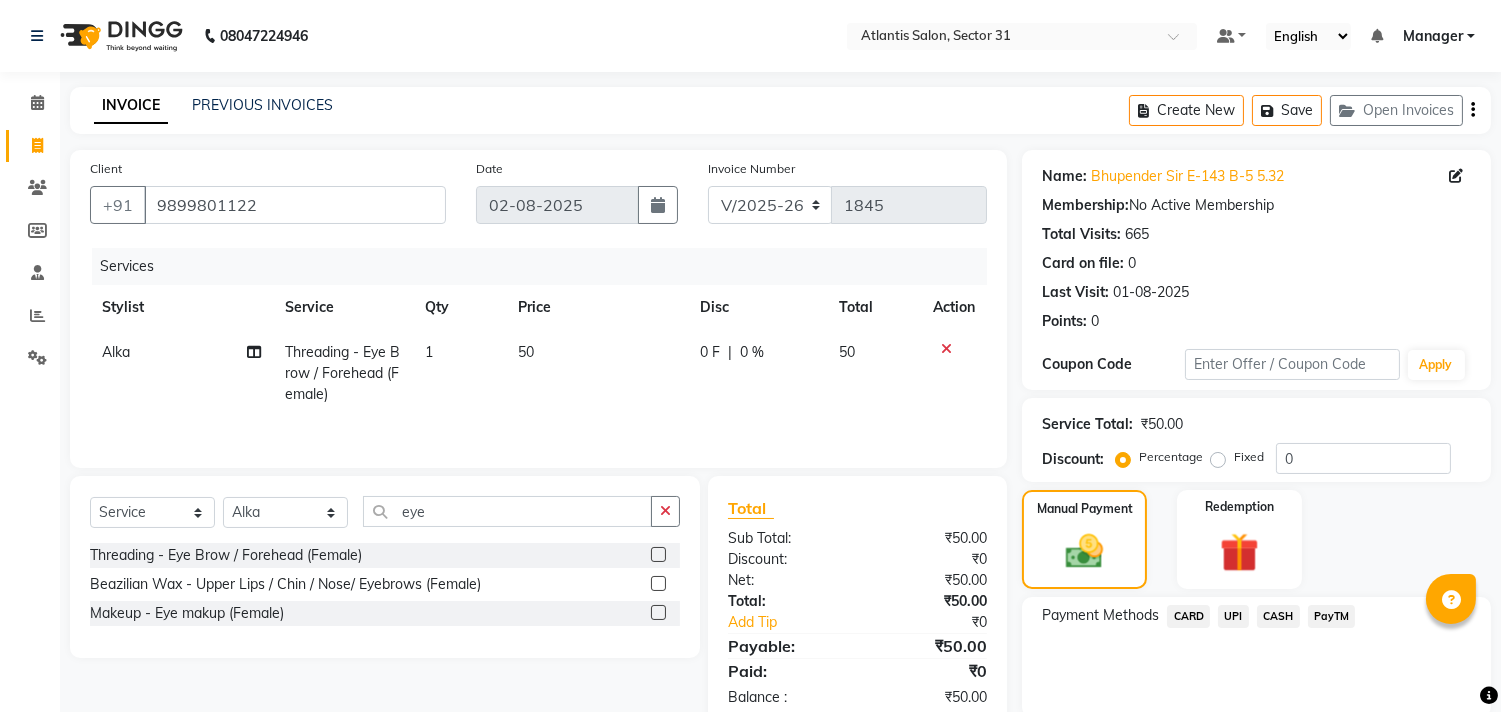 click on "UPI" 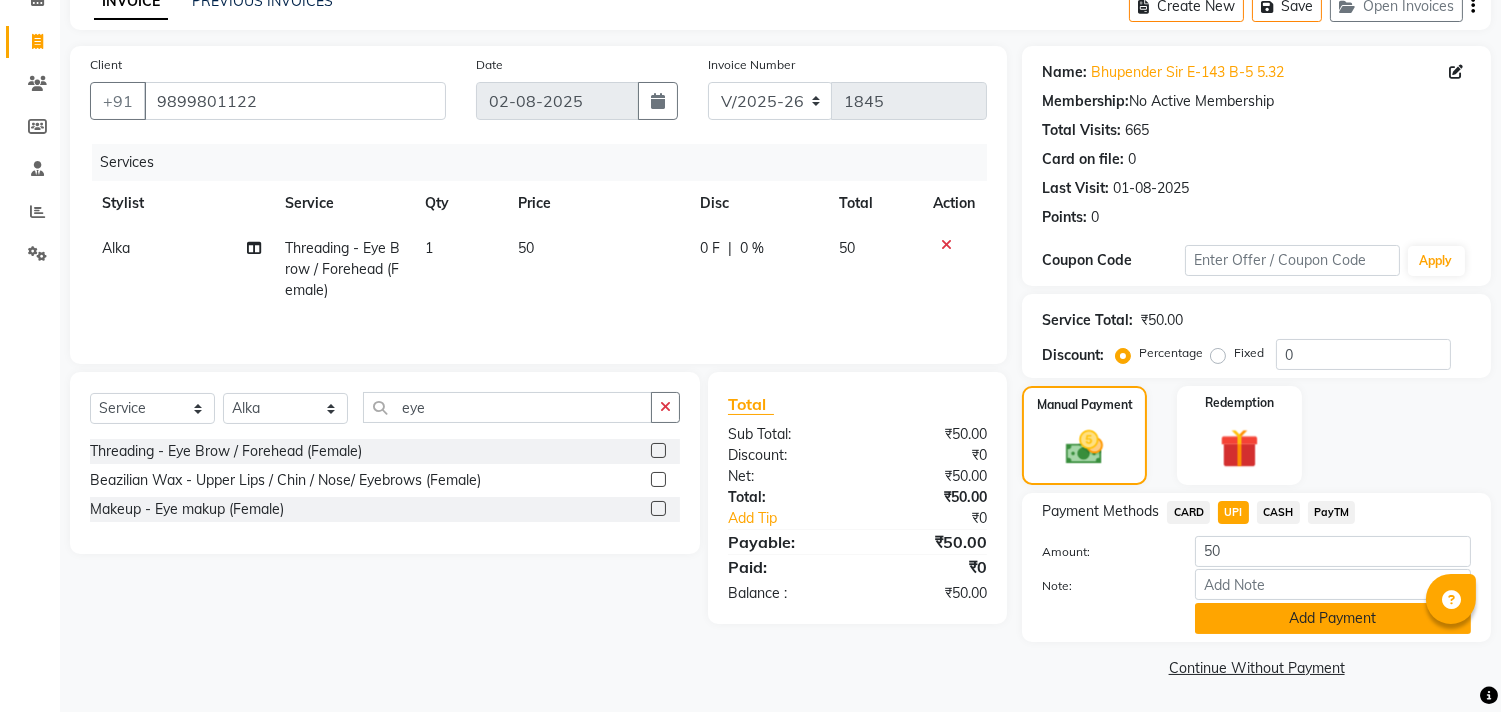 click on "Add Payment" 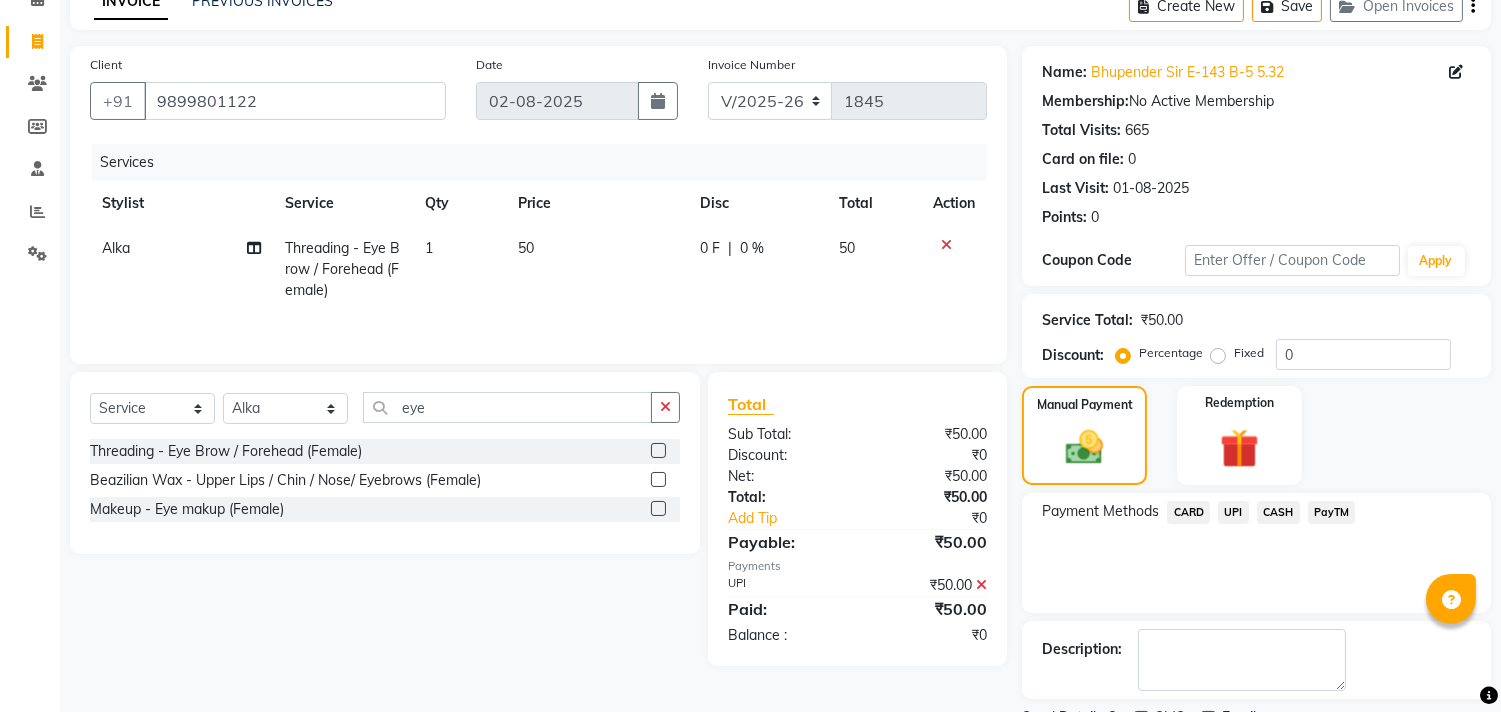 scroll, scrollTop: 187, scrollLeft: 0, axis: vertical 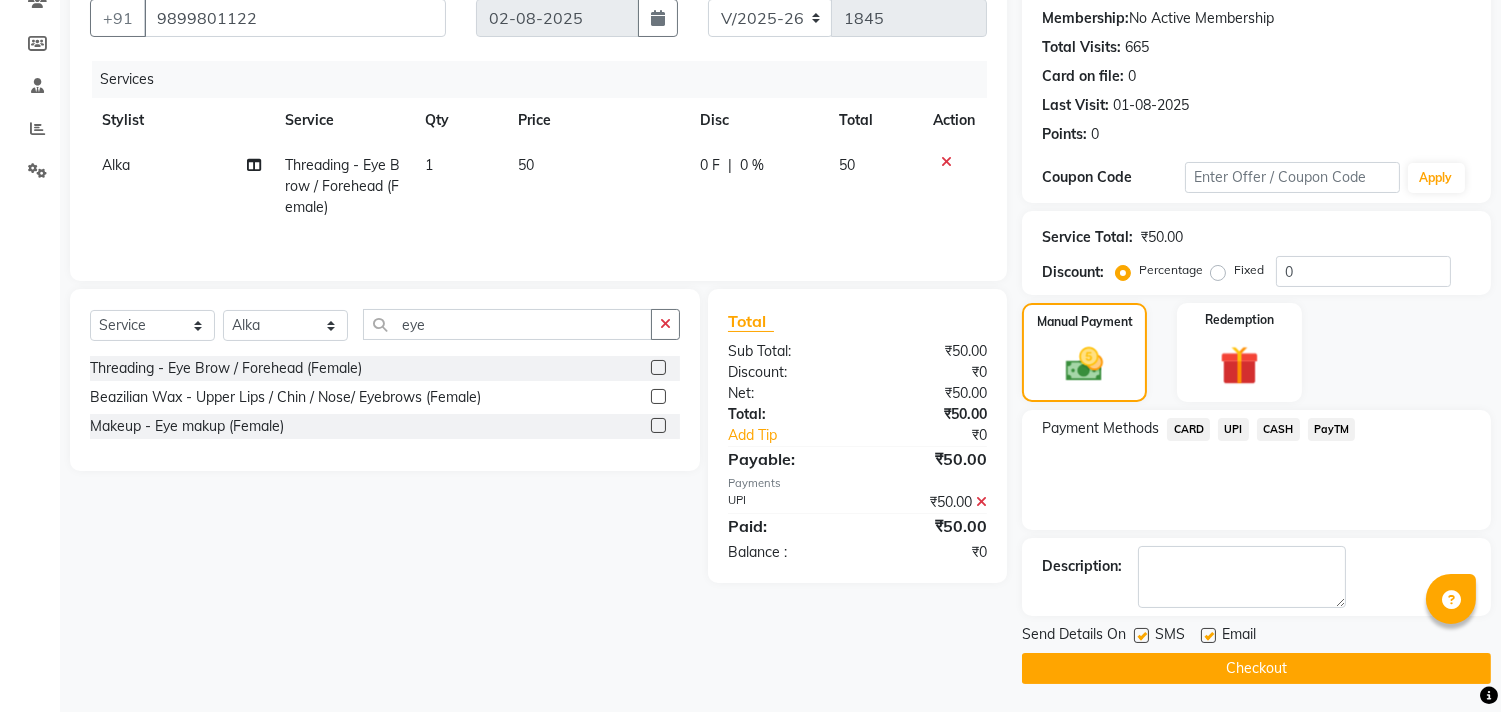 click on "Checkout" 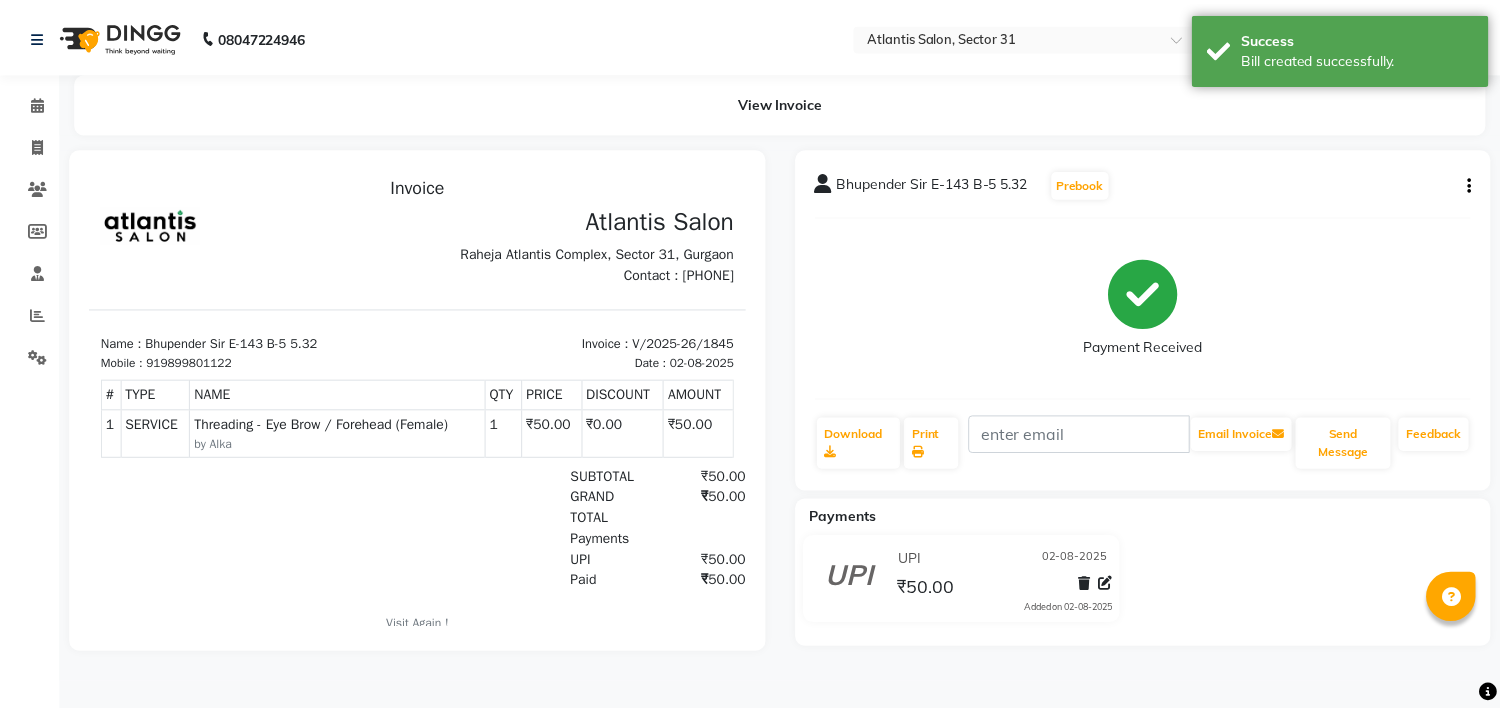 scroll, scrollTop: 0, scrollLeft: 0, axis: both 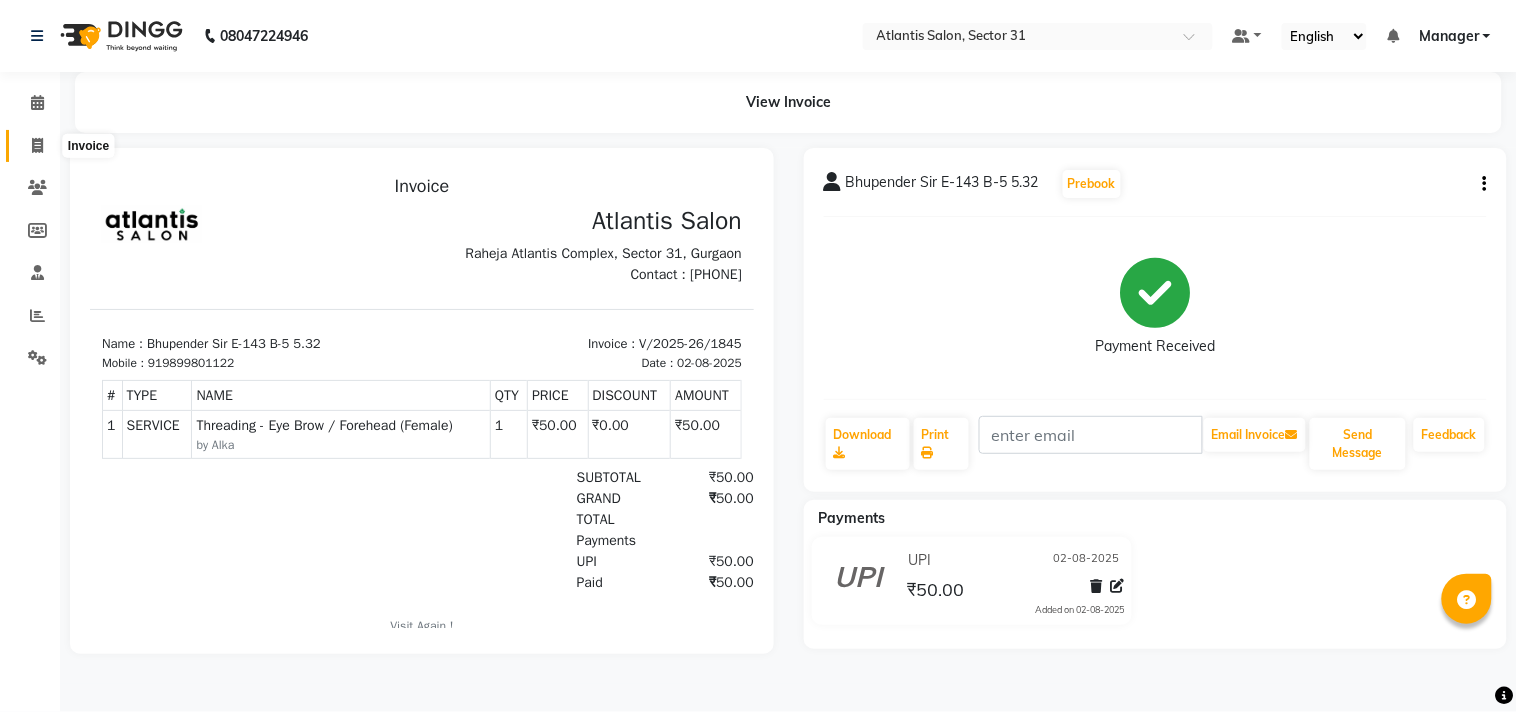 click 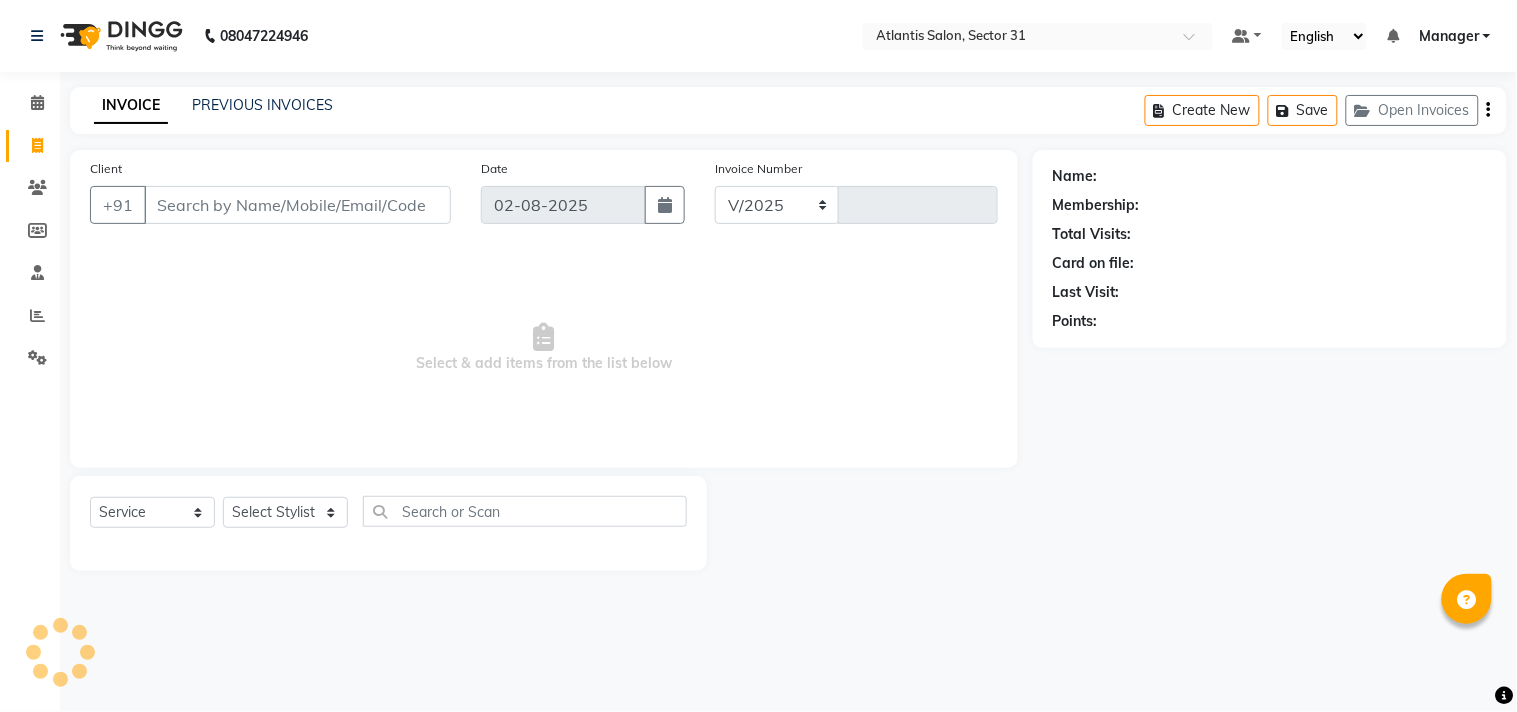 select on "4391" 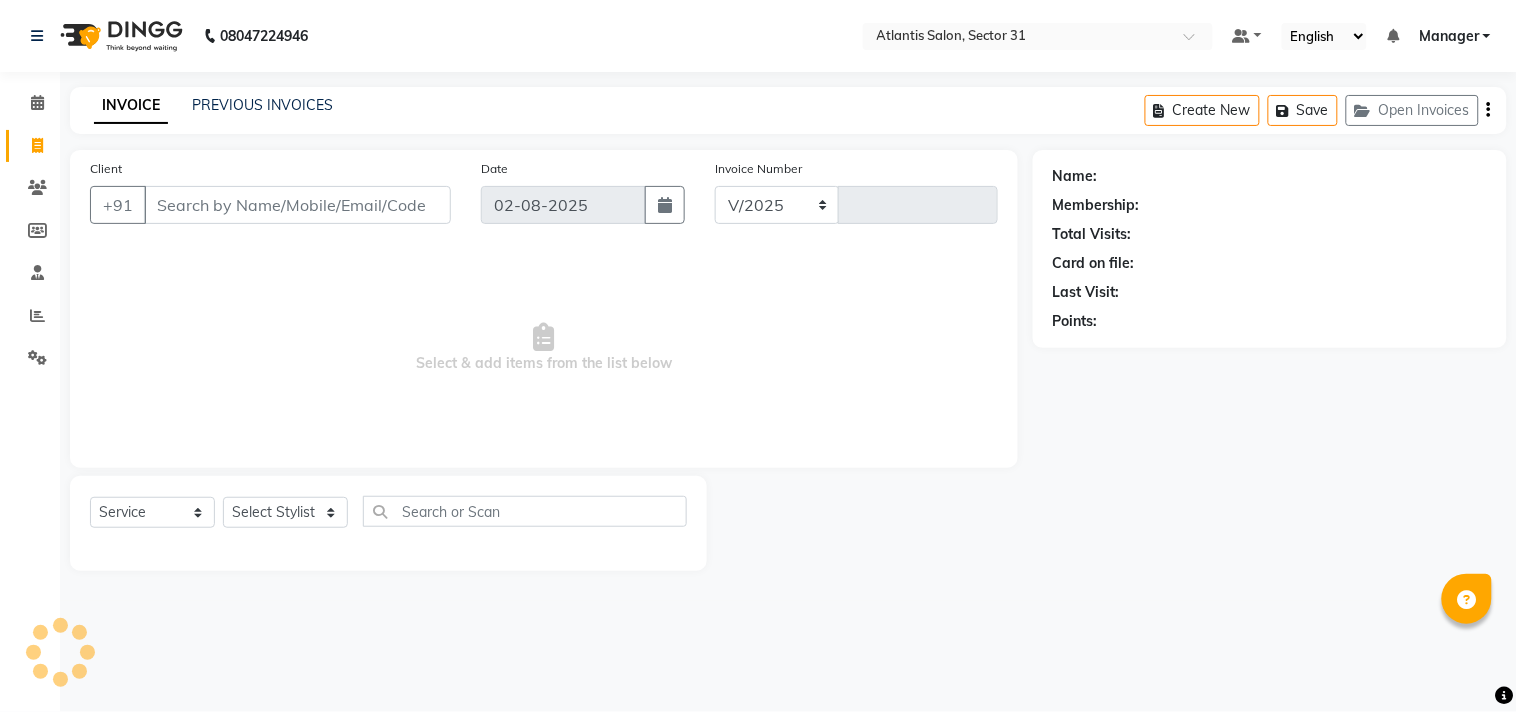 type on "1846" 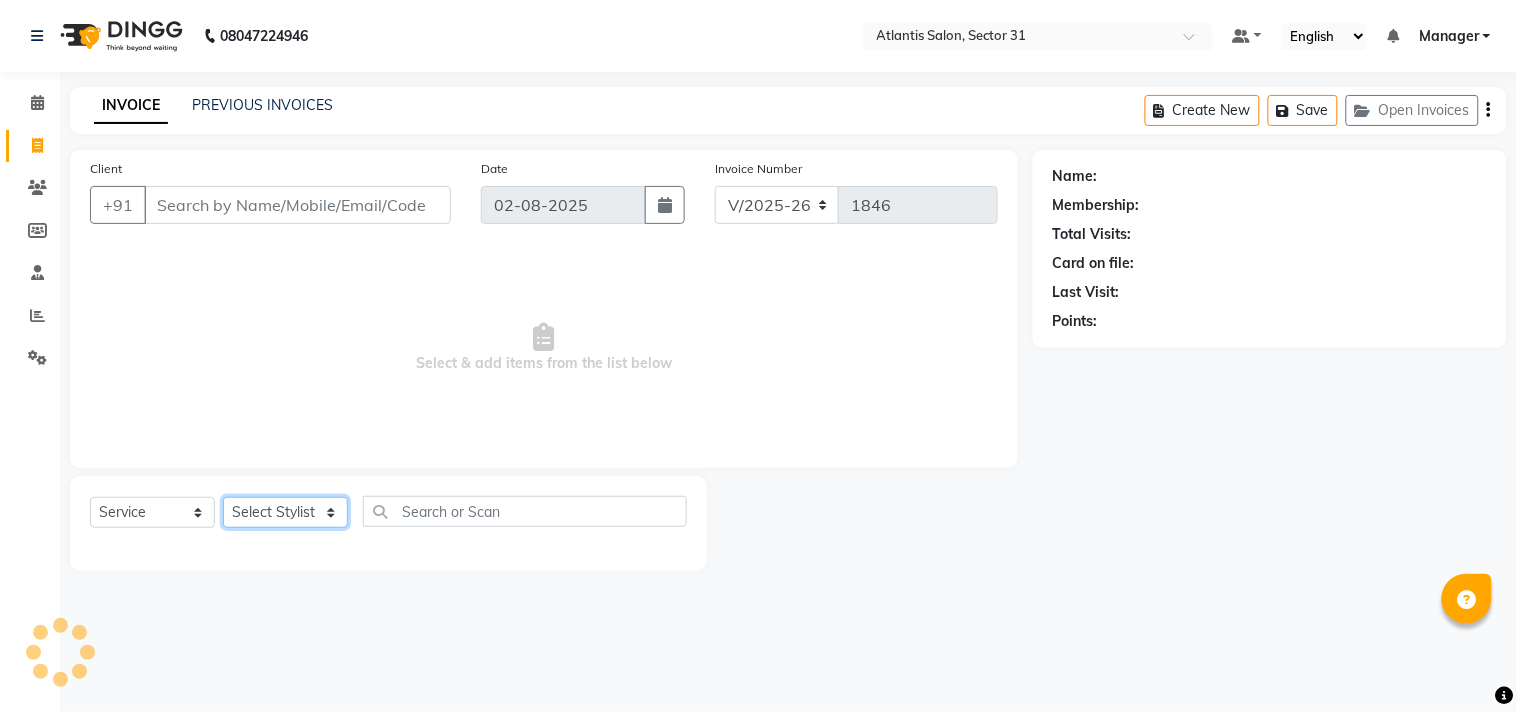 click on "Select Stylist Alka  Annu Chetan Farman Kavita Manager Staff 31 Staff ILD Suraj" 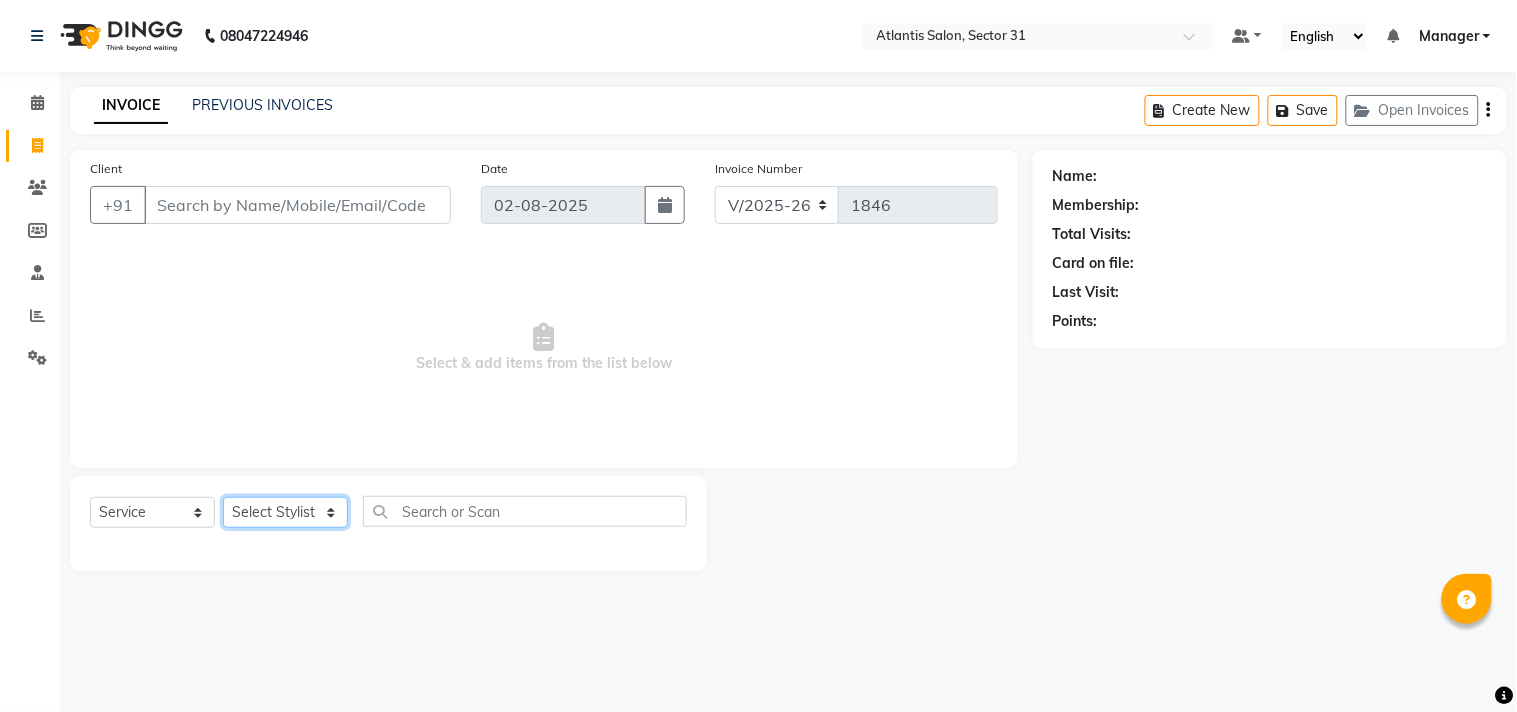 select on "50009" 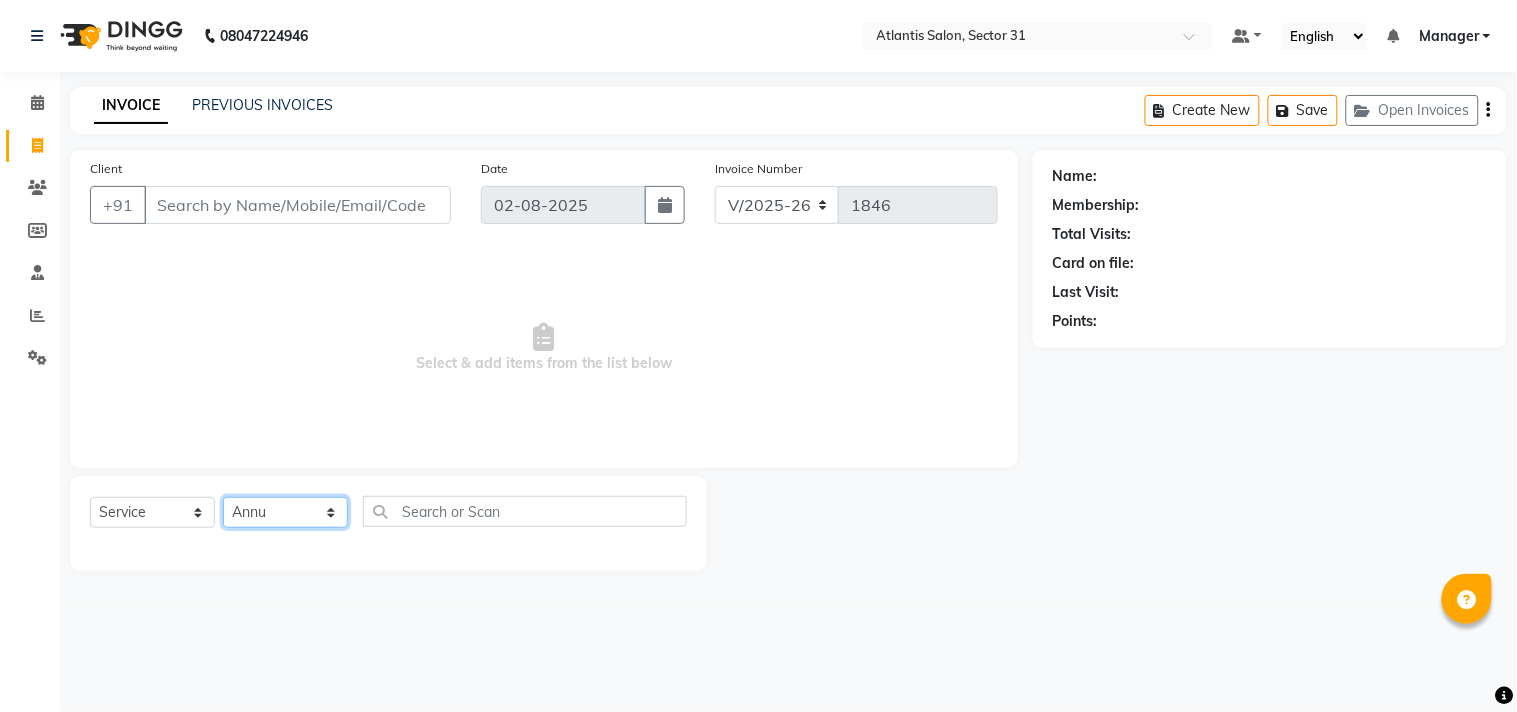 click on "Select Stylist Alka  Annu Chetan Farman Kavita Manager Staff 31 Staff ILD Suraj" 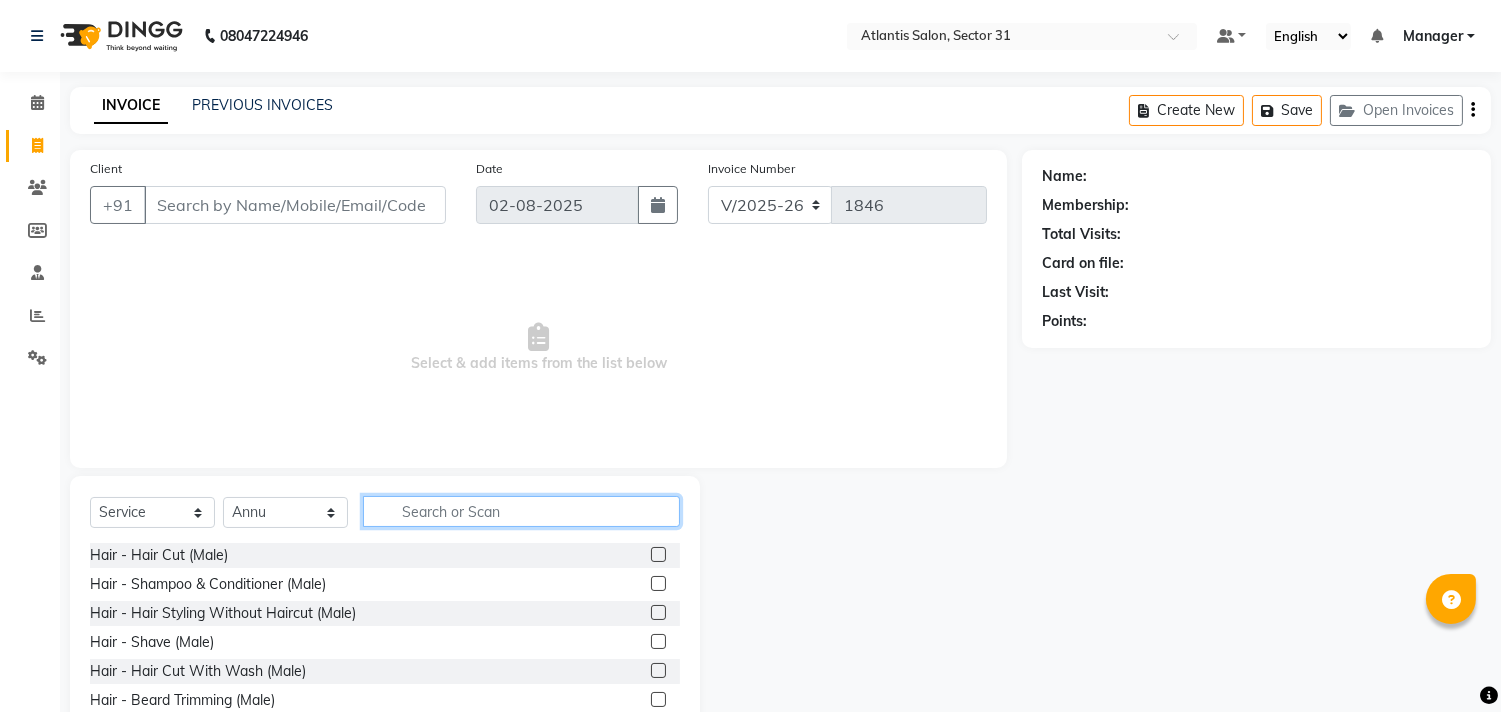 click 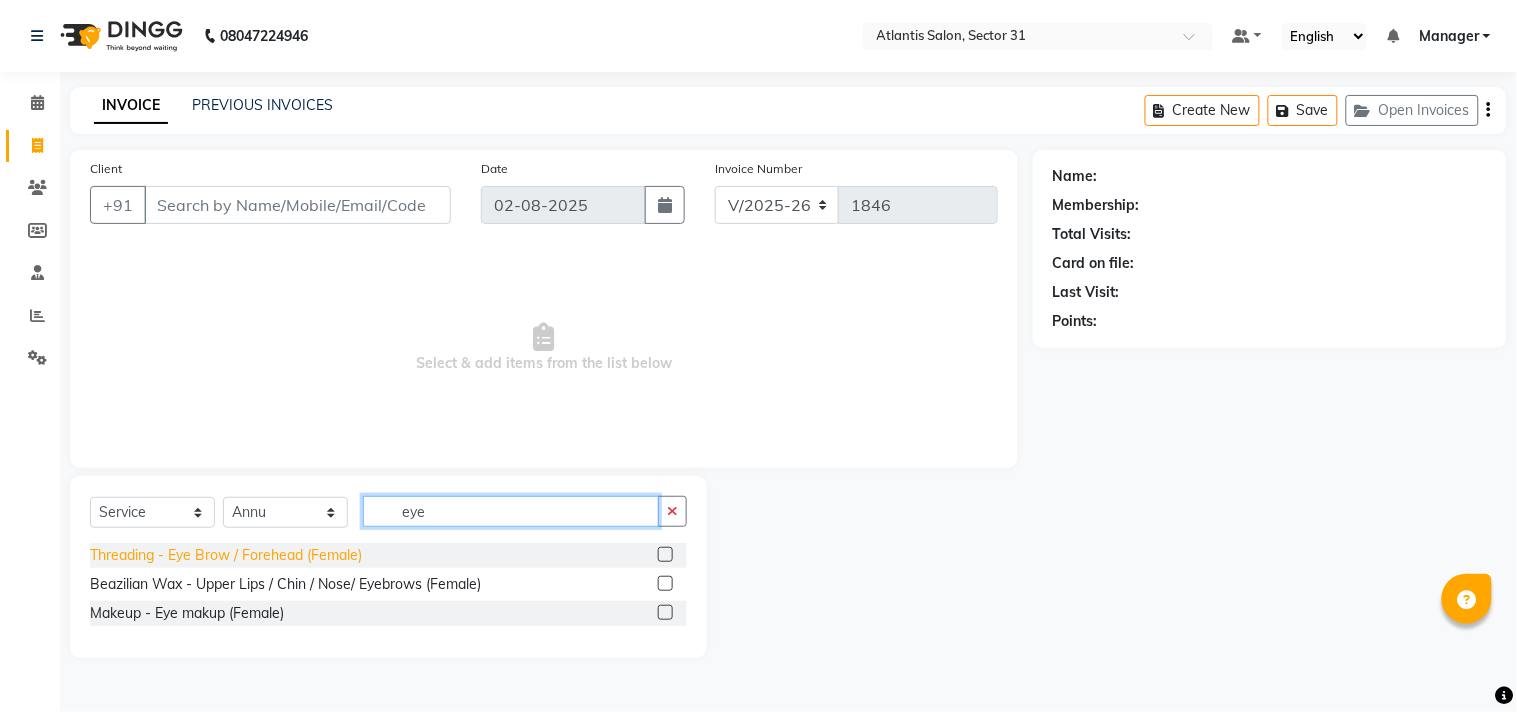 type on "eye" 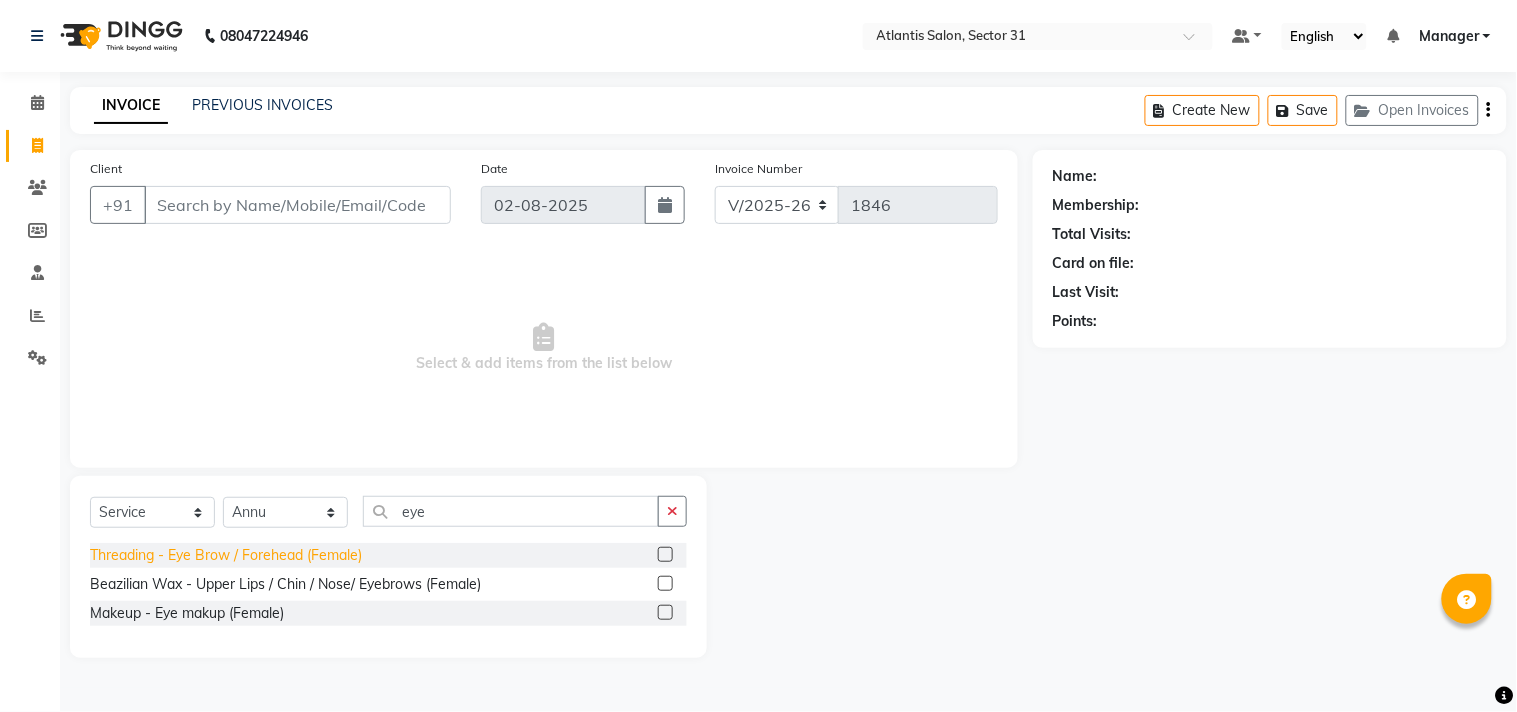 click on "Threading - Eye Brow / Forehead (Female)" 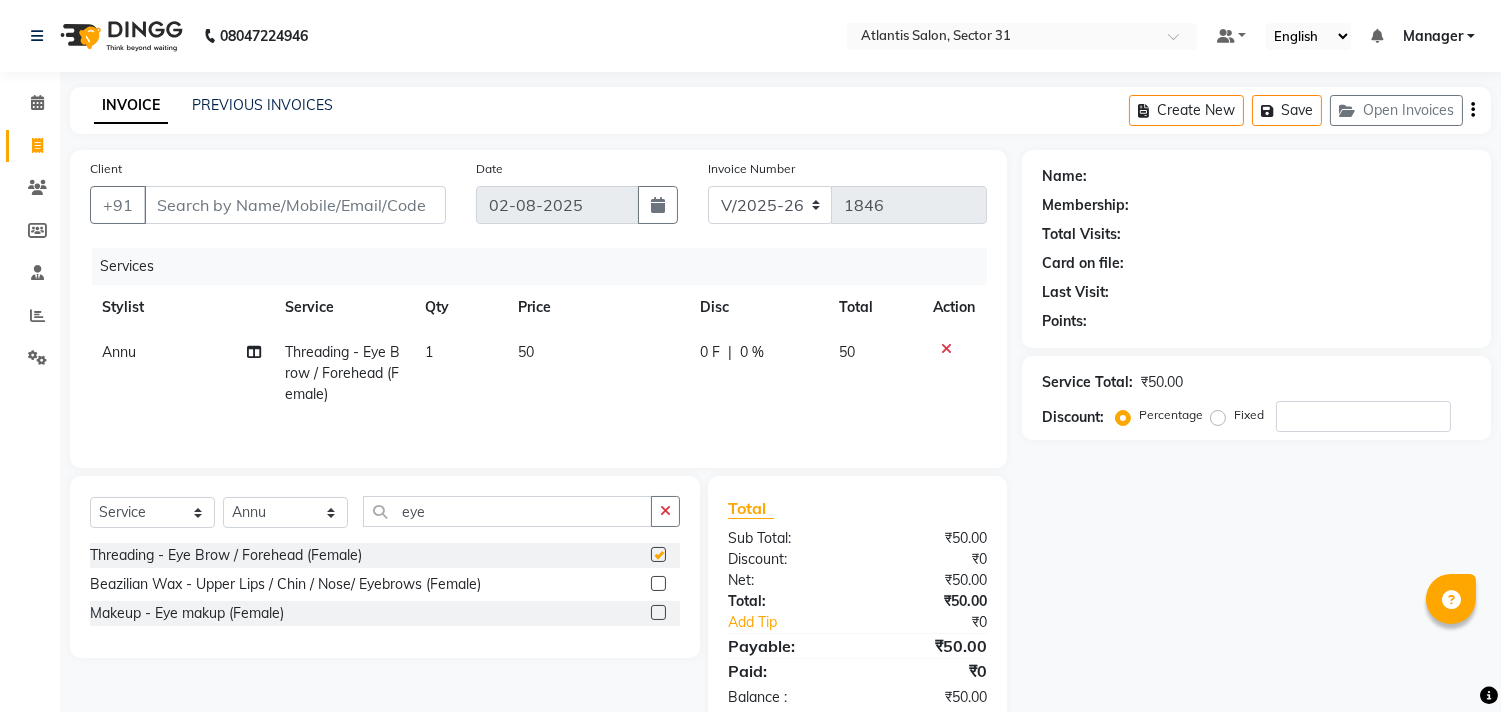 checkbox on "false" 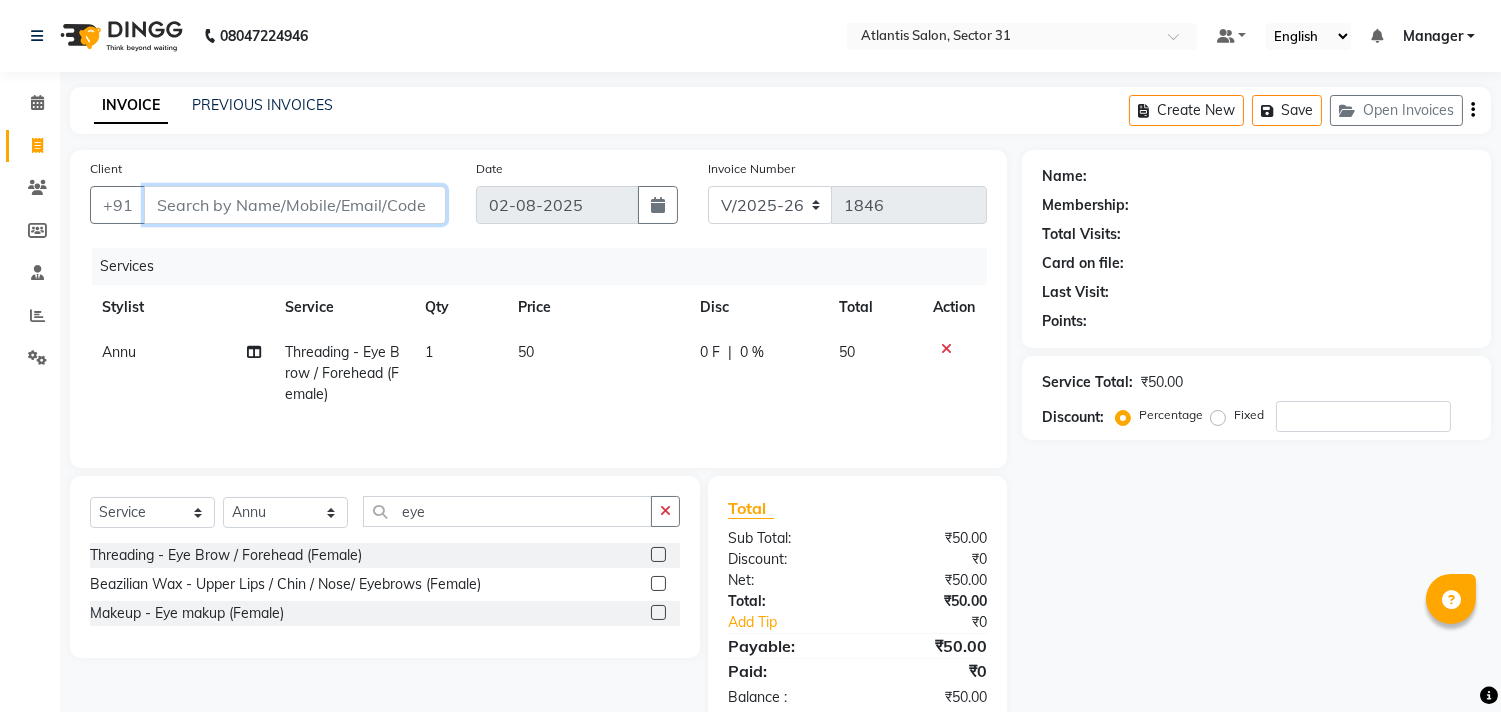 drag, startPoint x: 248, startPoint y: 201, endPoint x: 243, endPoint y: 165, distance: 36.345562 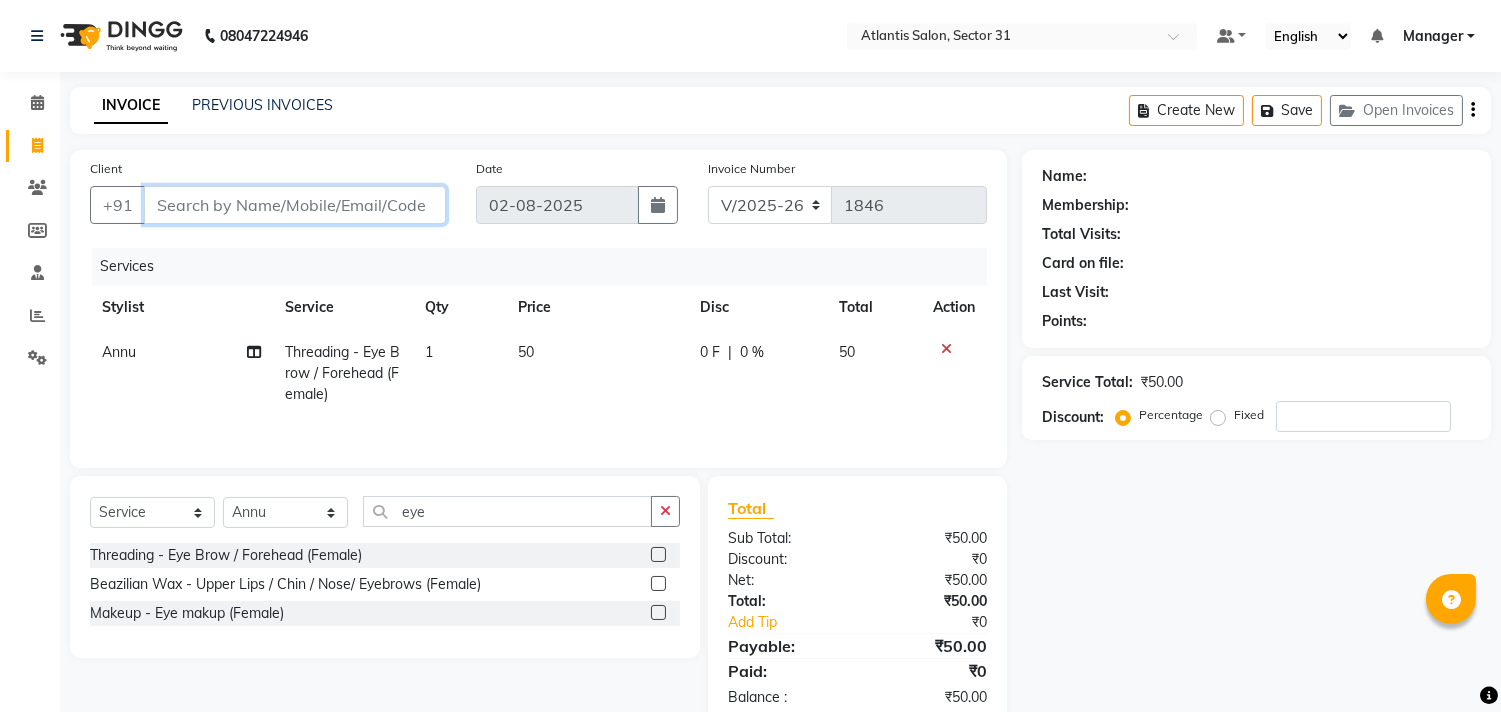 click on "Client" at bounding box center [295, 205] 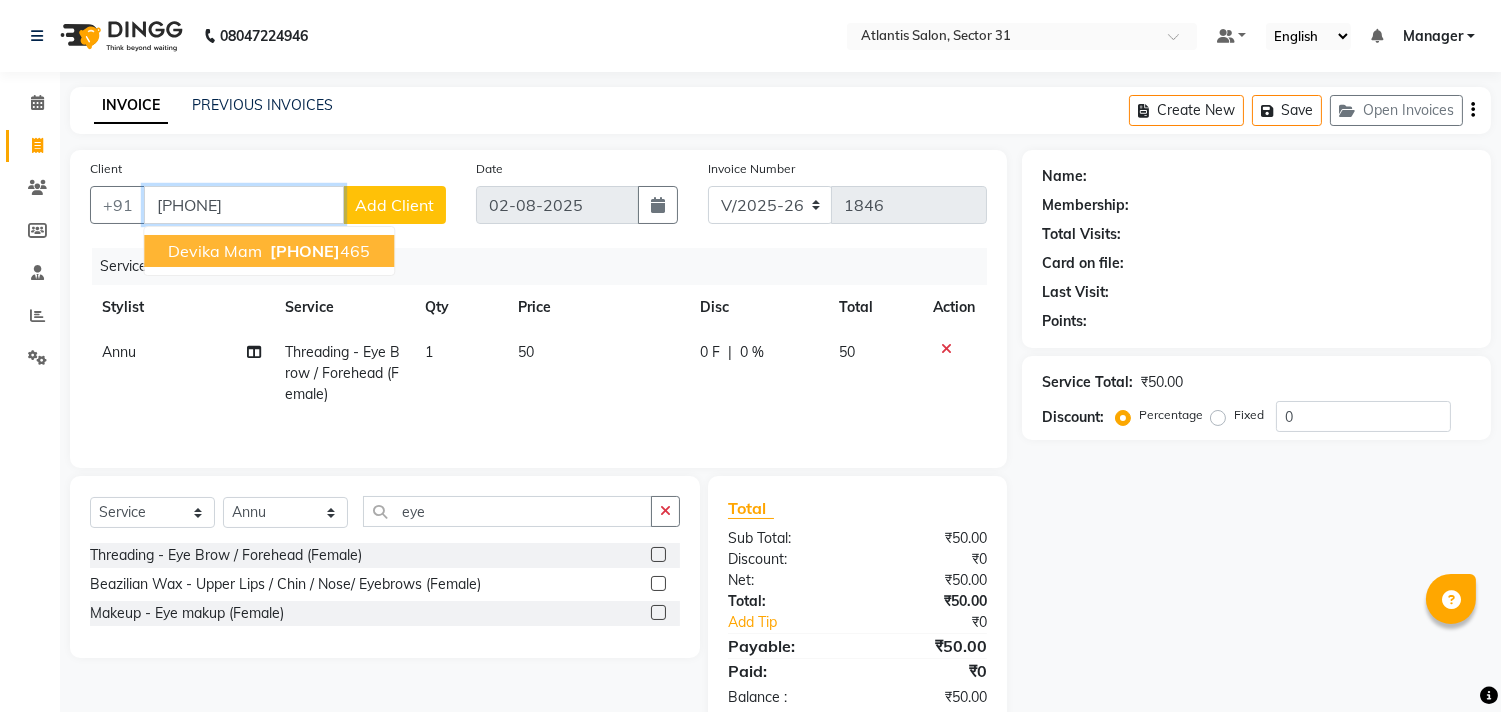 click on "[PHONE]" at bounding box center (318, 251) 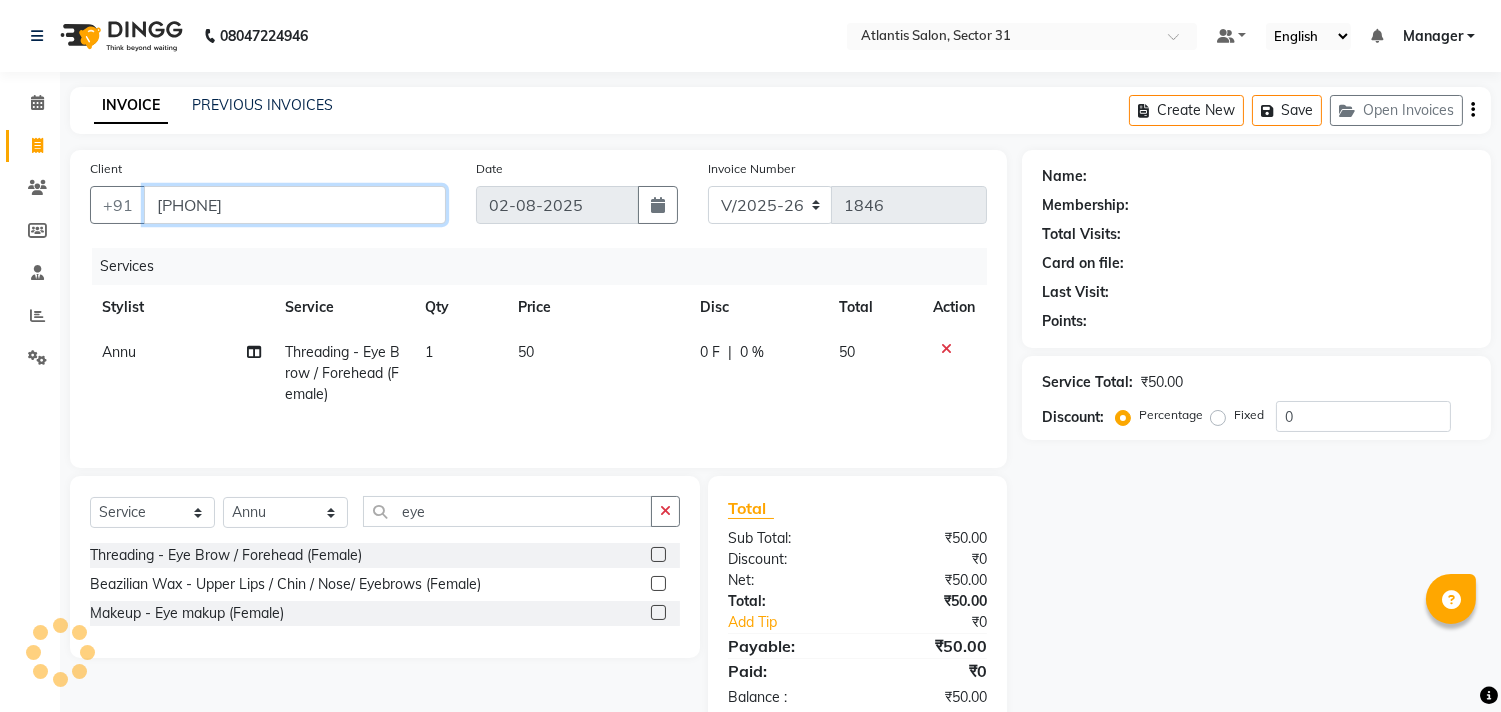 type on "[PHONE]" 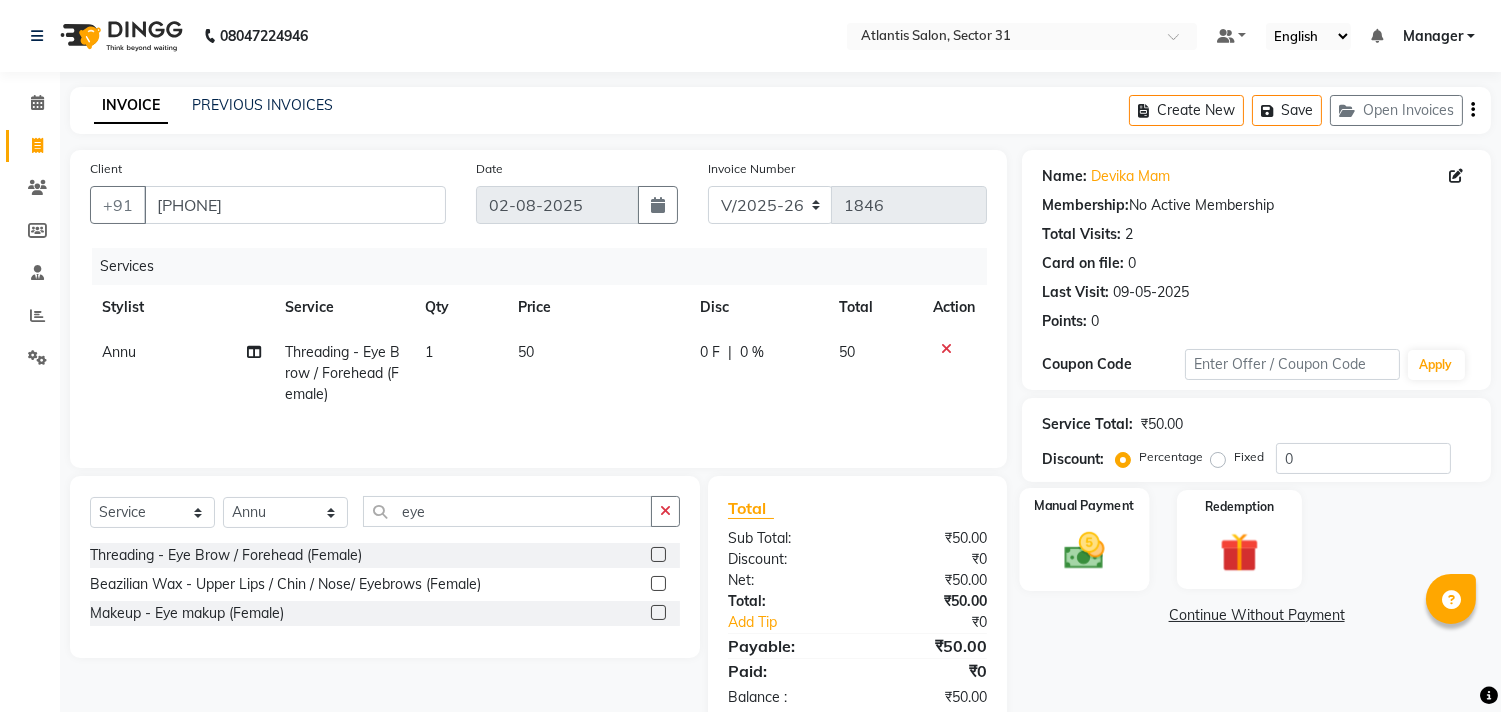 click 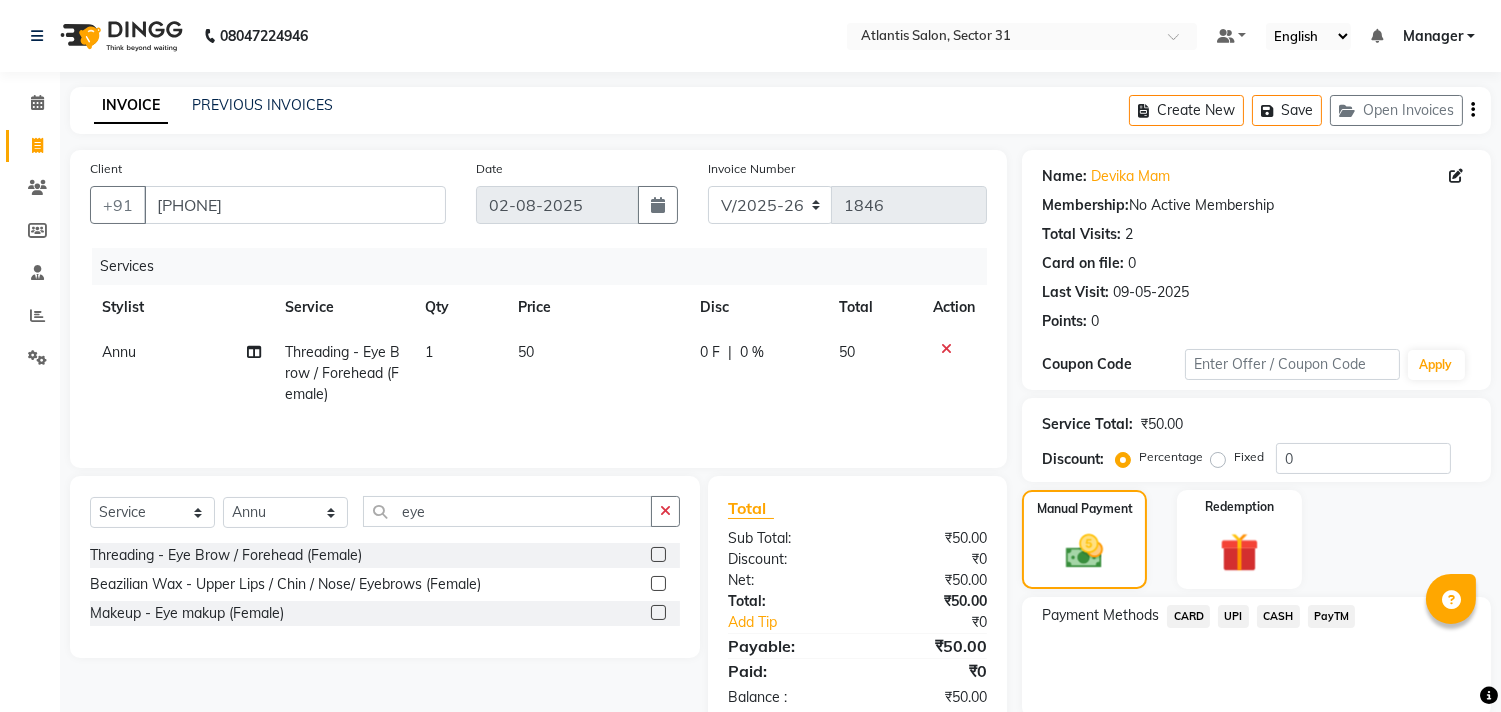 click on "CASH" 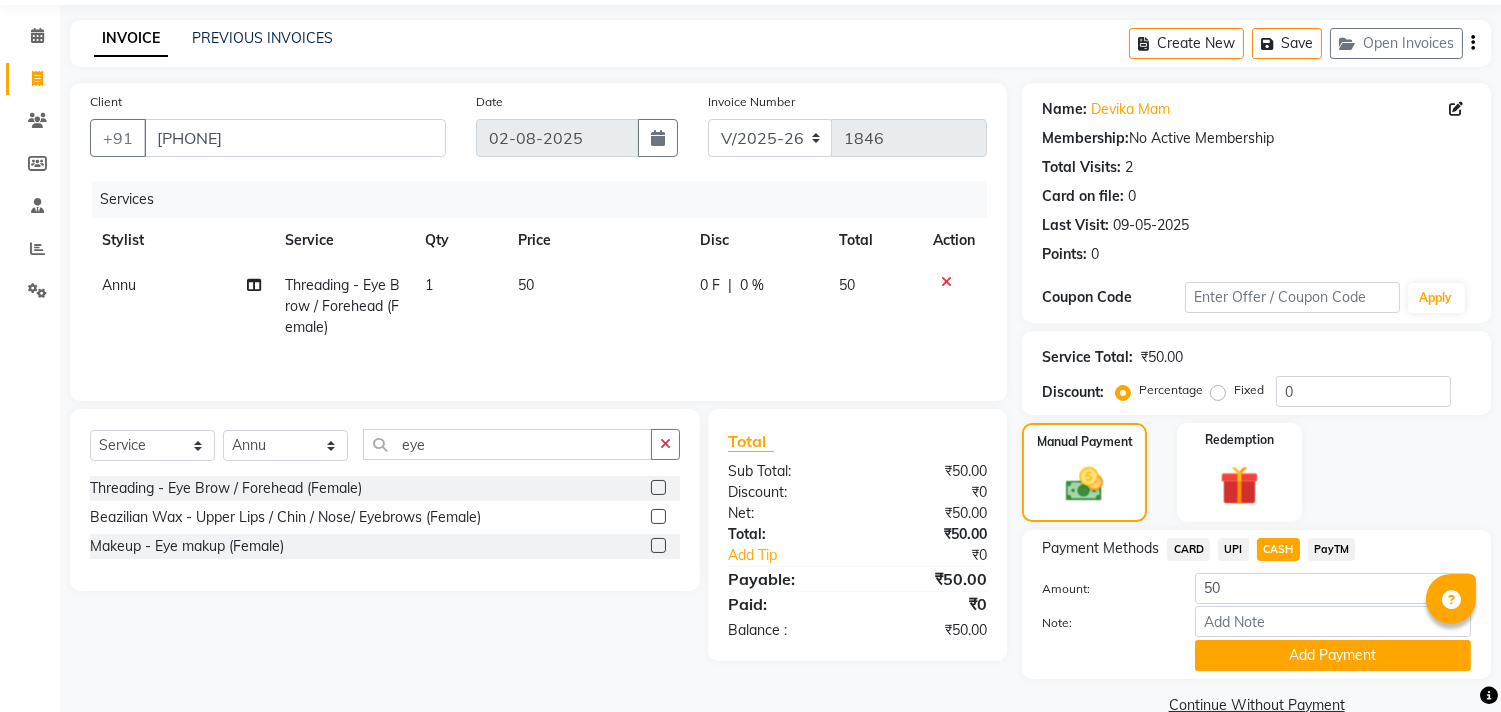 scroll, scrollTop: 104, scrollLeft: 0, axis: vertical 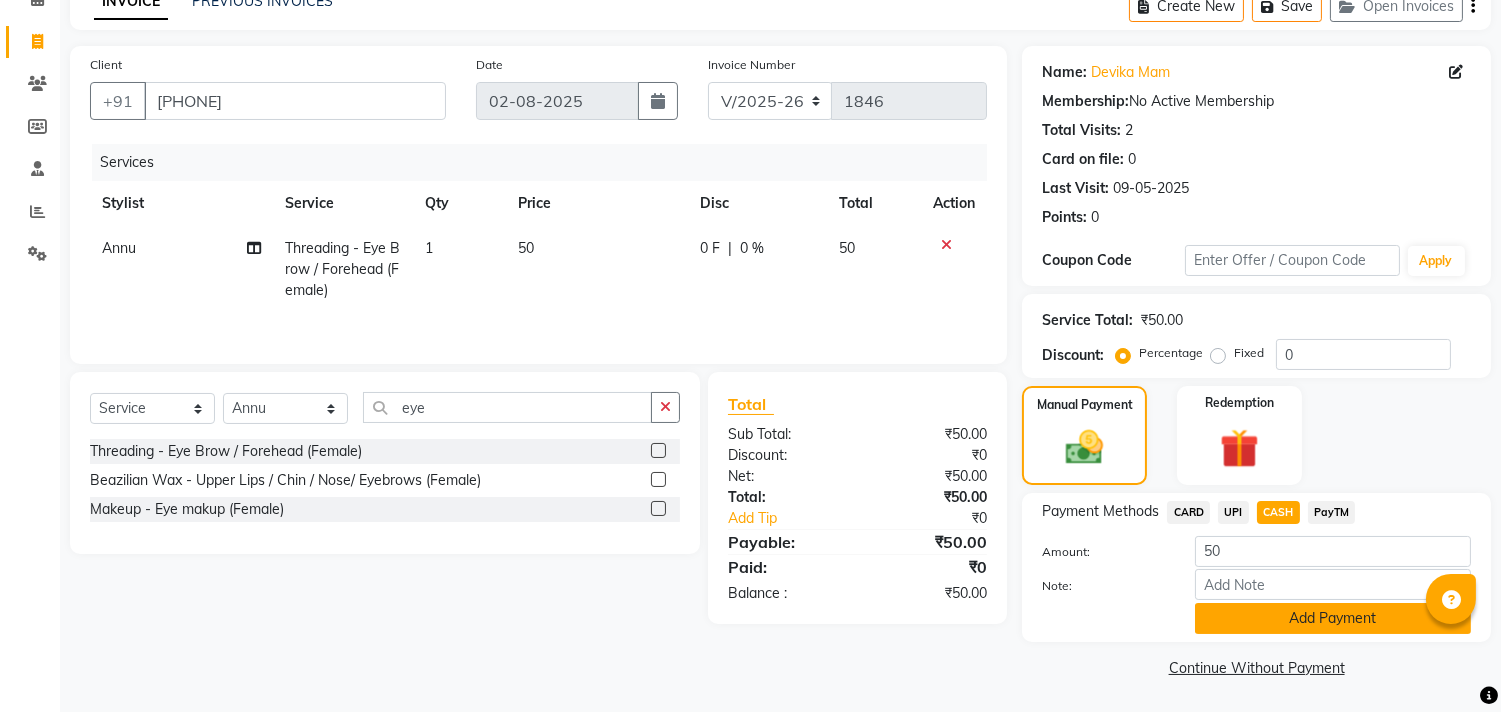 click on "Add Payment" 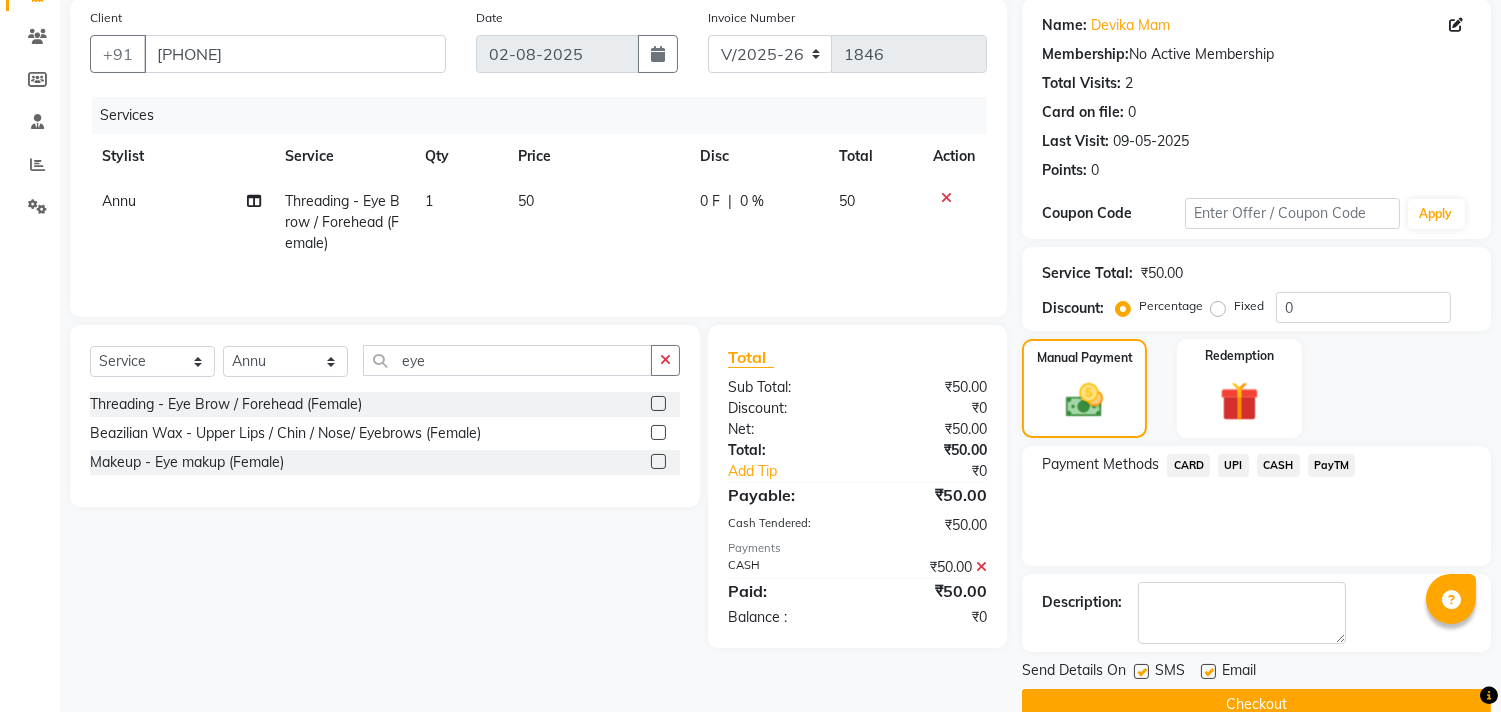 scroll, scrollTop: 187, scrollLeft: 0, axis: vertical 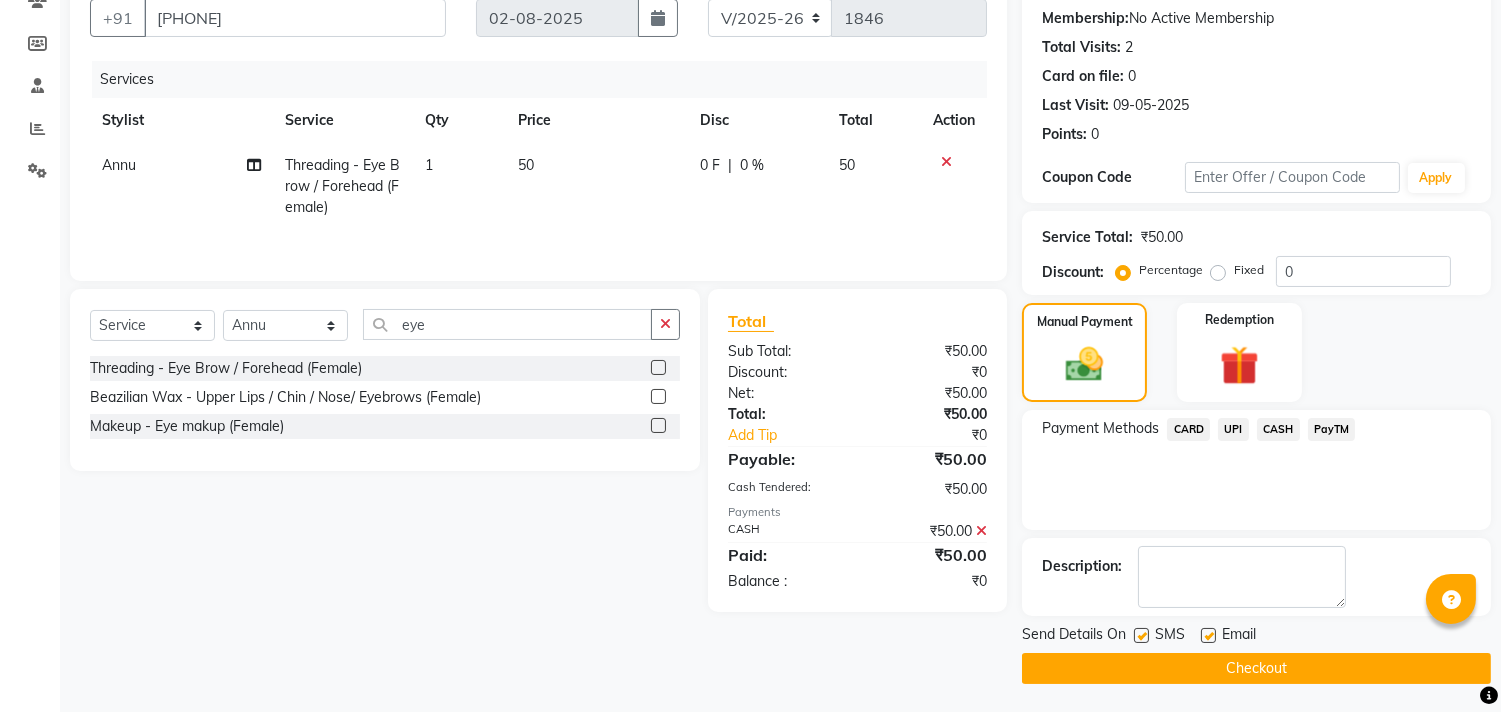 click on "Checkout" 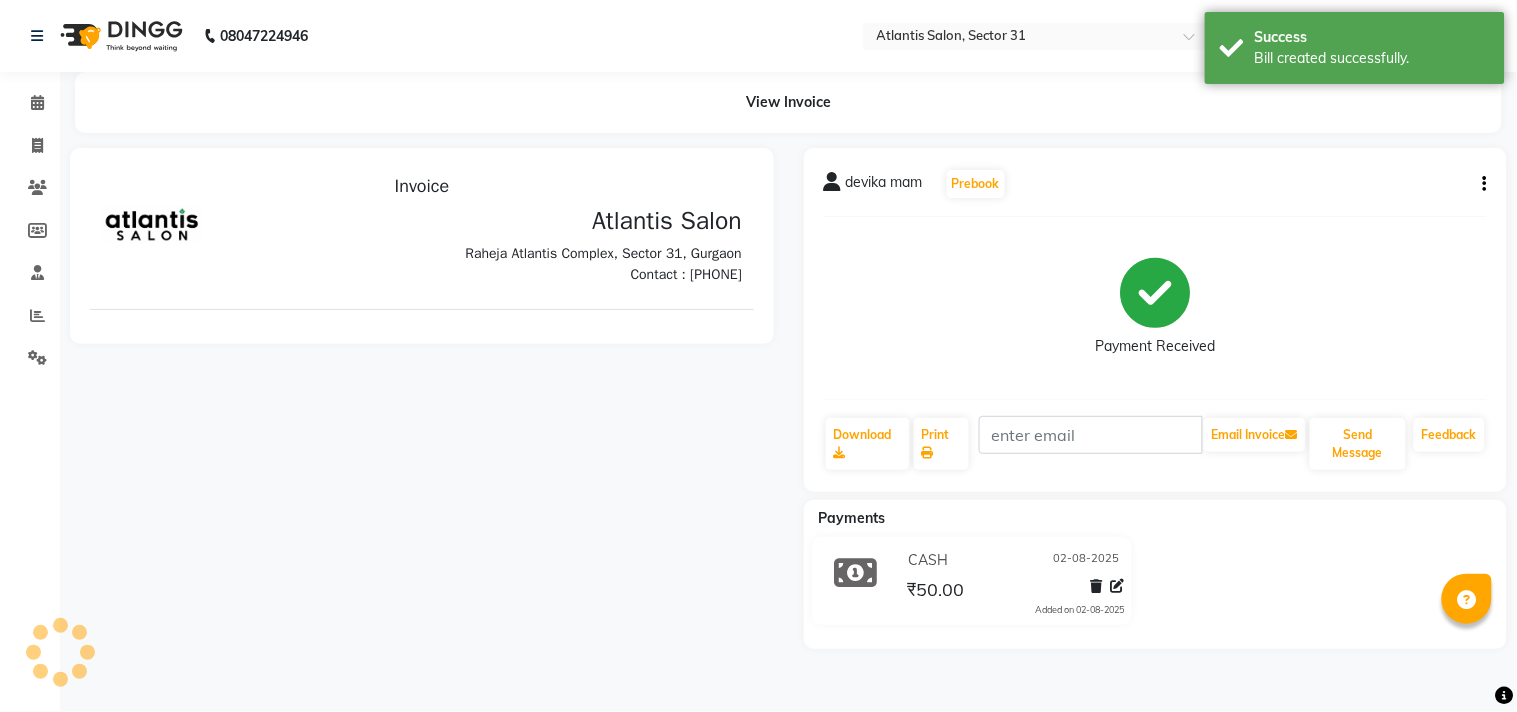 scroll, scrollTop: 0, scrollLeft: 0, axis: both 